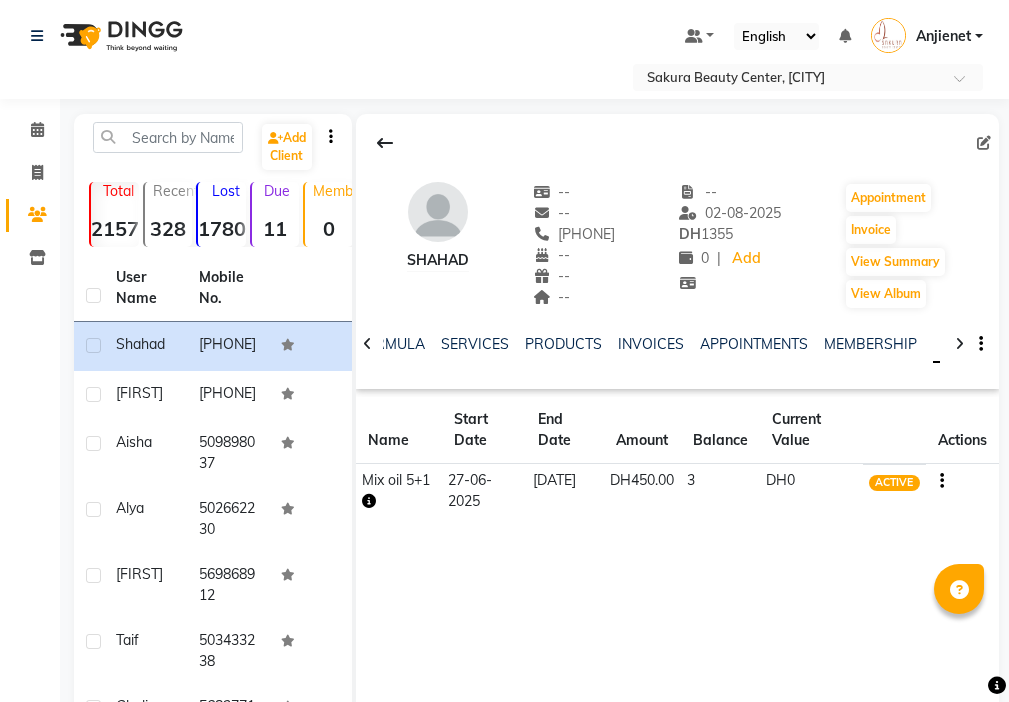 scroll, scrollTop: 0, scrollLeft: 0, axis: both 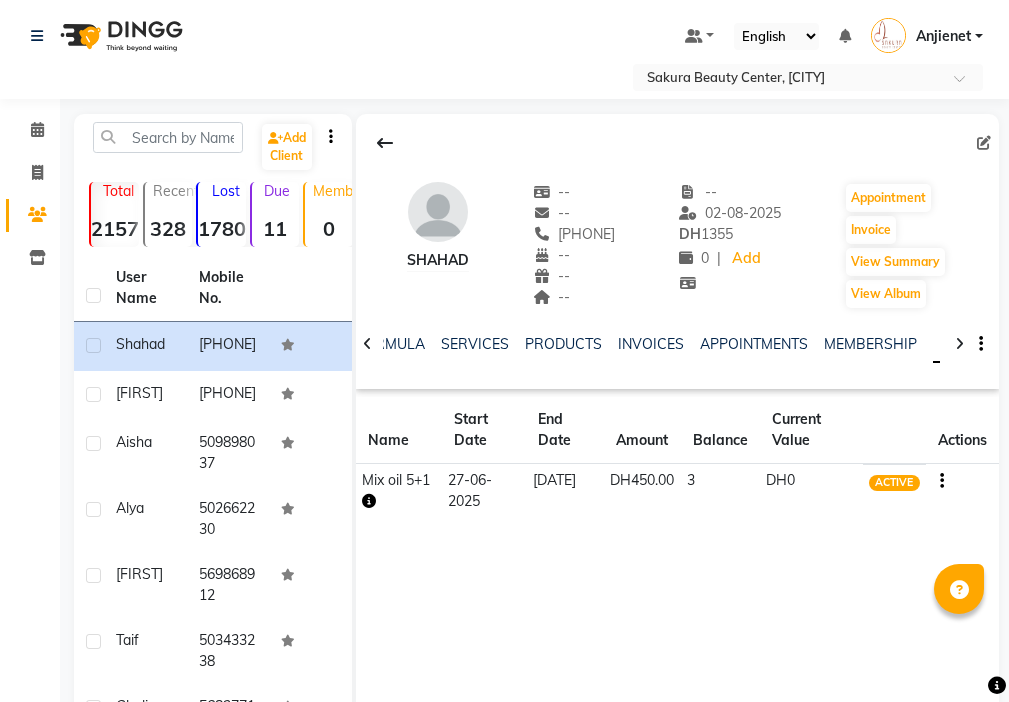 click 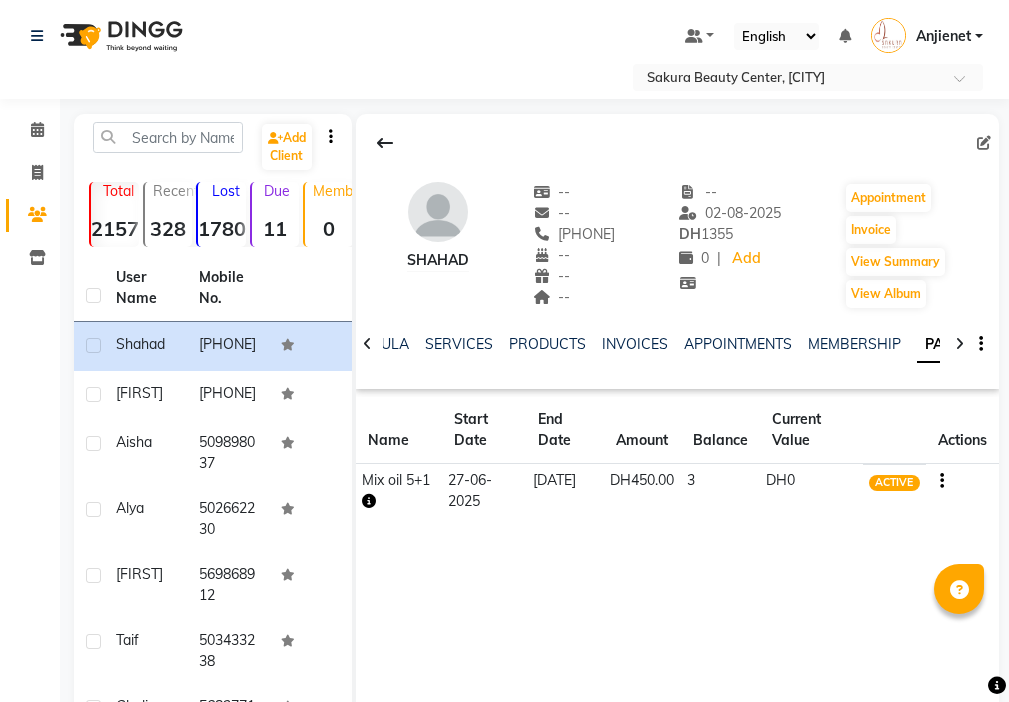 click on "PACKAGES" 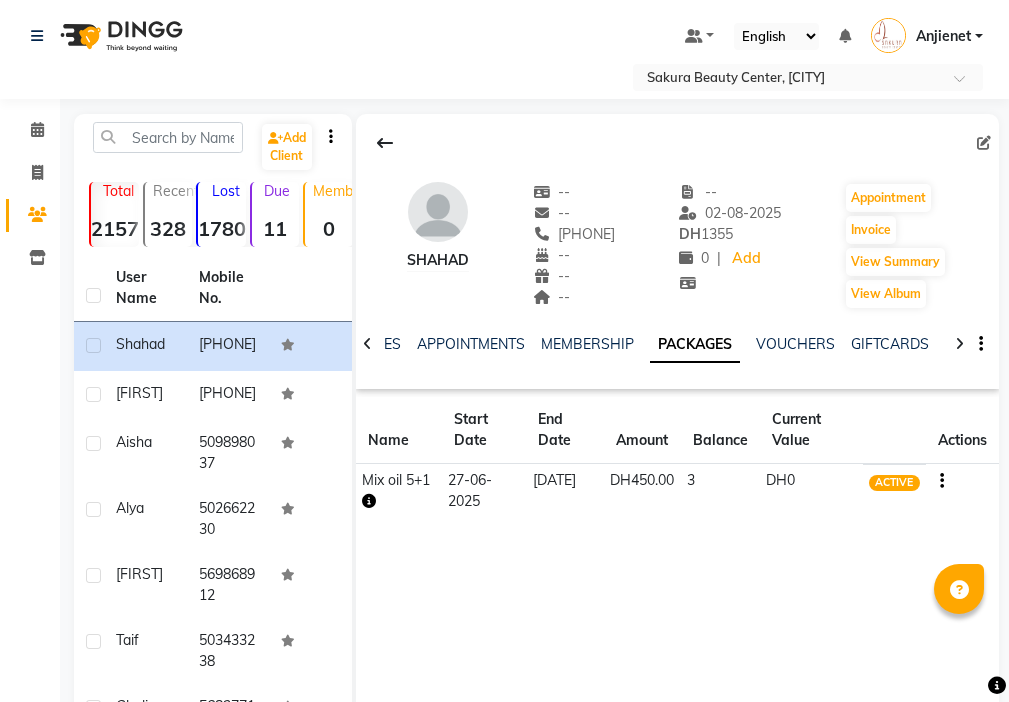scroll, scrollTop: 0, scrollLeft: 285, axis: horizontal 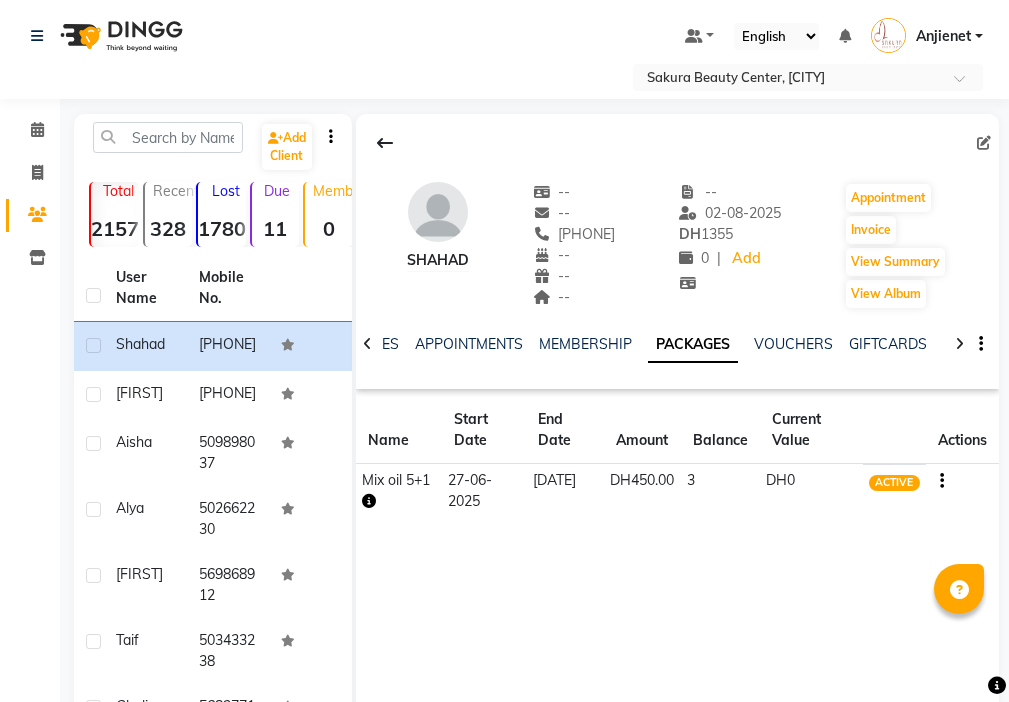 click on "PACKAGES" 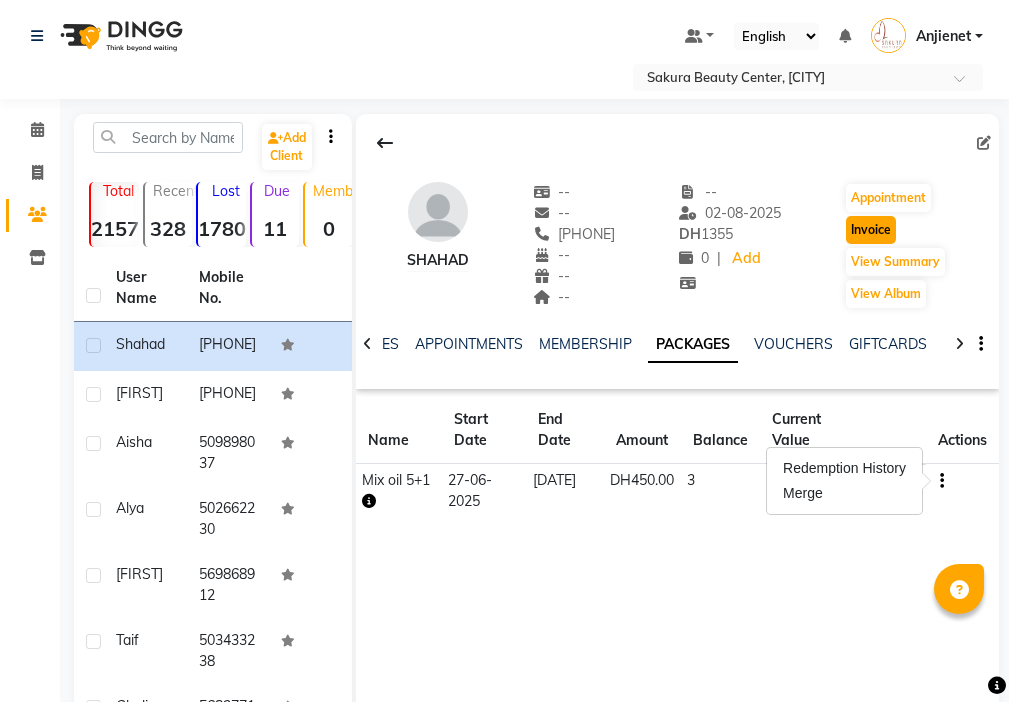 click on "Invoice" 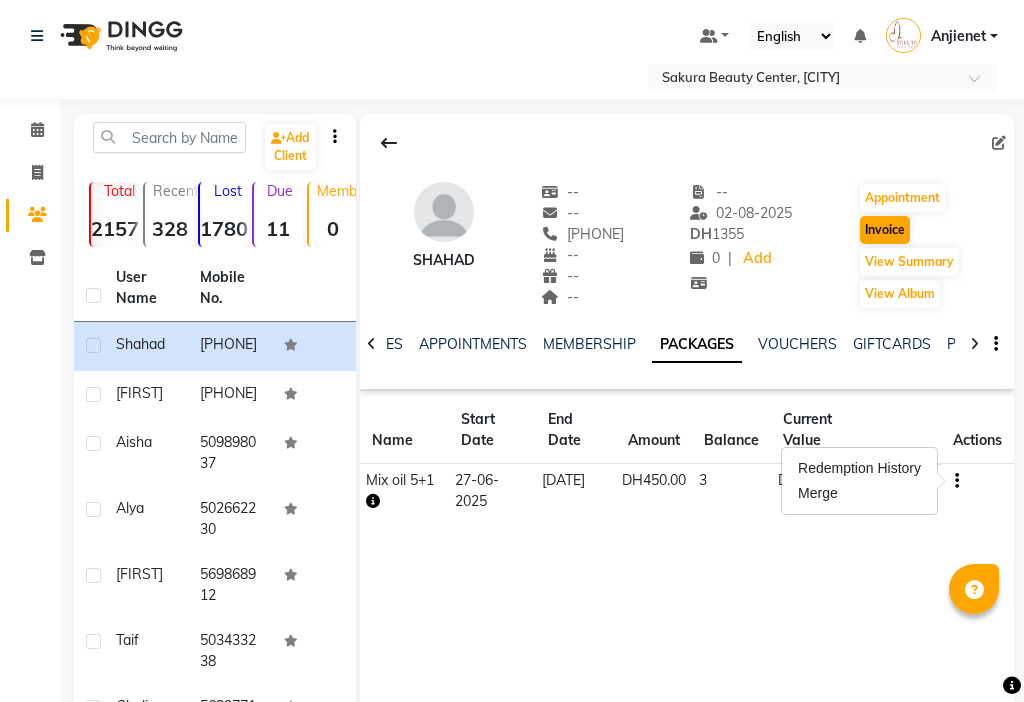 select on "service" 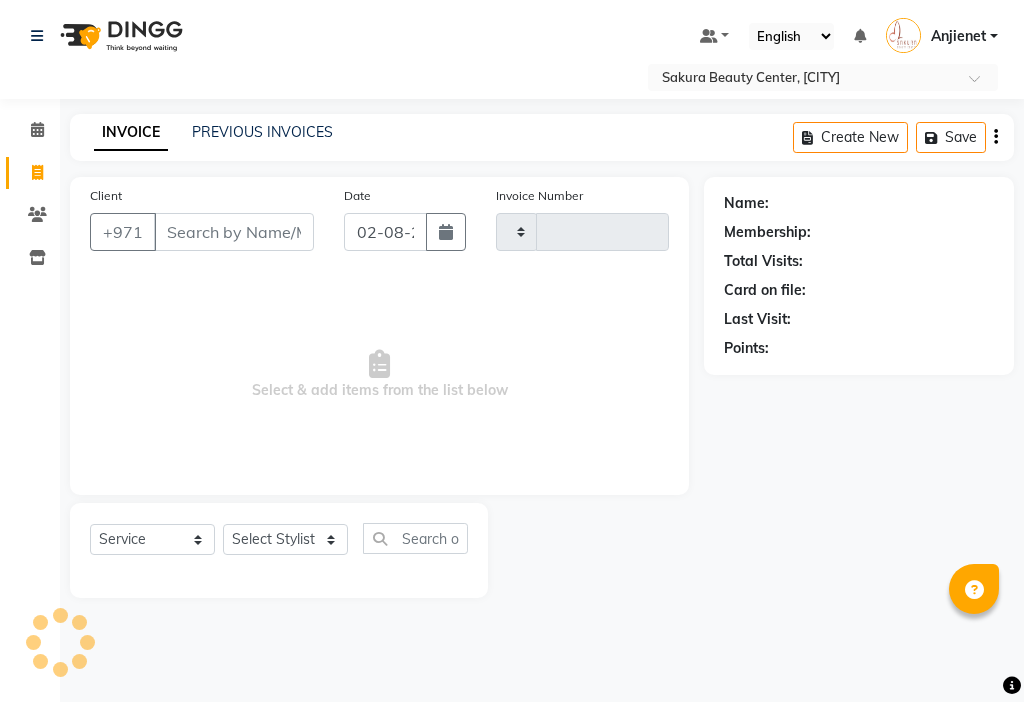 type on "000609" 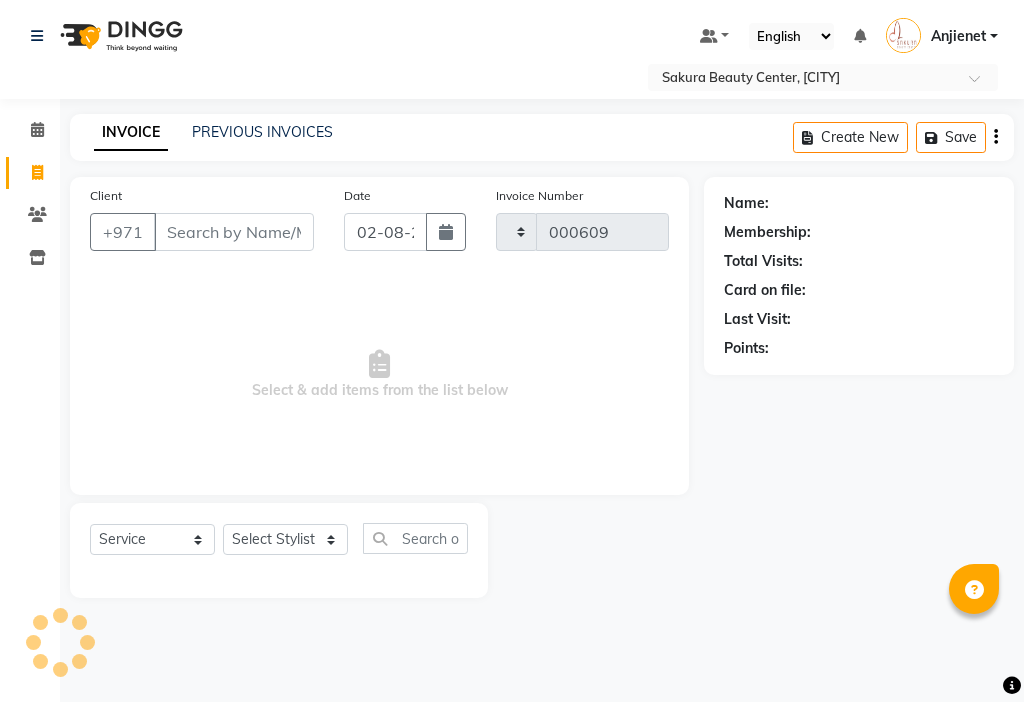 select on "3691" 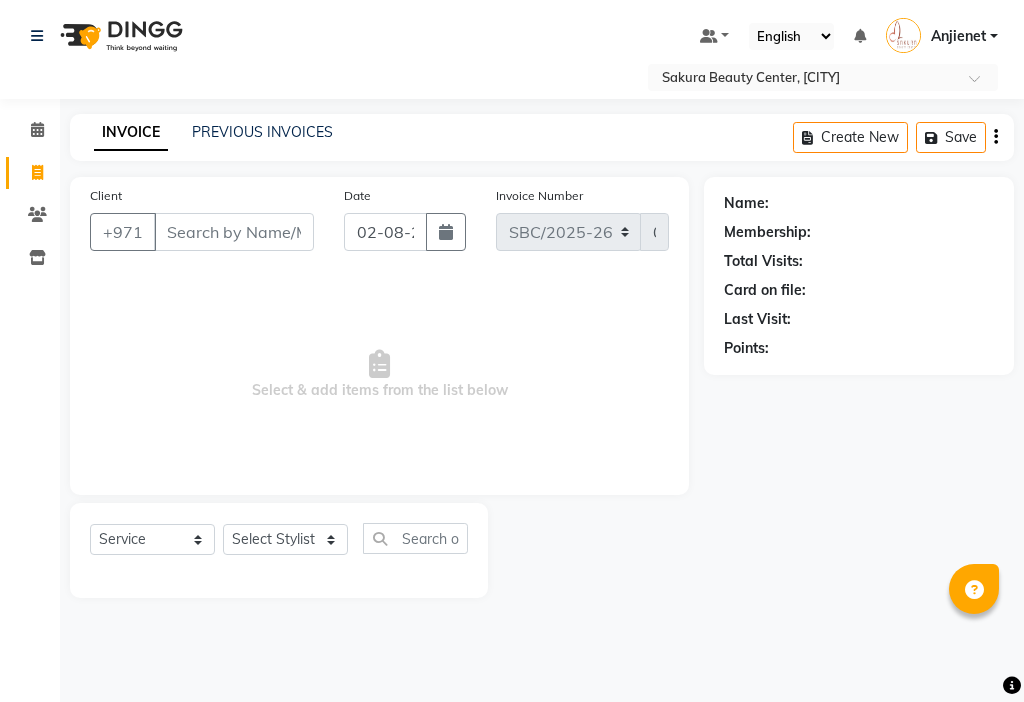type on "[PHONE]" 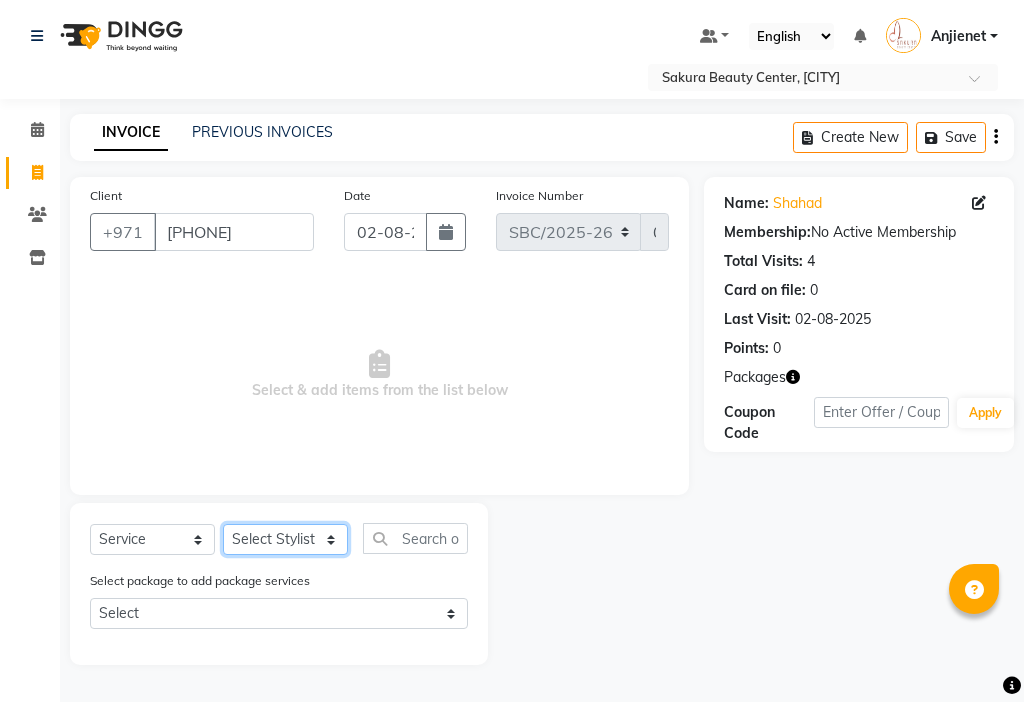 click on "Select Stylist [FIRST] [FIRST] [FIRST] [FIRST] [FIRST]  [FIRST] [FIRST]" 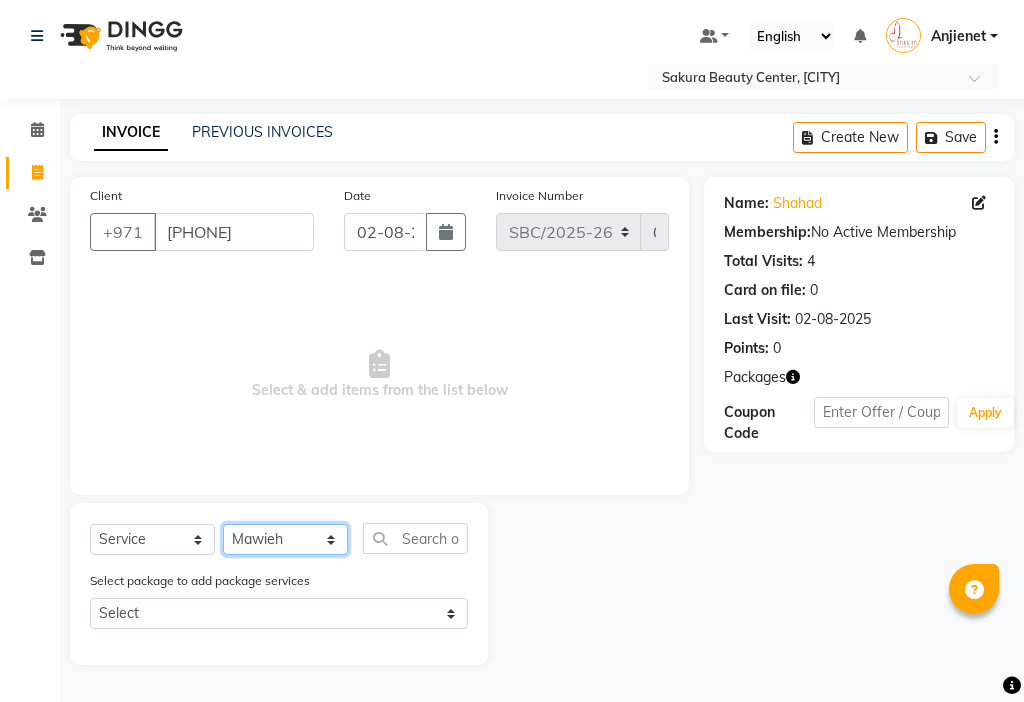 click on "Select Stylist [FIRST] [FIRST] [FIRST] [FIRST] [FIRST]  [FIRST] [FIRST]" 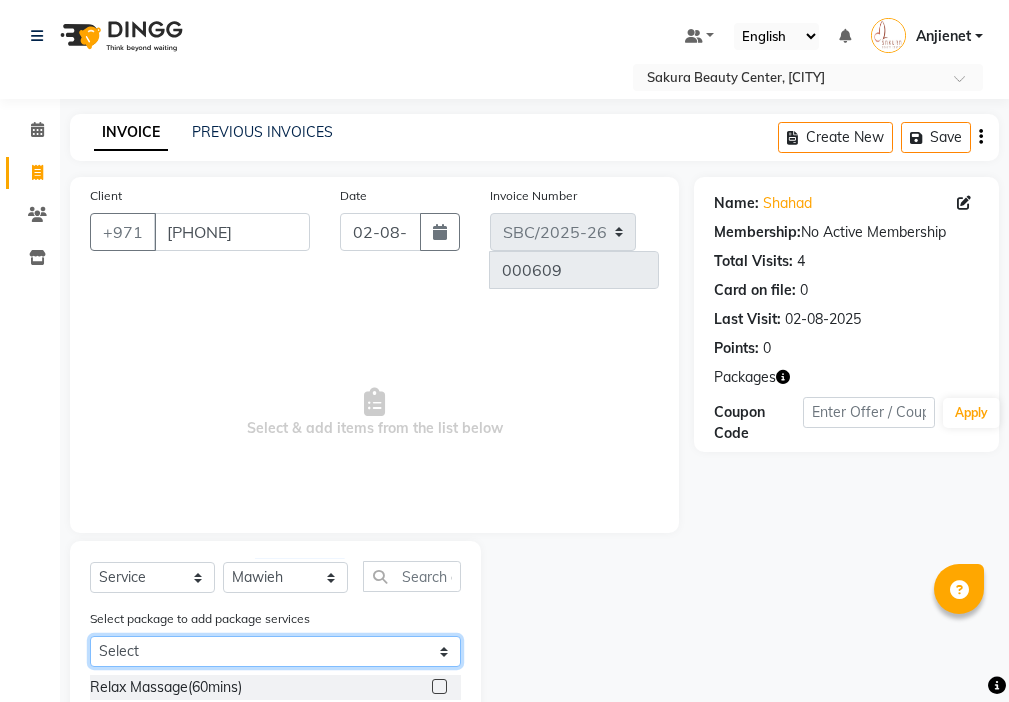 click on "Select Mix oil 5+1" 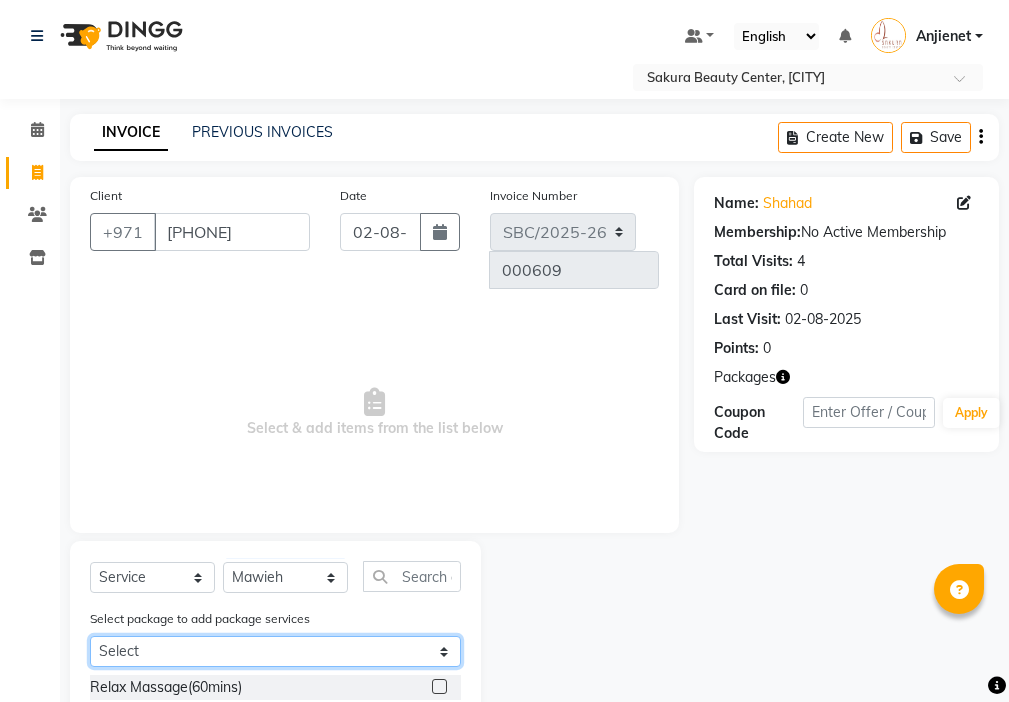 select on "1: Object" 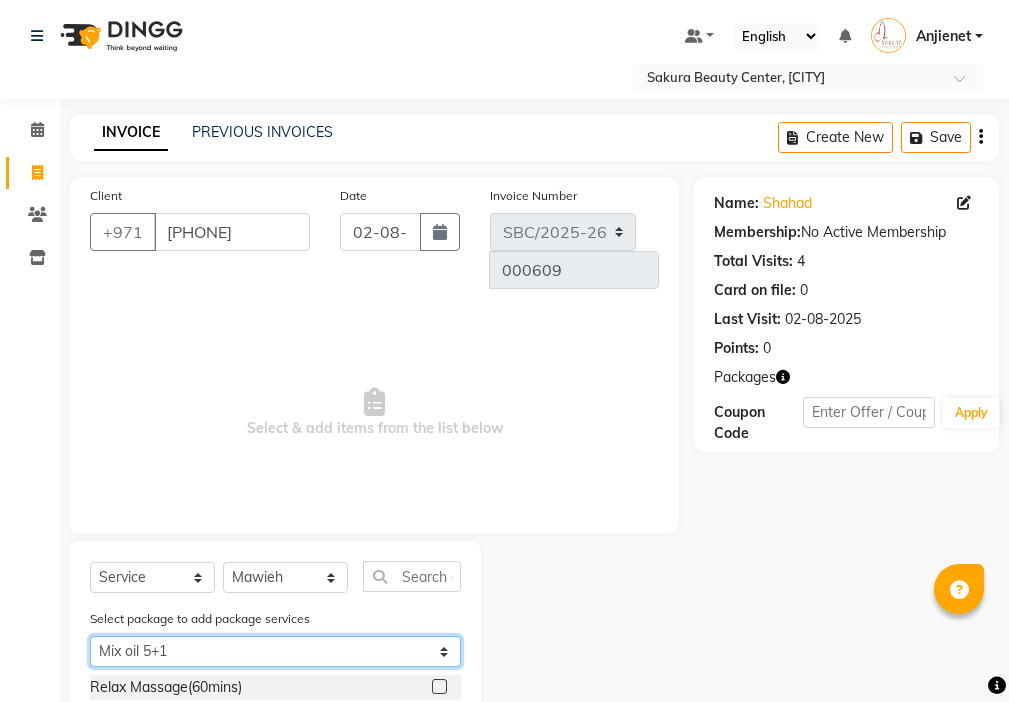 click on "Select Mix oil 5+1" 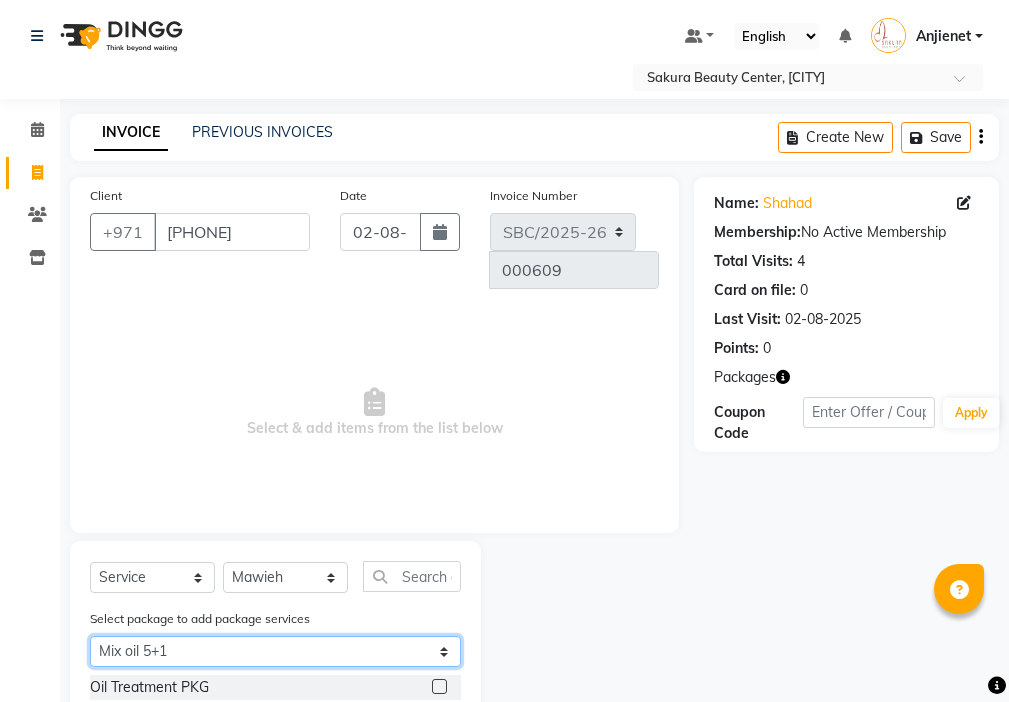 scroll, scrollTop: 22, scrollLeft: 0, axis: vertical 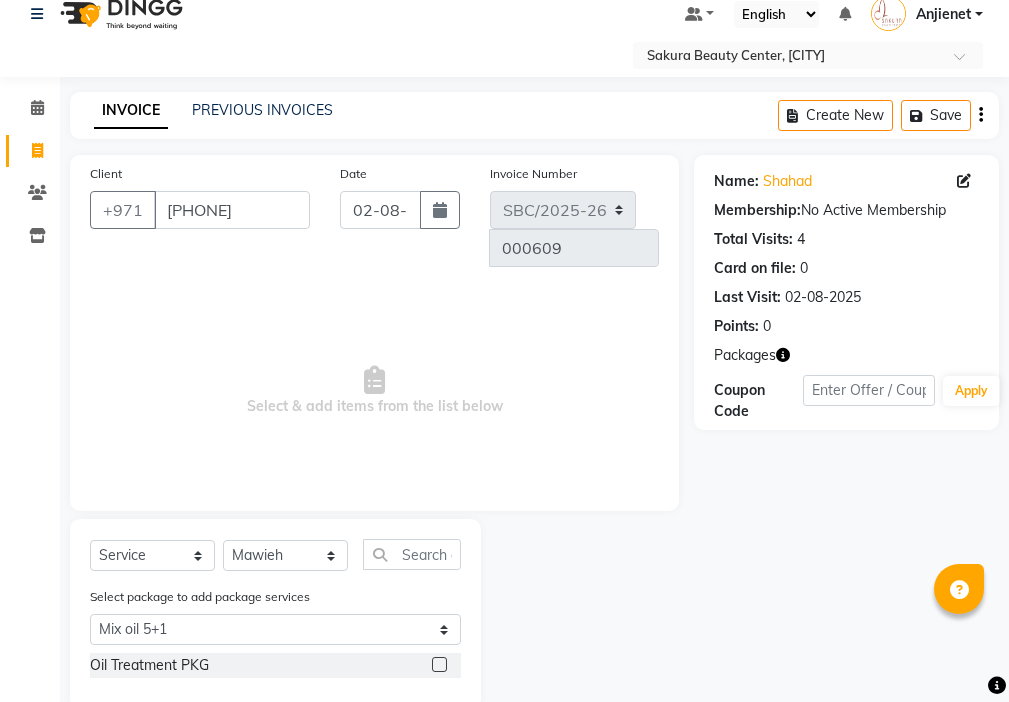 click 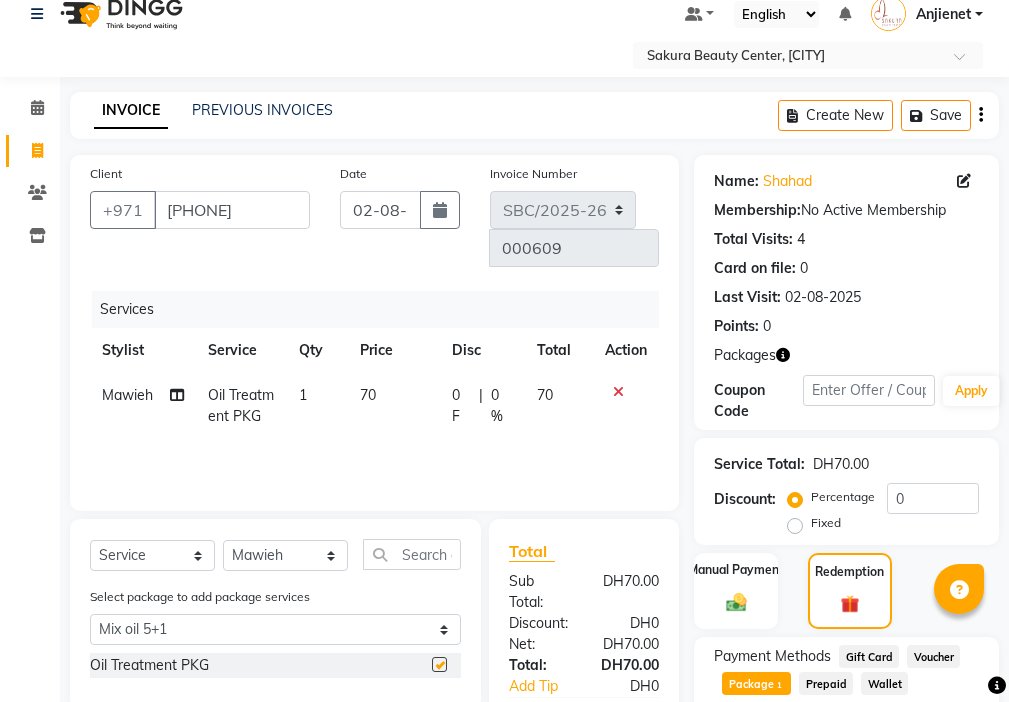 checkbox on "false" 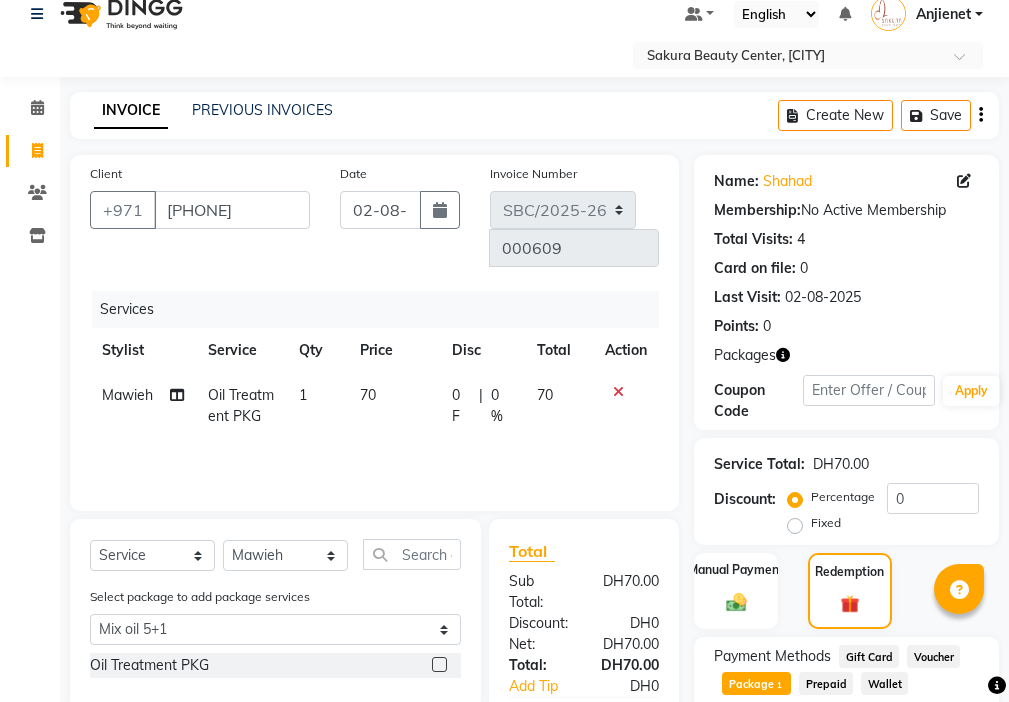 click on "70" 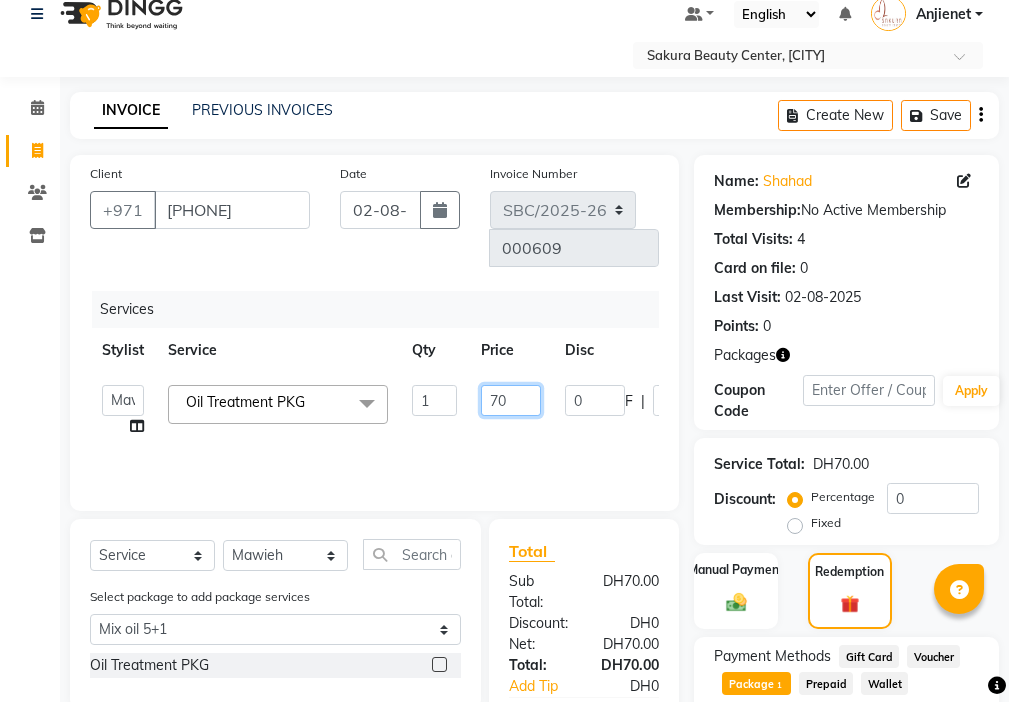 click on "70" 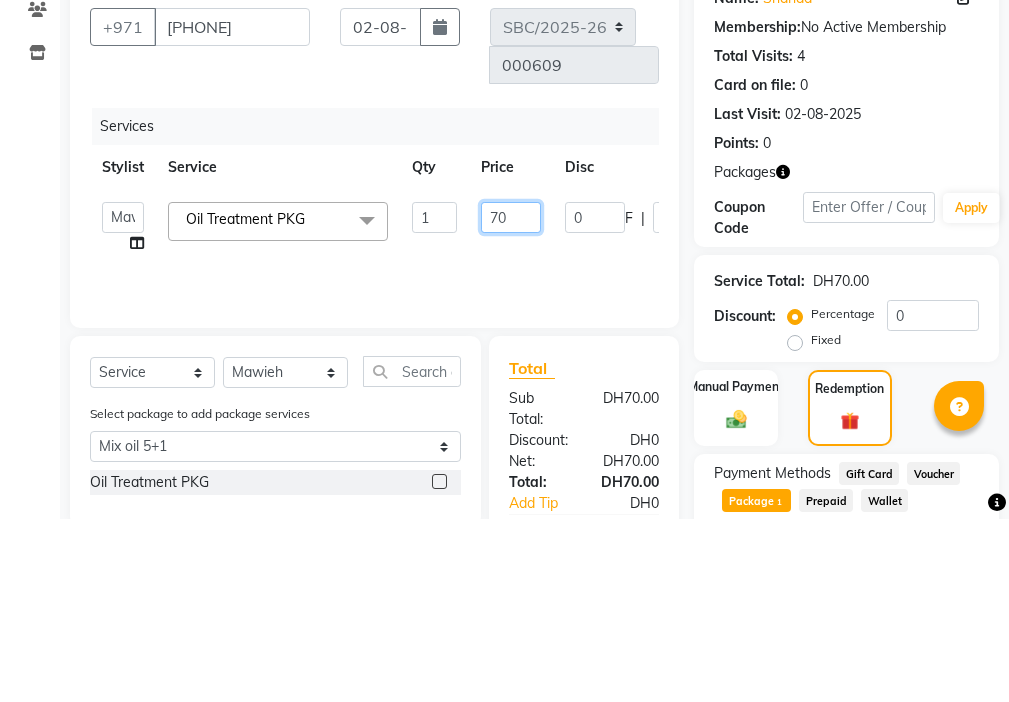 type on "7" 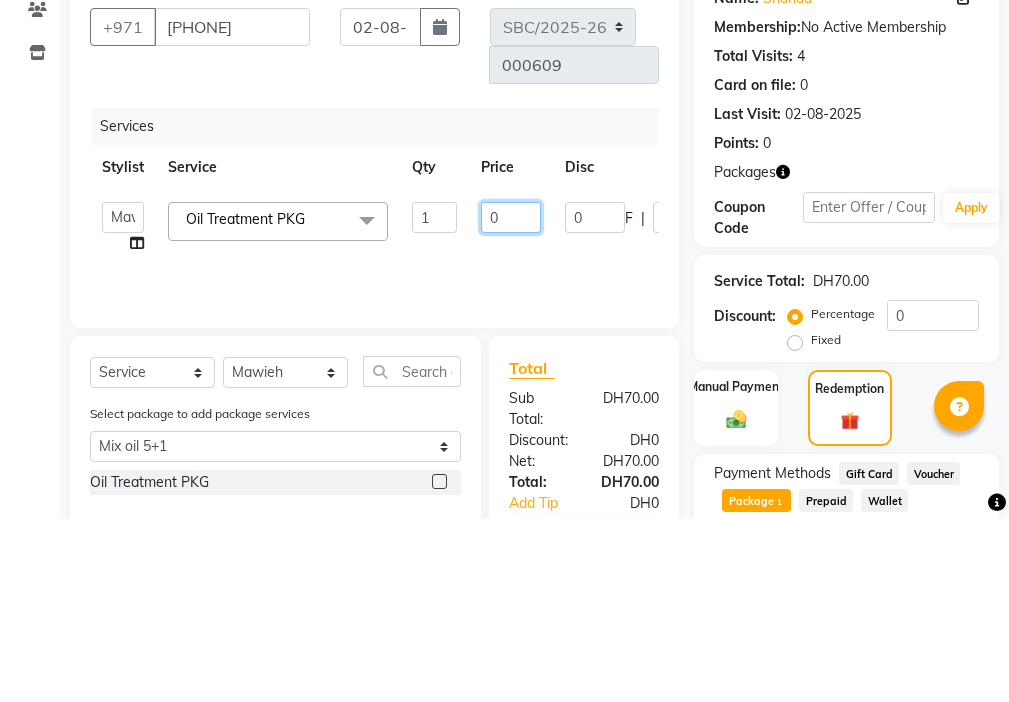 type on "00" 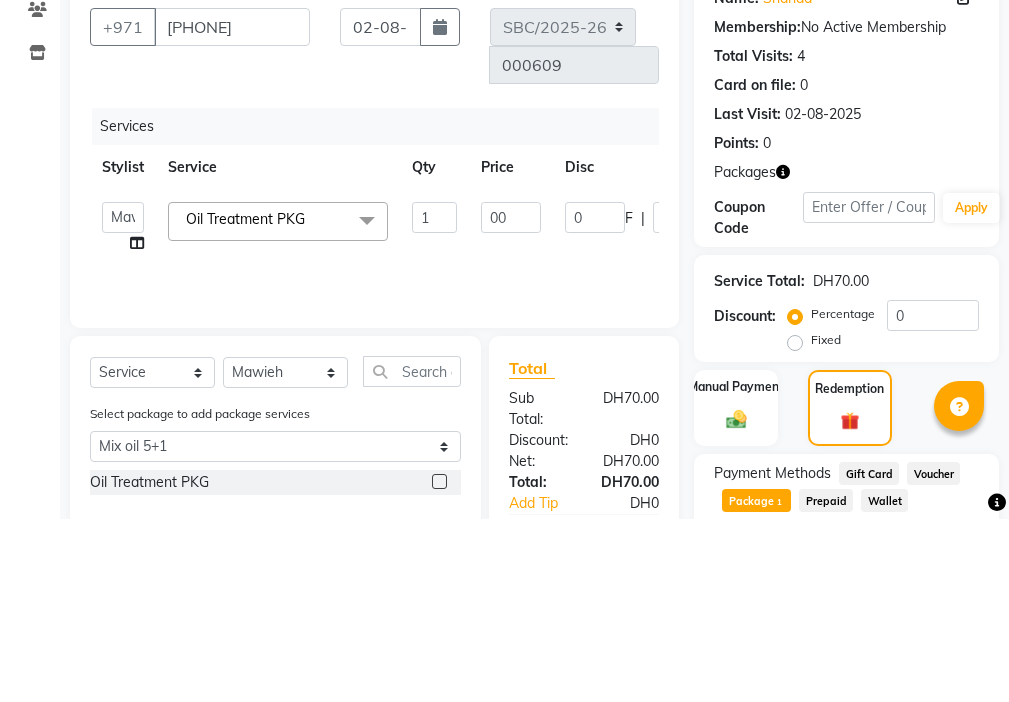 click on "Client +971 [PHONE] Date [DATE] Invoice Number SBC/2025-26 000609 Services Stylist Service Qty Price Disc Total Action  [FIRST]   [FIRST]   [FIRST]   [FIRST]    [FIRST]    [FIRST]   [FIRST]   [FIRST]  Oil Treatment PKG  x Relax Massage(60mins) Swedish Hot stone (60min) Ventosa (60mins) Sakura Signature massage Foot replix Back massage Hand massage Neck and Shoulder massage face andscalp massage Hot stone (90mins) ventosa(90mins) head massage scalp massage Chest half leg massage  half arm massage leg massage  Normal hammam Hammam with Herbal hammam with scrub Bridal hammam LEEFA big LEEFA small Dalka  Cleaning Manicure Pedicure Sakura special spa Manicure w/ Natural color Pedicure w/ Natural color Manicure w/ Gel polish Pedicure w/ Gel polish Gel Polish Nail extension Nail extension w/ normal polish French nail extension w/ reg.polish Polygel nail extention w/ natural/gel polish French extension w/ gel polish Nail extension Removal Regular polish only Gel polish only Cut and file hand/feet Gel removal chrome nail" 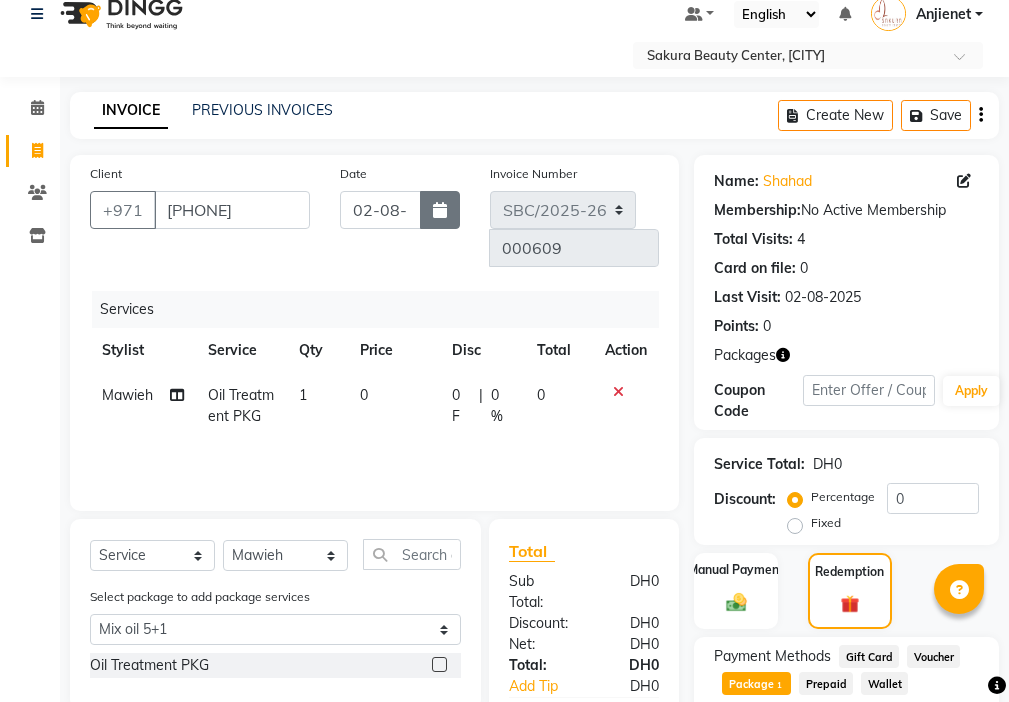 click 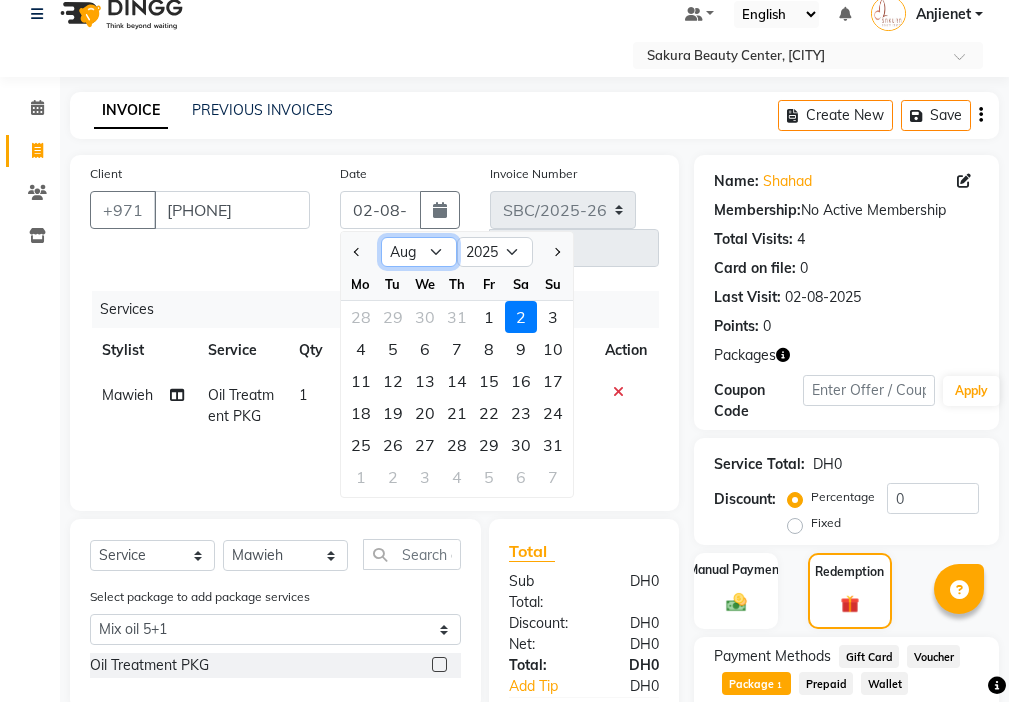 click on "Jan Feb Mar Apr May Jun Jul Aug Sep Oct Nov Dec" 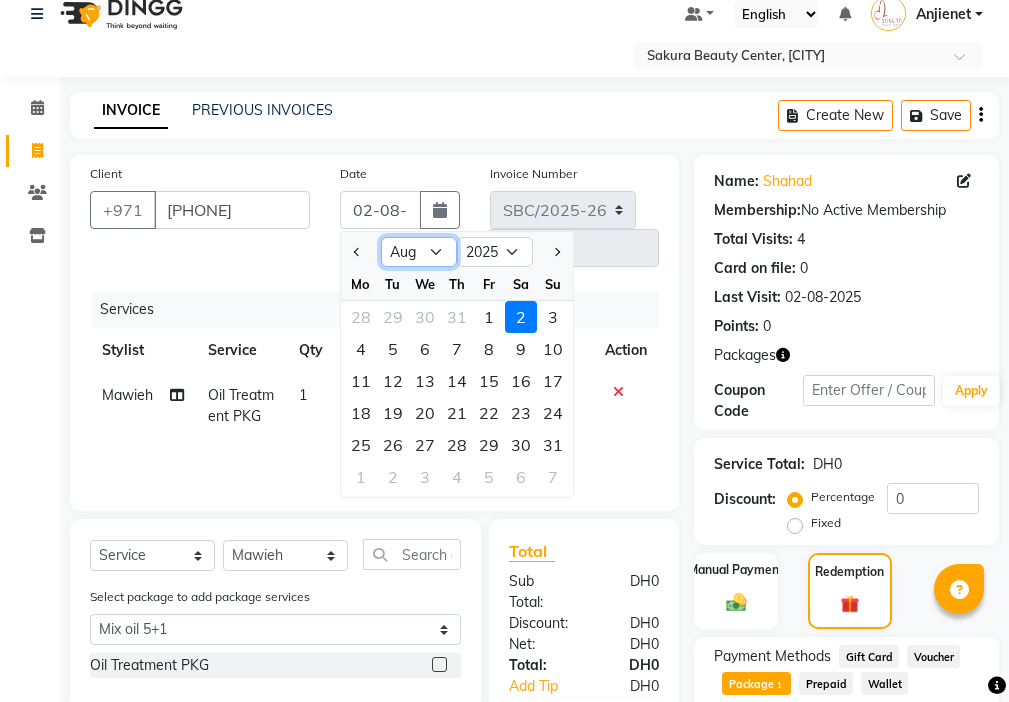 select on "7" 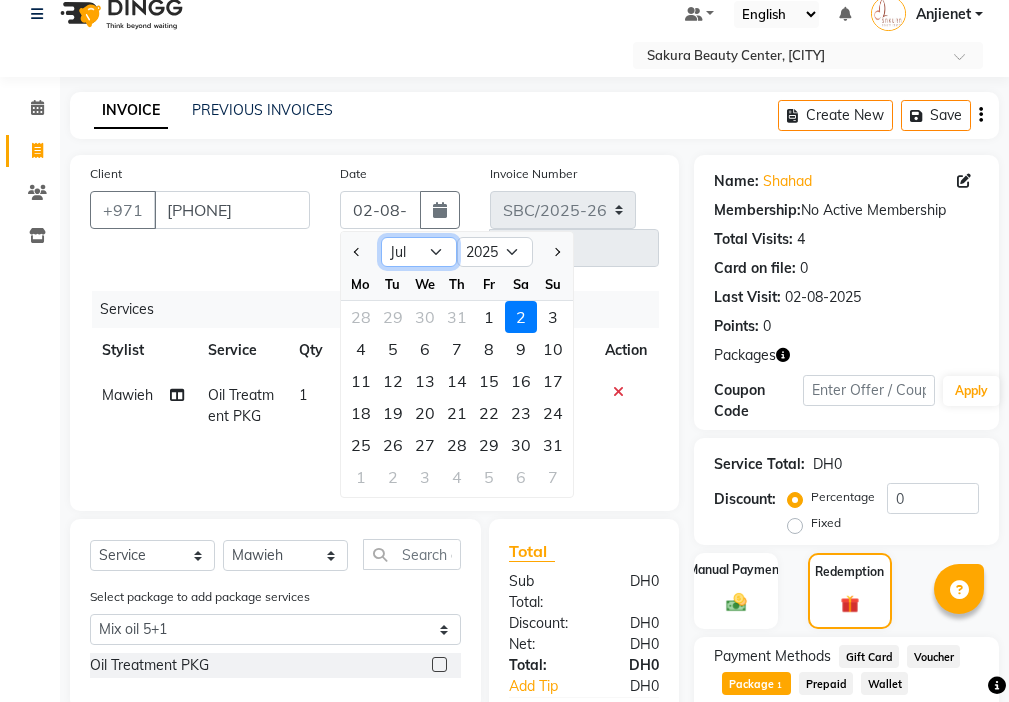 click on "Jan Feb Mar Apr May Jun Jul Aug Sep Oct Nov Dec" 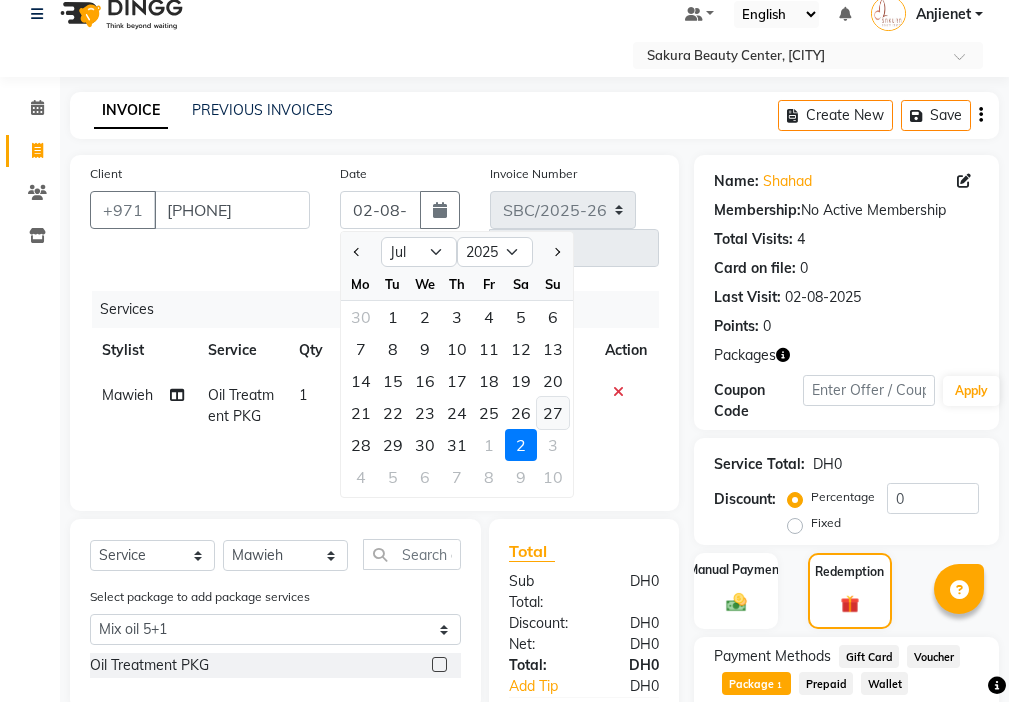 click on "27" 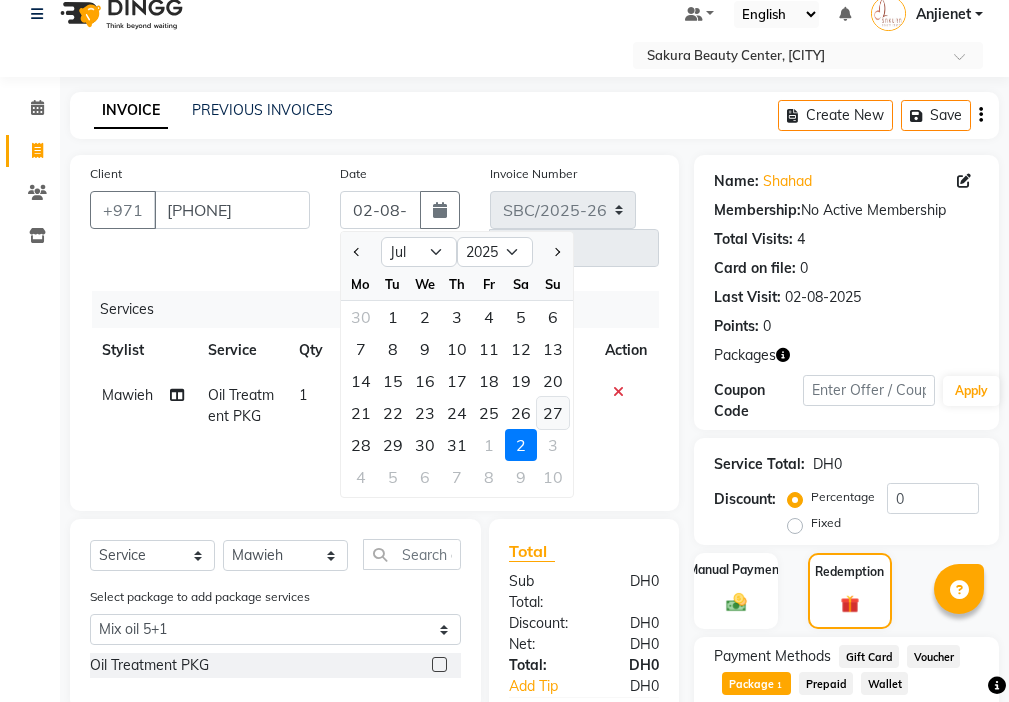 type on "27-07-2025" 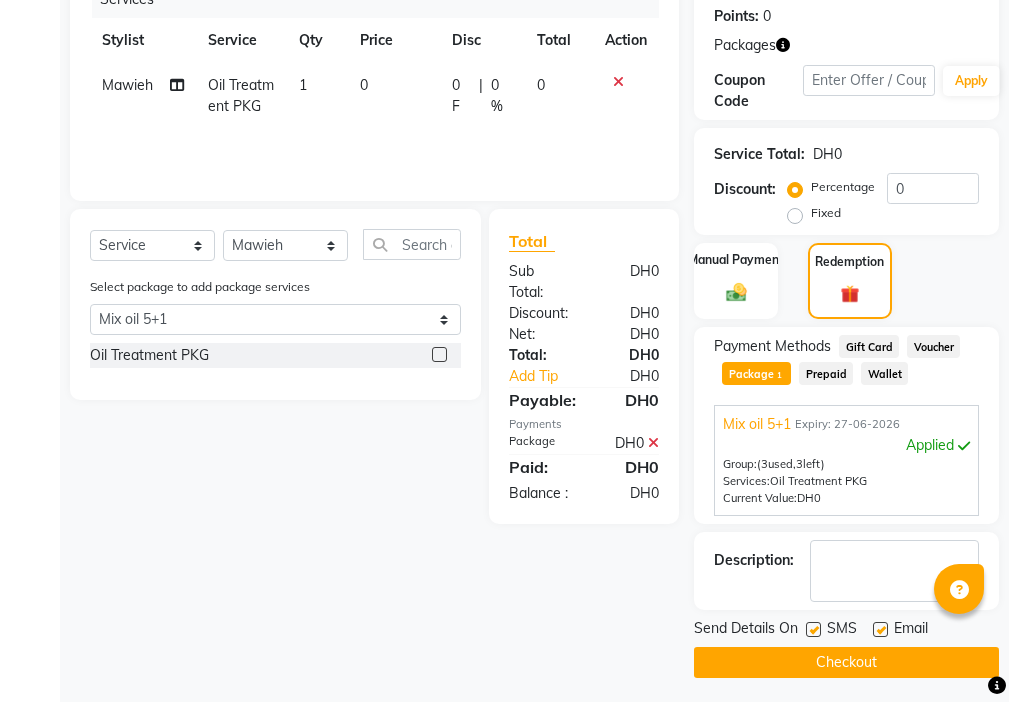 scroll, scrollTop: 338, scrollLeft: 0, axis: vertical 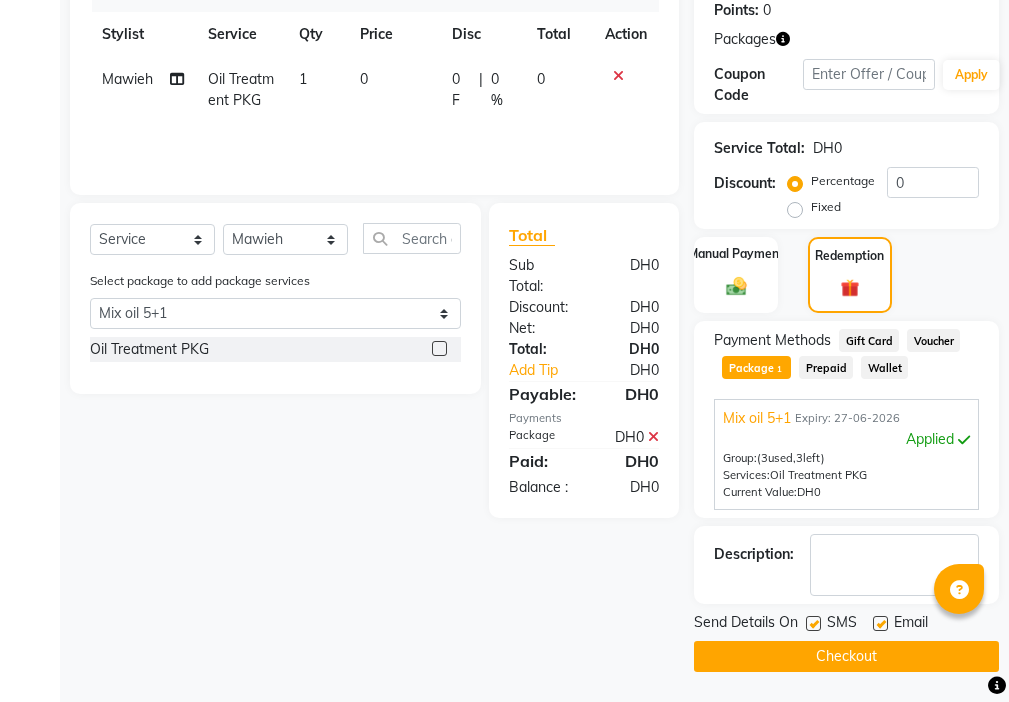 click 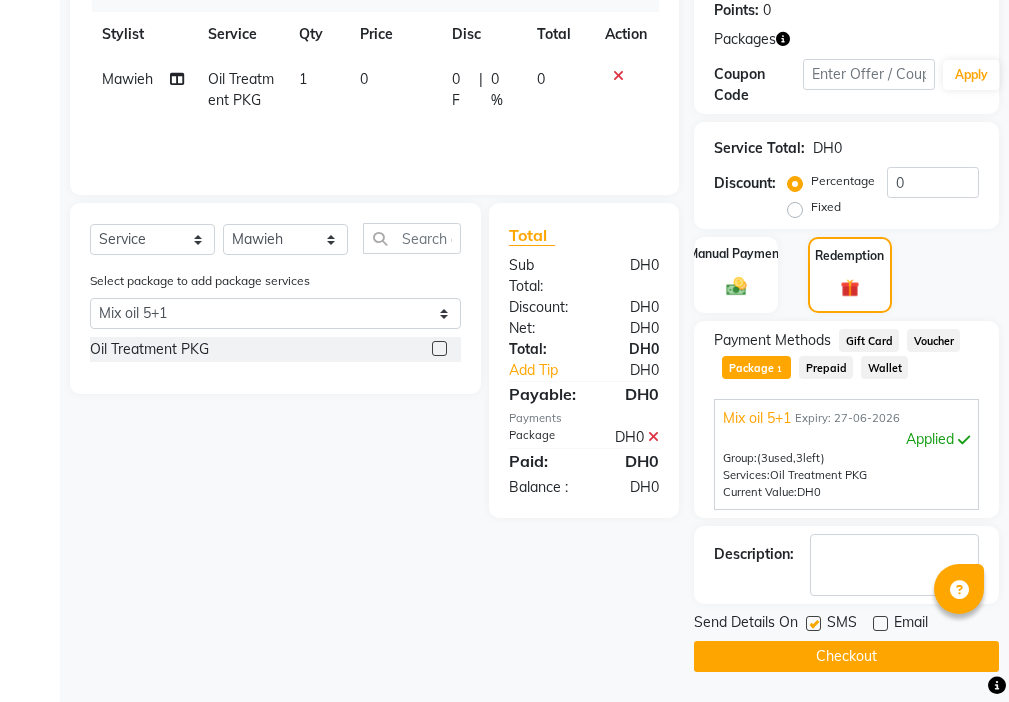 click 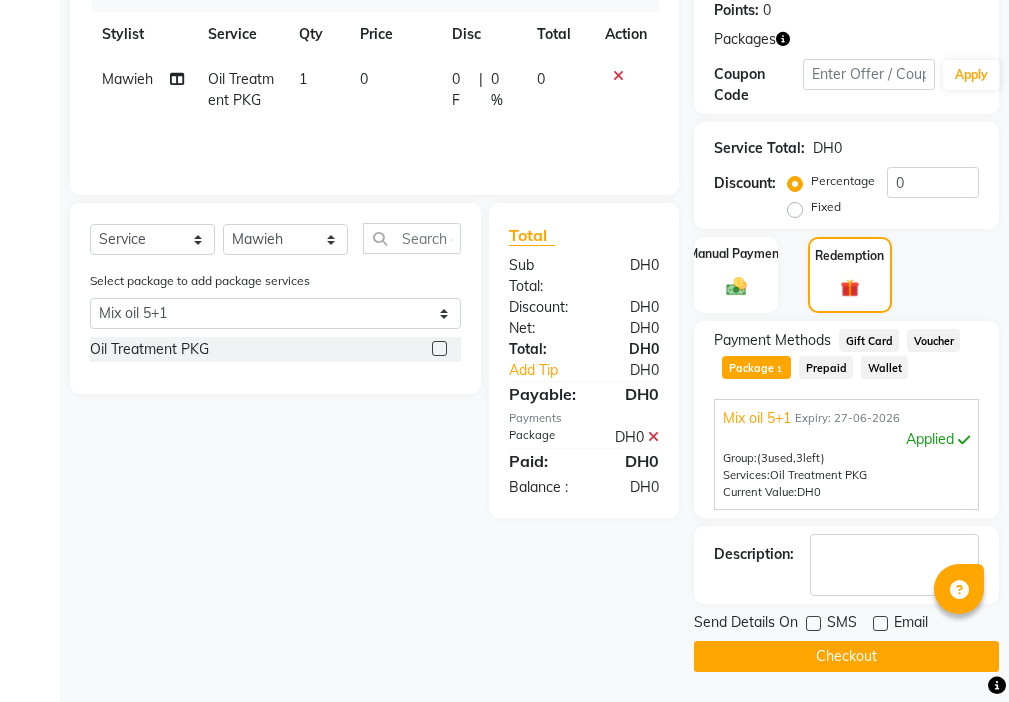 click on "Checkout" 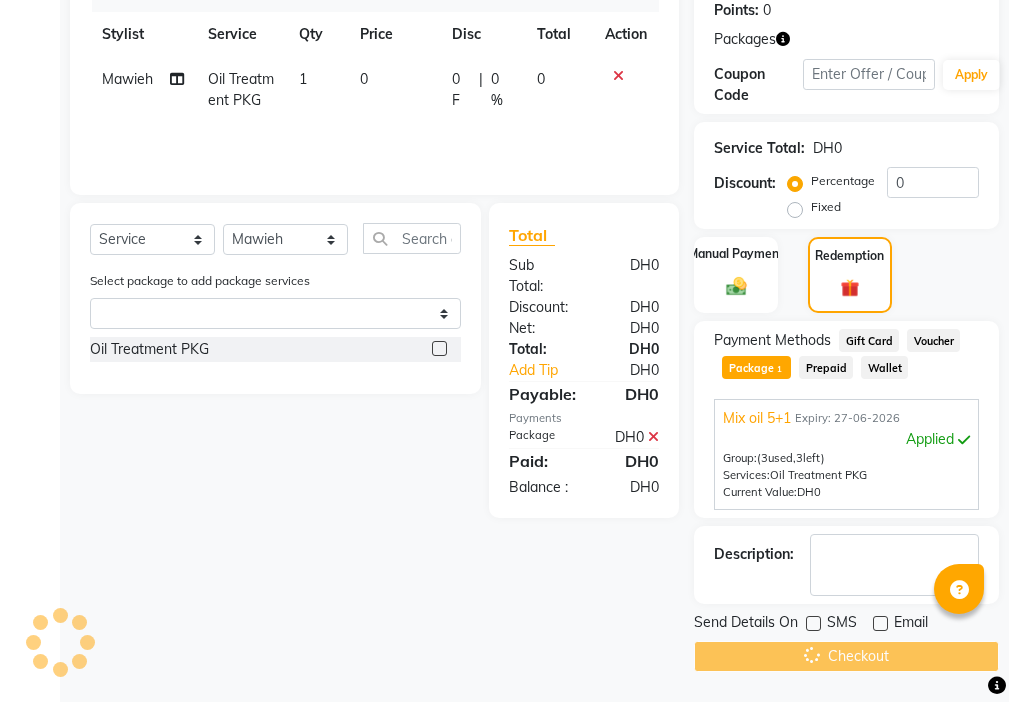 scroll, scrollTop: 0, scrollLeft: 0, axis: both 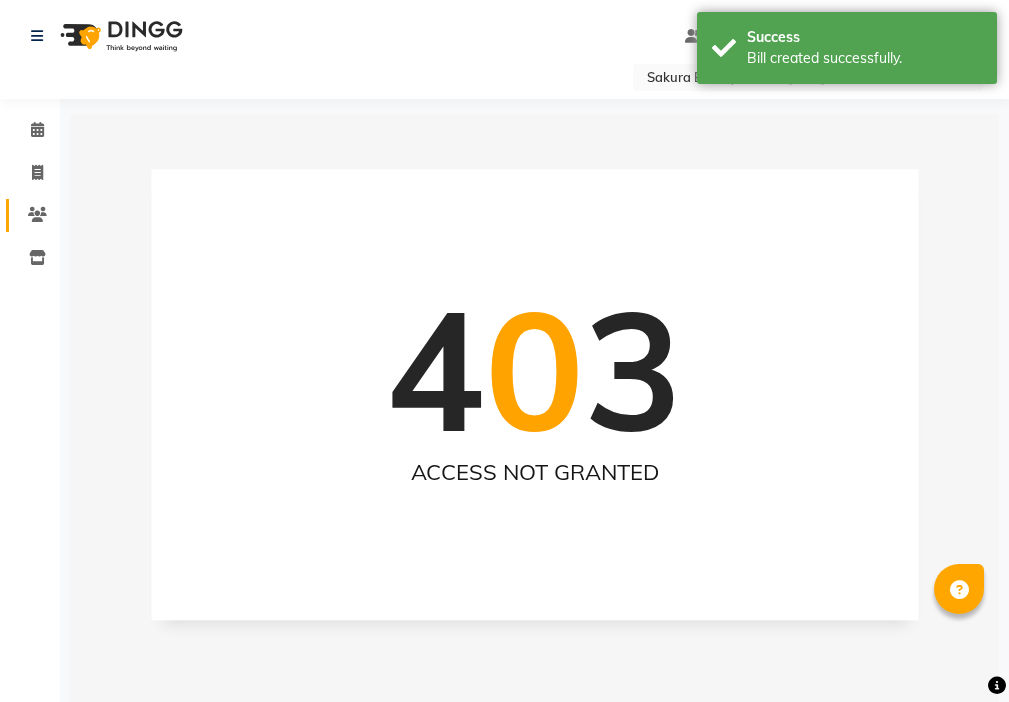 click on "Clients" 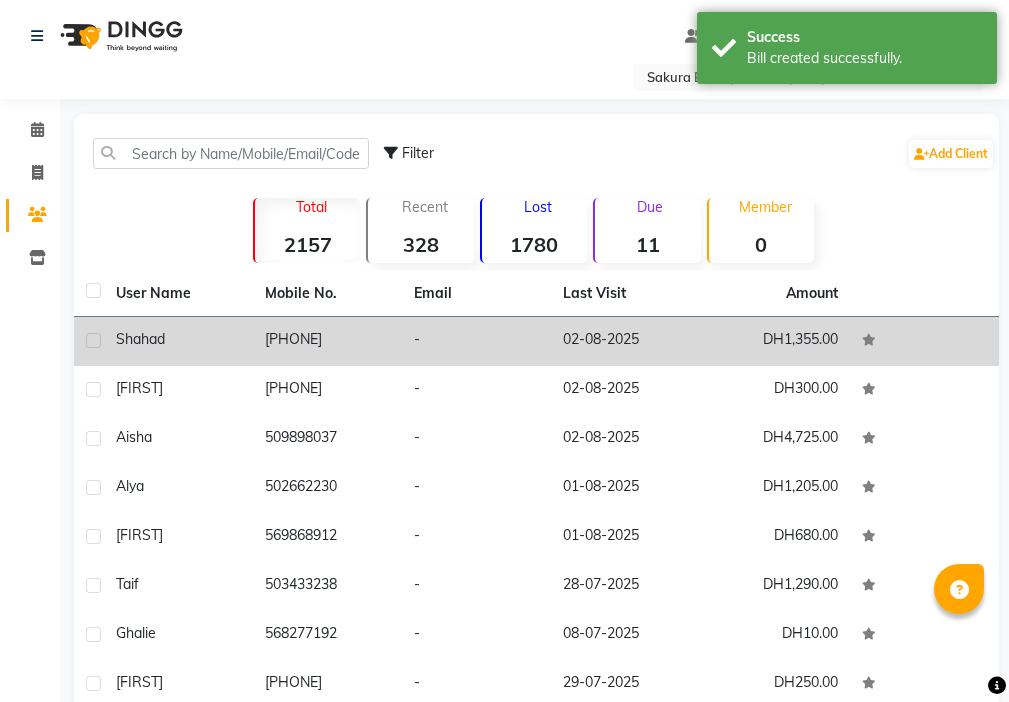 click 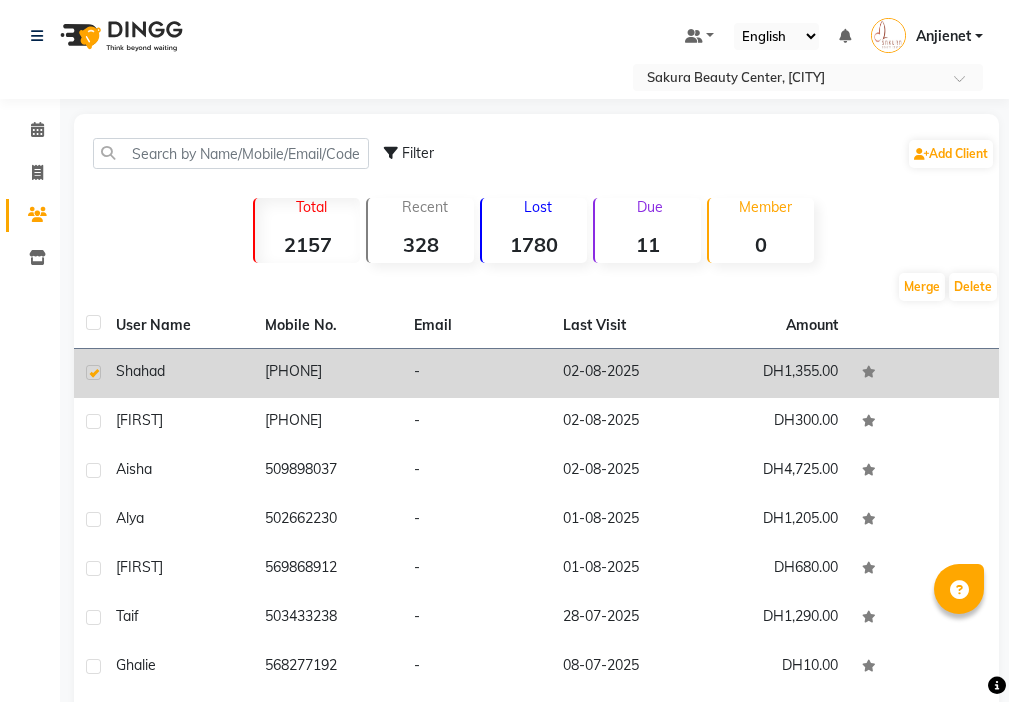 click on "DH1,355.00" 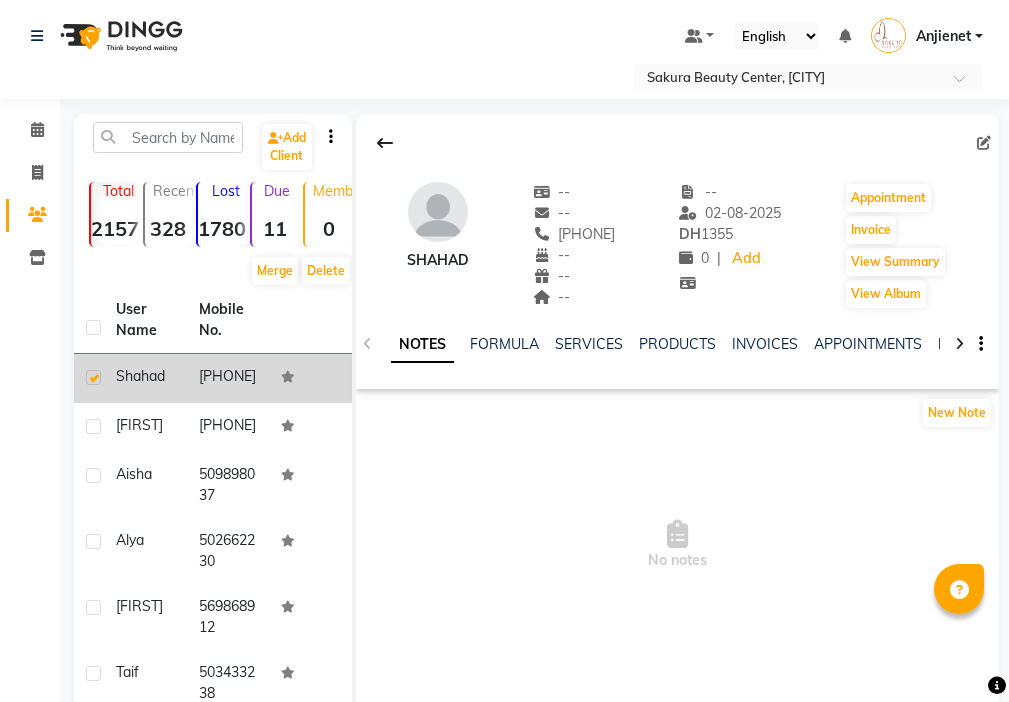 click on "MEMBERSHIP" 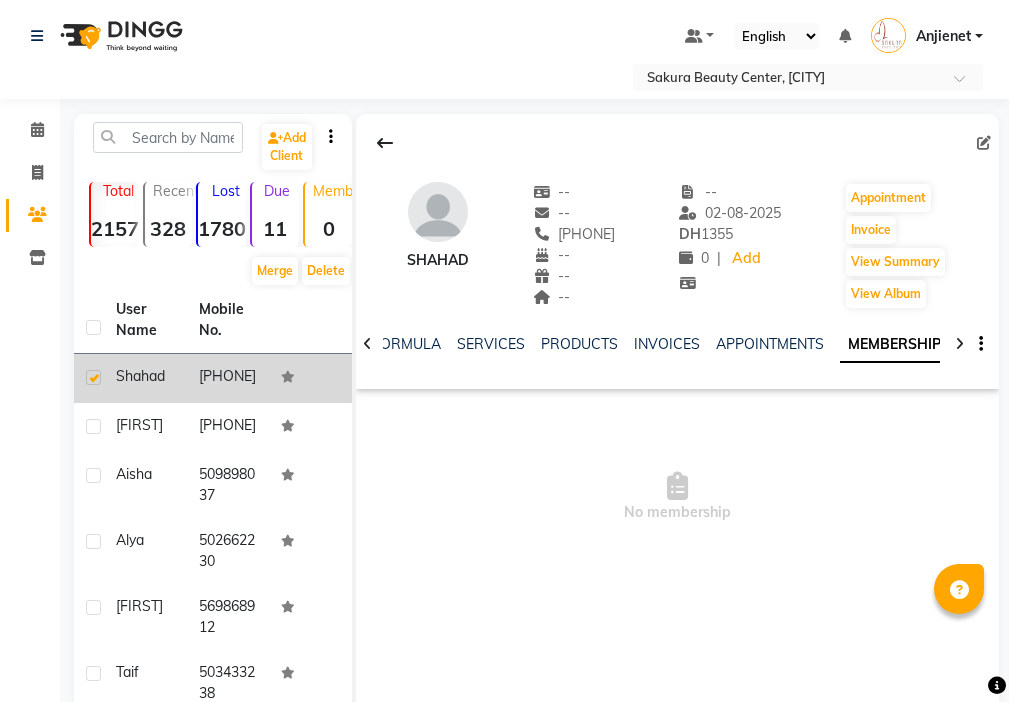 click 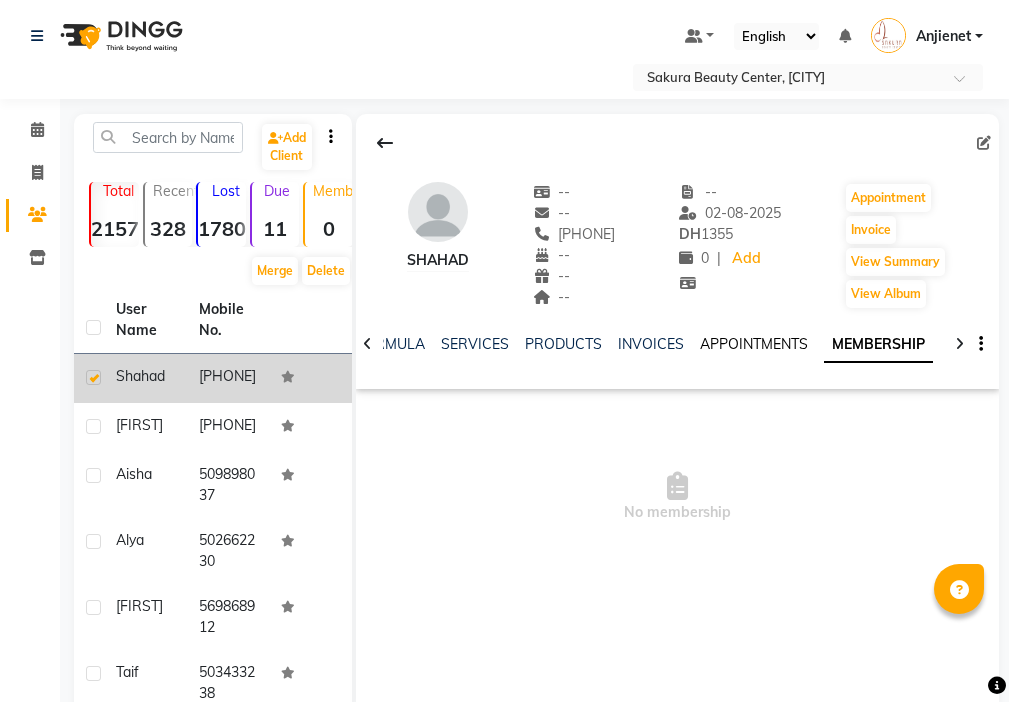 click on "APPOINTMENTS" 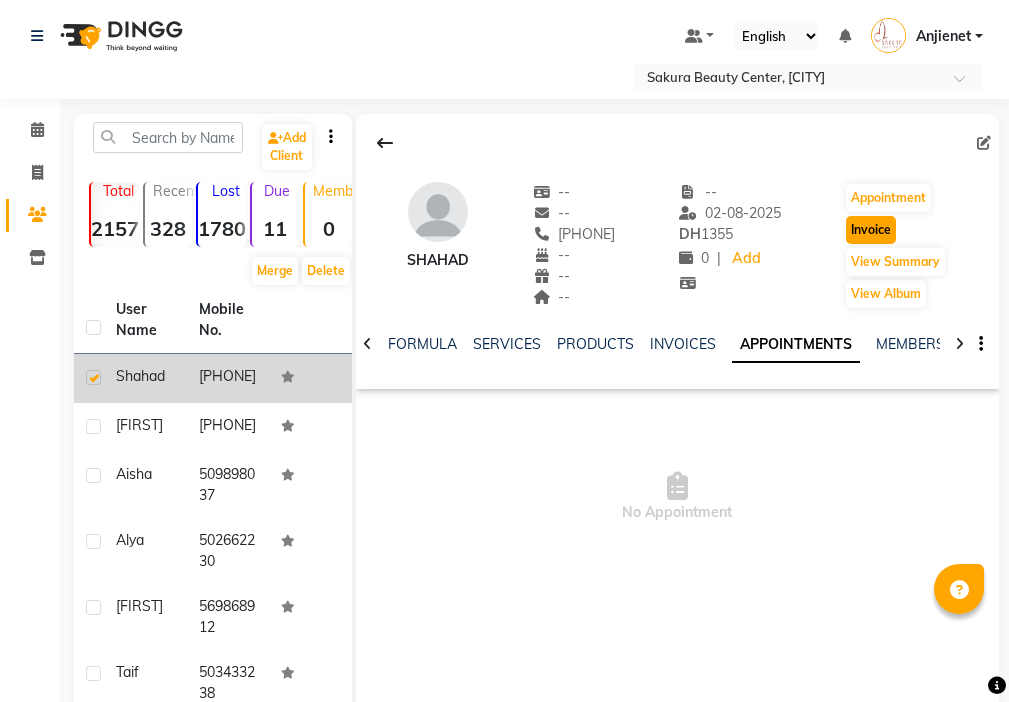 click on "Invoice" 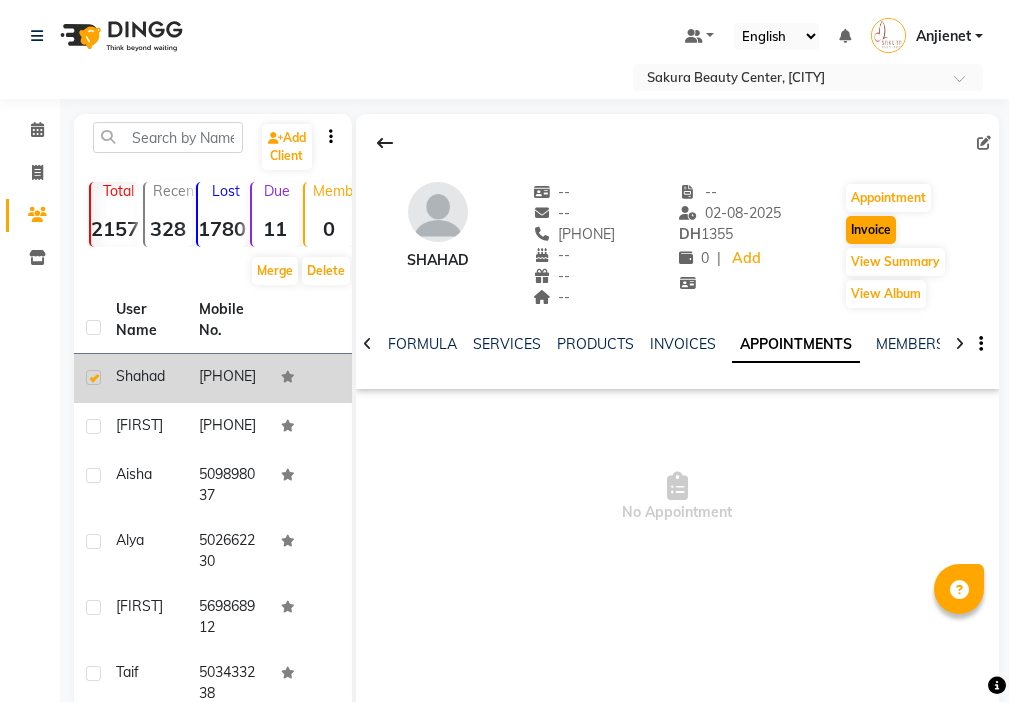 select on "service" 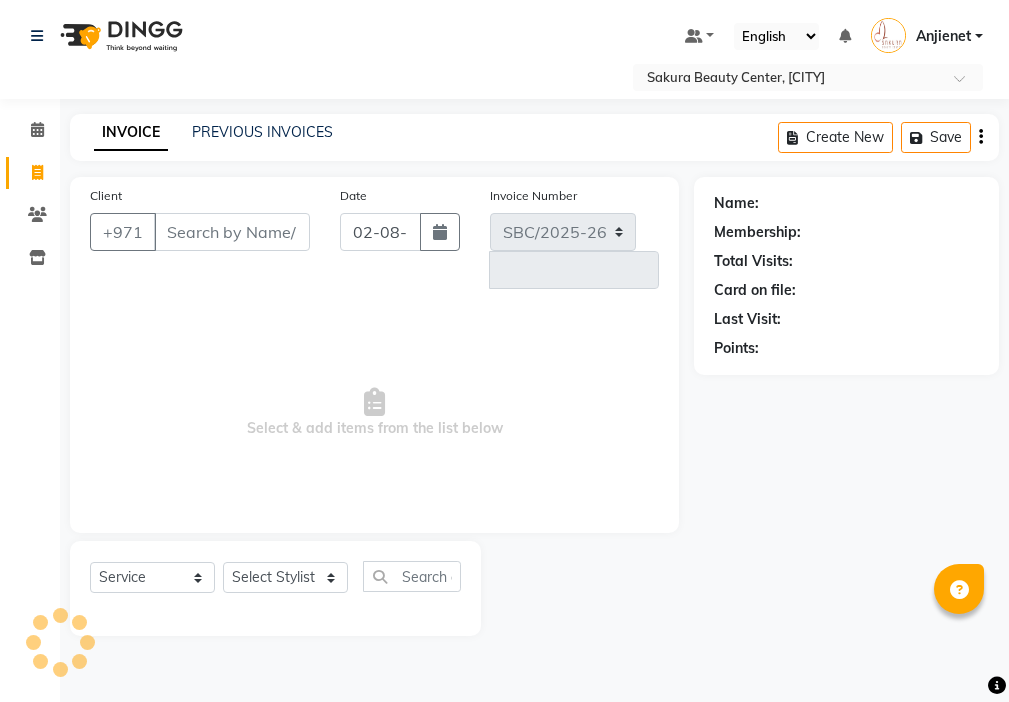 select on "3691" 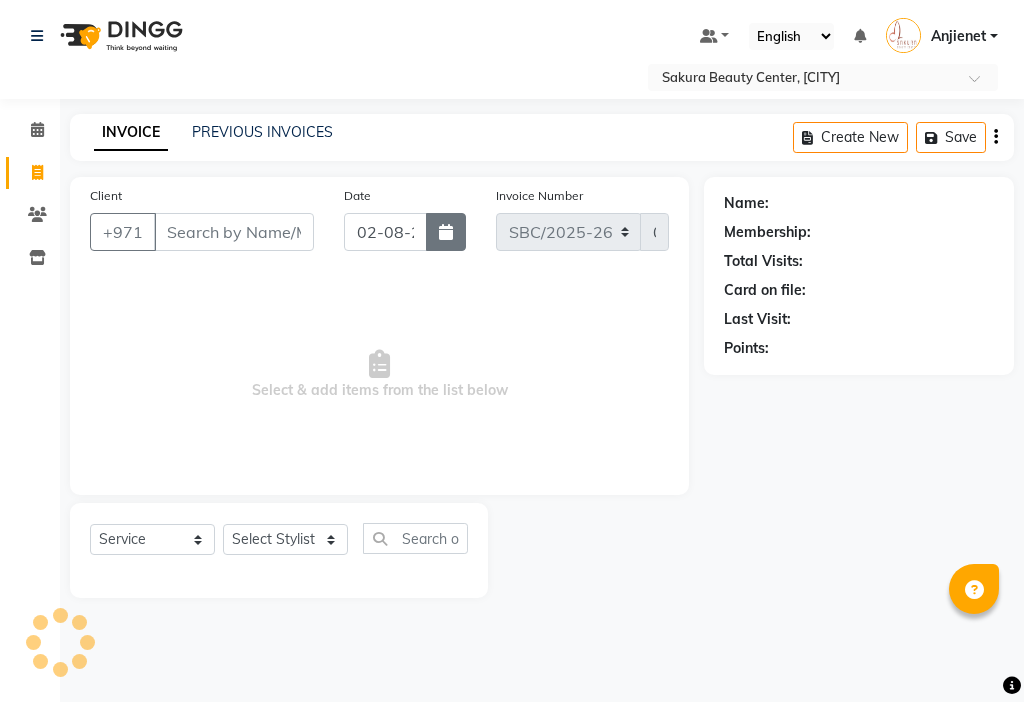 click 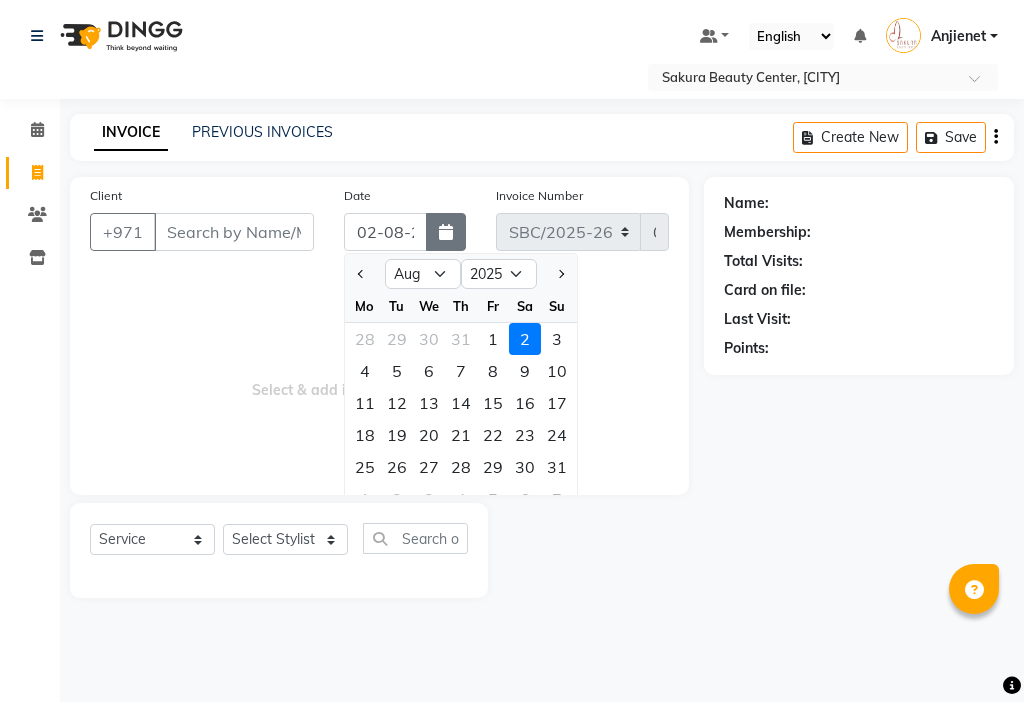 type on "[PHONE]" 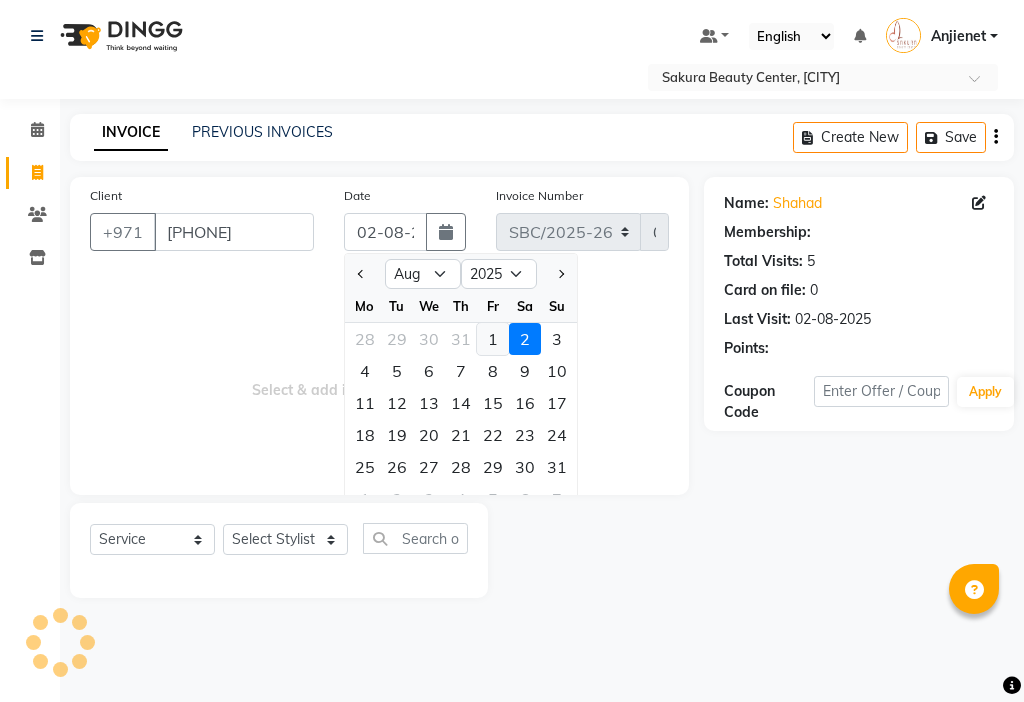 click on "1" 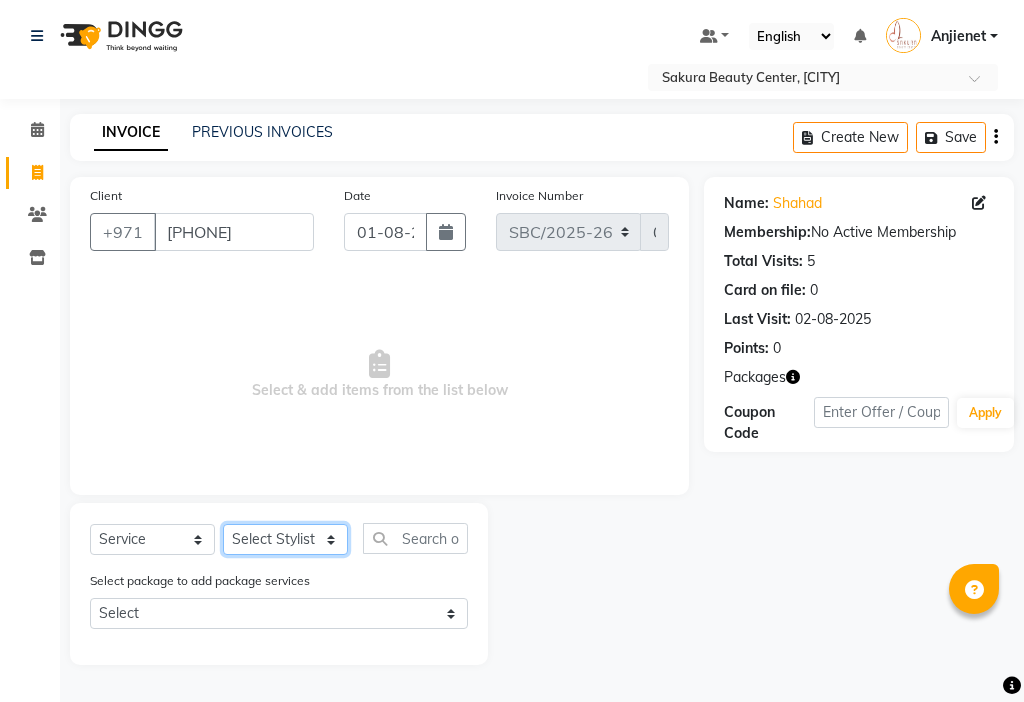 click on "Select Stylist [FIRST] [FIRST] [FIRST] [FIRST] [FIRST]  [FIRST] [FIRST]" 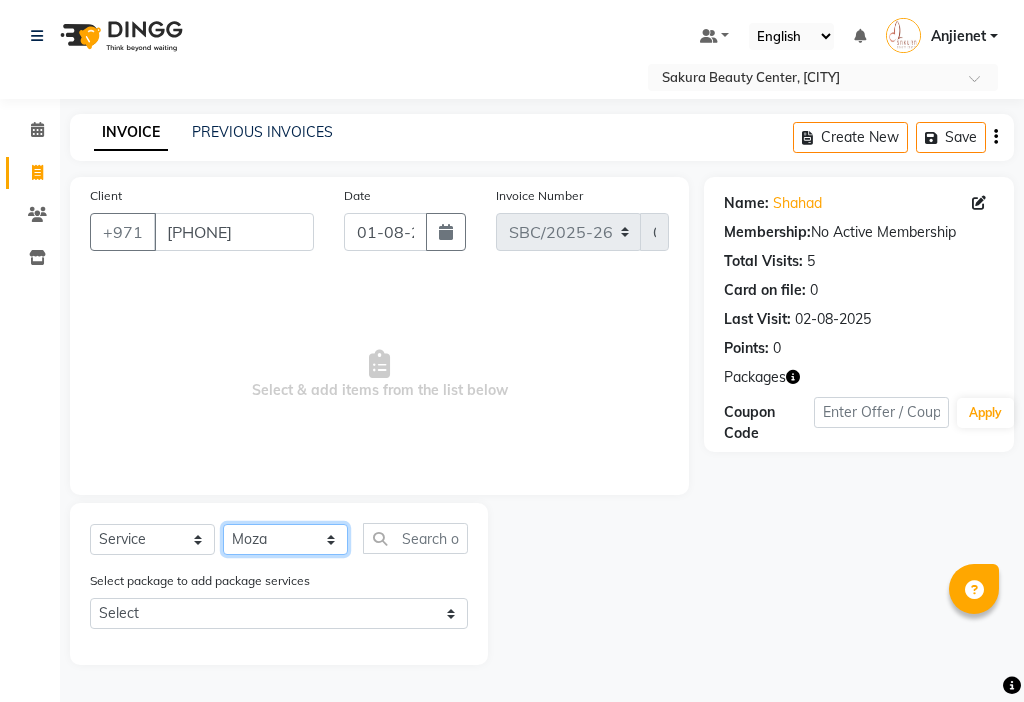 click on "Select Stylist [FIRST] [FIRST] [FIRST] [FIRST] [FIRST]  [FIRST] [FIRST]" 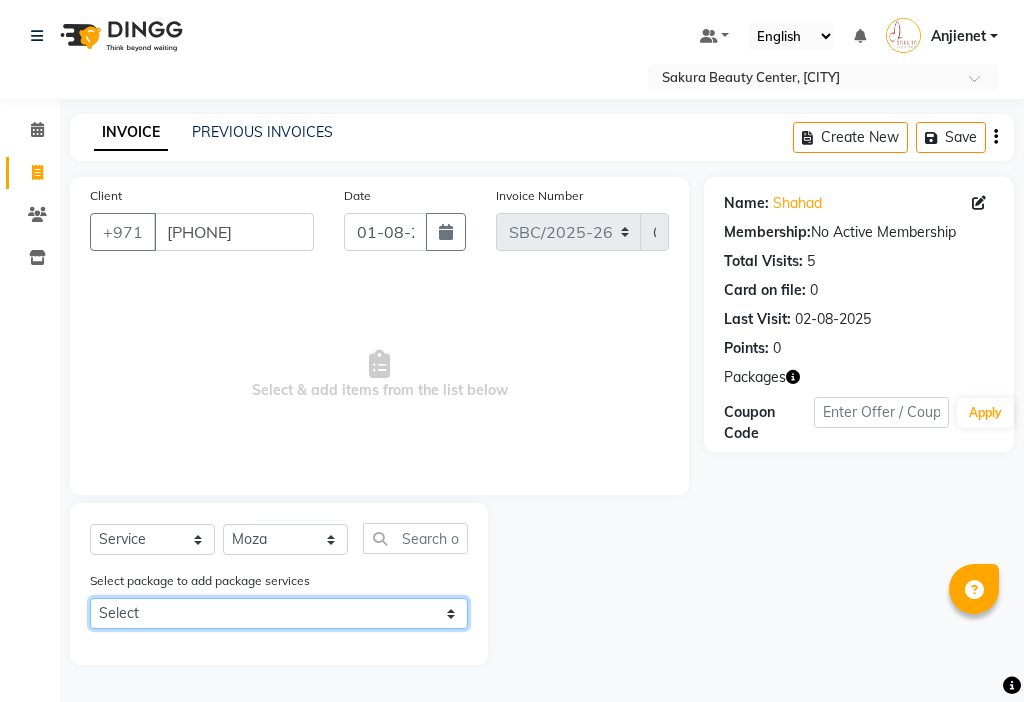 click on "Select Mix oil 5+1" 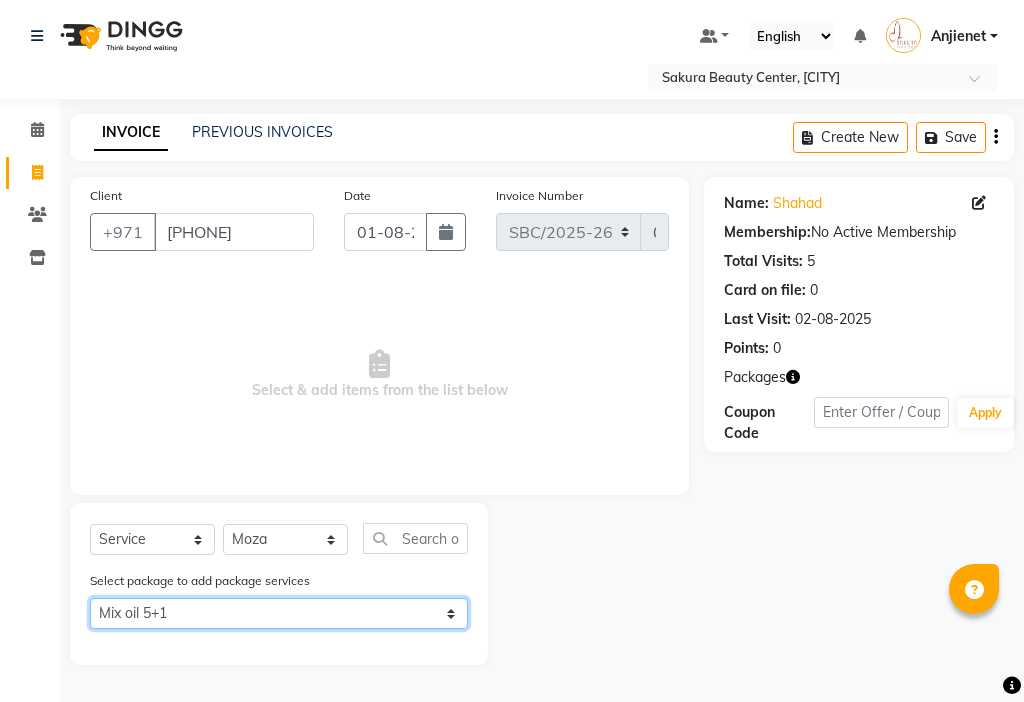 click on "Select Mix oil 5+1" 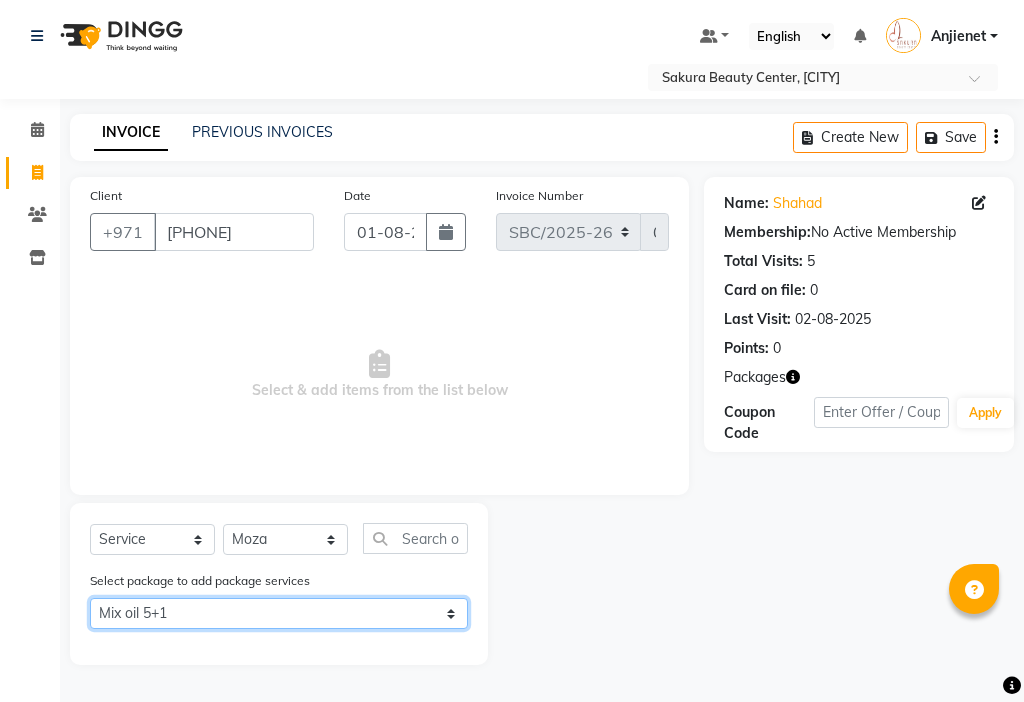 click on "Select Mix oil 5+1" 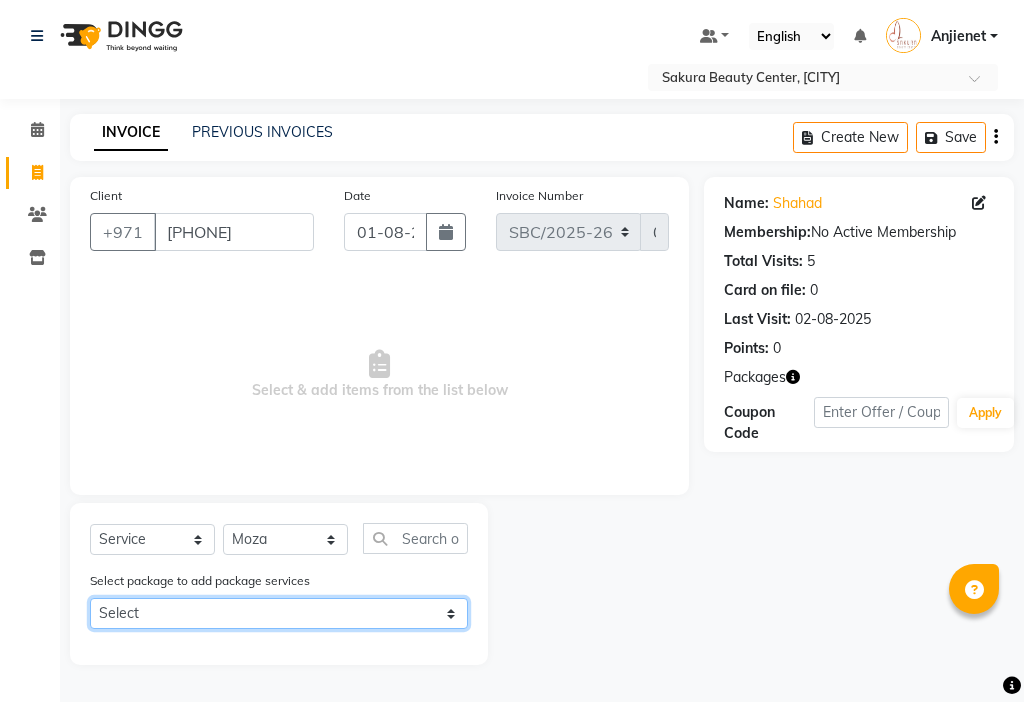 click on "Select Mix oil 5+1" 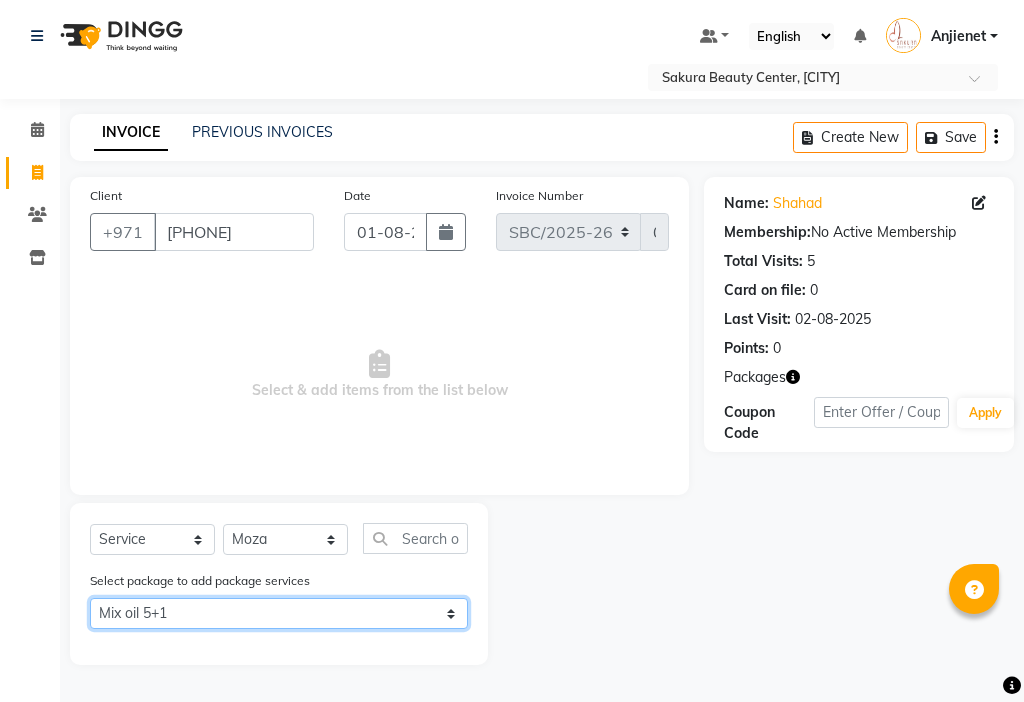 click on "Select Mix oil 5+1" 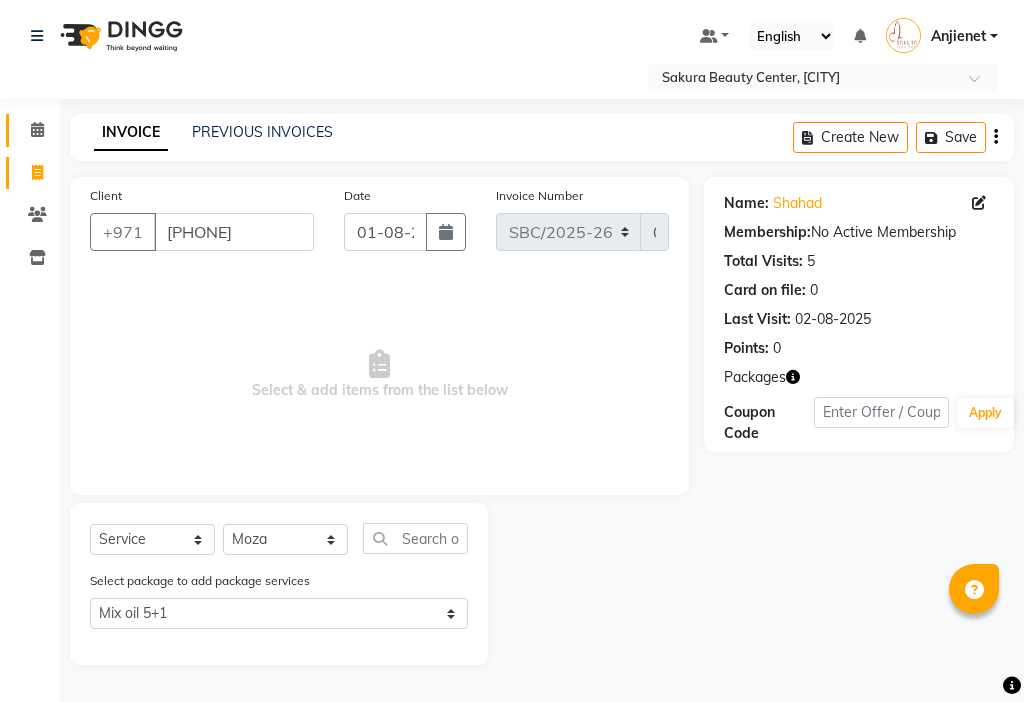 click 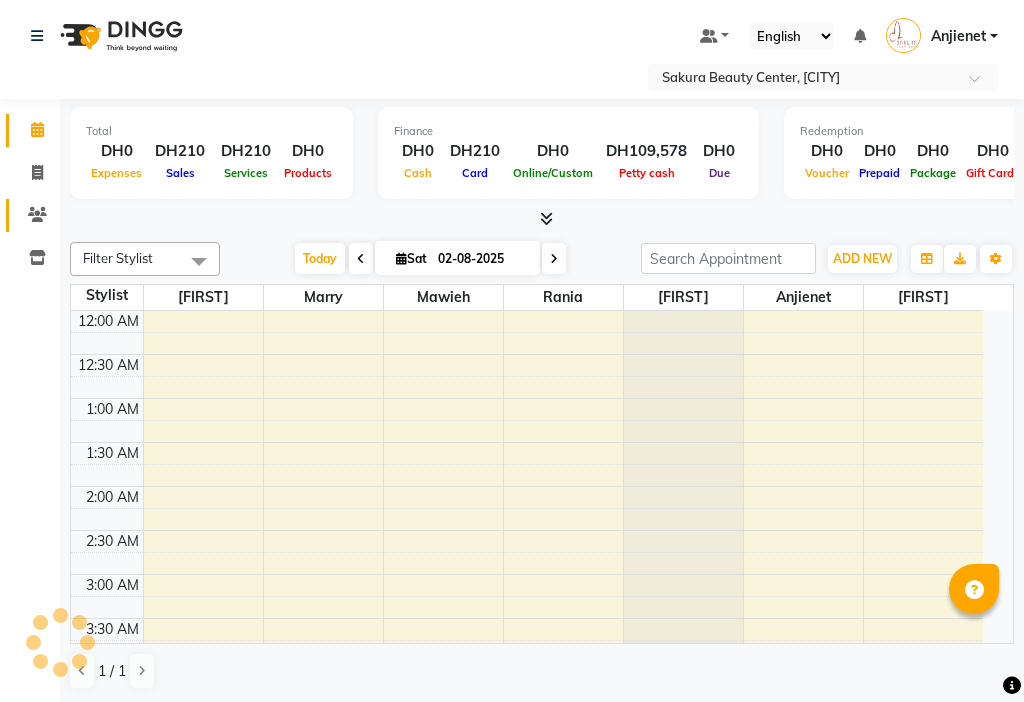 click on "Clients" 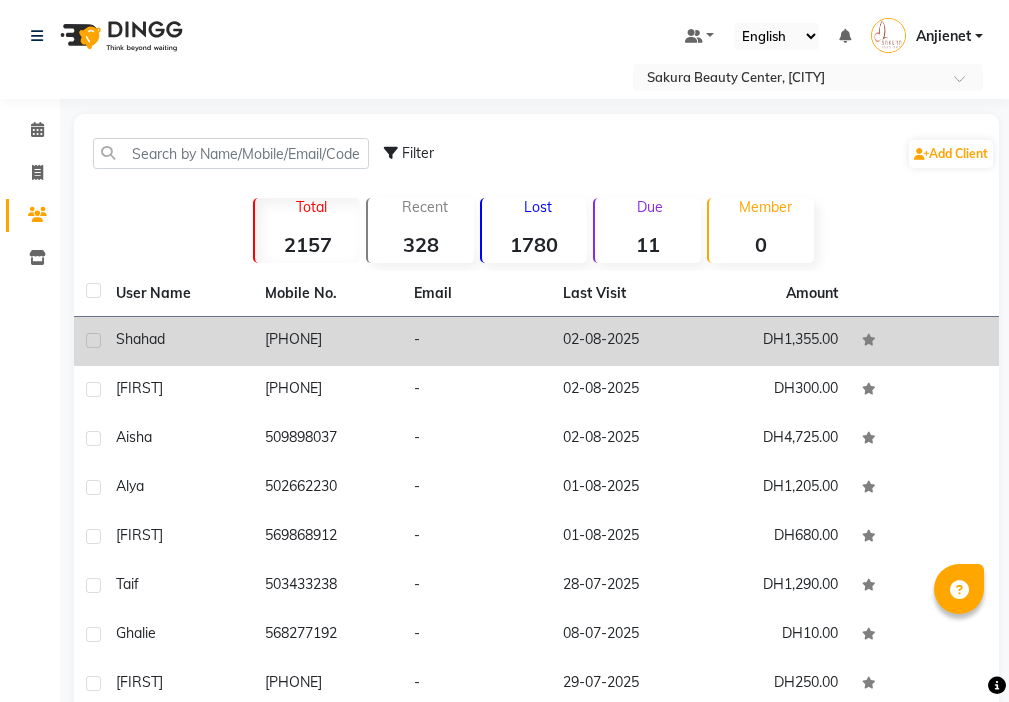 click 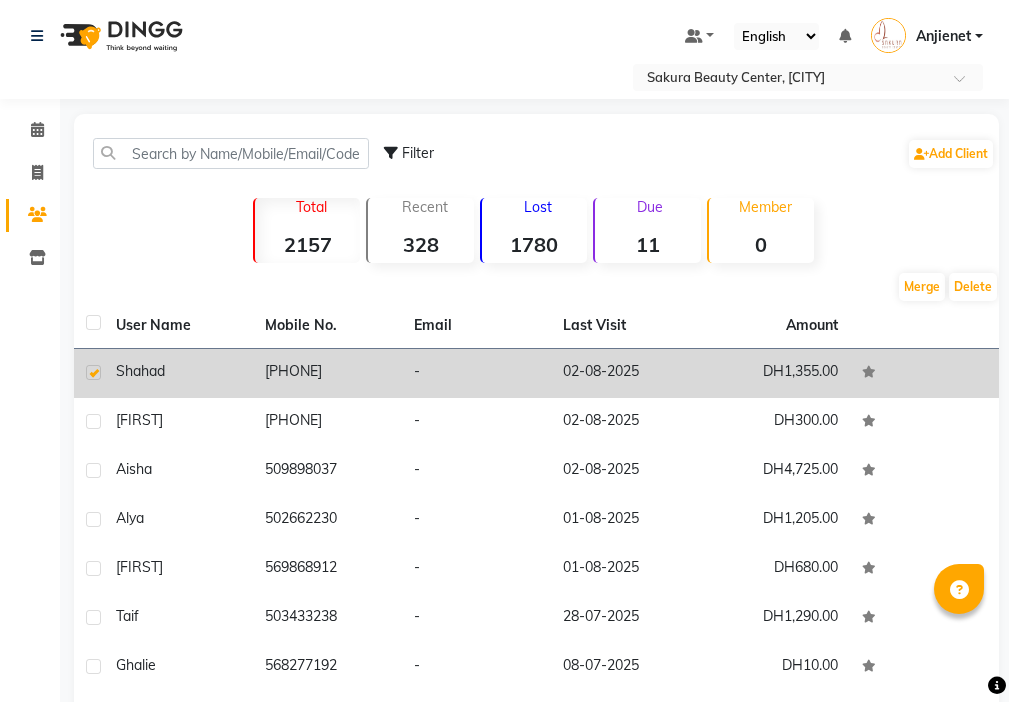 click on "DH1,355.00" 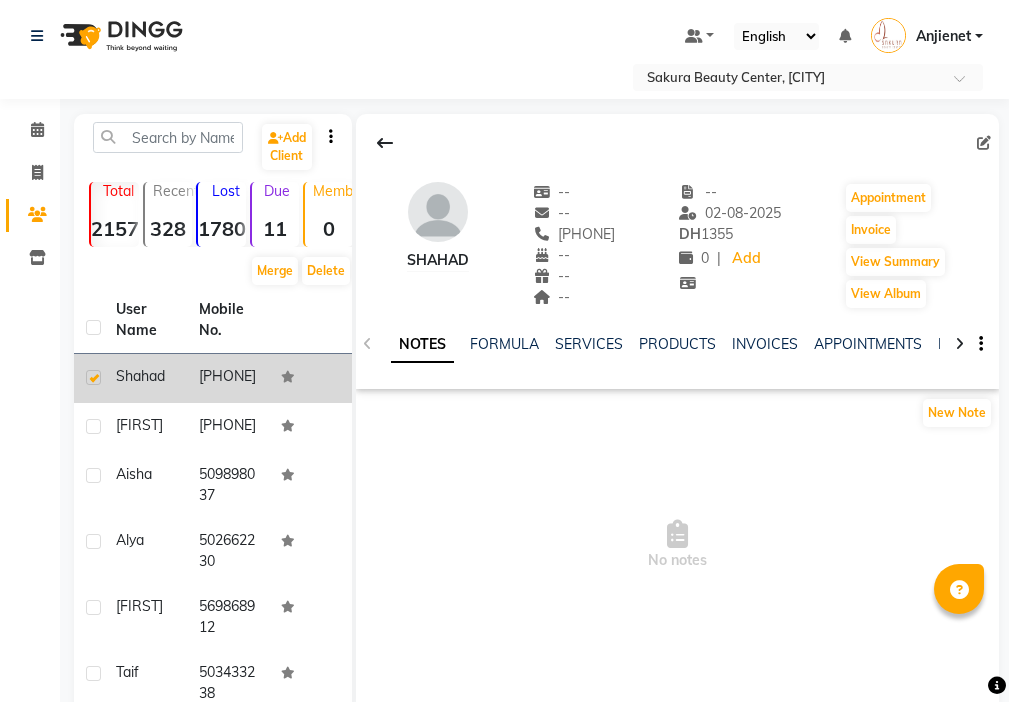 click 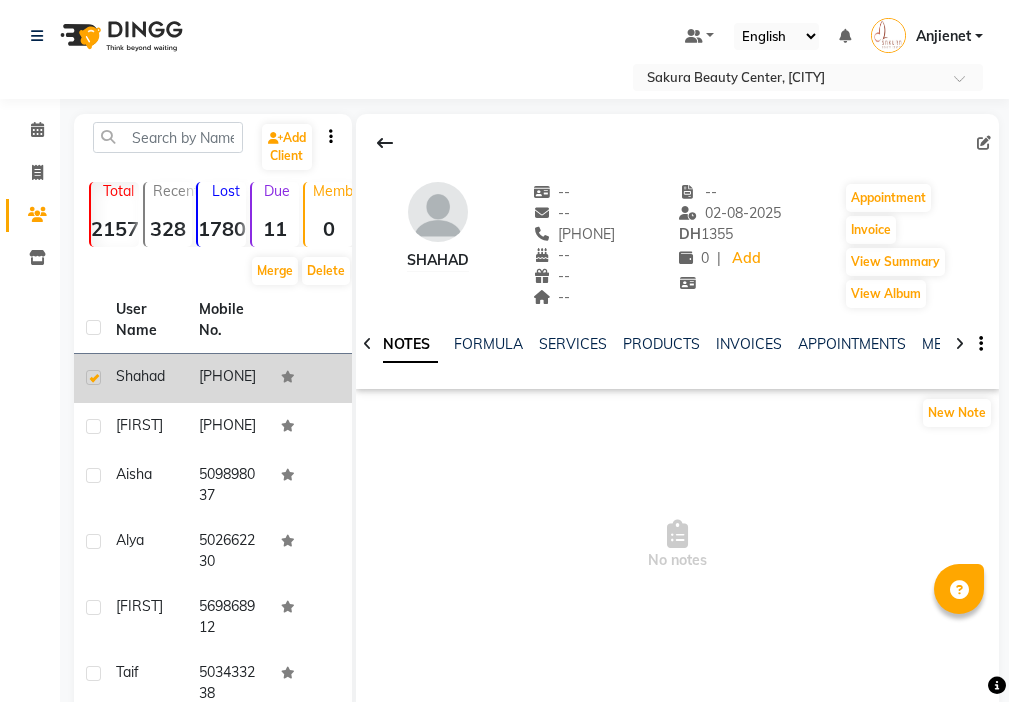 click 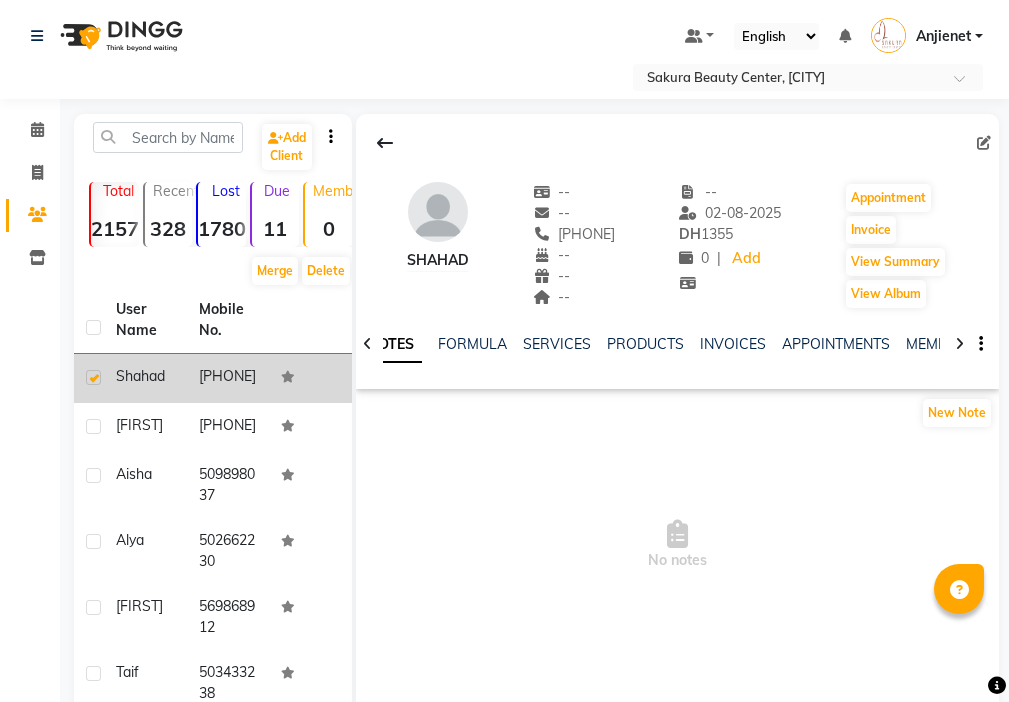 click 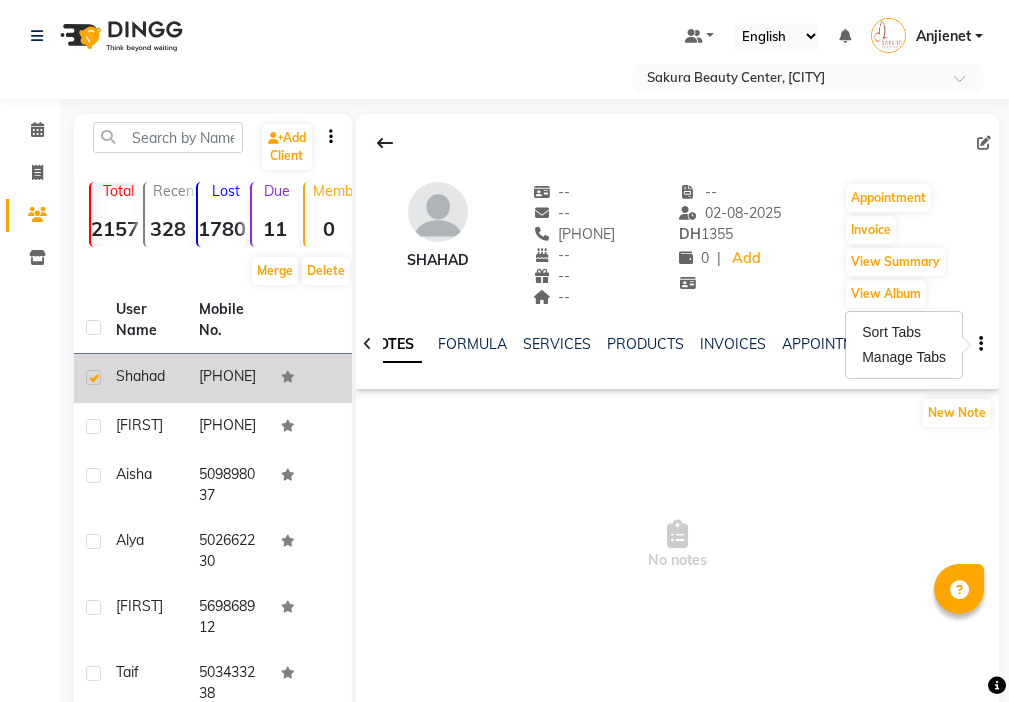 click 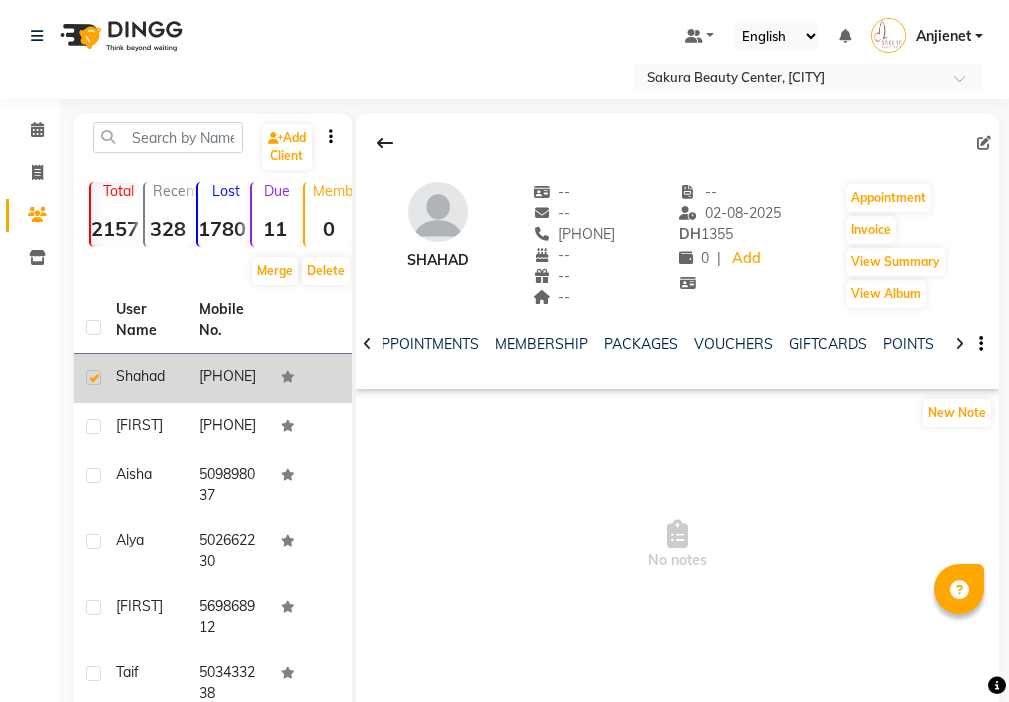 scroll, scrollTop: 0, scrollLeft: 421, axis: horizontal 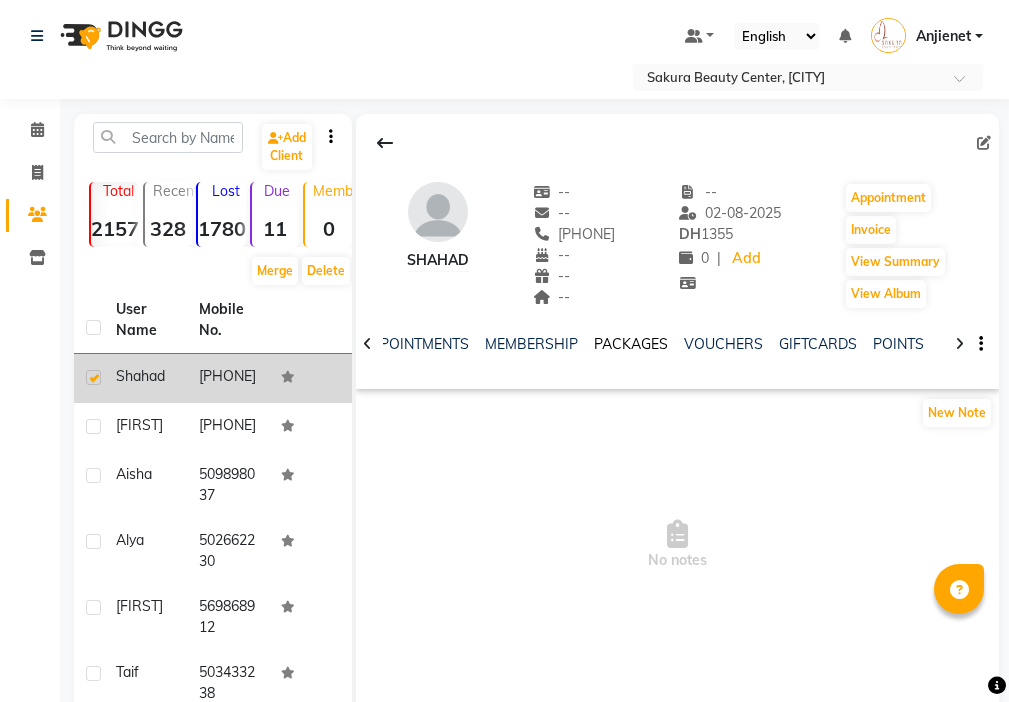 click on "PACKAGES" 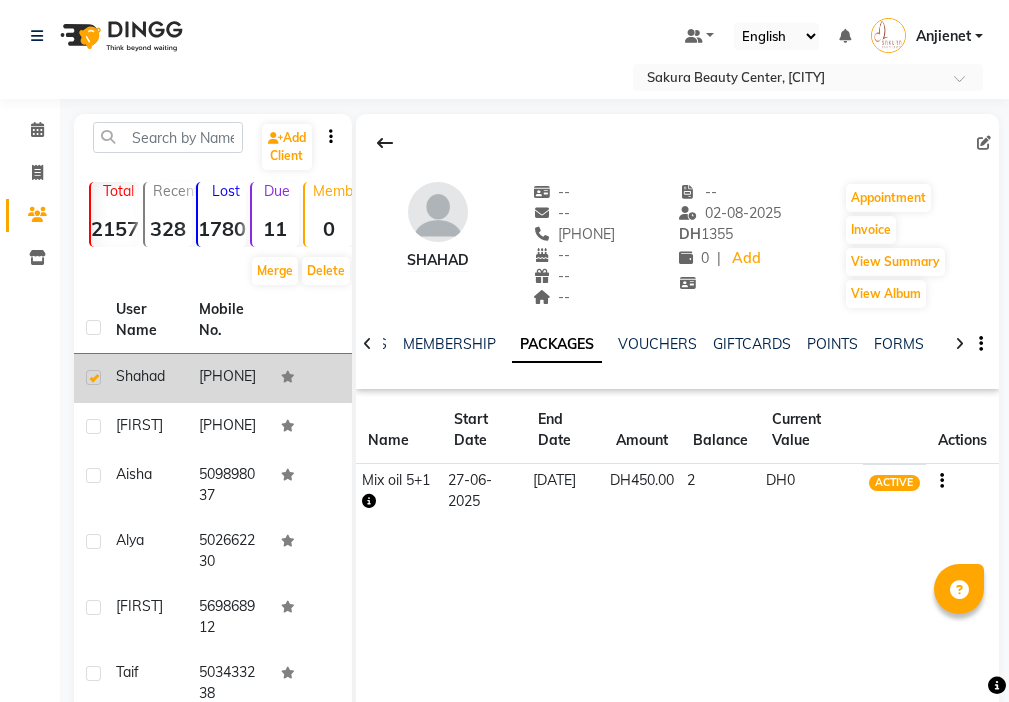 click on "ACTIVE" 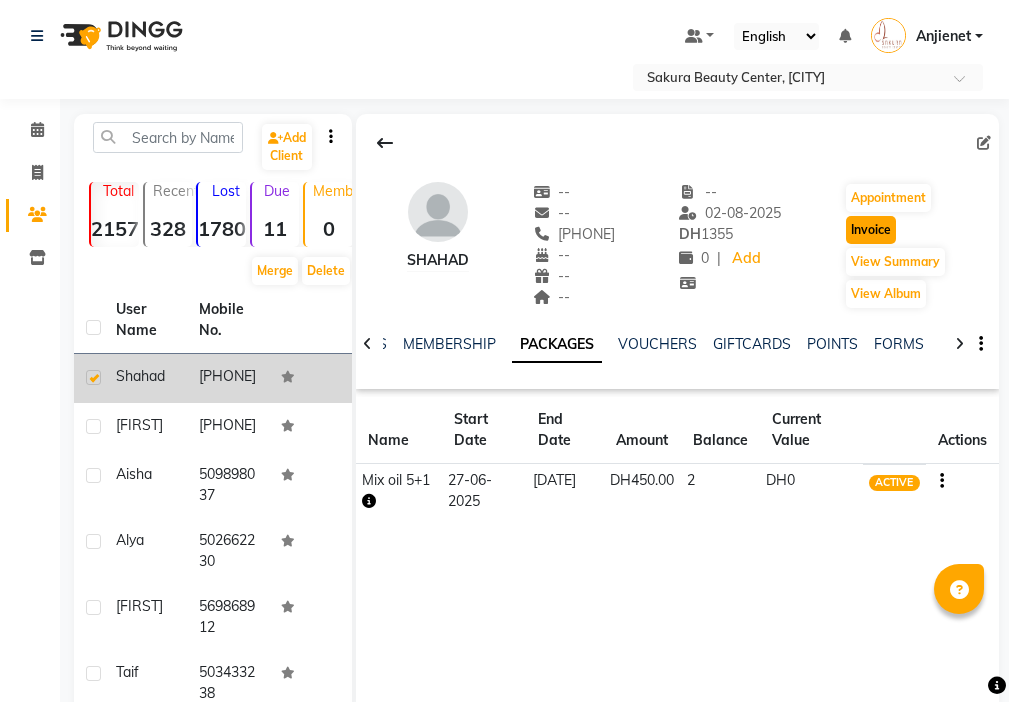 click on "Invoice" 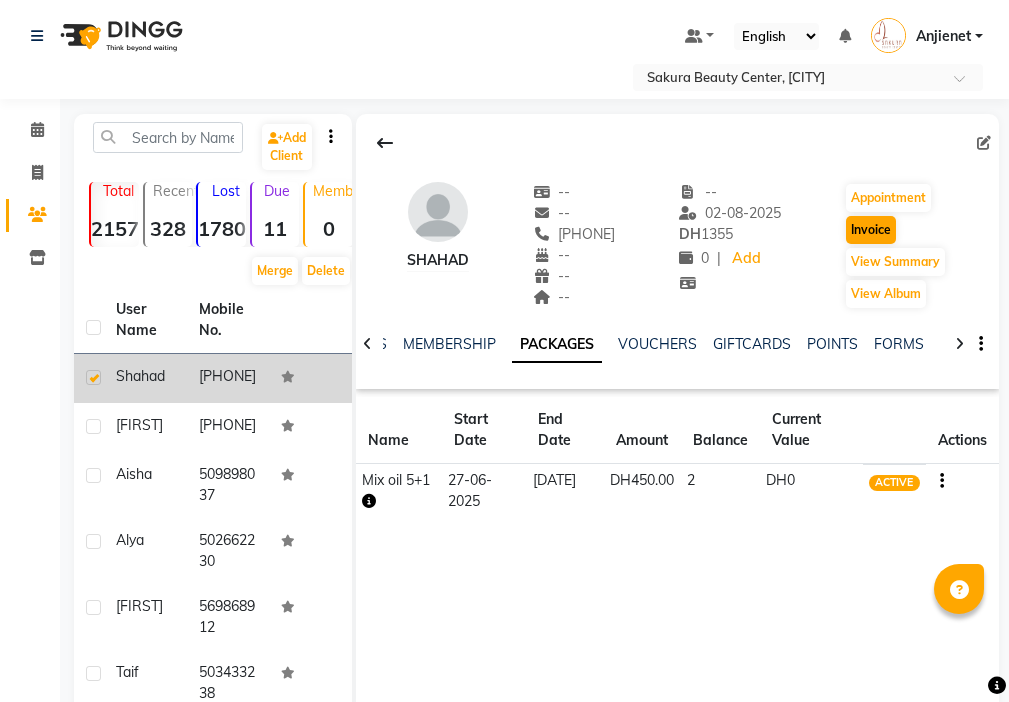 select on "service" 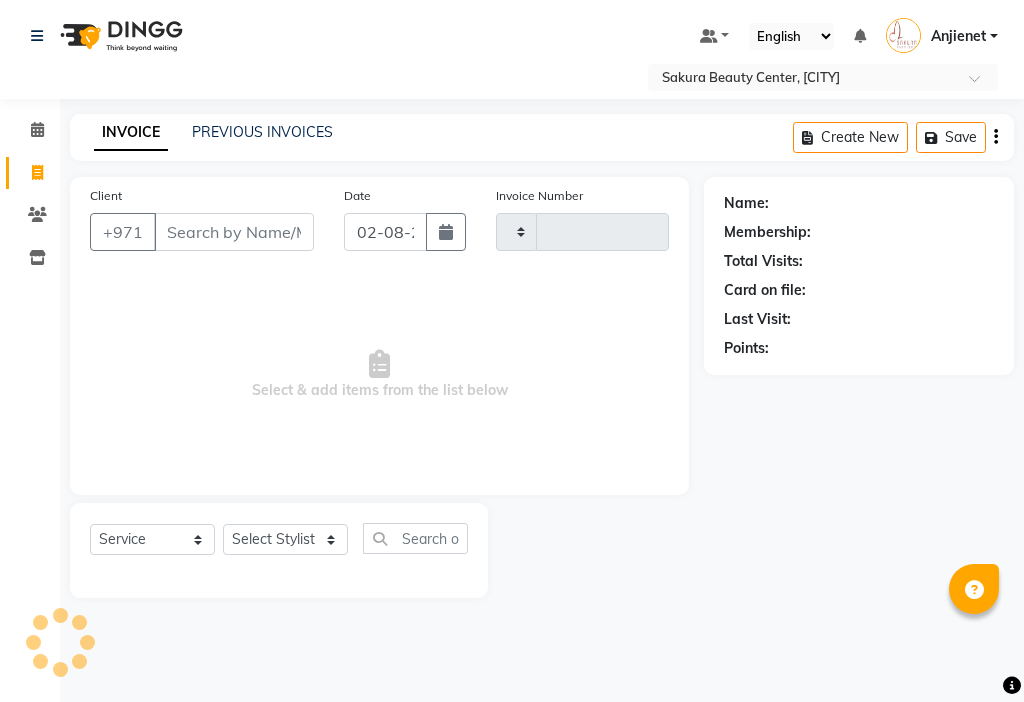type on "000610" 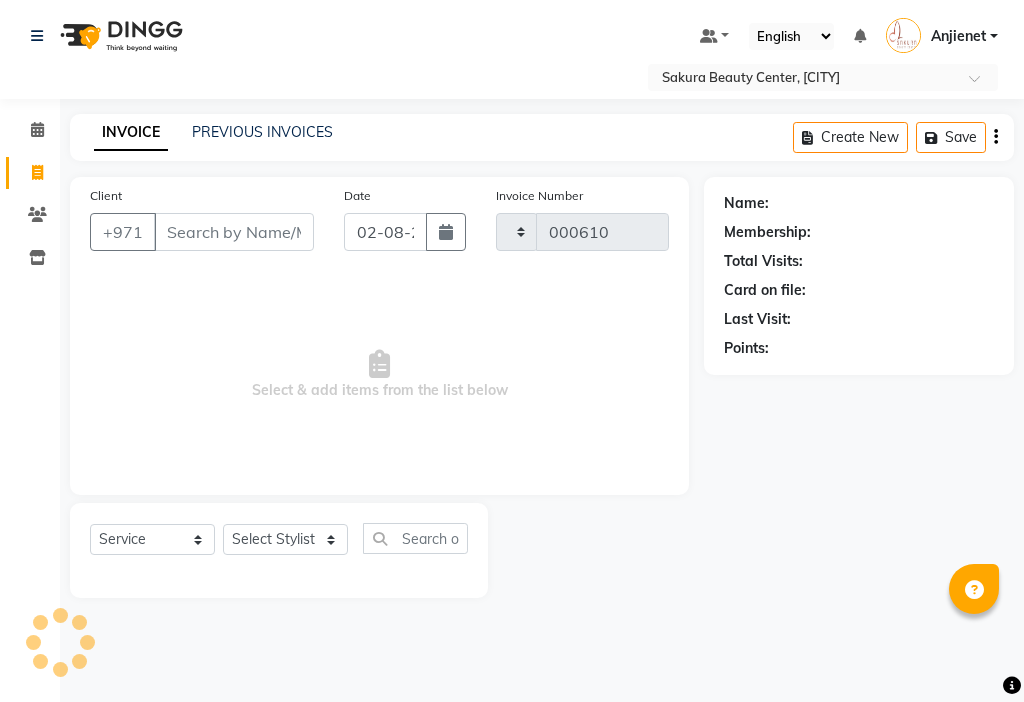 select on "3691" 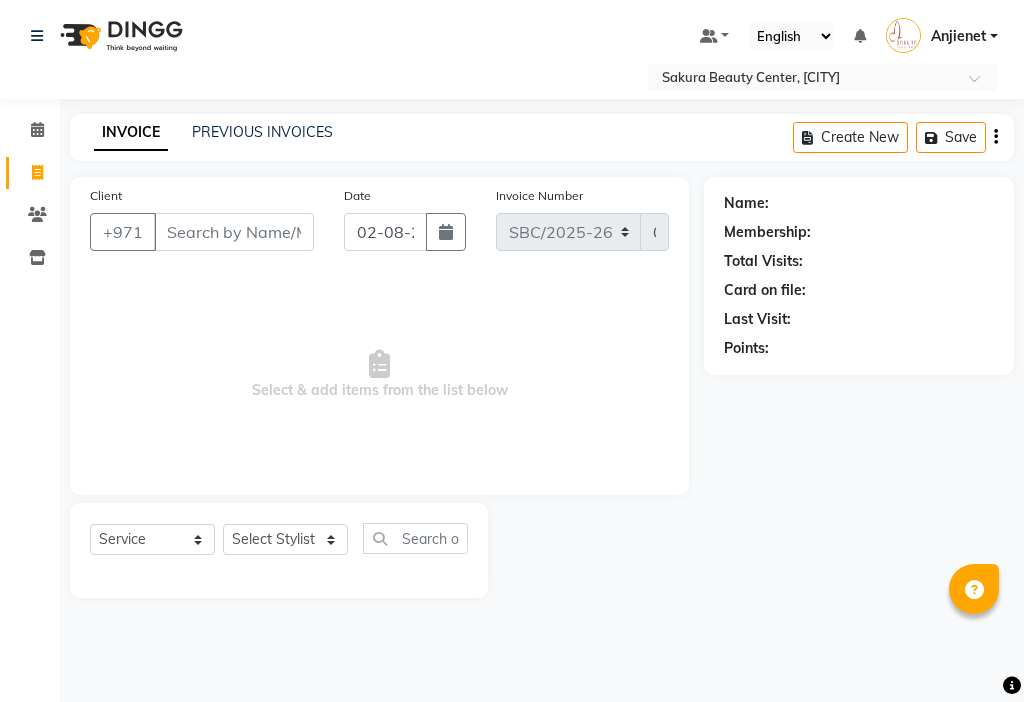 type on "[PHONE]" 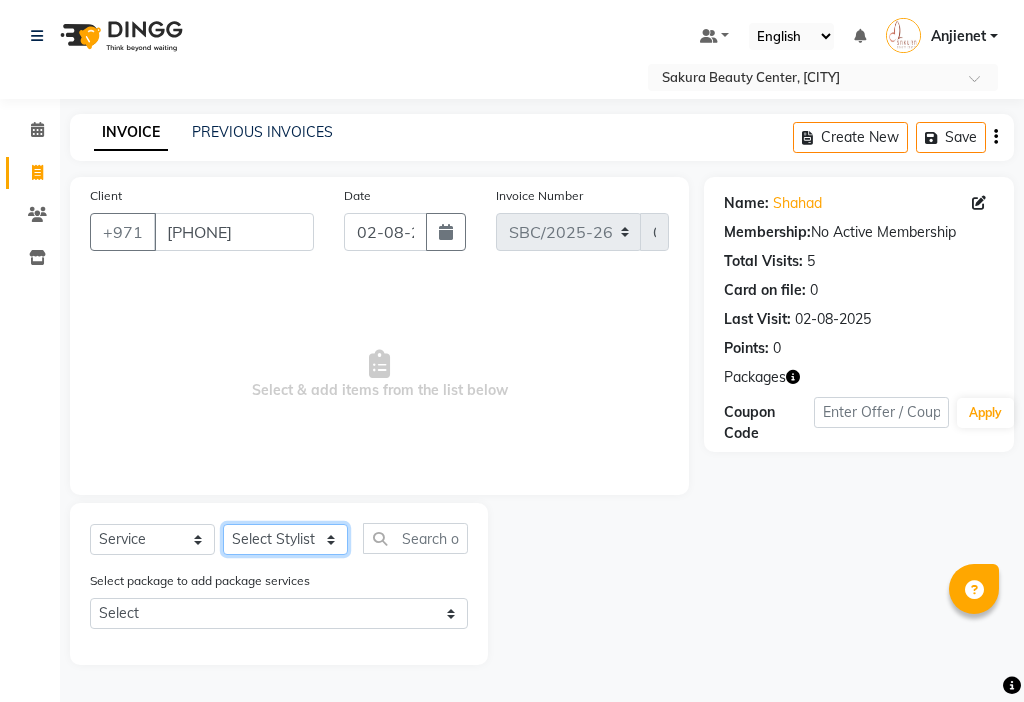 click on "Select Stylist [FIRST] [FIRST] [FIRST] [FIRST] [FIRST]  [FIRST] [FIRST]" 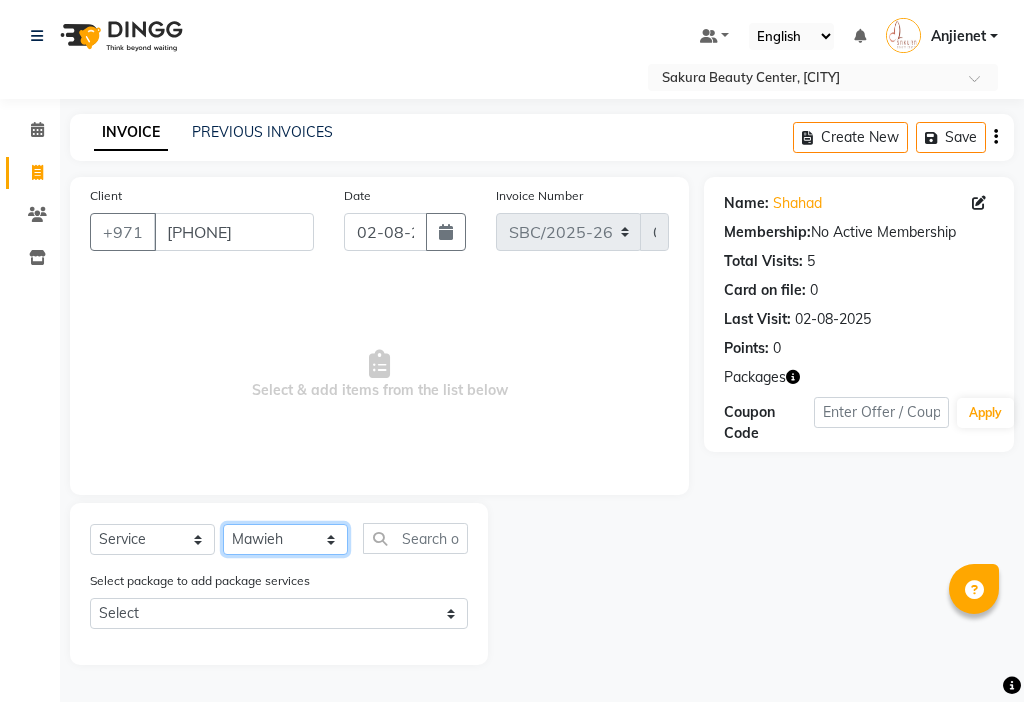 click on "Select Stylist [FIRST] [FIRST] [FIRST] [FIRST] [FIRST]  [FIRST] [FIRST]" 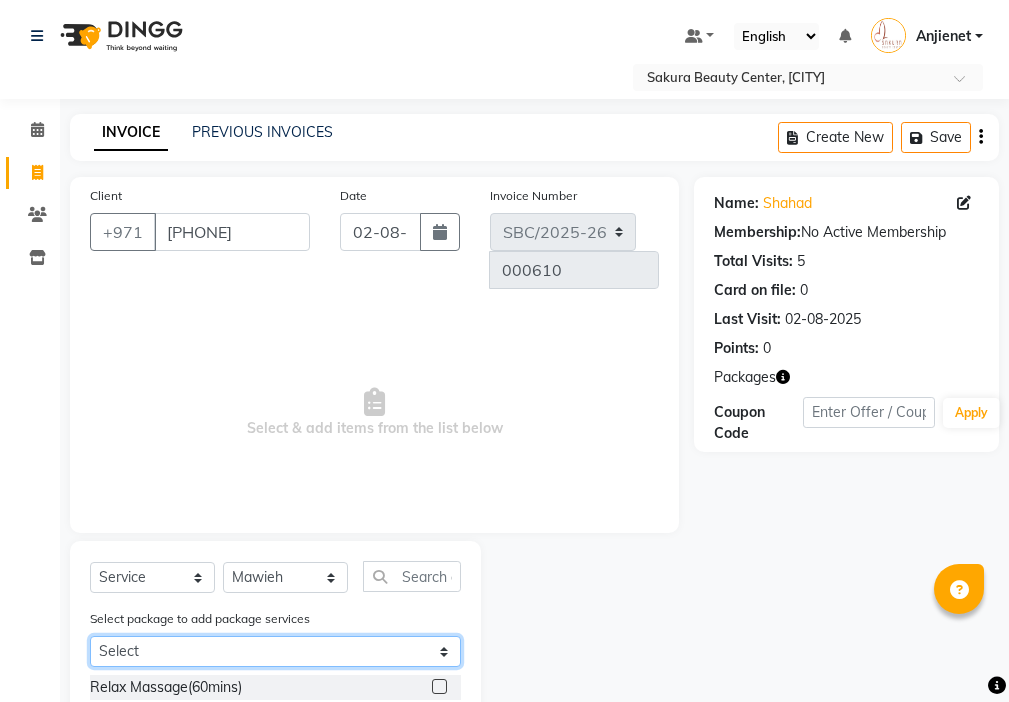 click on "Select Mix oil 5+1" 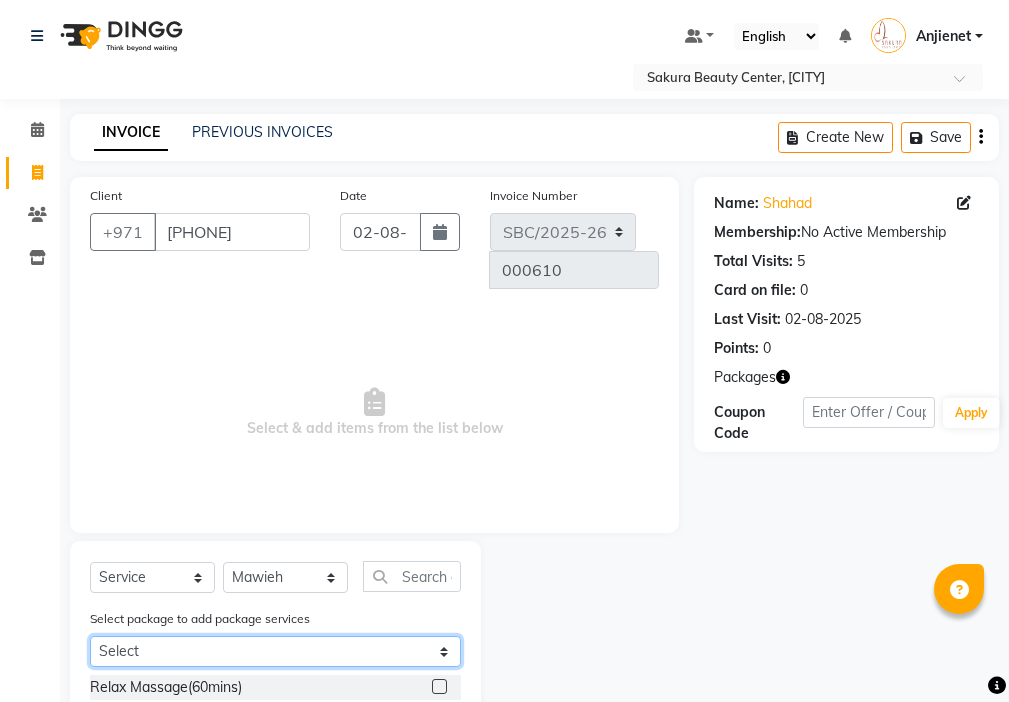 select on "1: Object" 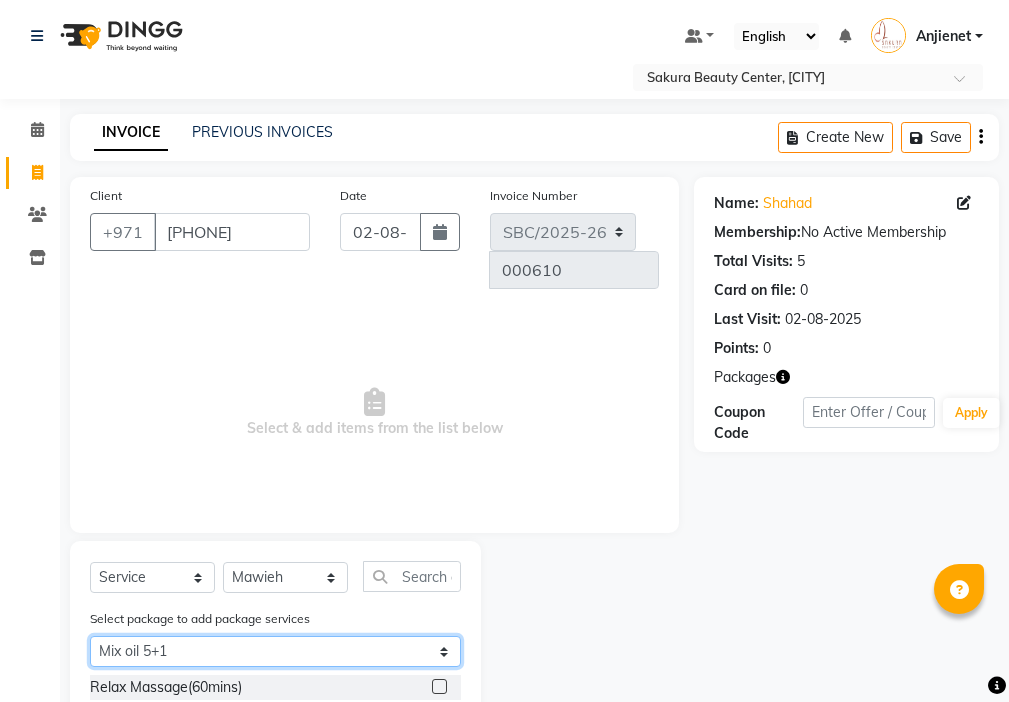 click on "Select Mix oil 5+1" 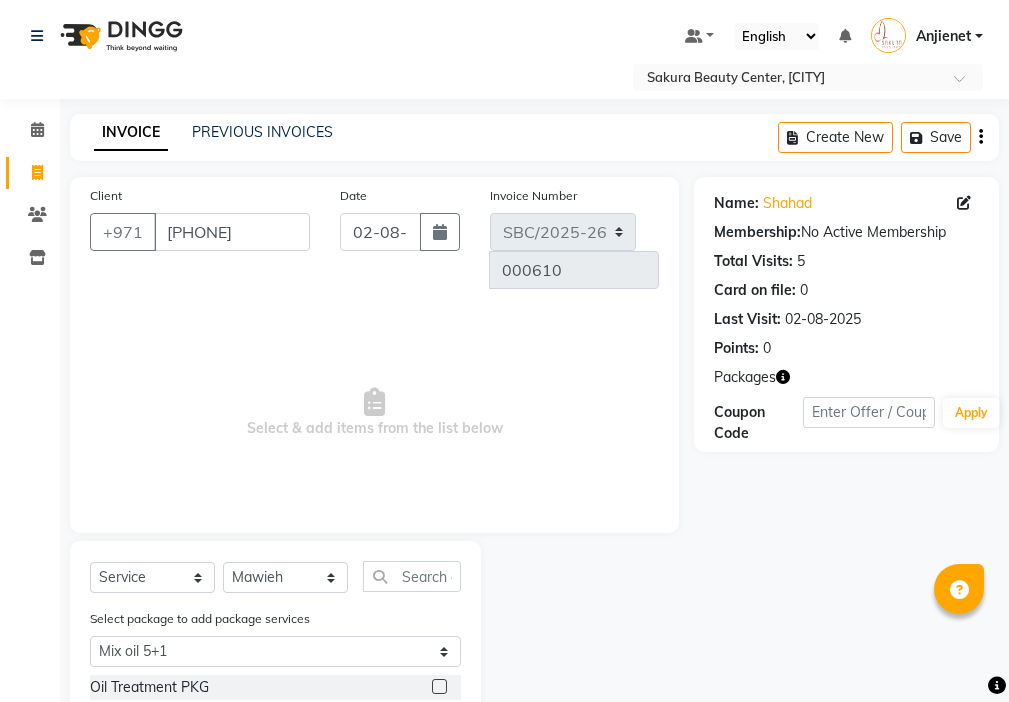 click 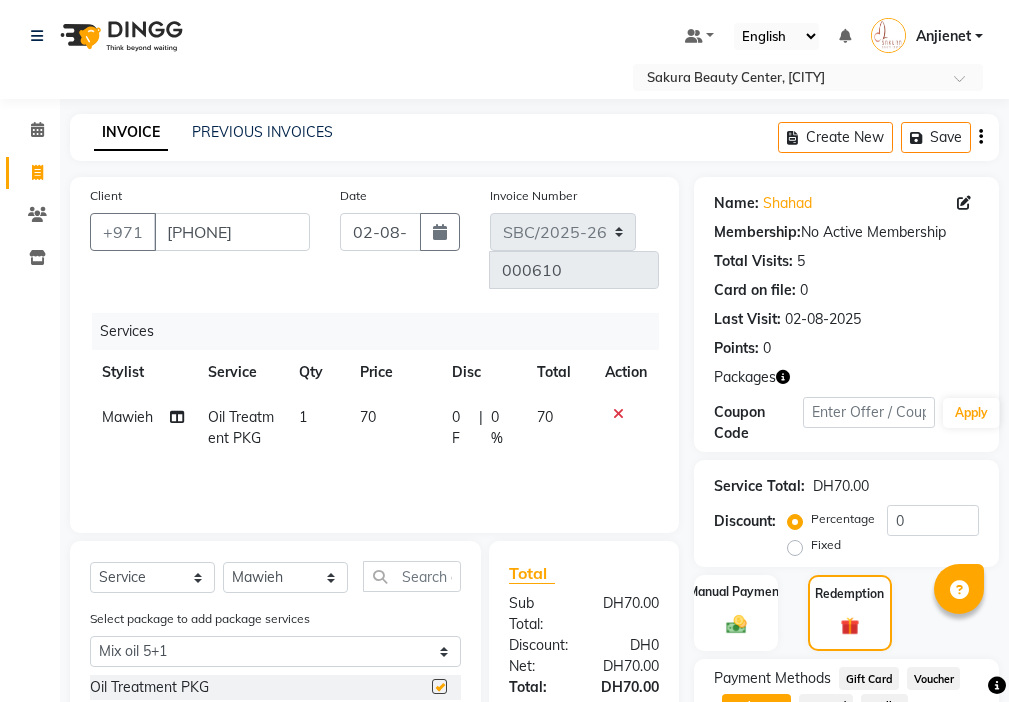 checkbox on "false" 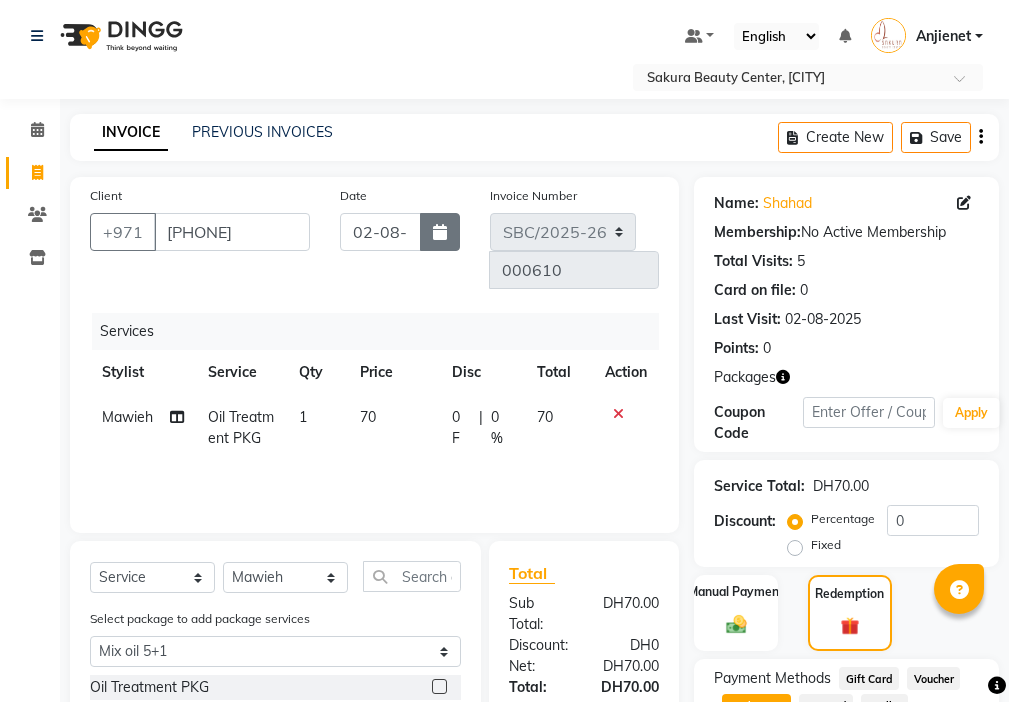 click 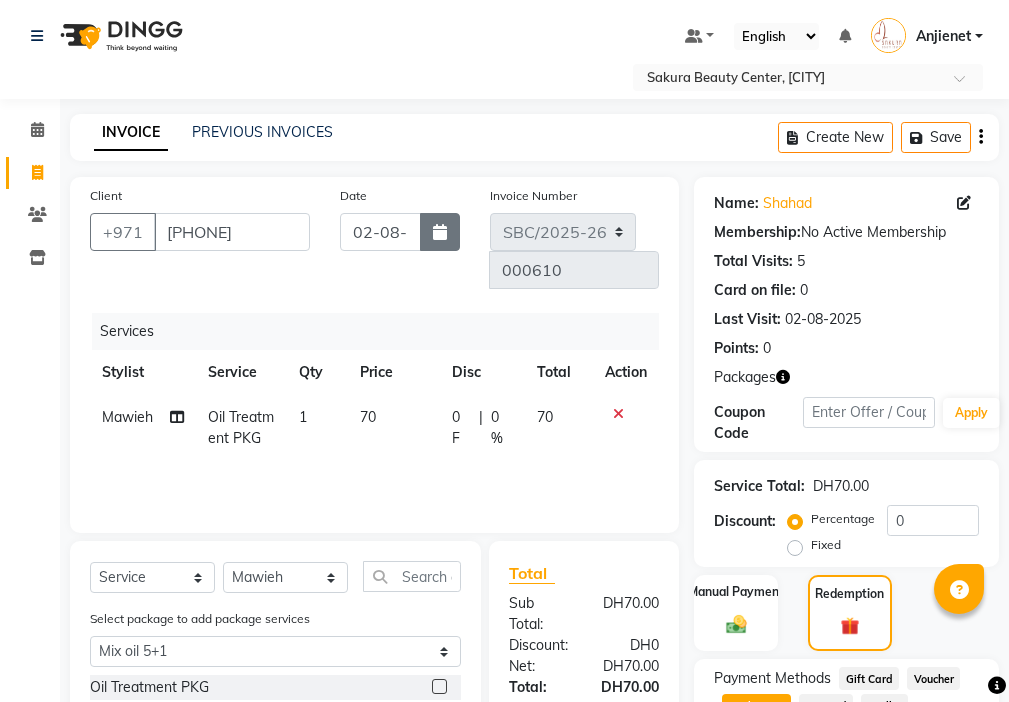 select on "8" 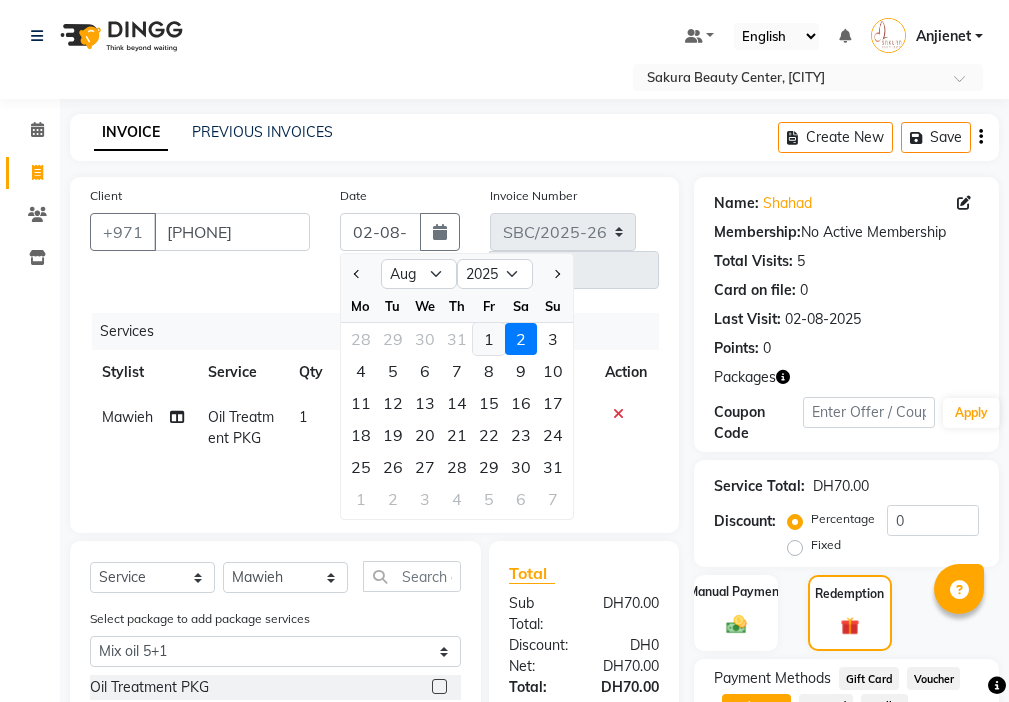 click on "1" 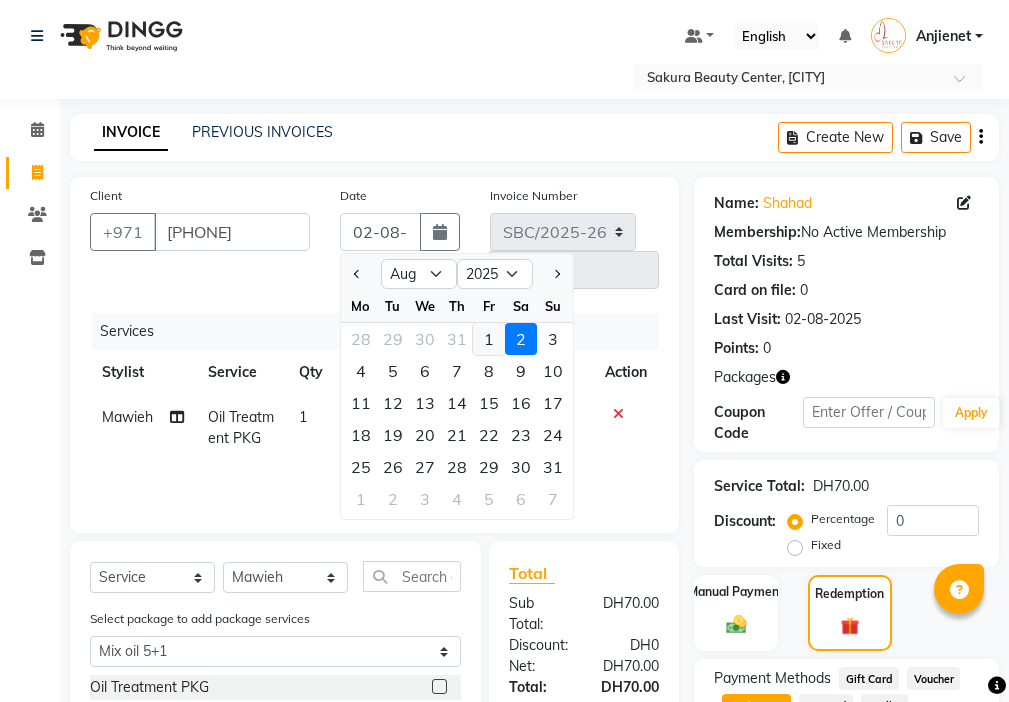 type on "01-08-2025" 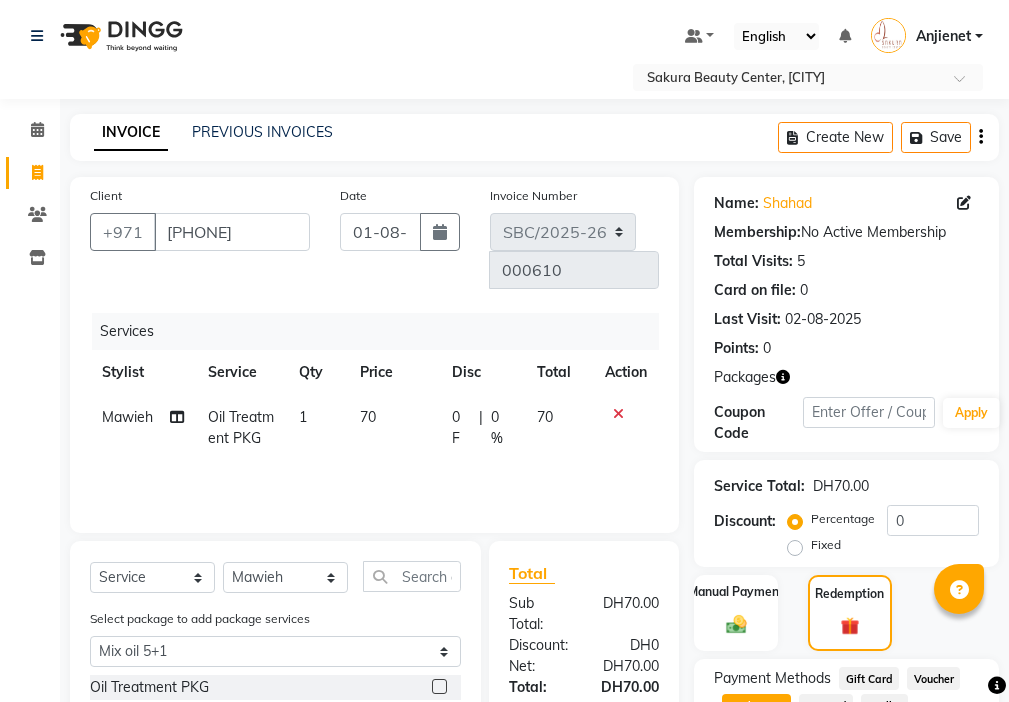 click on "70" 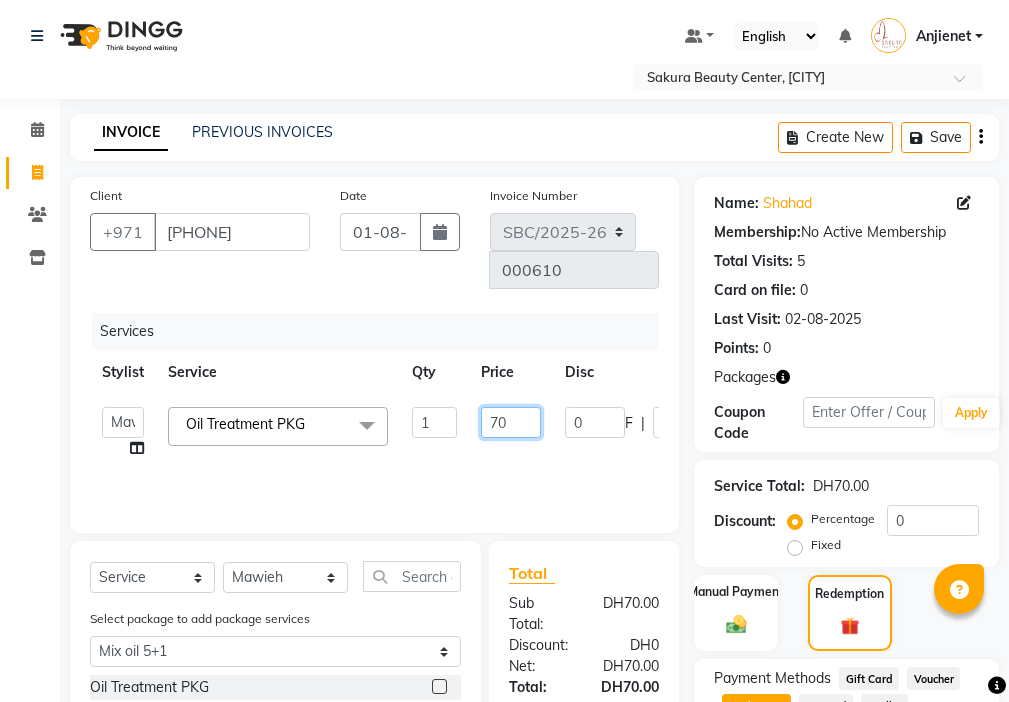 click on "70" 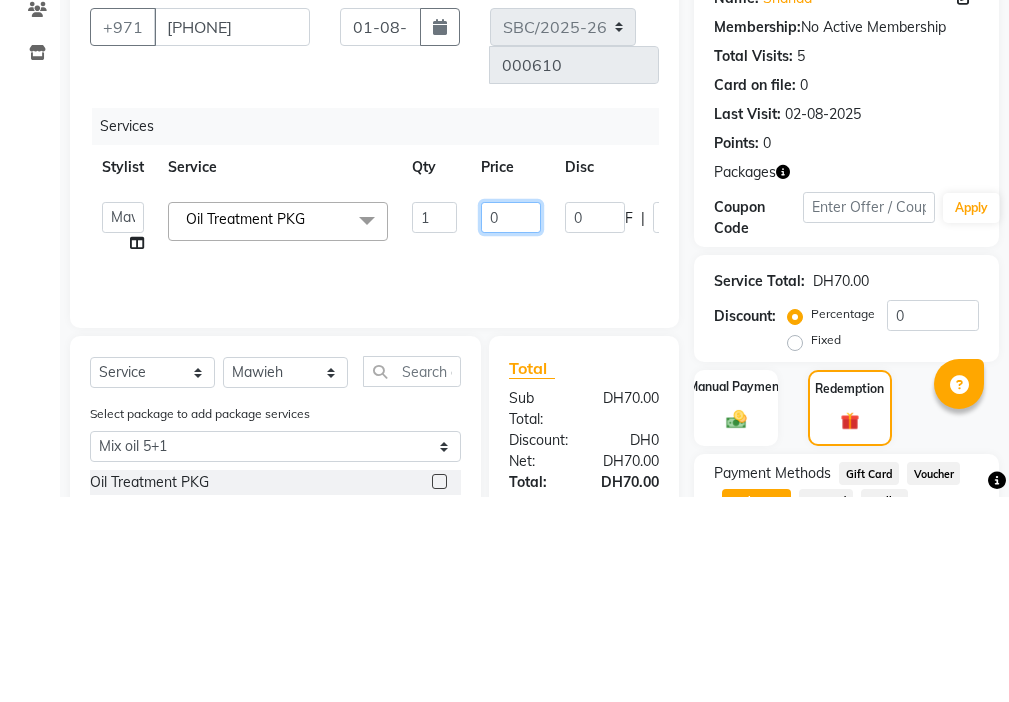 type on "00" 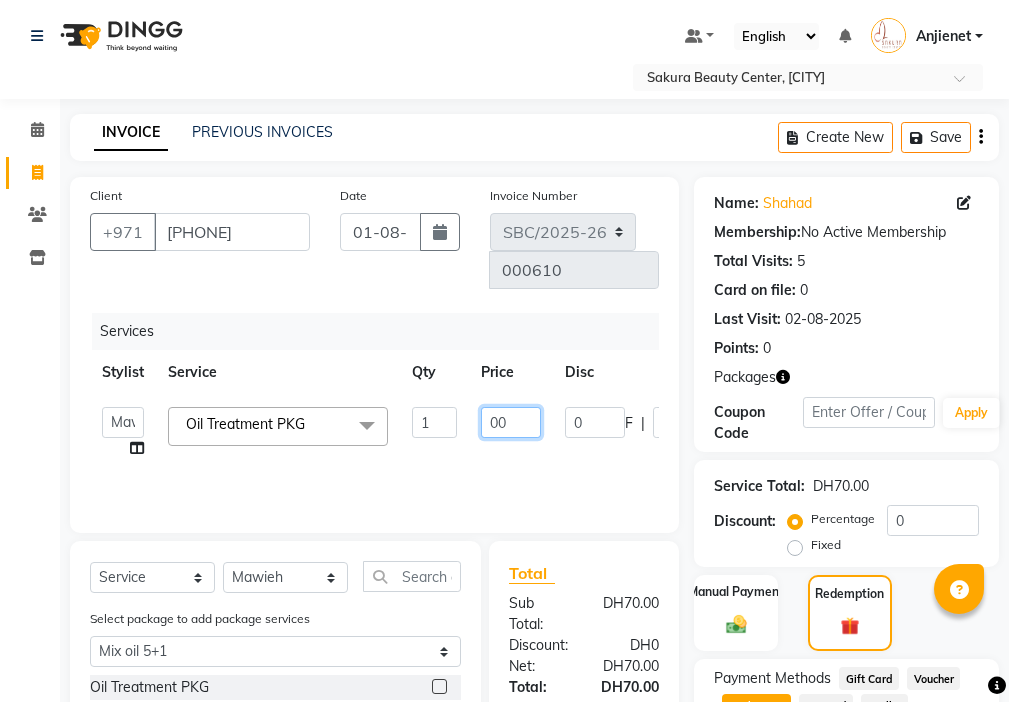 scroll, scrollTop: 223, scrollLeft: 0, axis: vertical 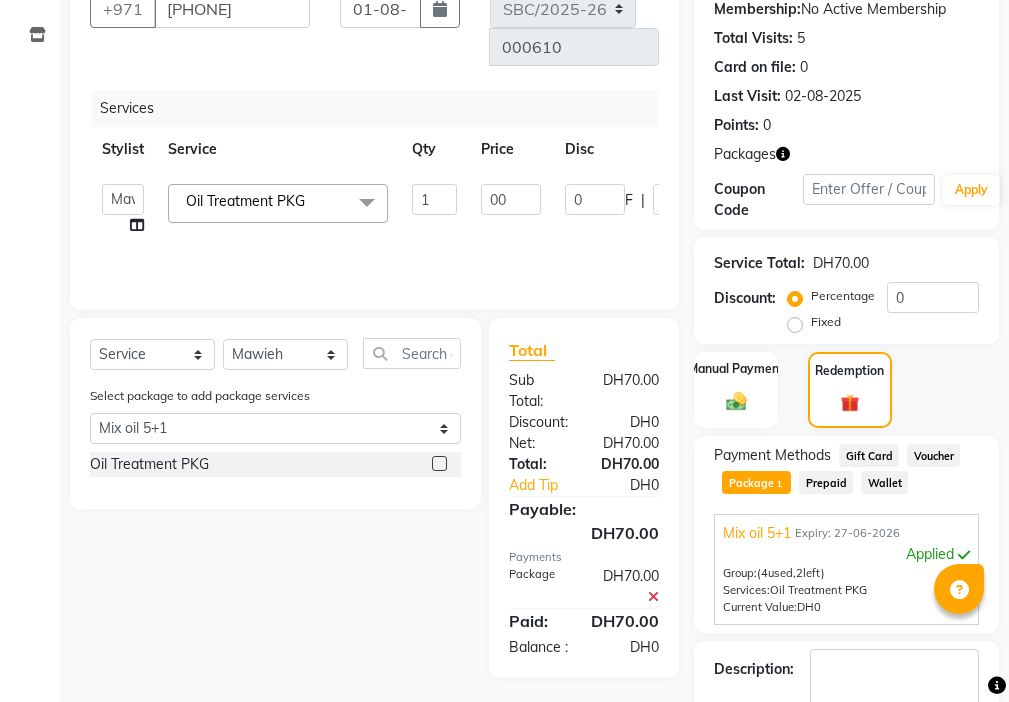 click on "Package  1" 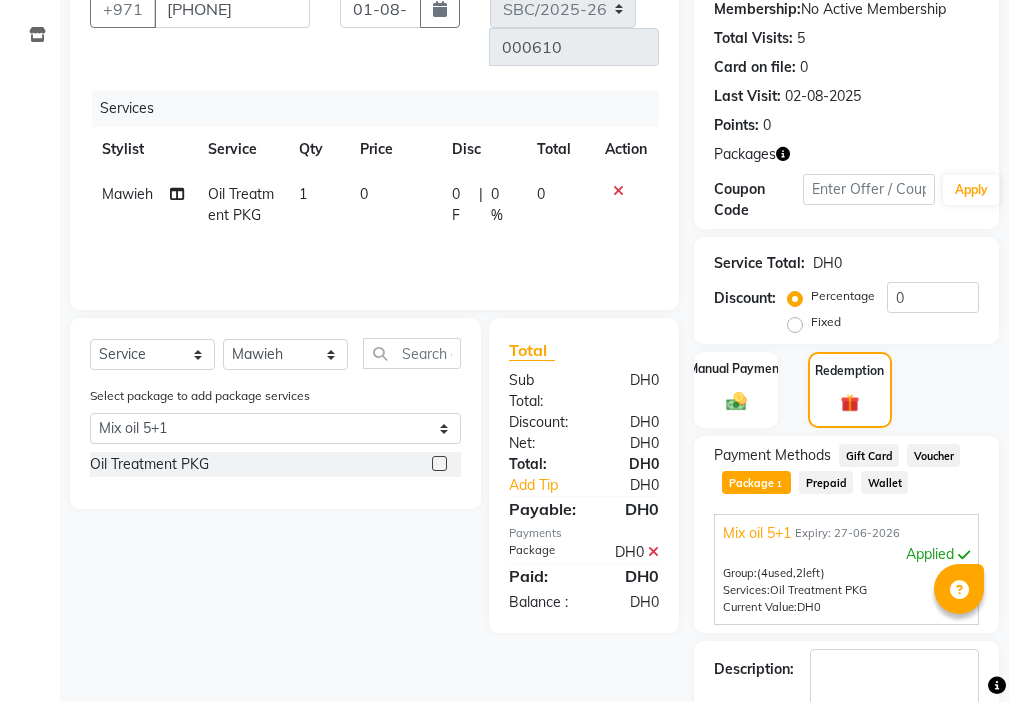 scroll, scrollTop: 338, scrollLeft: 0, axis: vertical 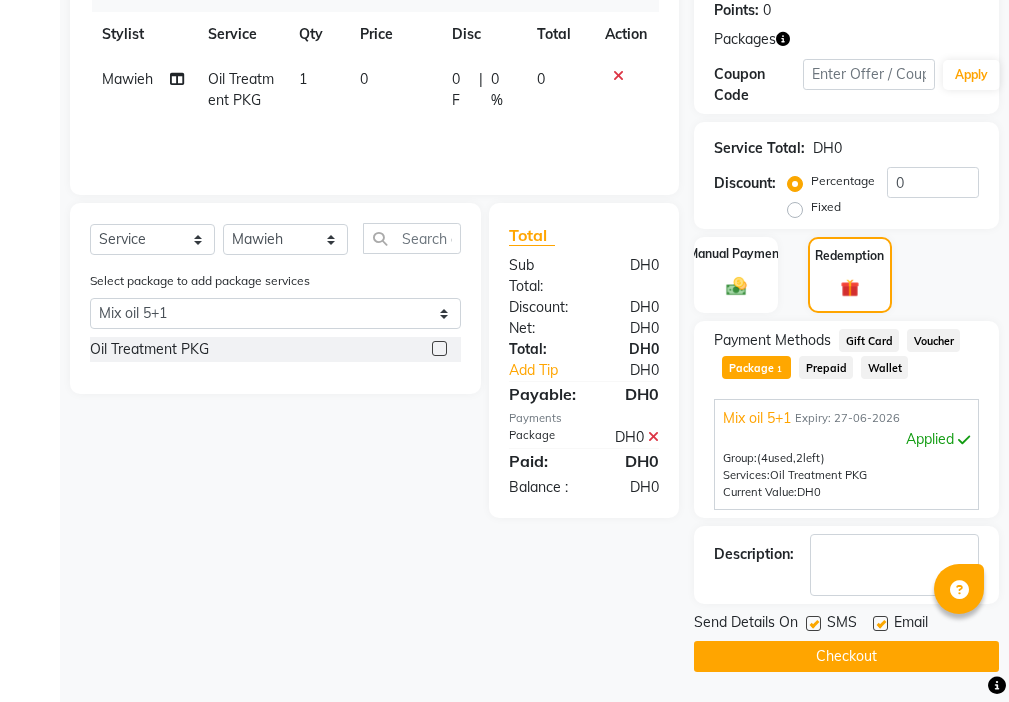 click 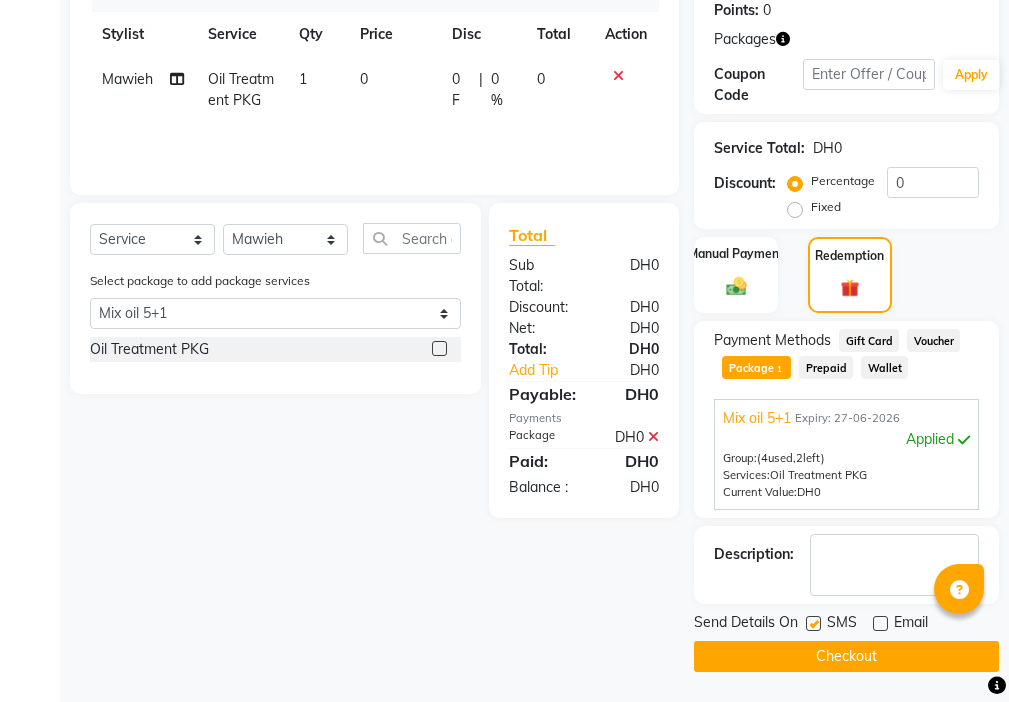 click 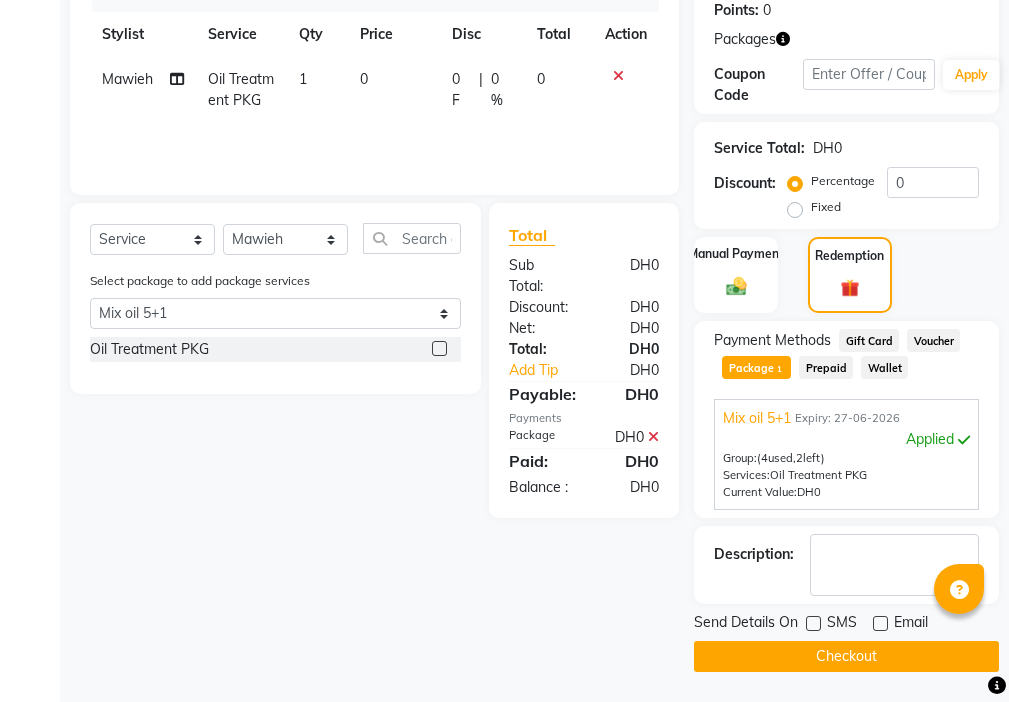 click on "Checkout" 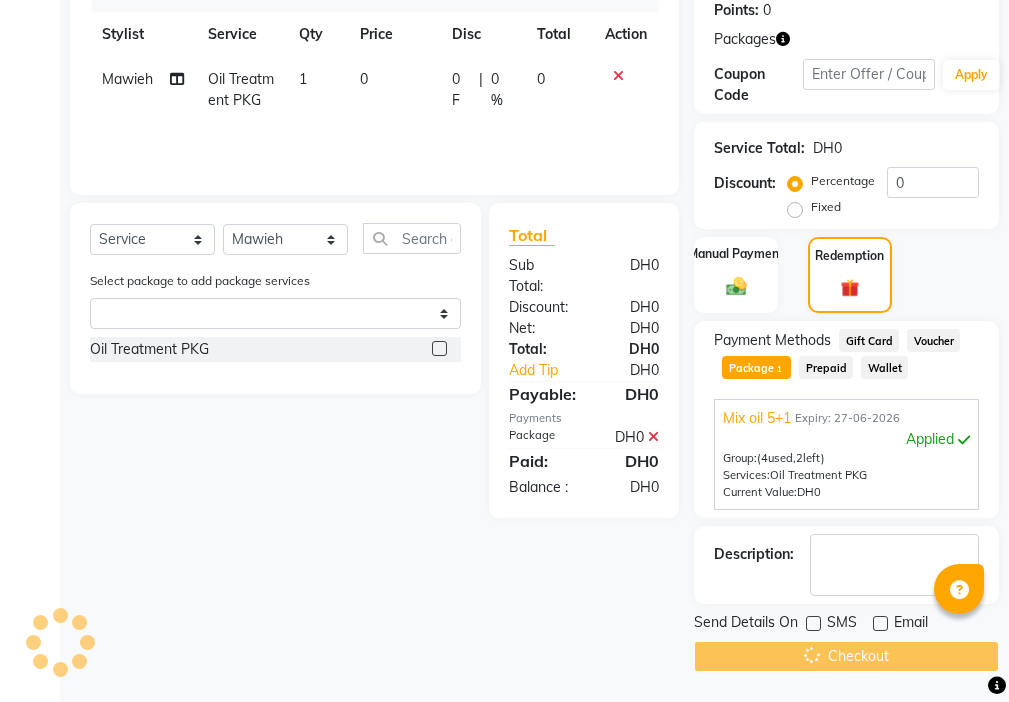scroll, scrollTop: 0, scrollLeft: 0, axis: both 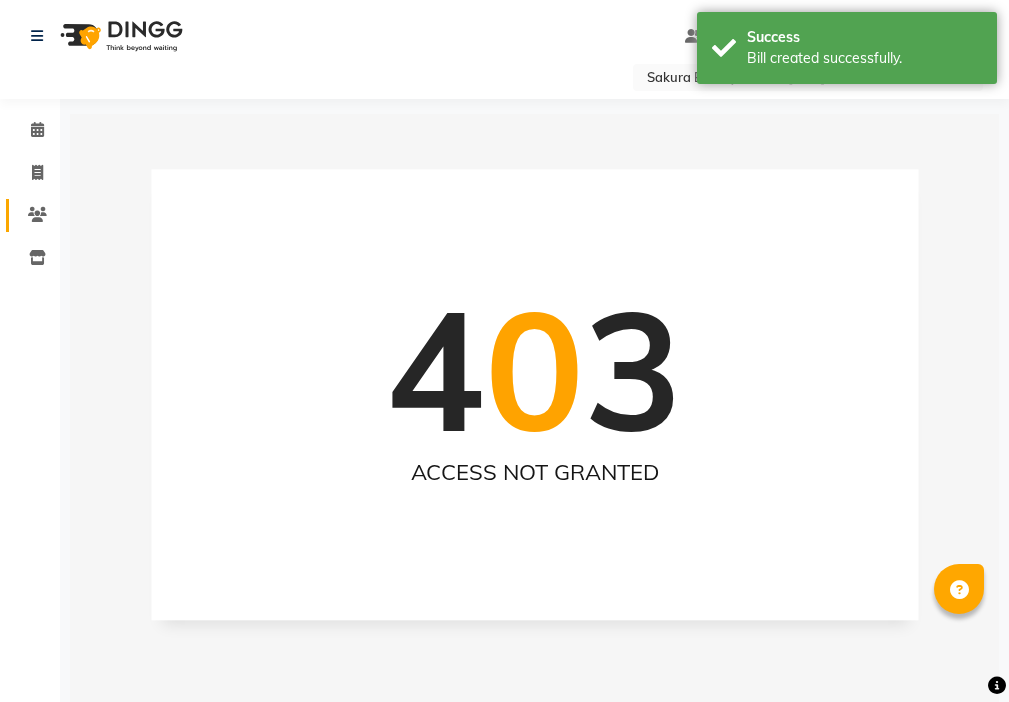click on "Clients" 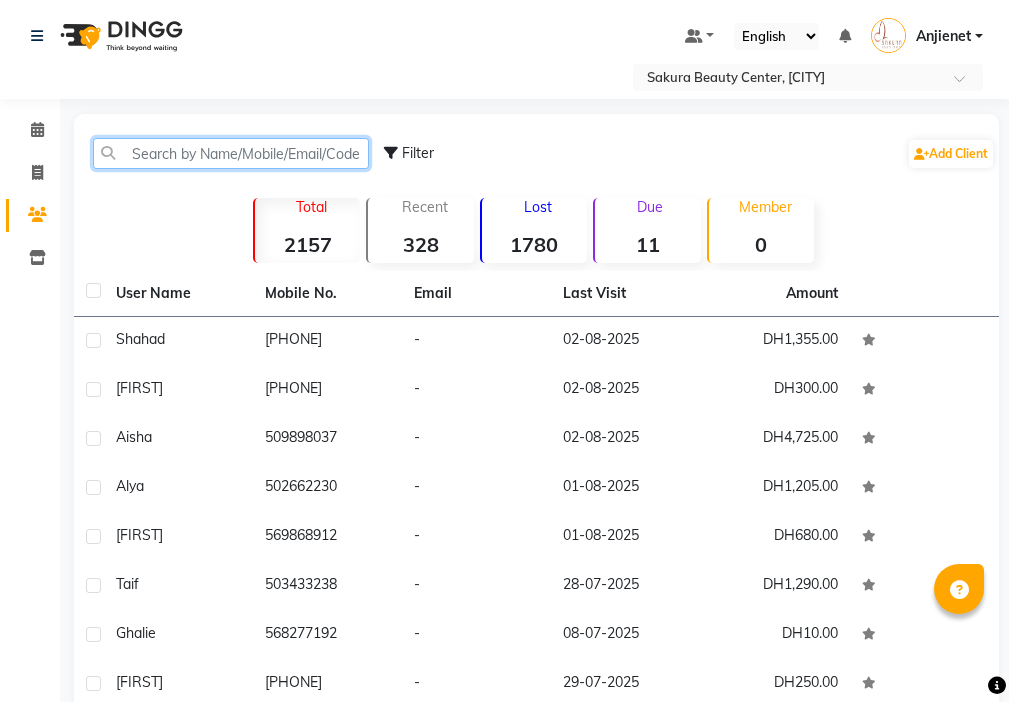 click 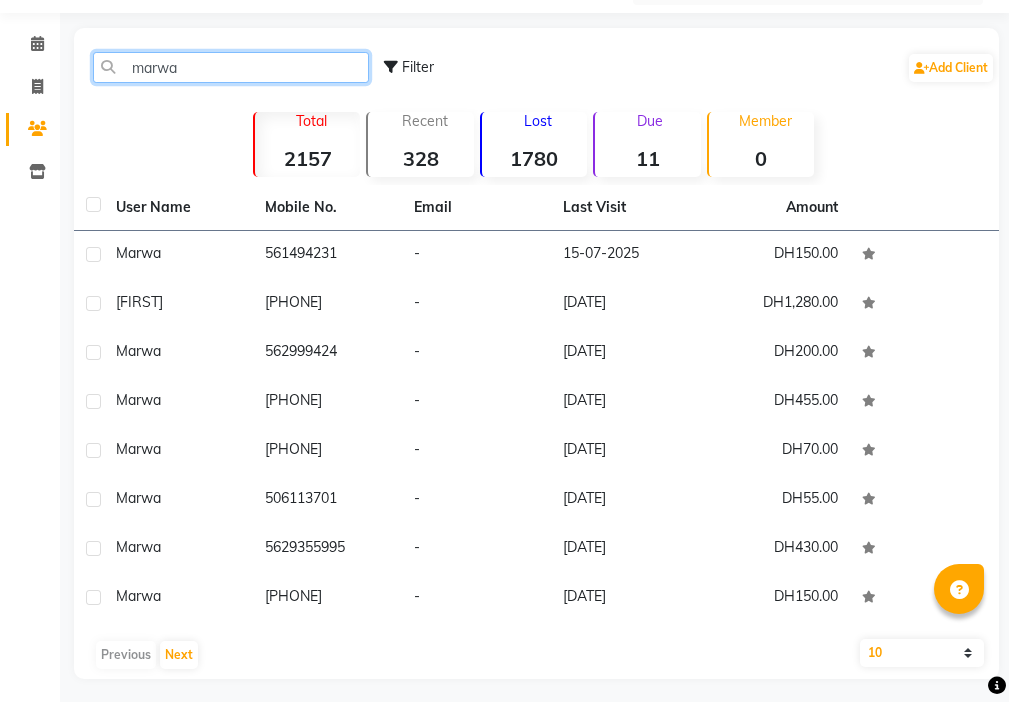 scroll, scrollTop: 93, scrollLeft: 0, axis: vertical 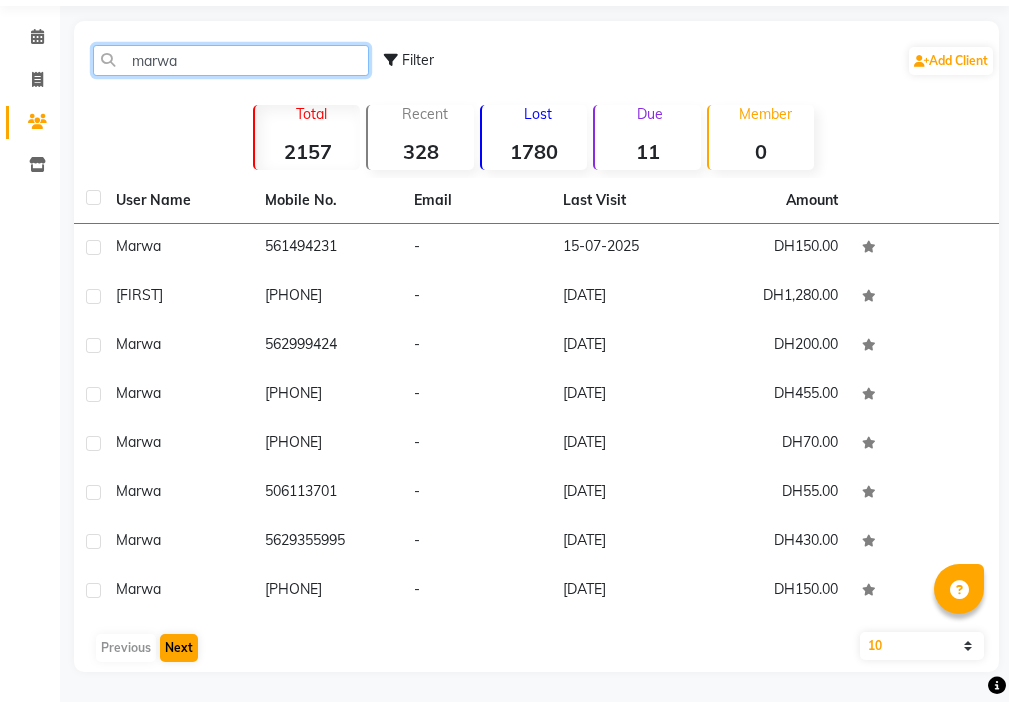 type on "marwa" 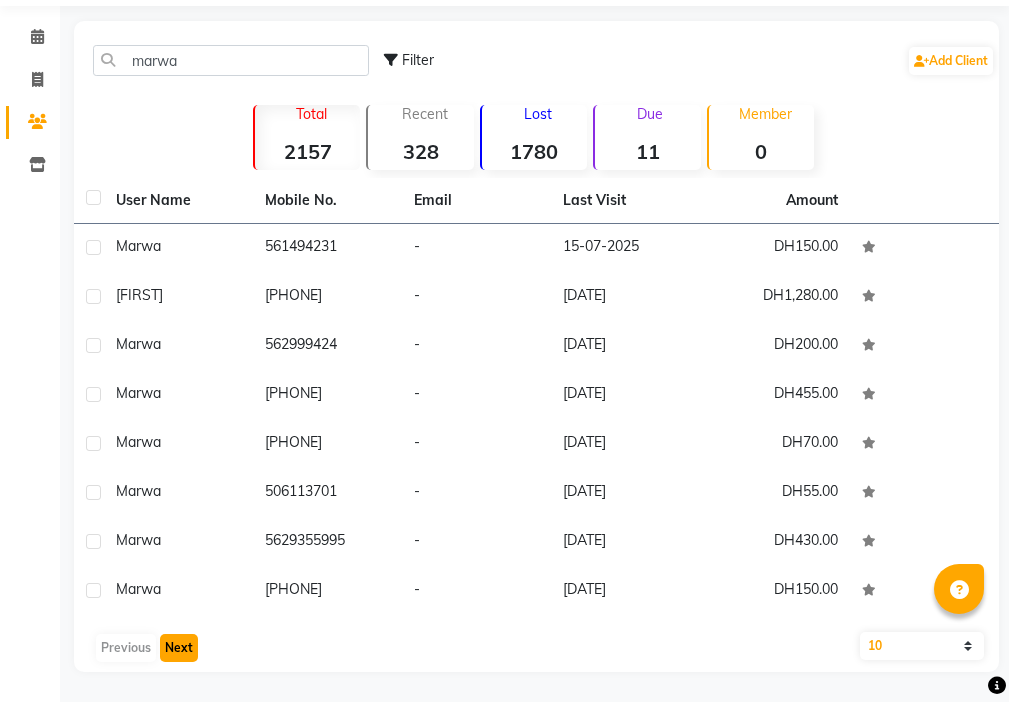 click on "Next" 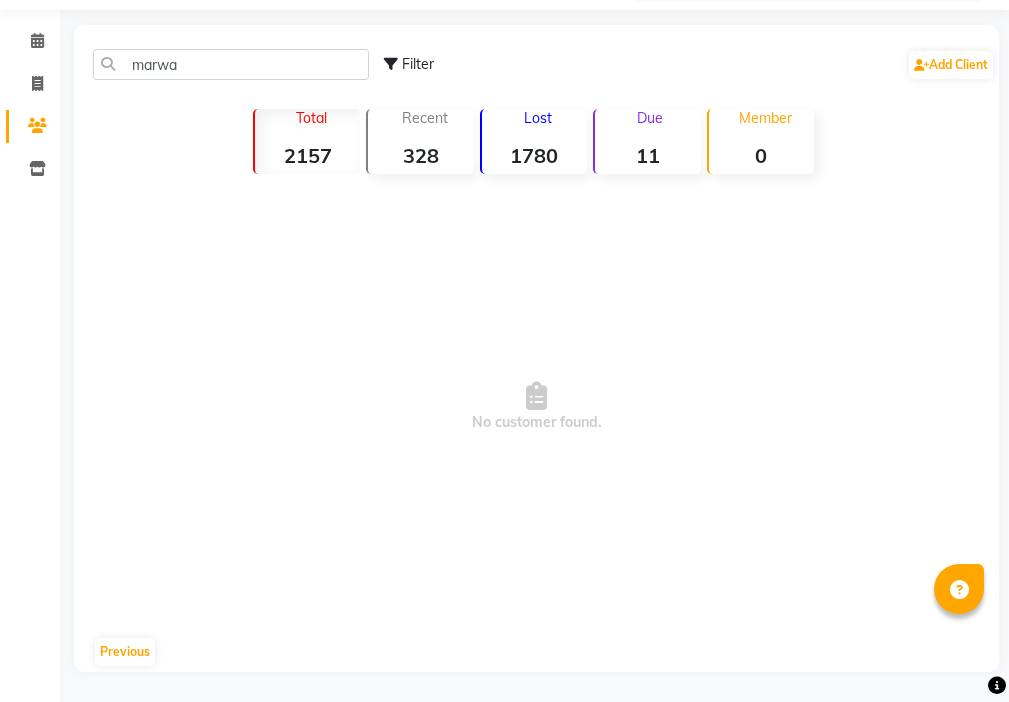 scroll, scrollTop: 0, scrollLeft: 0, axis: both 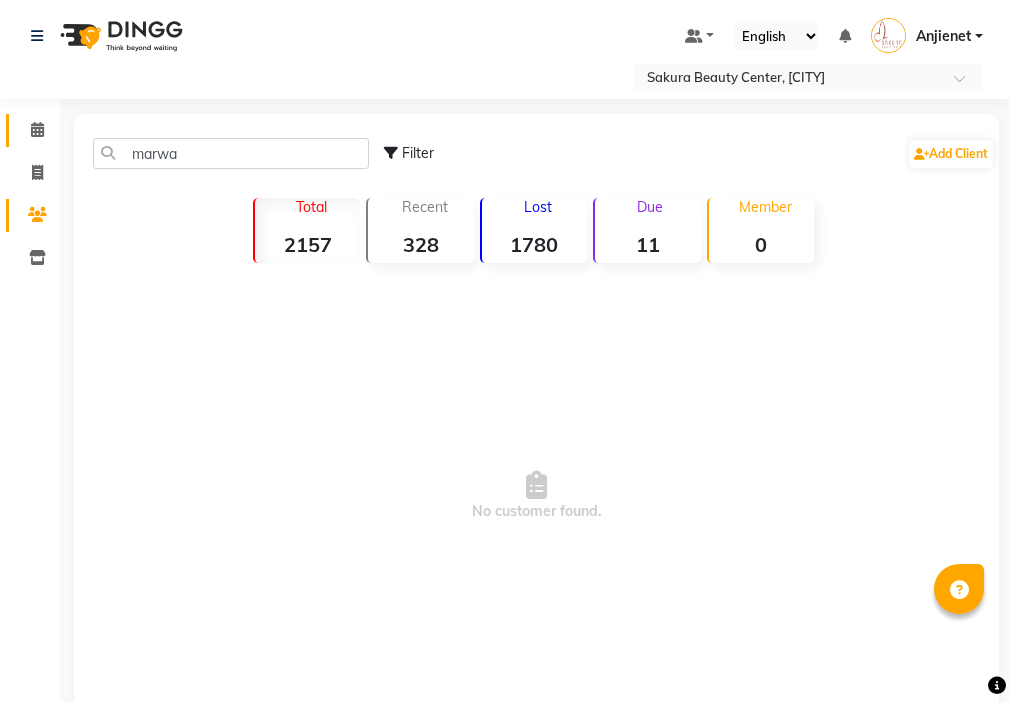 click 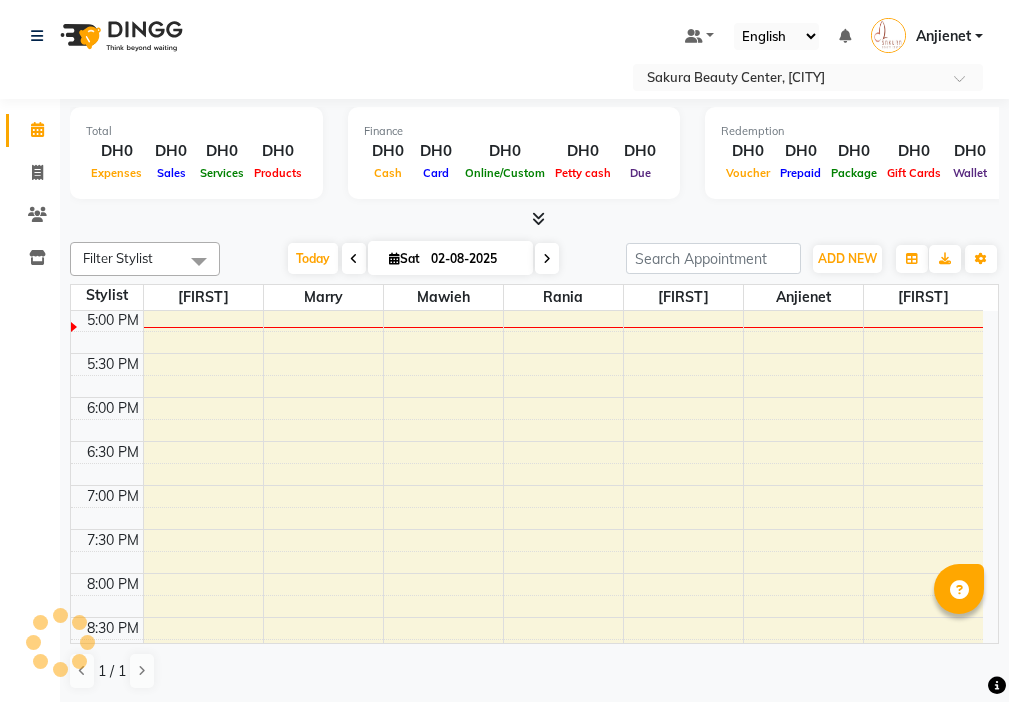 scroll, scrollTop: 529, scrollLeft: 0, axis: vertical 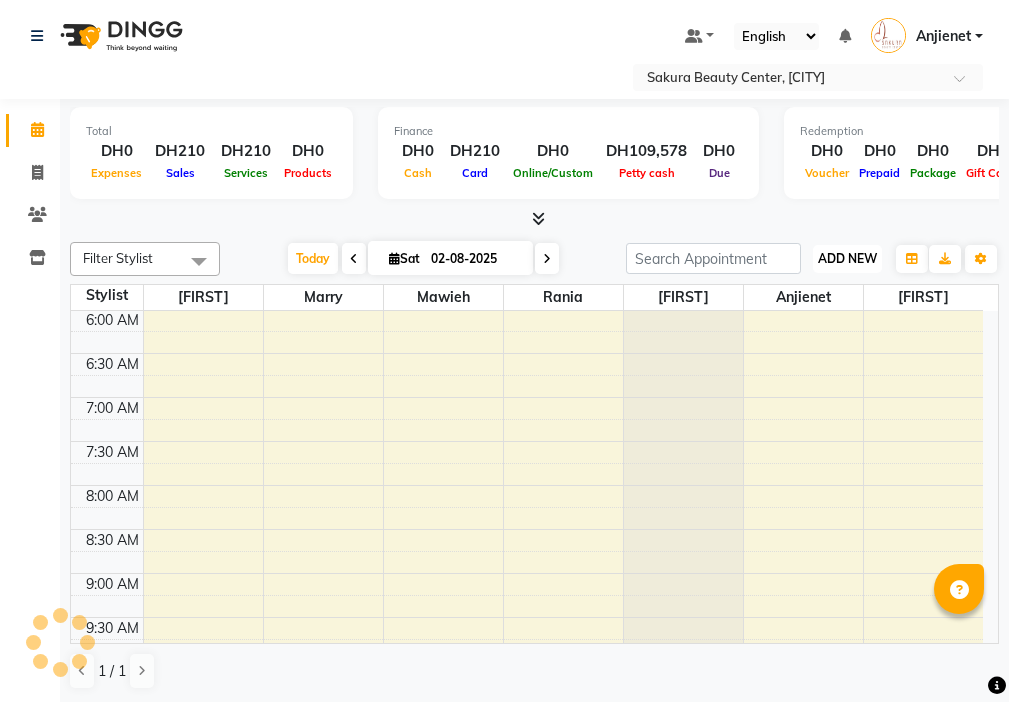 click on "ADD NEW" at bounding box center (847, 258) 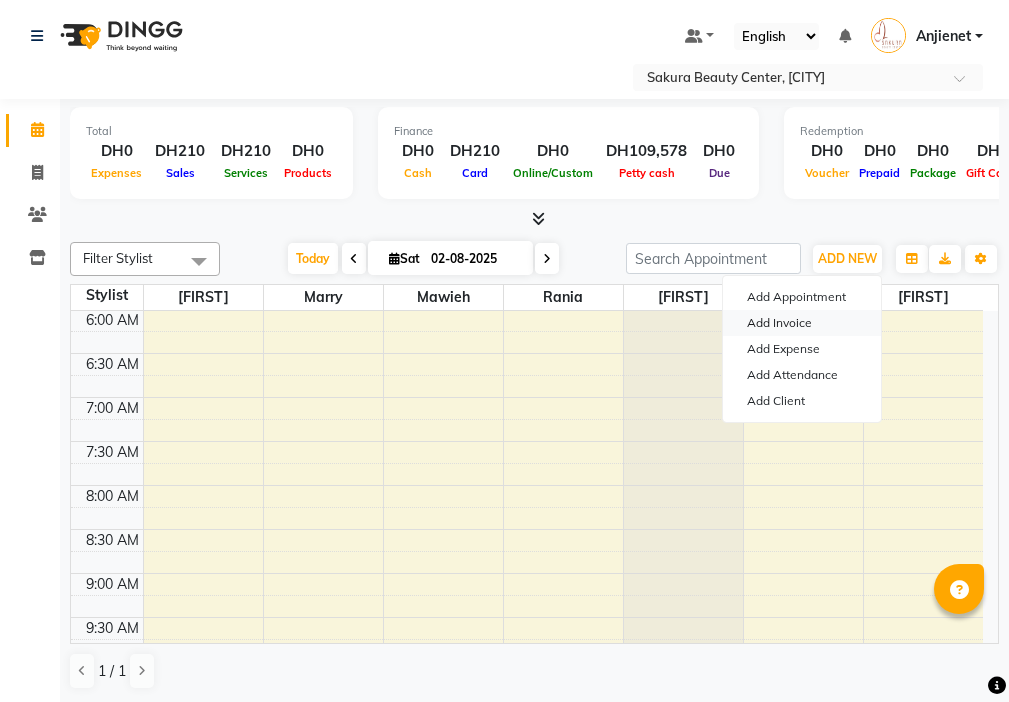 click on "Add Invoice" at bounding box center [802, 323] 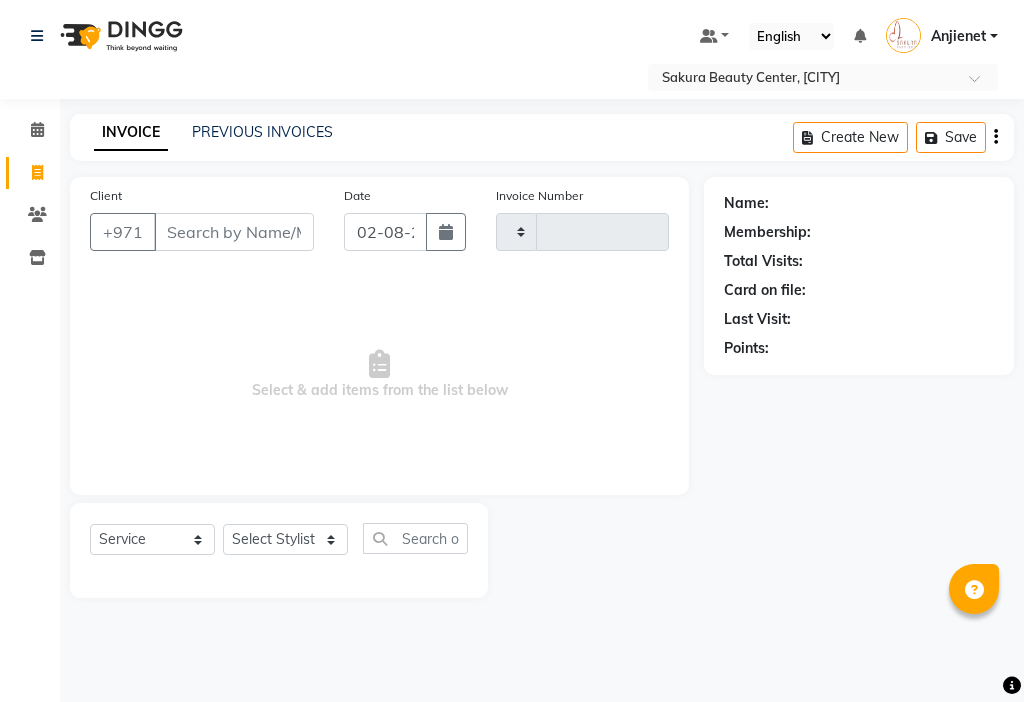 type on "000611" 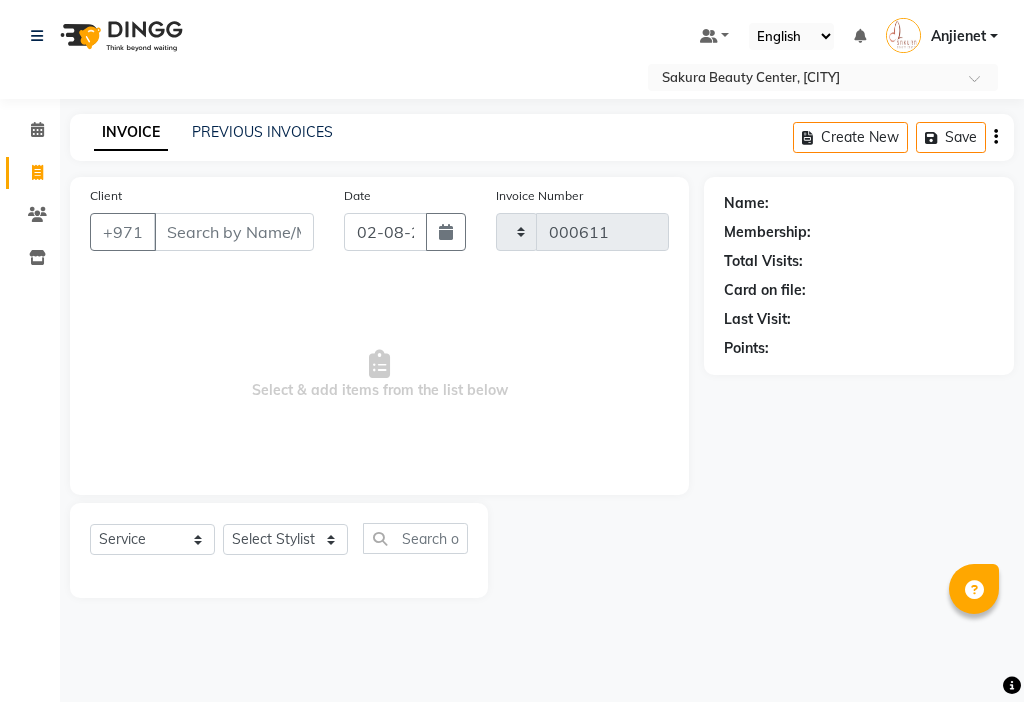 select on "3691" 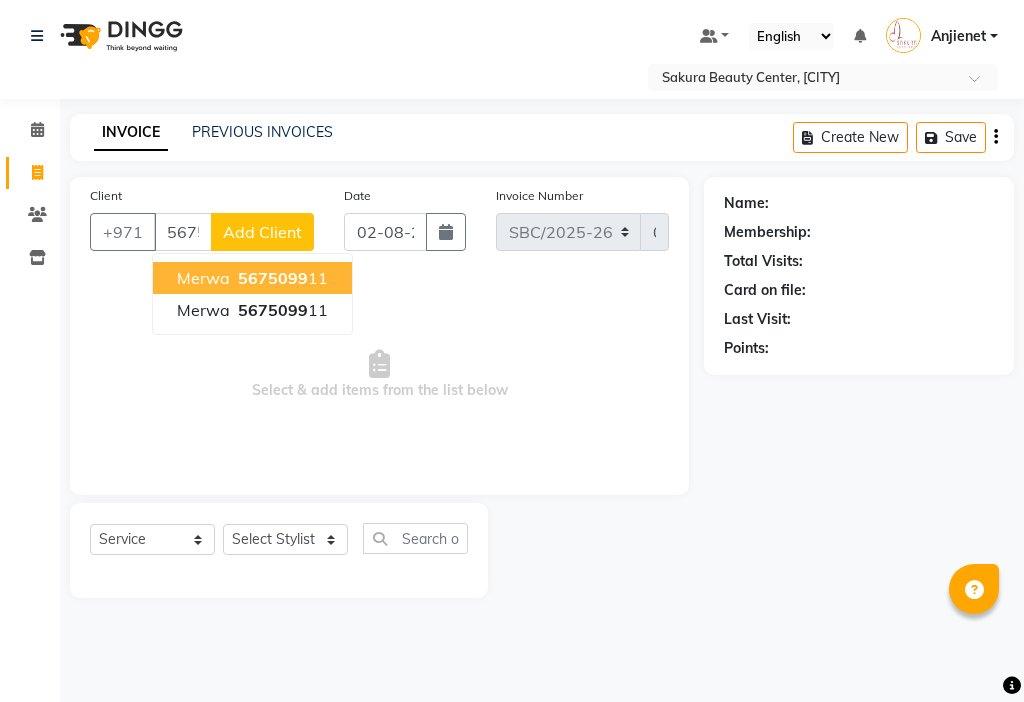 click on "[PHONE]" at bounding box center [281, 278] 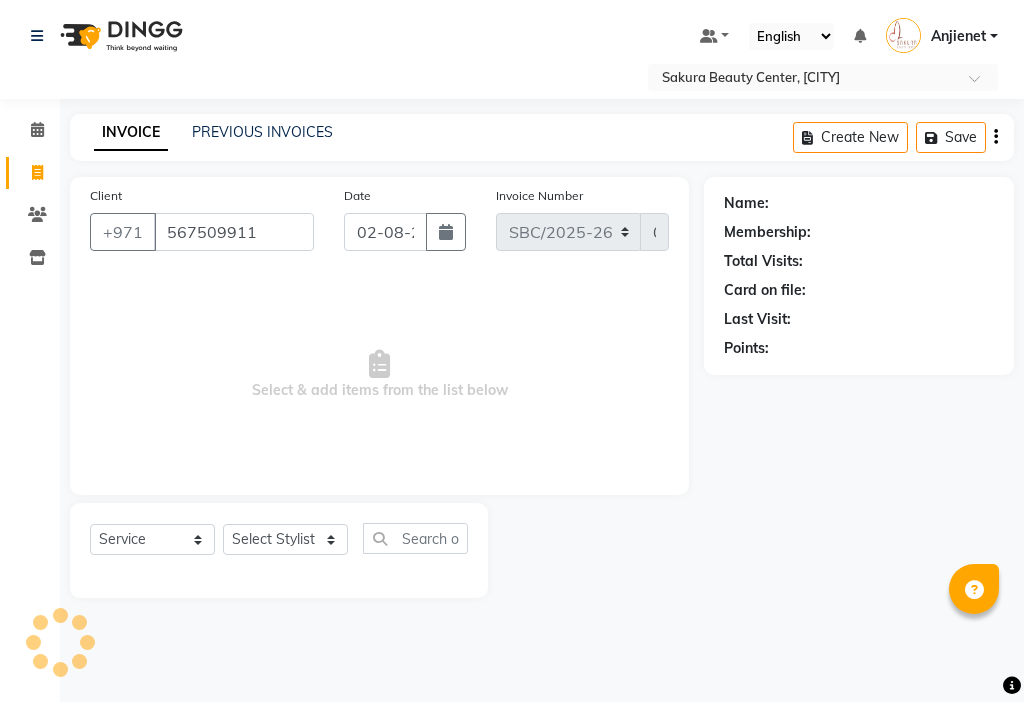 type on "567509911" 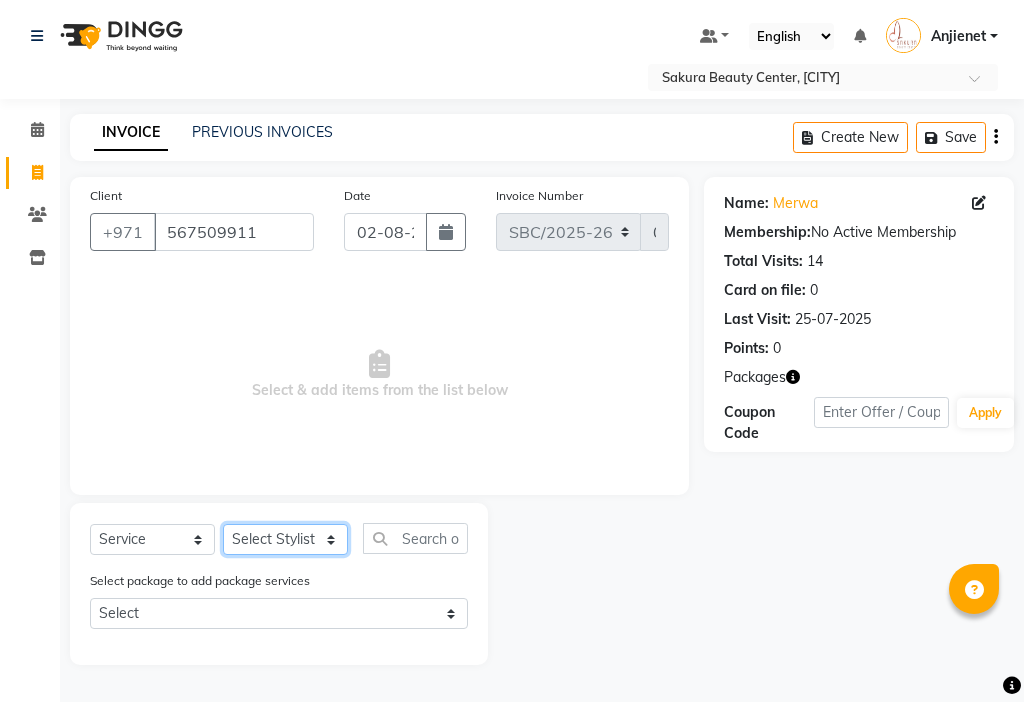 click on "Select Stylist [FIRST] [FIRST] [FIRST] [FIRST] [FIRST]  [FIRST] [FIRST]" 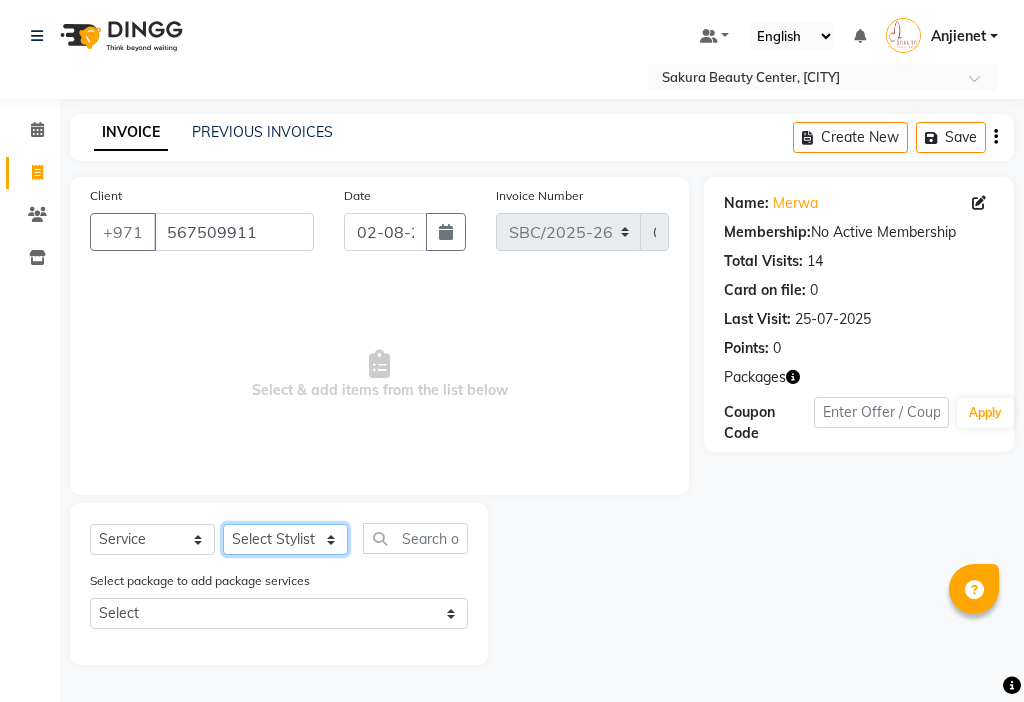 click on "Select Stylist [FIRST] [FIRST] [FIRST] [FIRST] [FIRST]  [FIRST] [FIRST]" 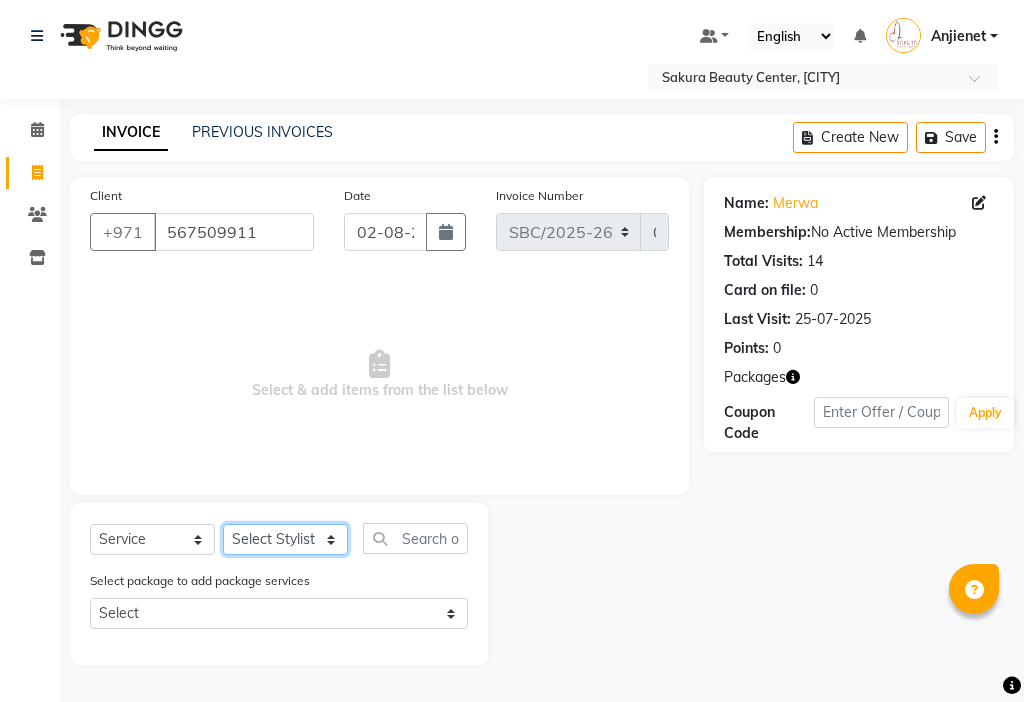 select on "59406" 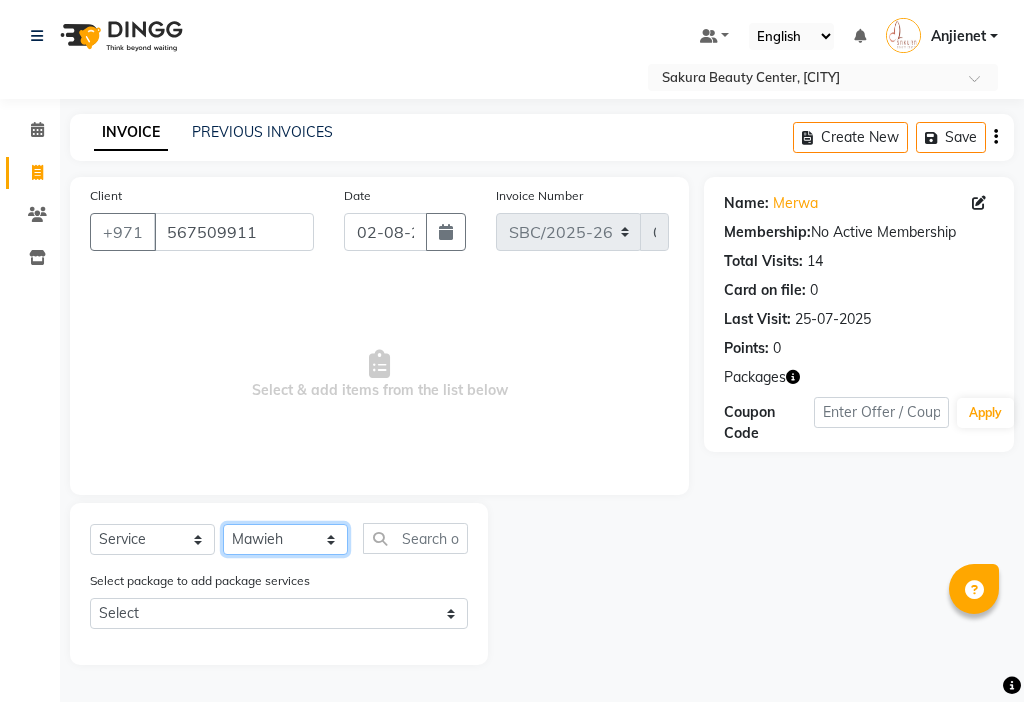 click on "Select Stylist [FIRST] [FIRST] [FIRST] [FIRST] [FIRST]  [FIRST] [FIRST]" 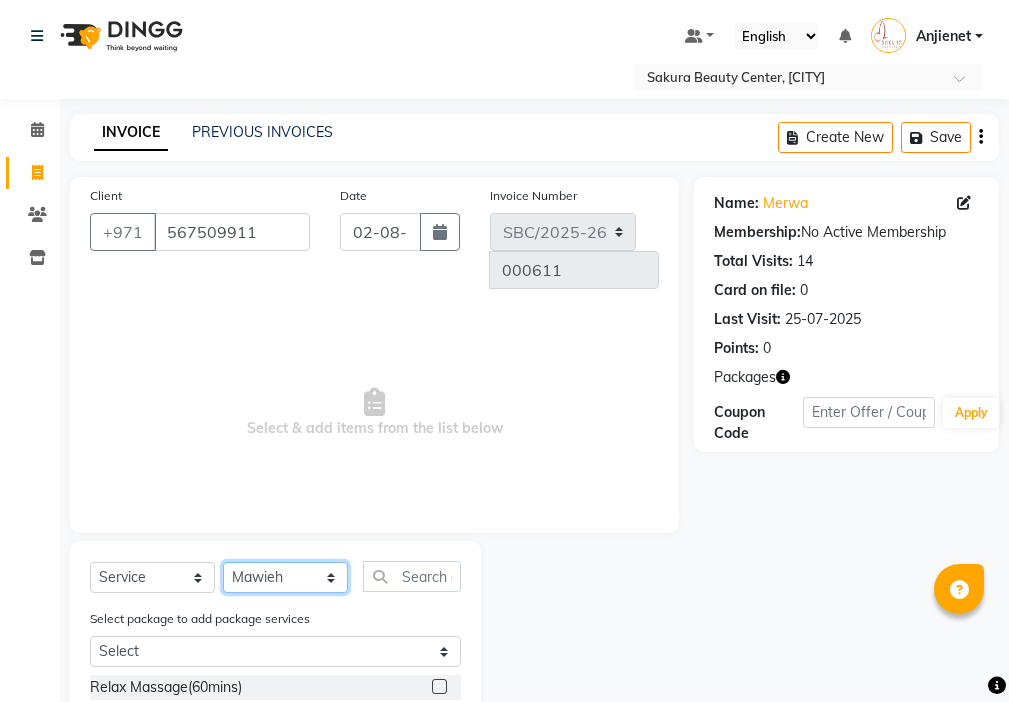 scroll, scrollTop: 126, scrollLeft: 0, axis: vertical 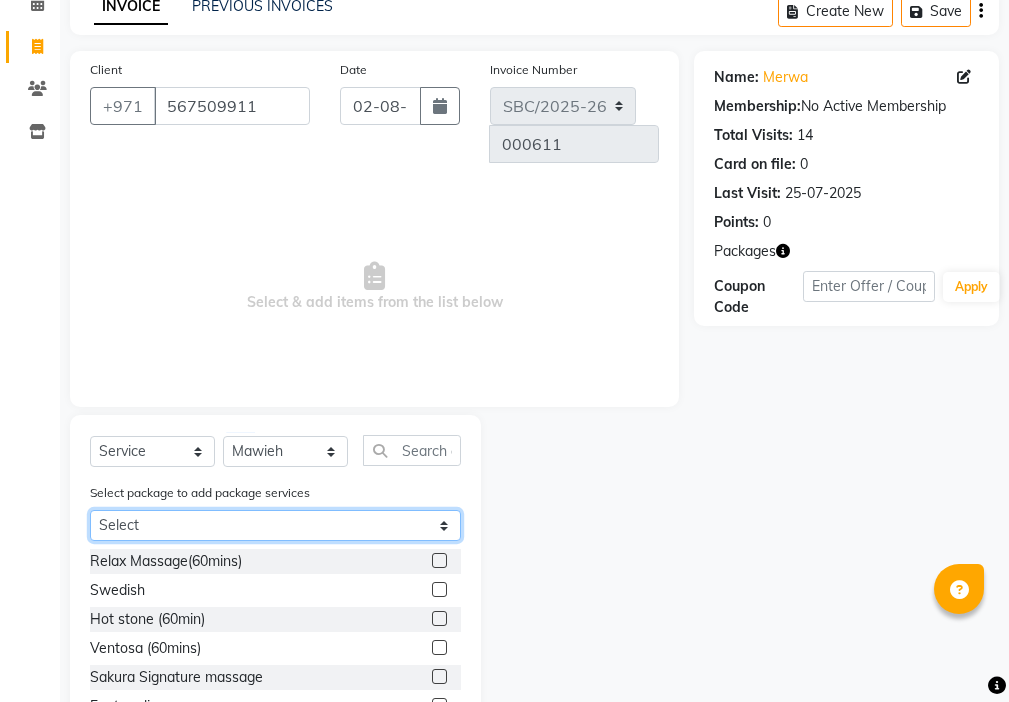 click on "Select Mix oil 5+1  Mix oil 5+1" 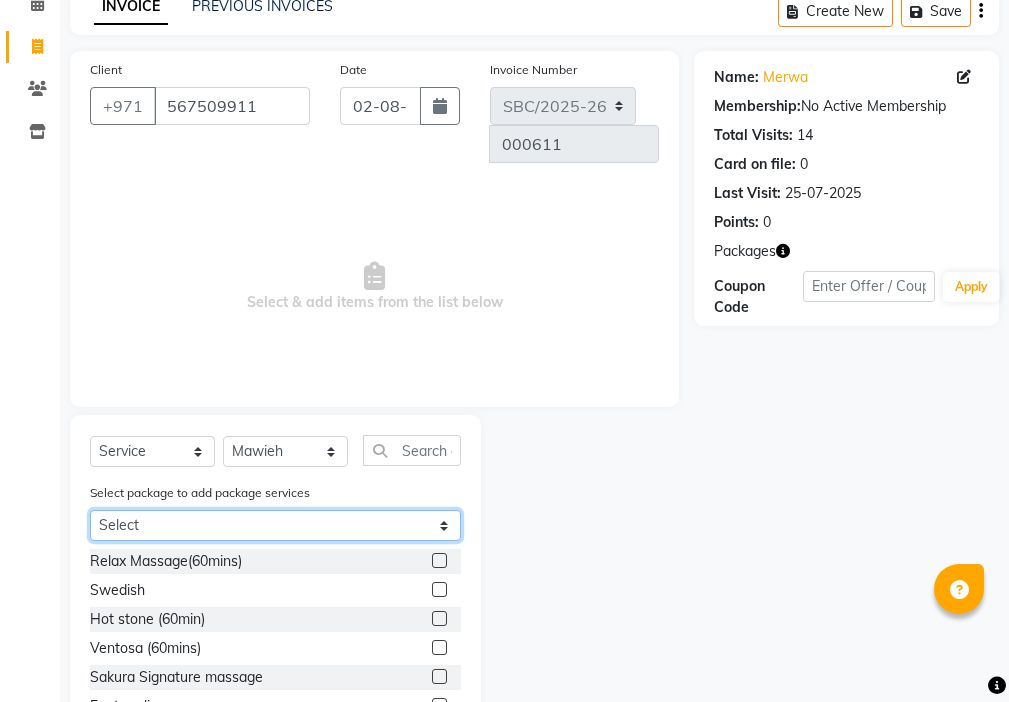 select on "1: Object" 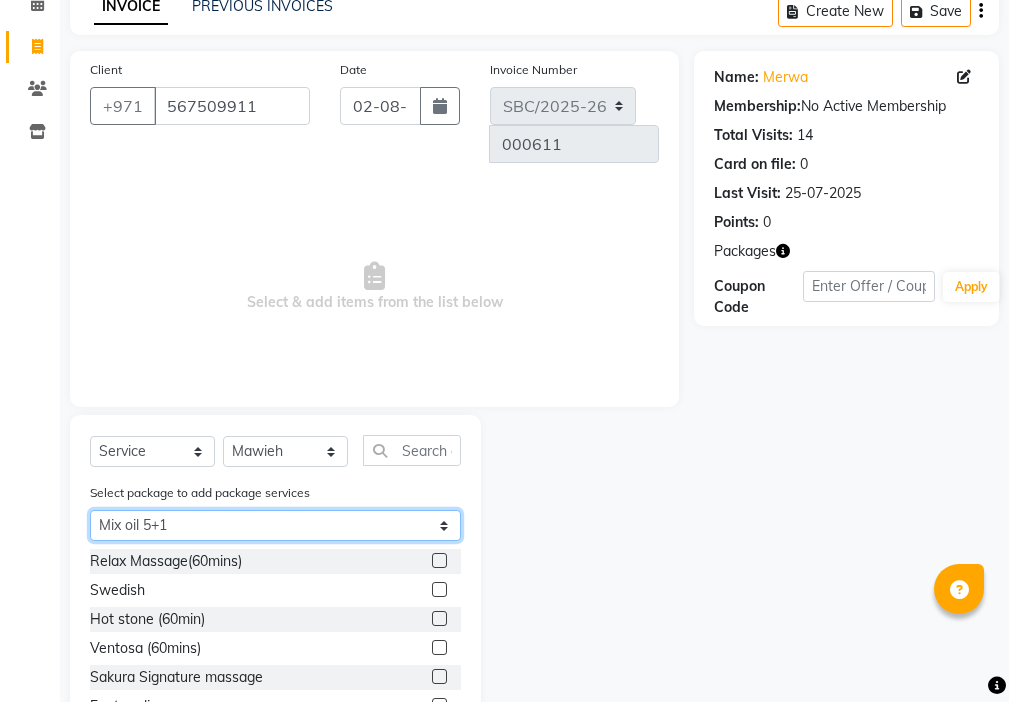 click on "Select Mix oil 5+1  Mix oil 5+1" 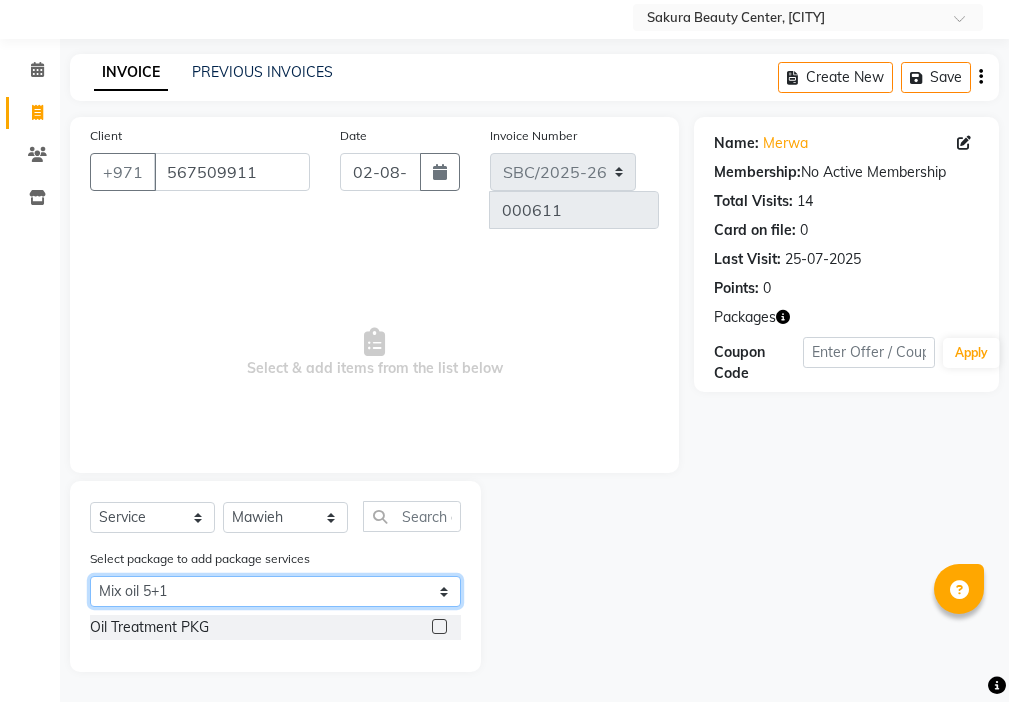 scroll, scrollTop: 22, scrollLeft: 0, axis: vertical 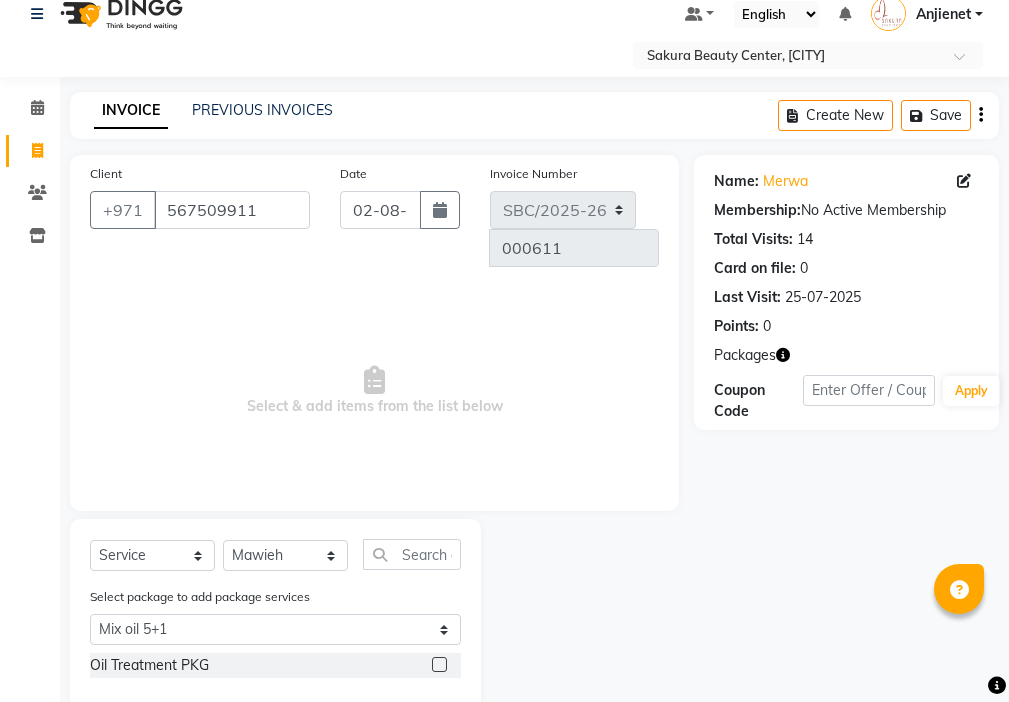 click 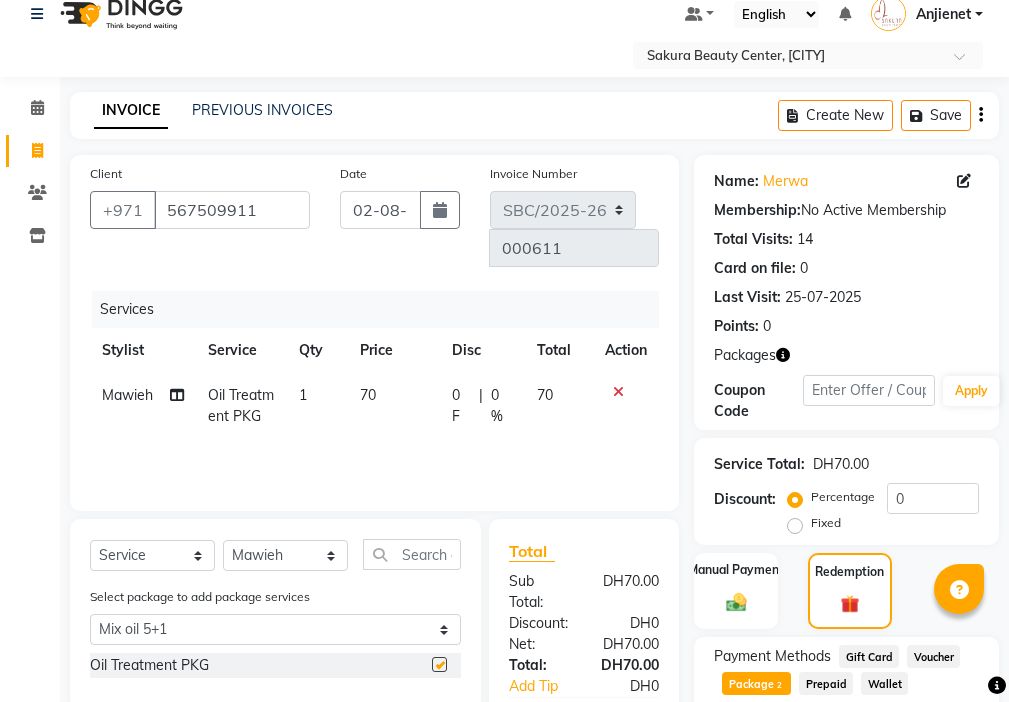 checkbox on "false" 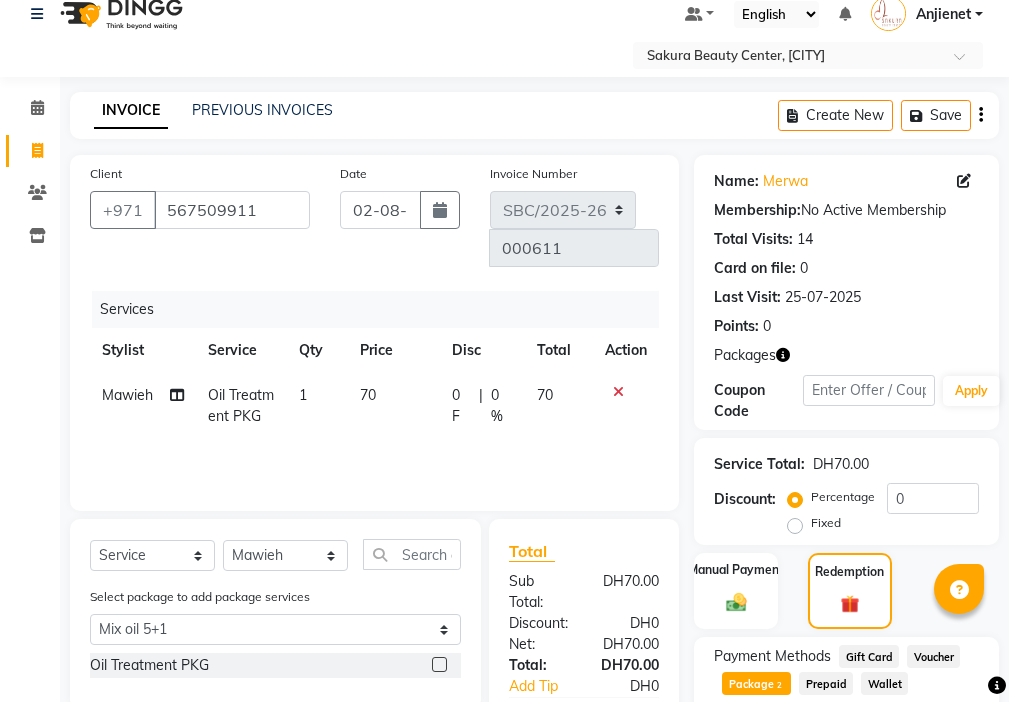 click on "70" 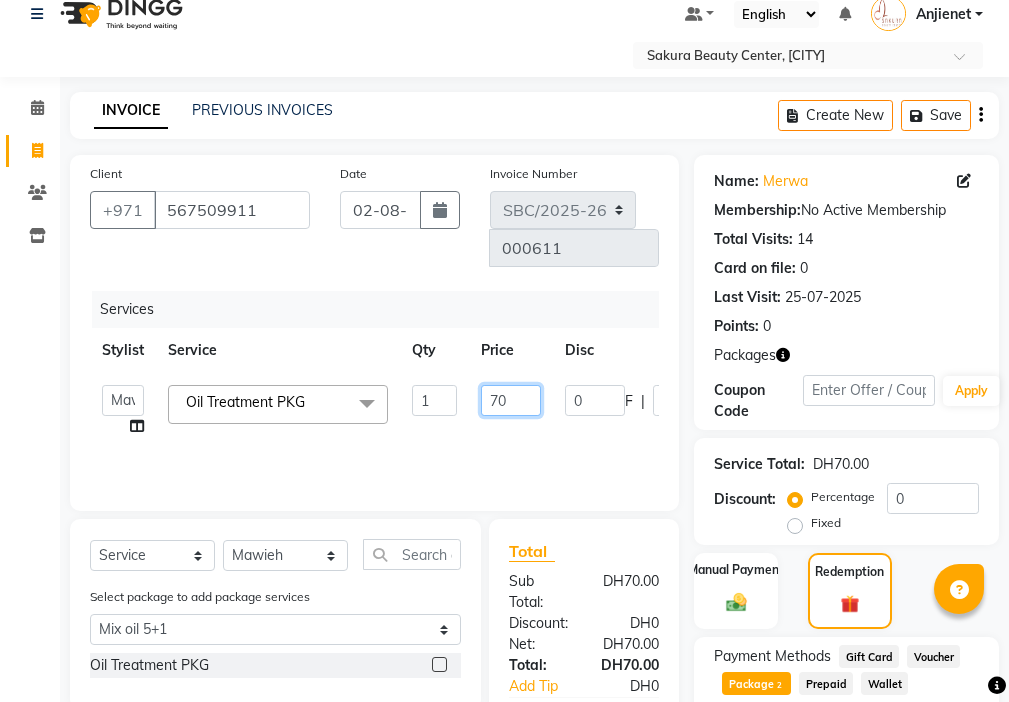 click on "70" 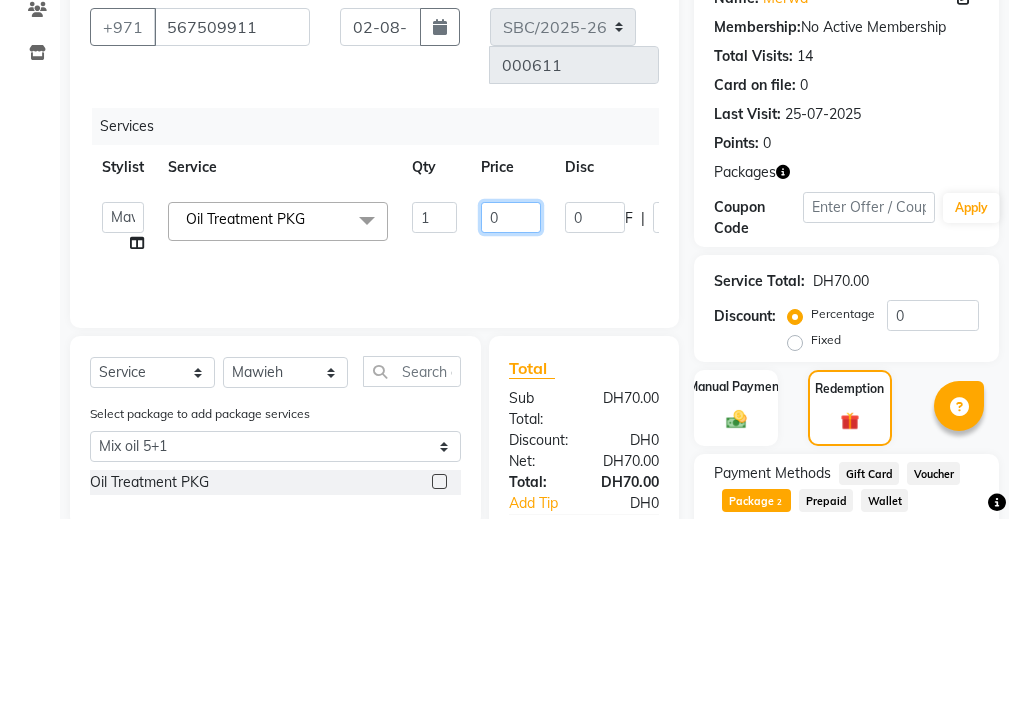 type on "00" 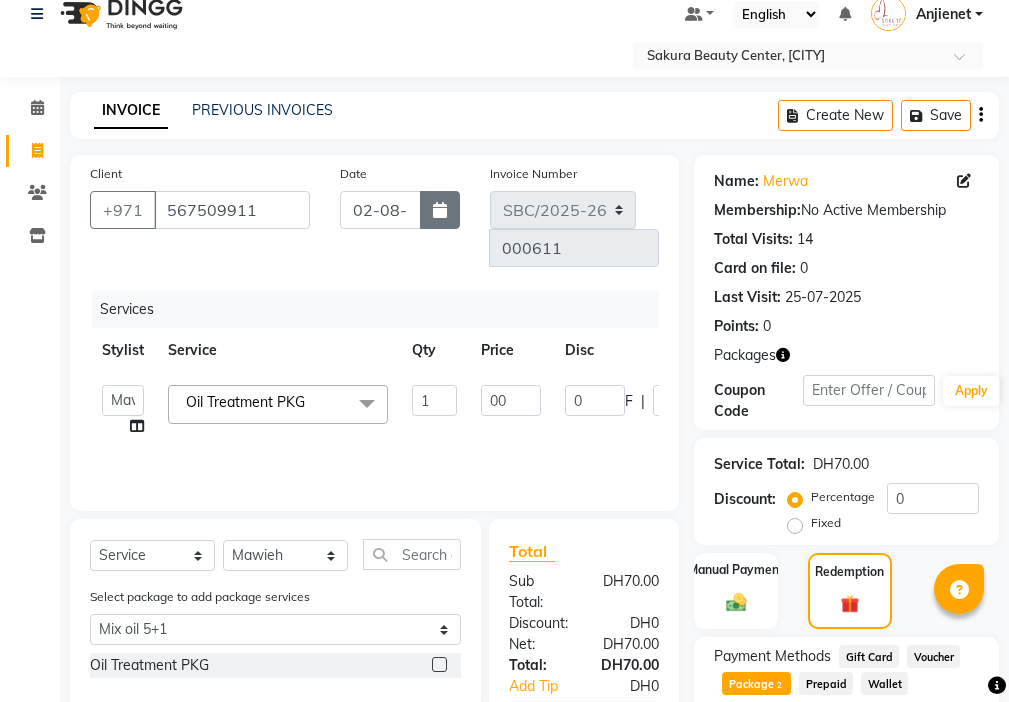 click 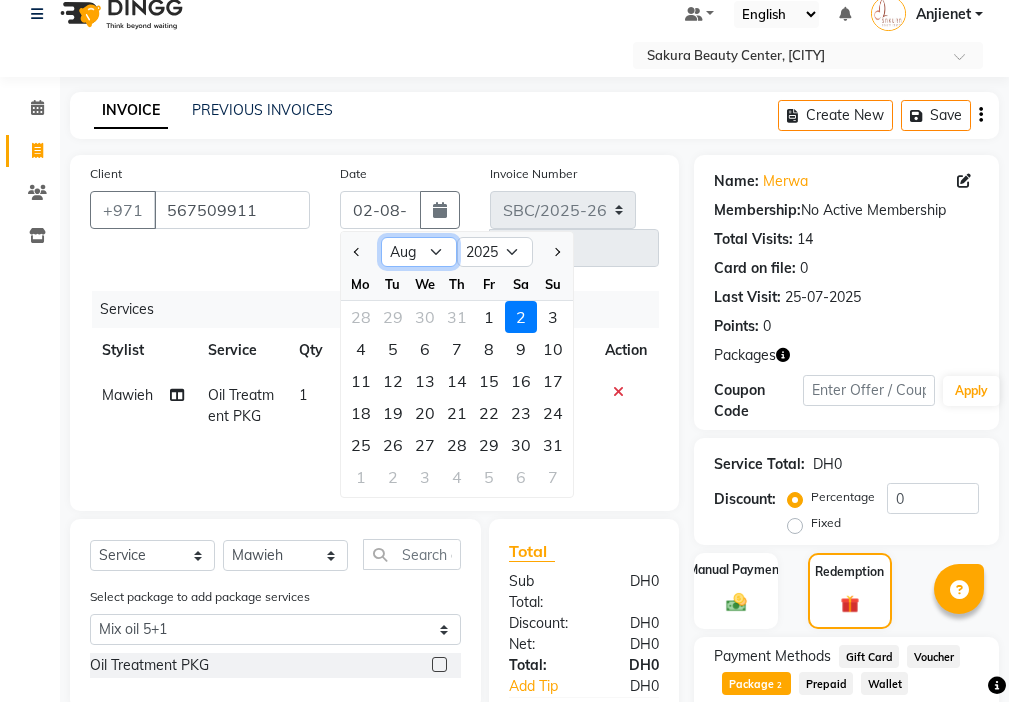 click on "Jan Feb Mar Apr May Jun Jul Aug Sep Oct Nov Dec" 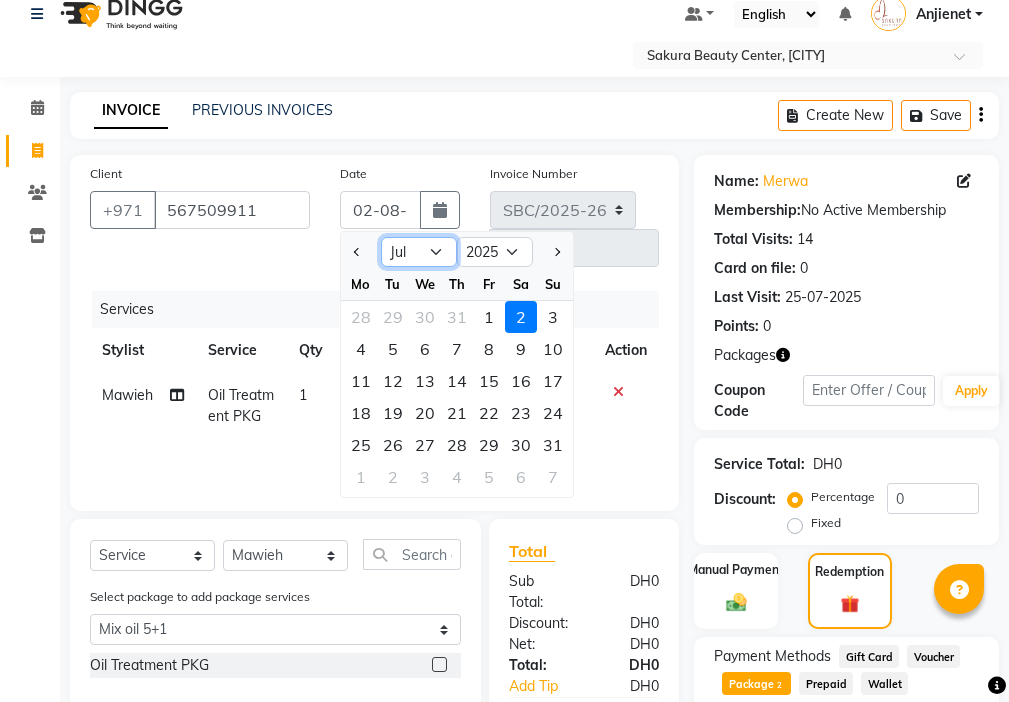click on "Jan Feb Mar Apr May Jun Jul Aug Sep Oct Nov Dec" 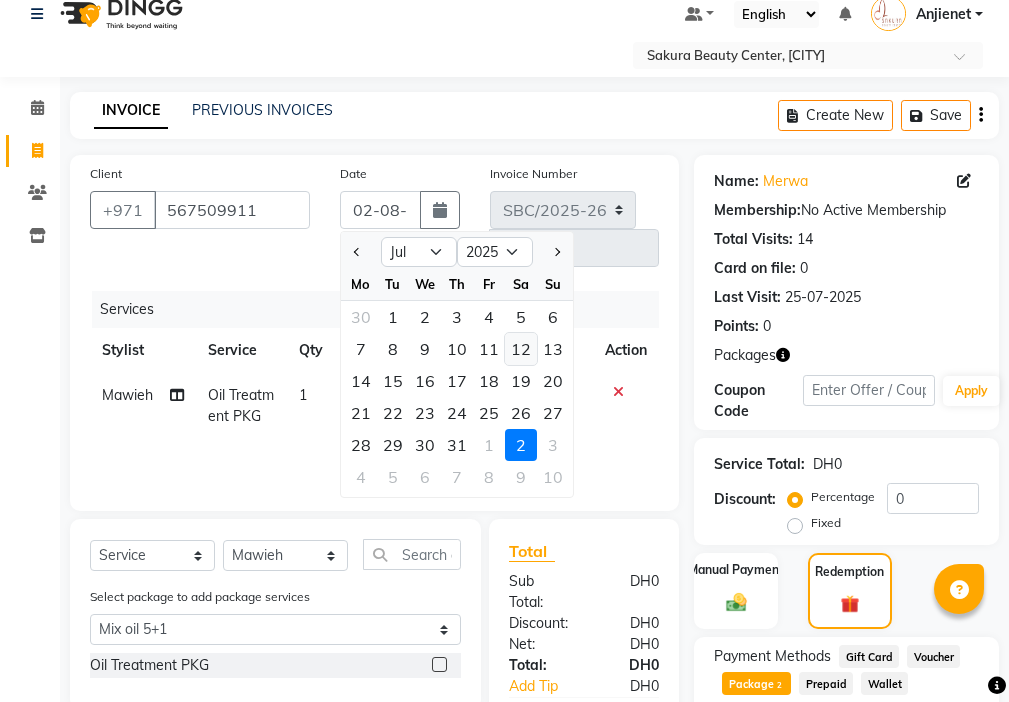 click on "12" 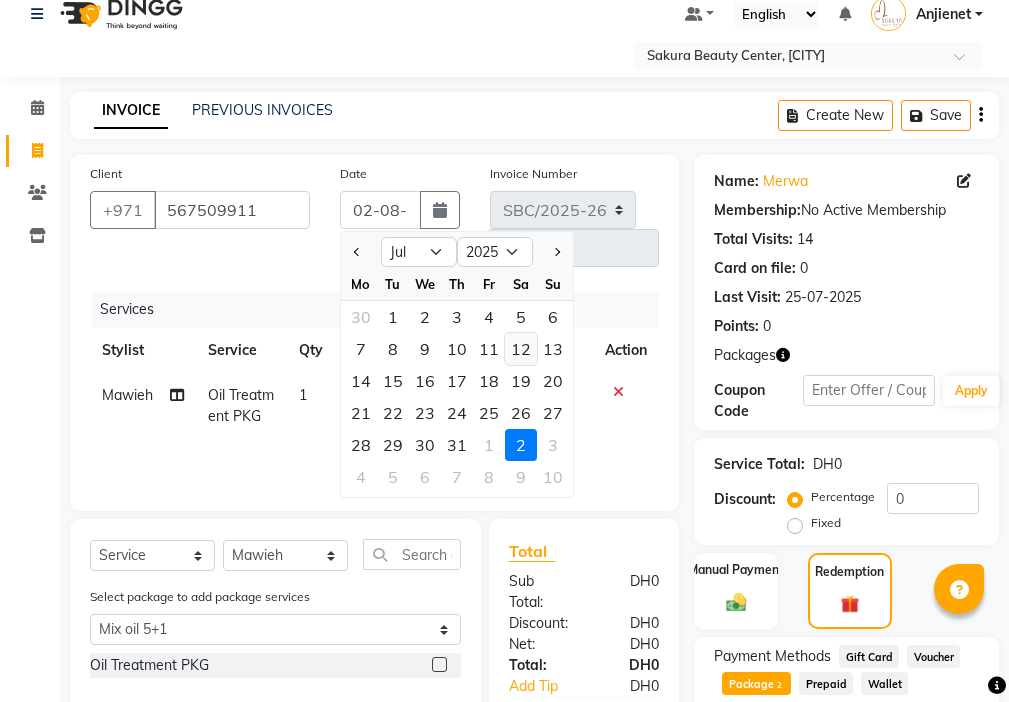 type on "12-07-2025" 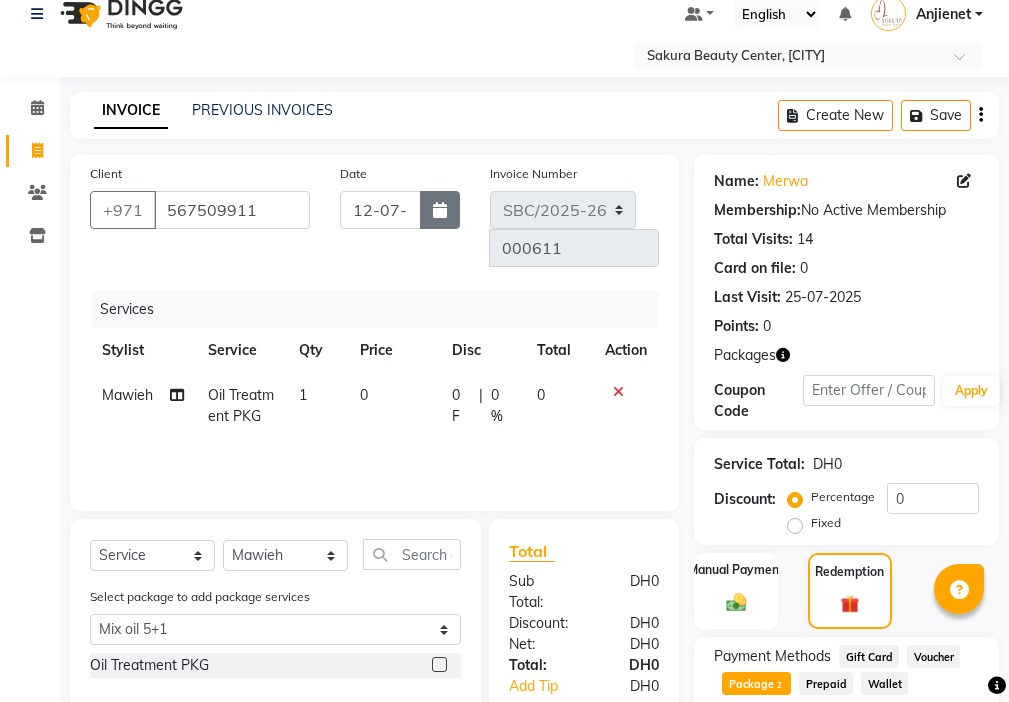 click 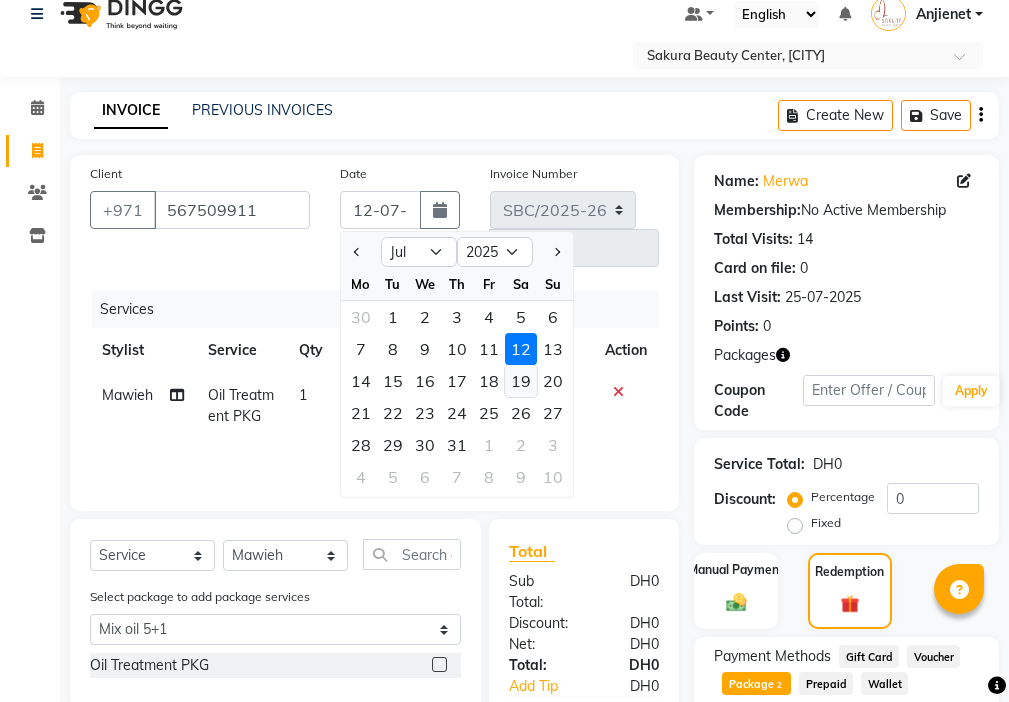 click on "19" 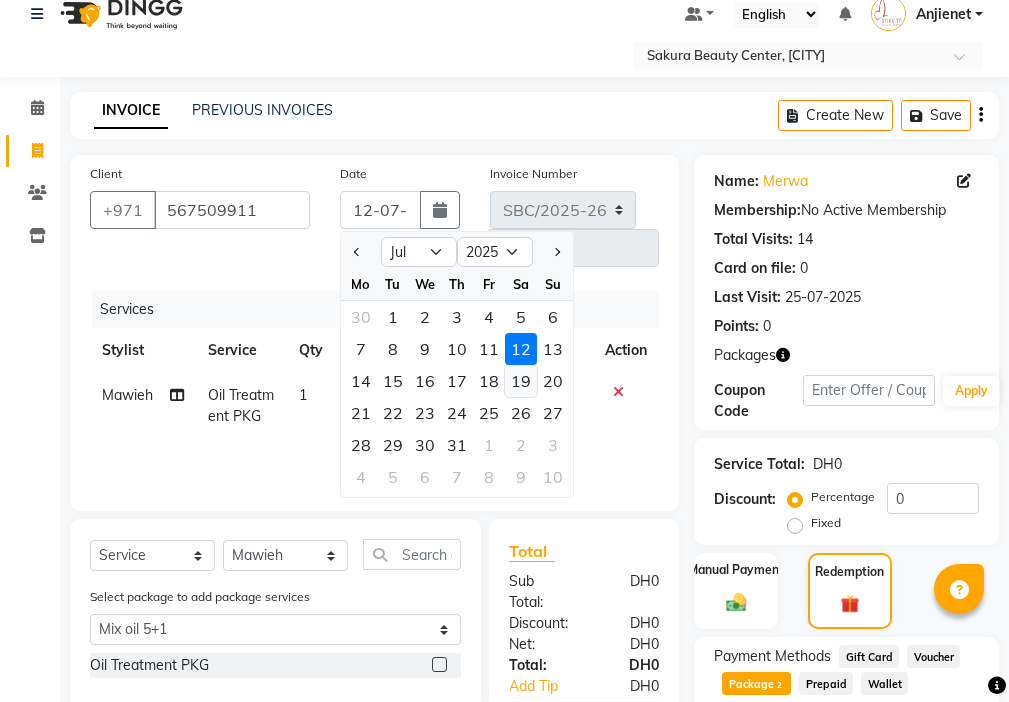 type on "19-07-2025" 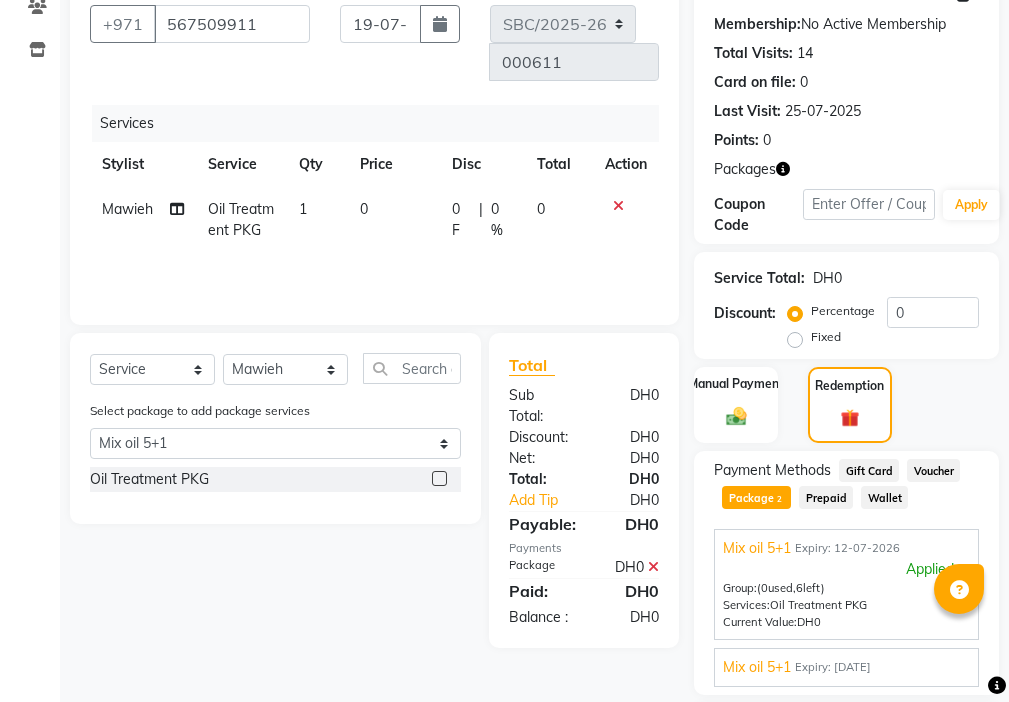 scroll, scrollTop: 137, scrollLeft: 0, axis: vertical 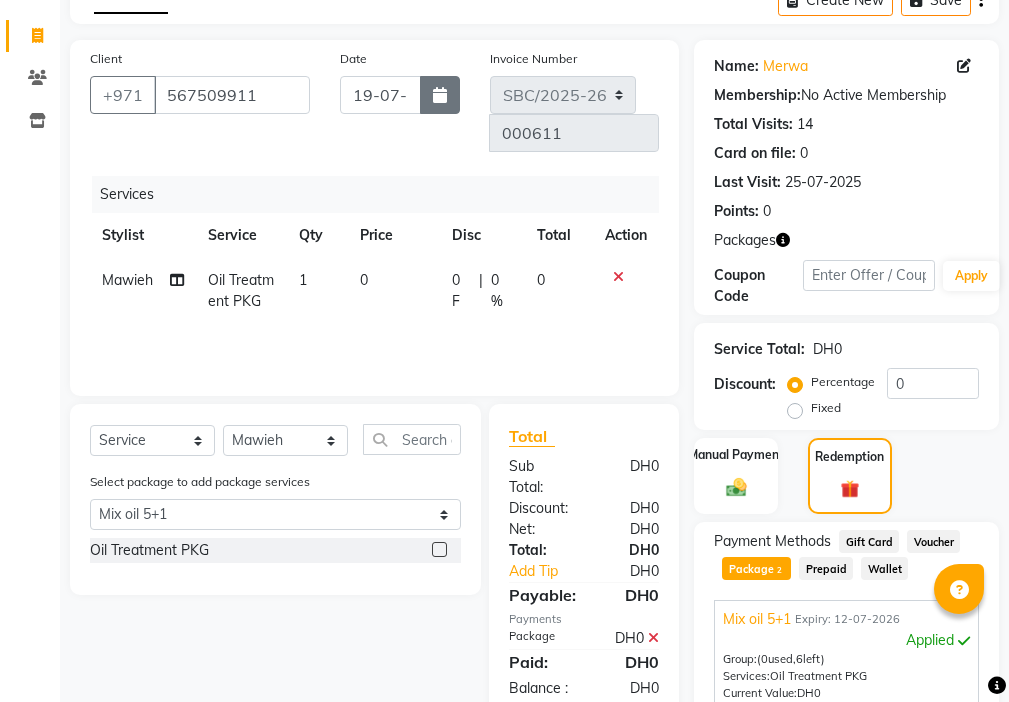 click 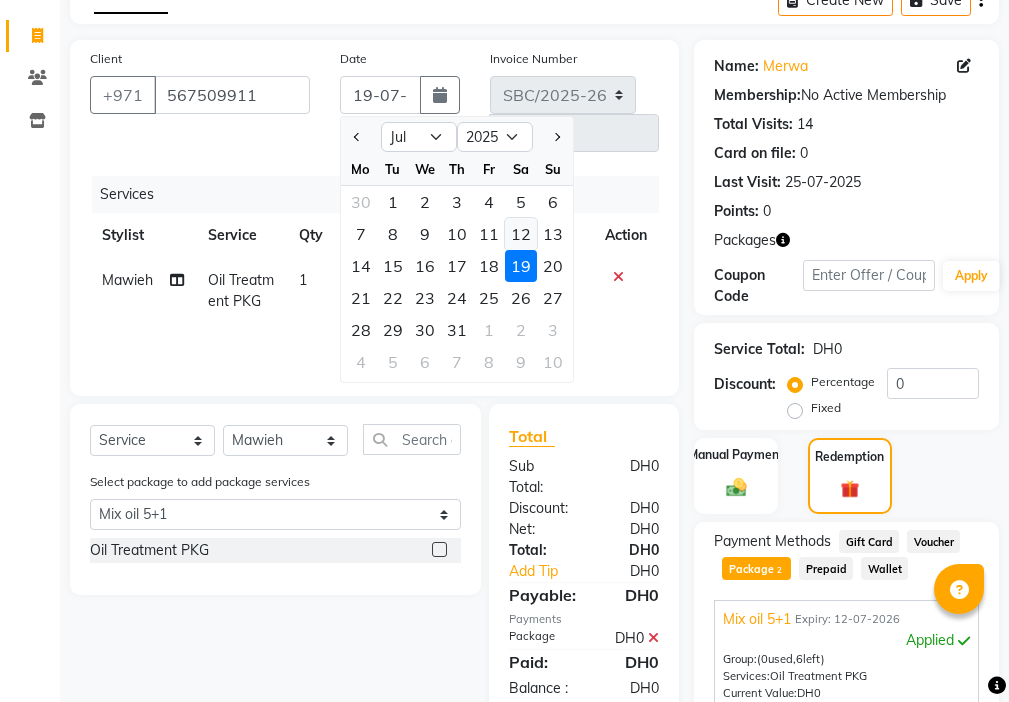 click on "12" 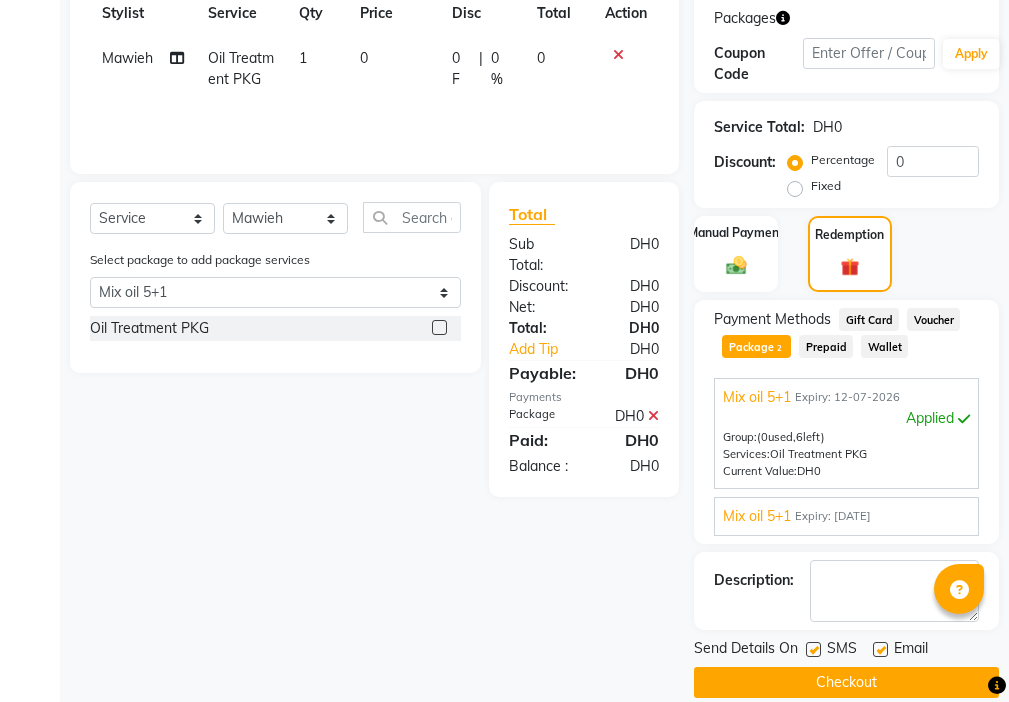 scroll, scrollTop: 360, scrollLeft: 0, axis: vertical 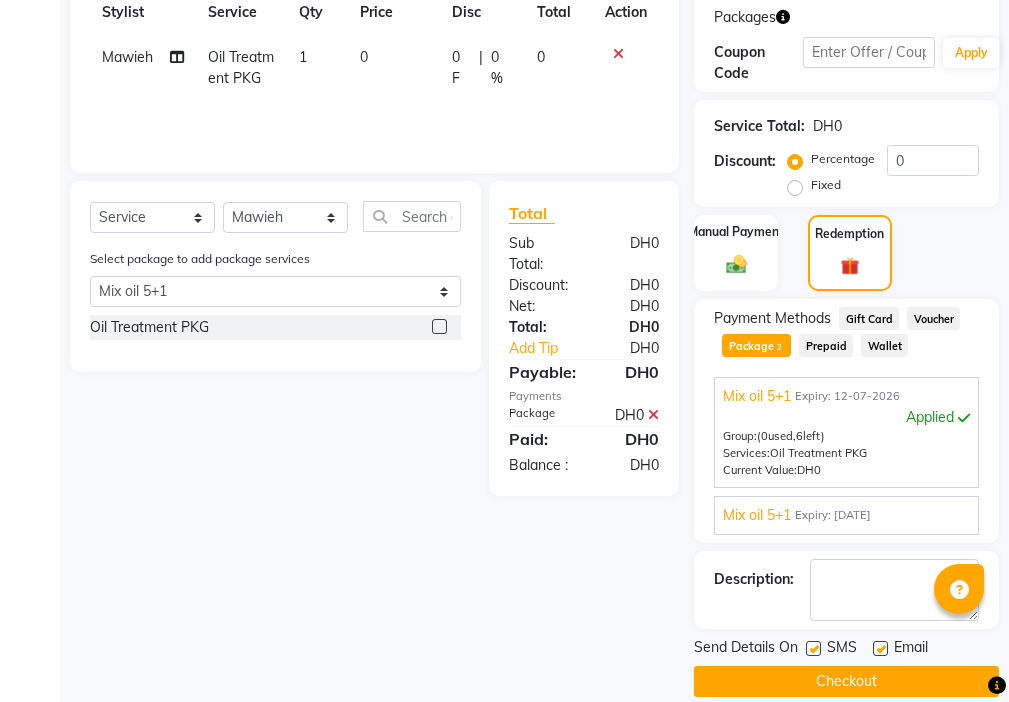 click 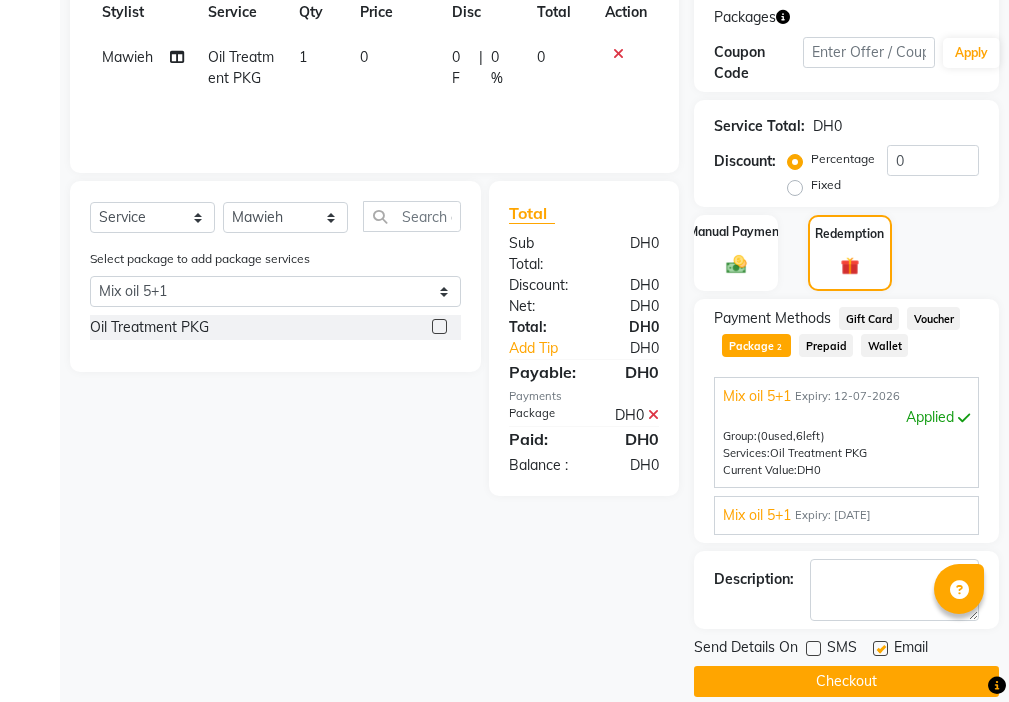 click 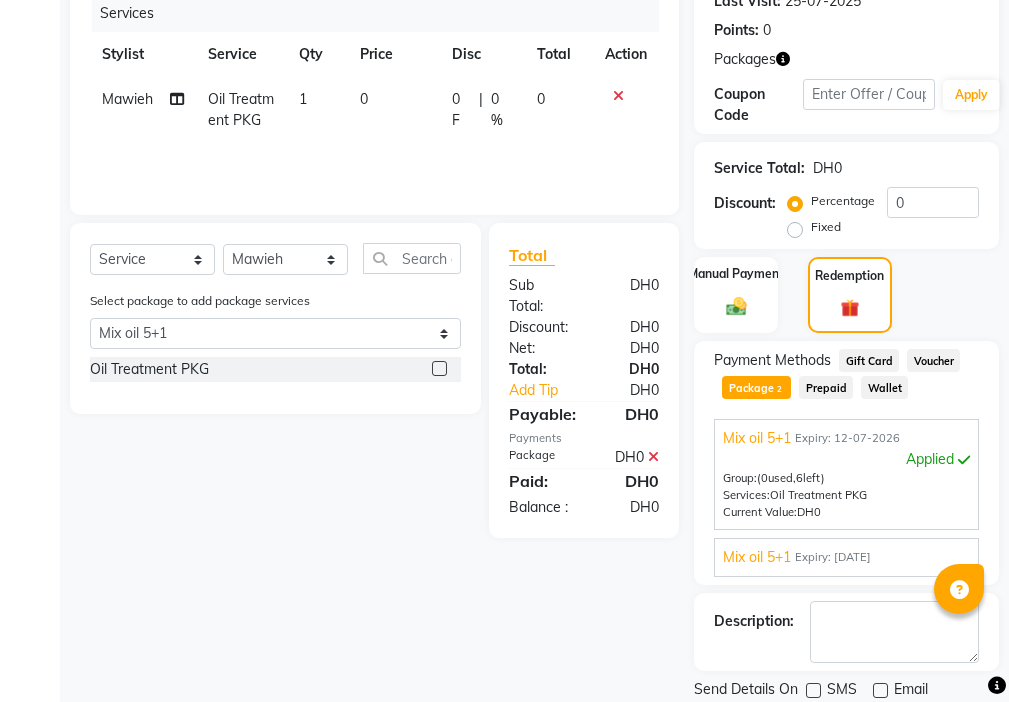 scroll, scrollTop: 385, scrollLeft: 0, axis: vertical 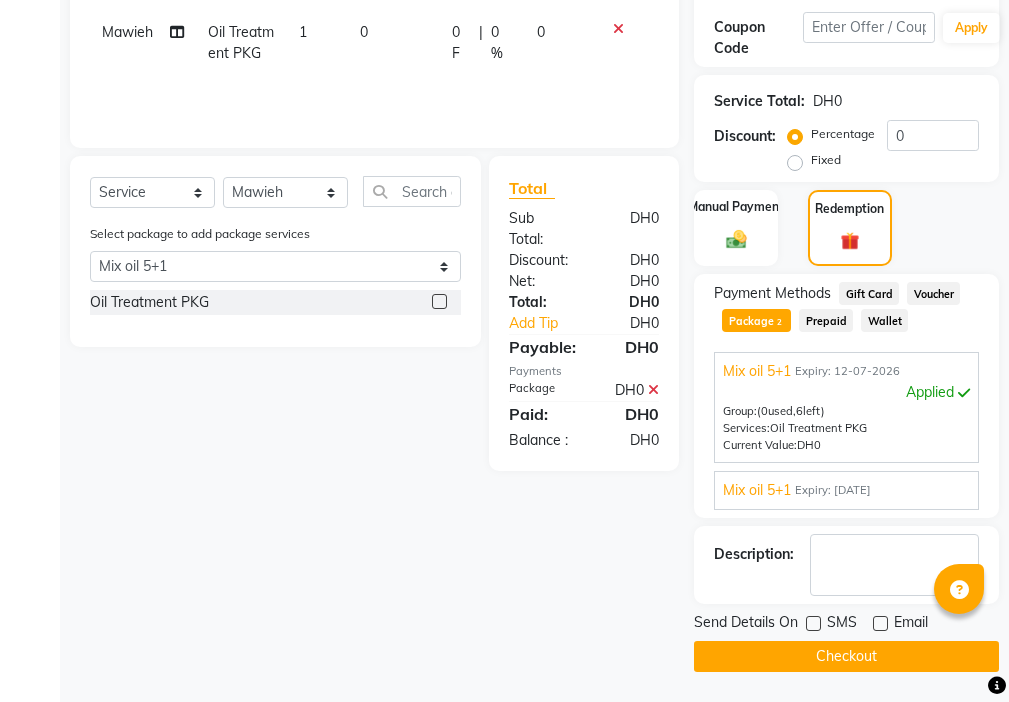 click on "Checkout" 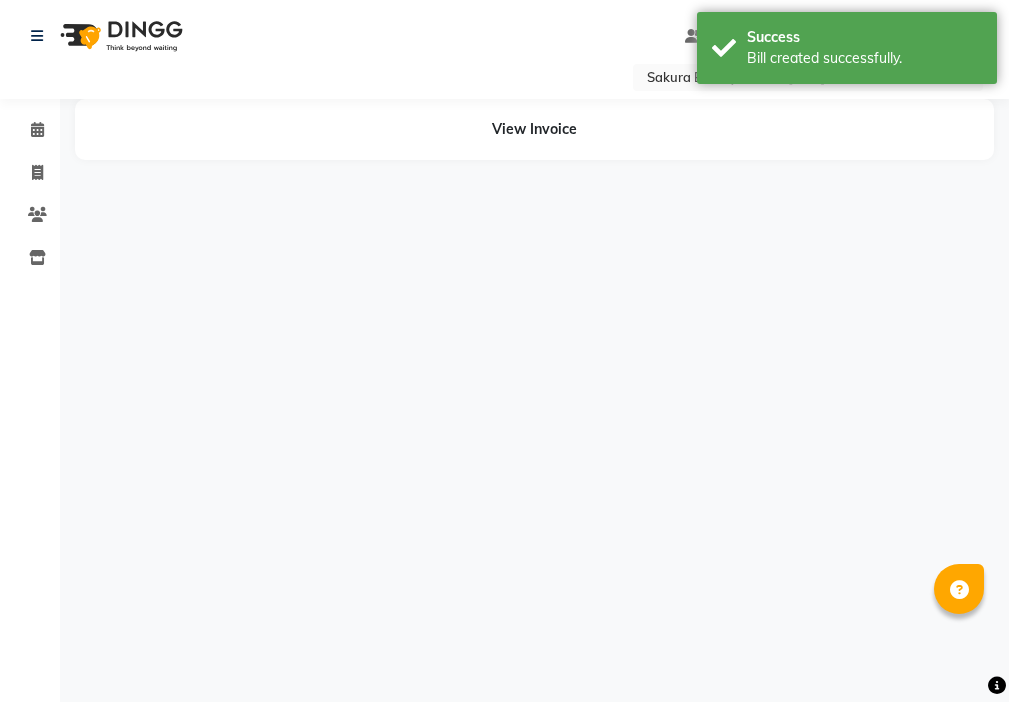 scroll, scrollTop: 0, scrollLeft: 0, axis: both 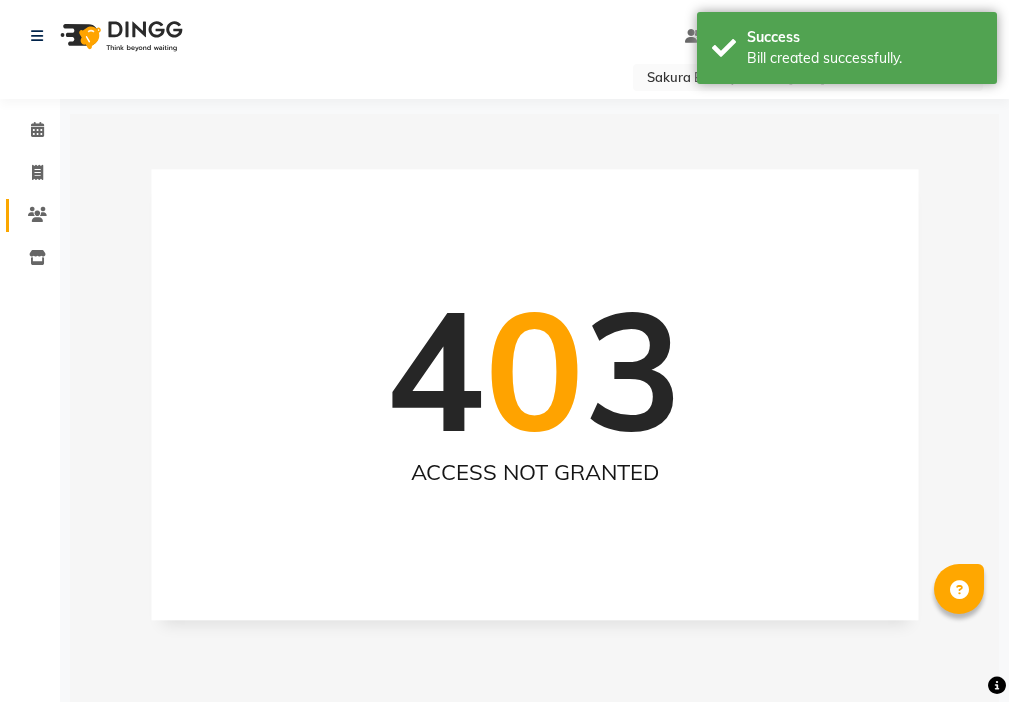 click 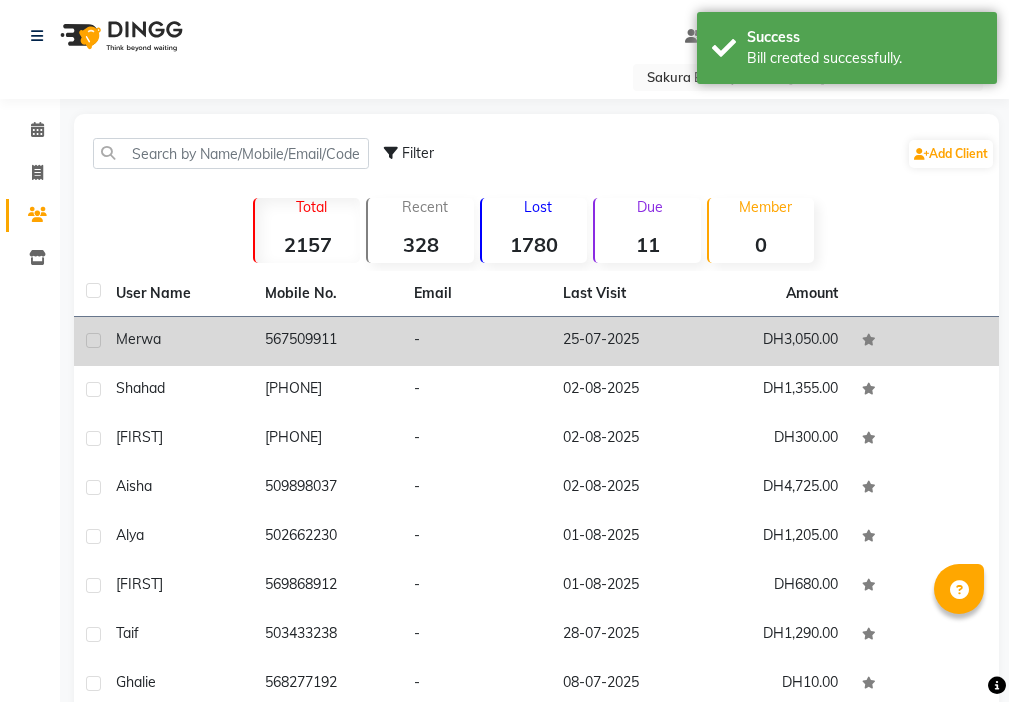 click 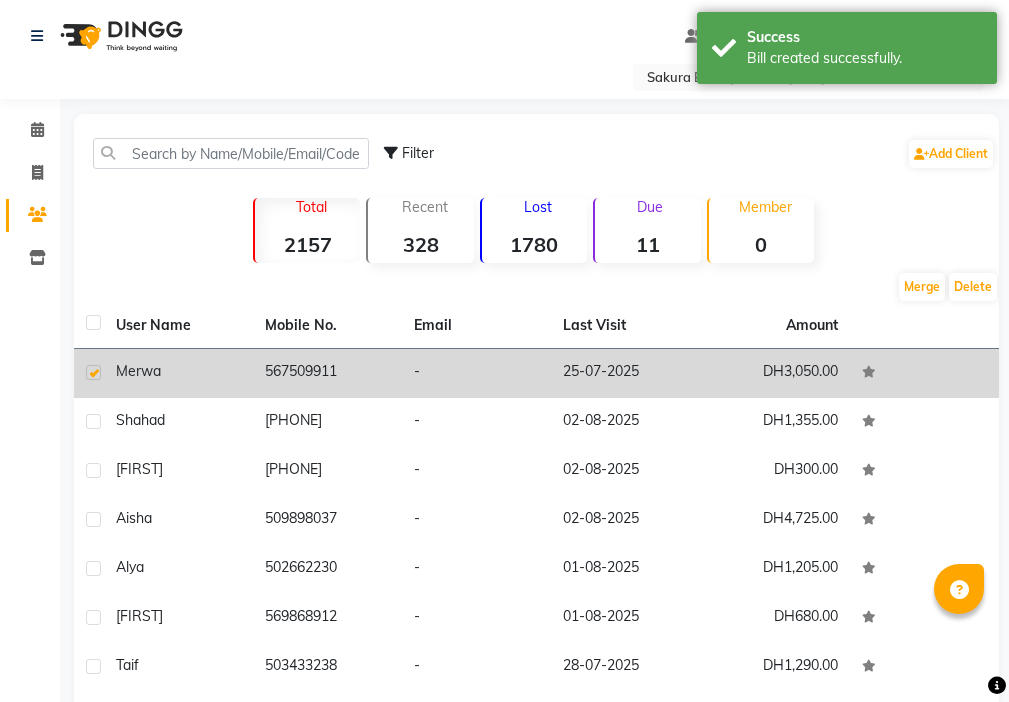 click 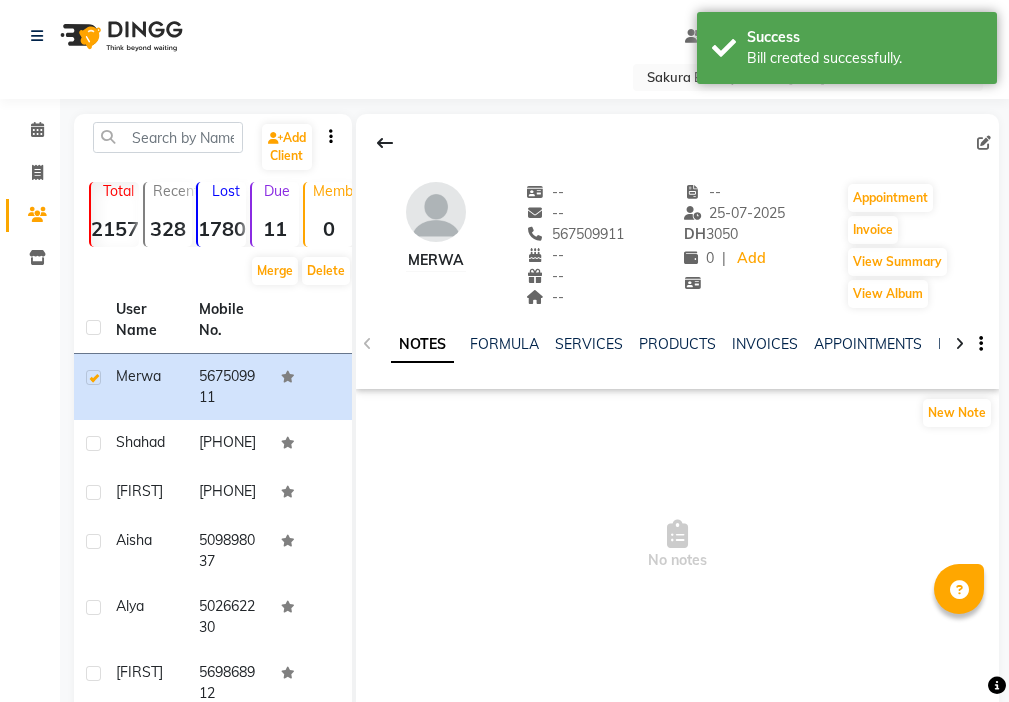 click 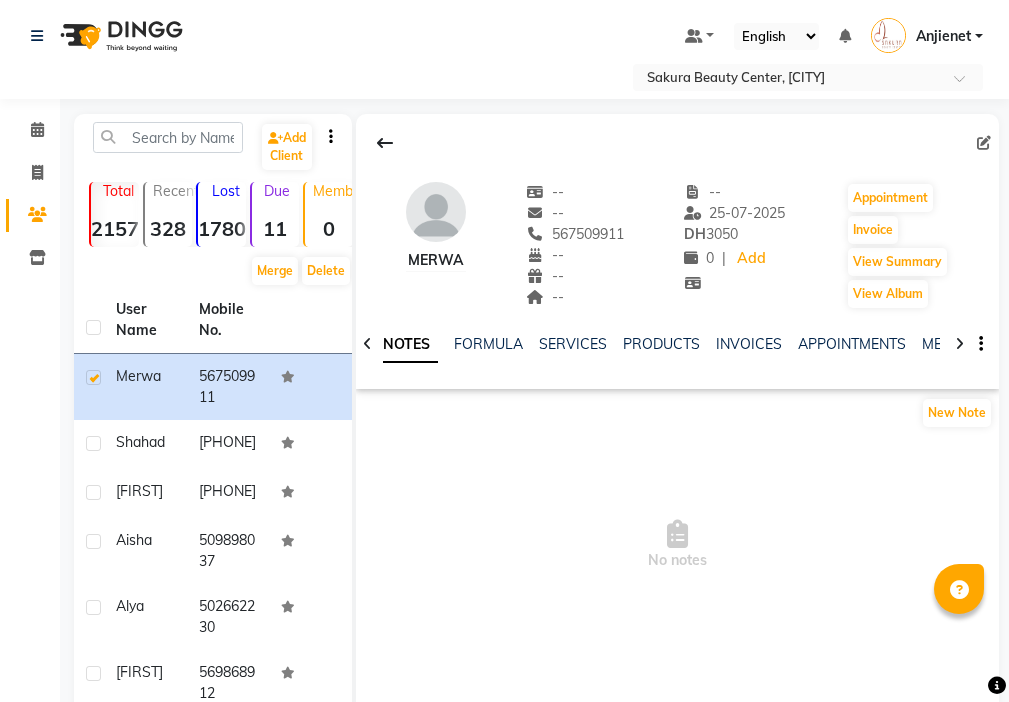 click 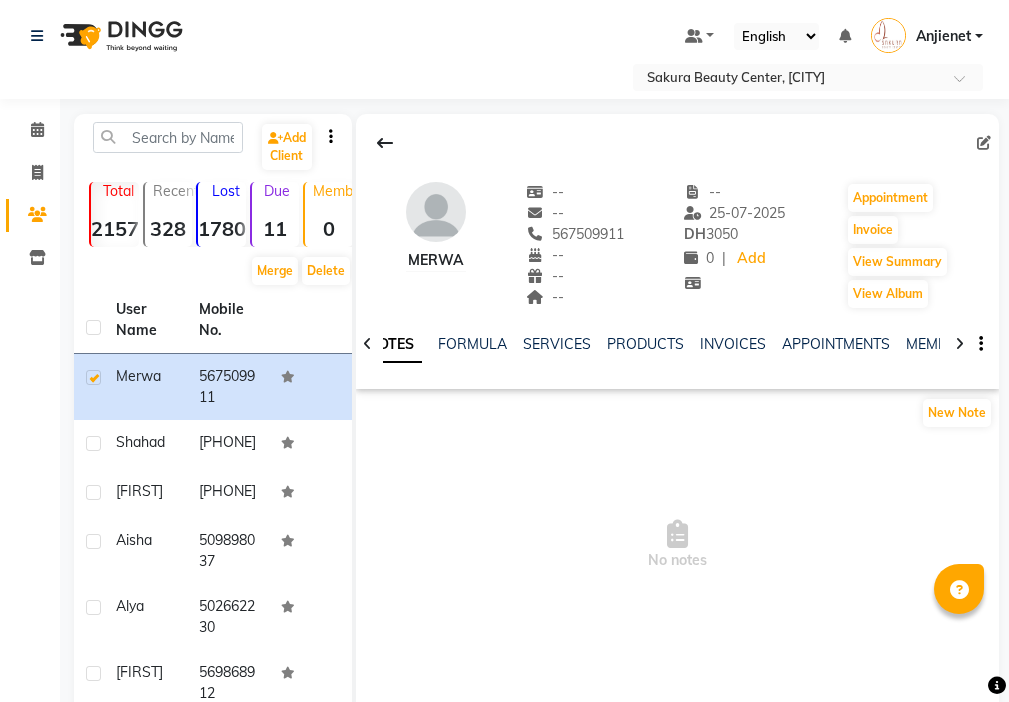 click 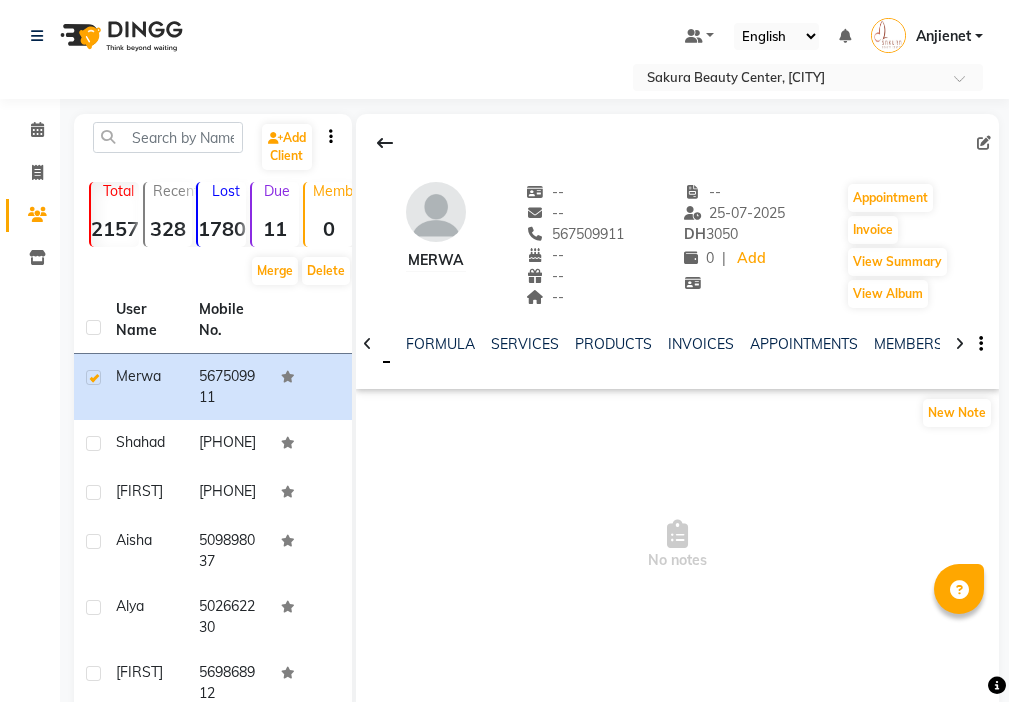 click 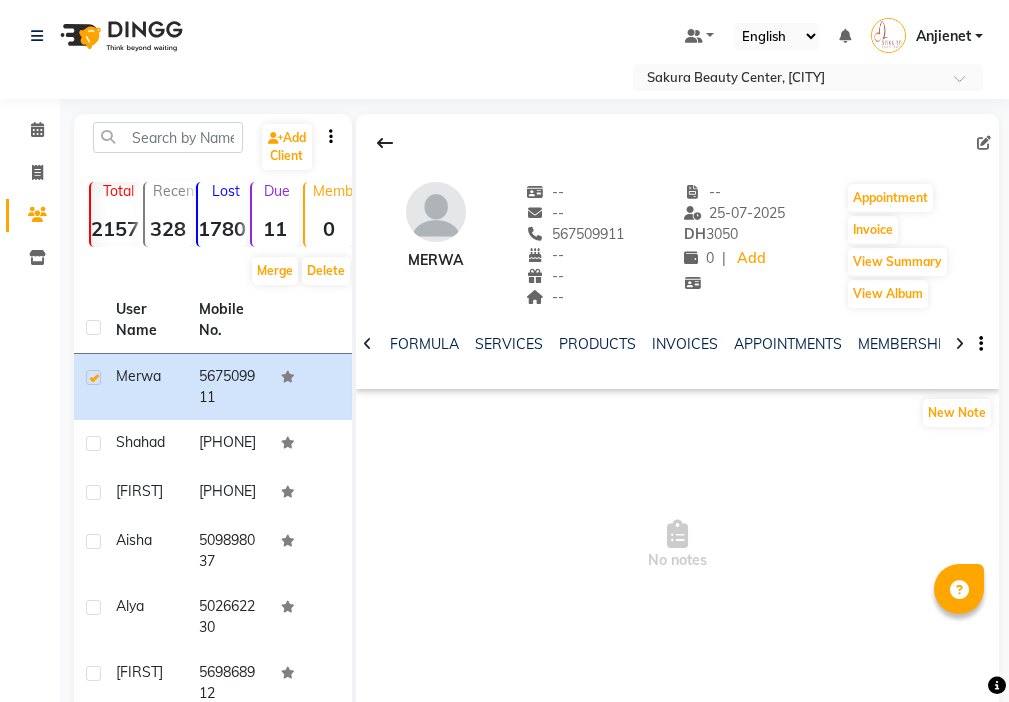 click 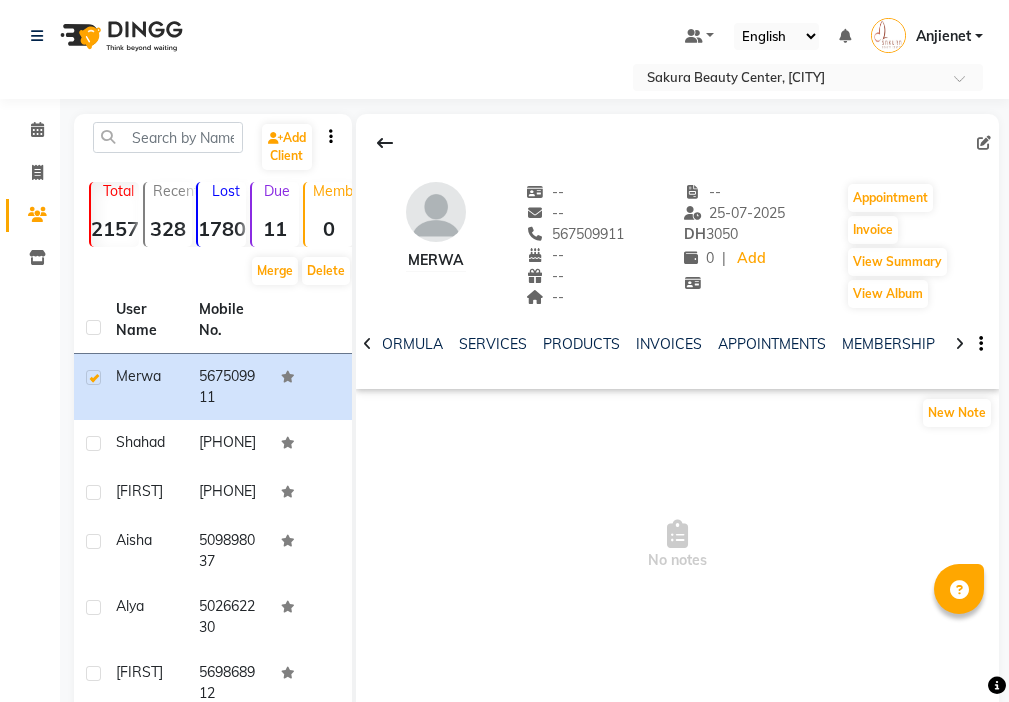 click 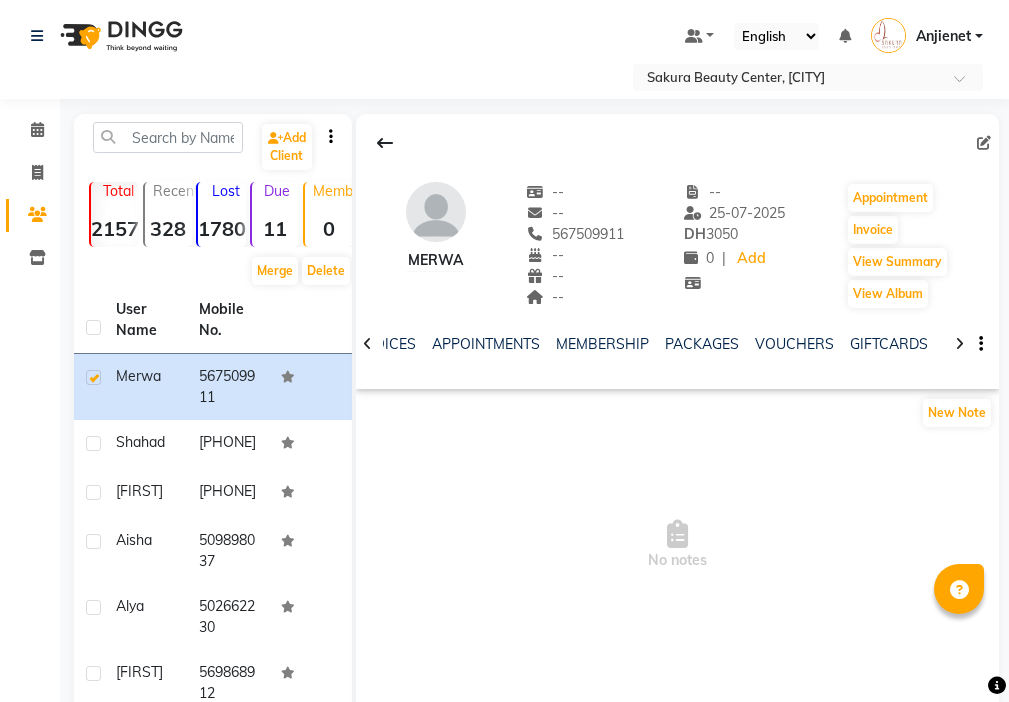 scroll, scrollTop: 0, scrollLeft: 289, axis: horizontal 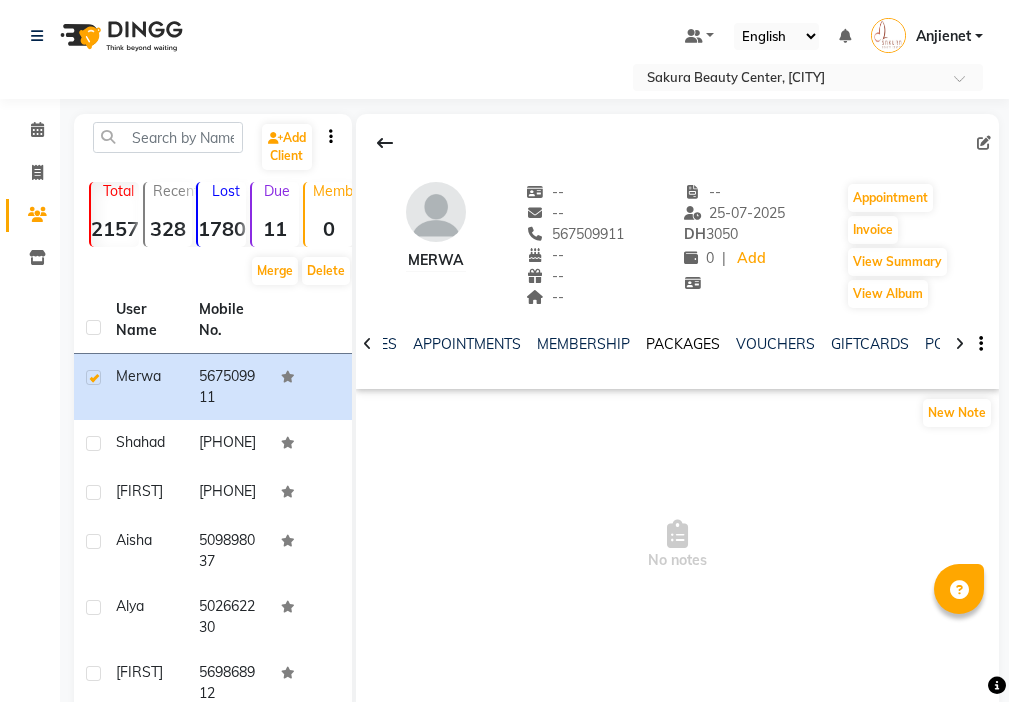 click on "PACKAGES" 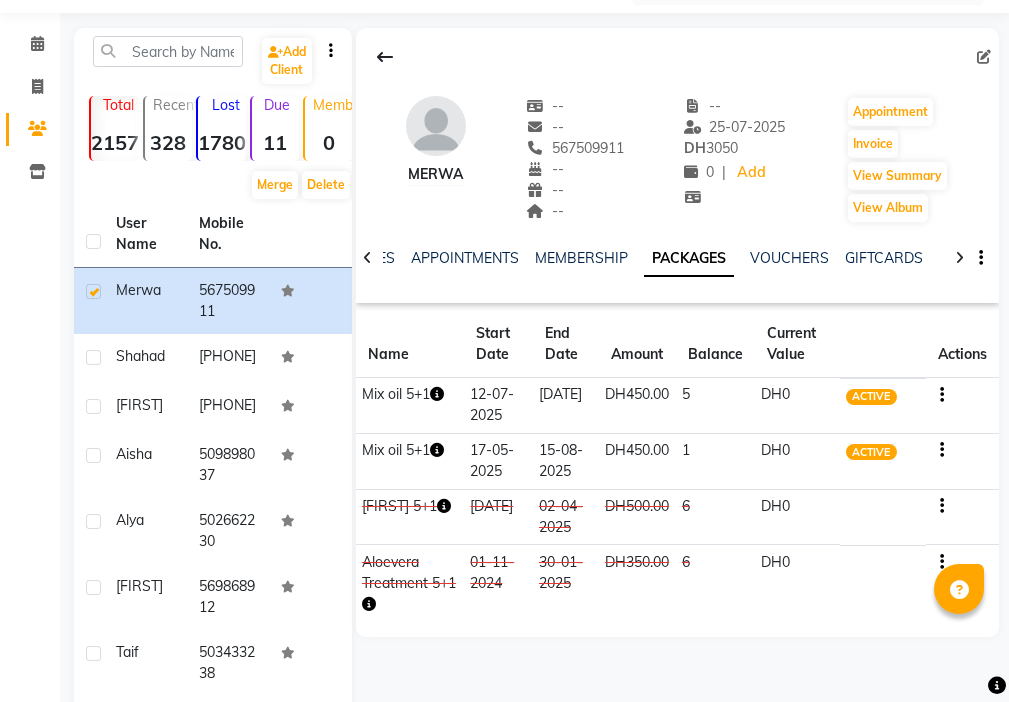 scroll, scrollTop: 102, scrollLeft: 0, axis: vertical 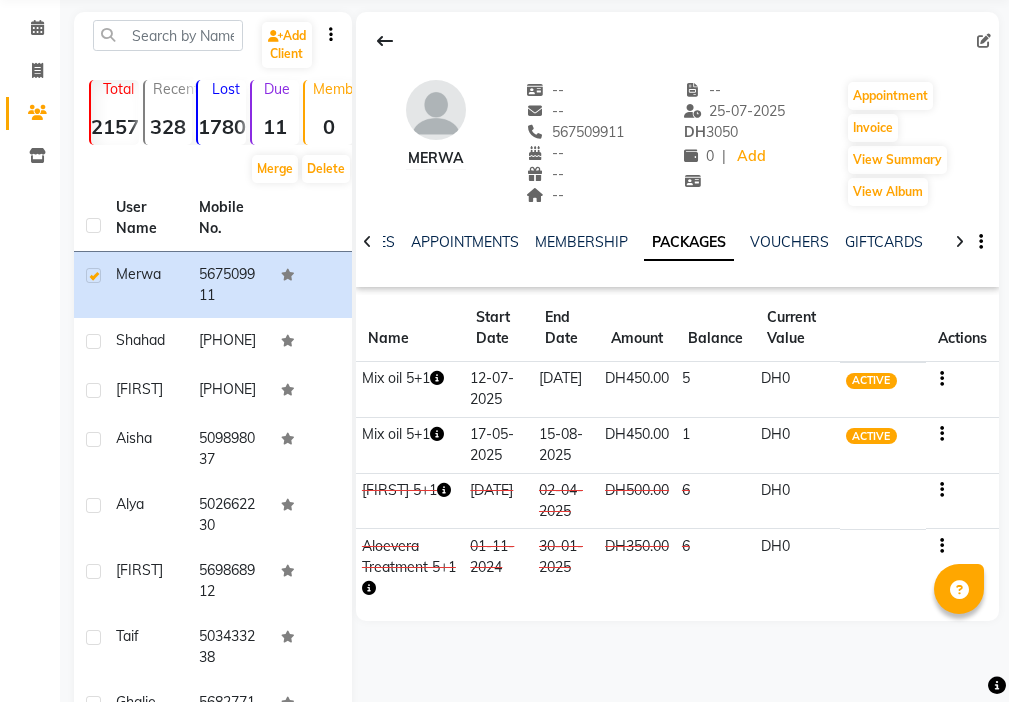 click on "Mix oil 5+1   [DATE] [DATE]   DH450.00   1  DH0 ACTIVE" 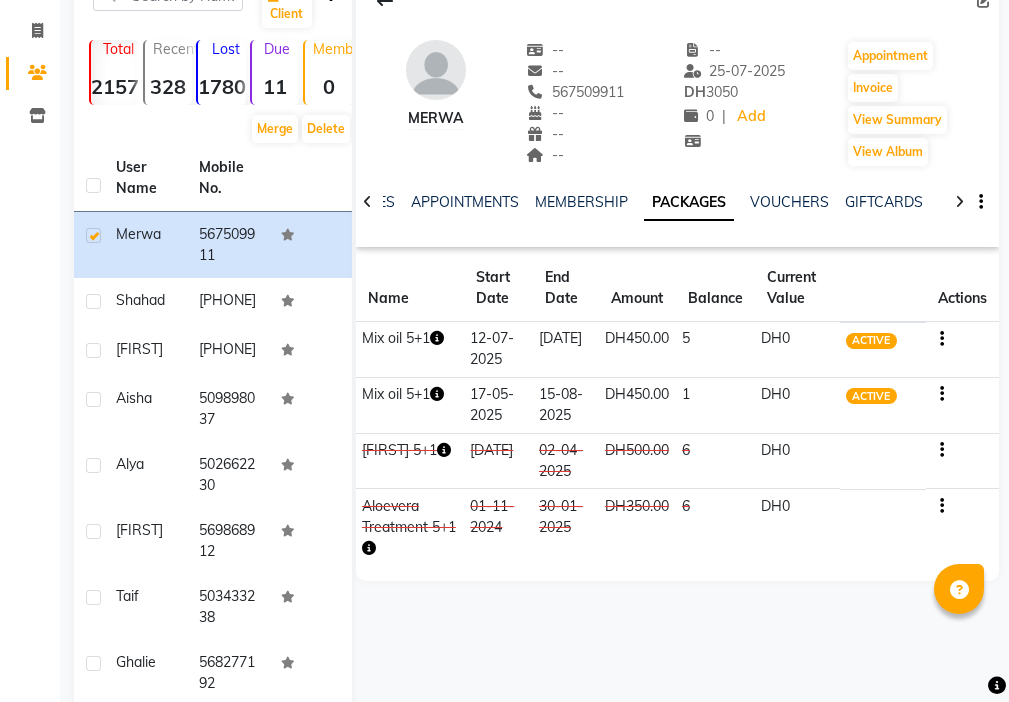 scroll, scrollTop: 94, scrollLeft: 0, axis: vertical 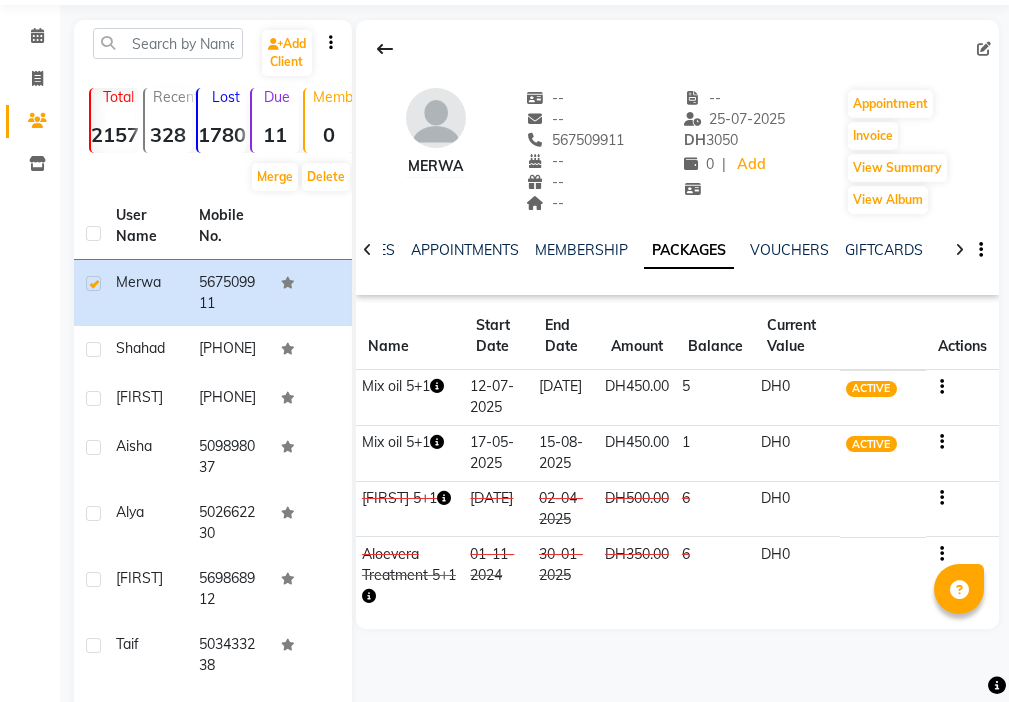click on "ACTIVE" 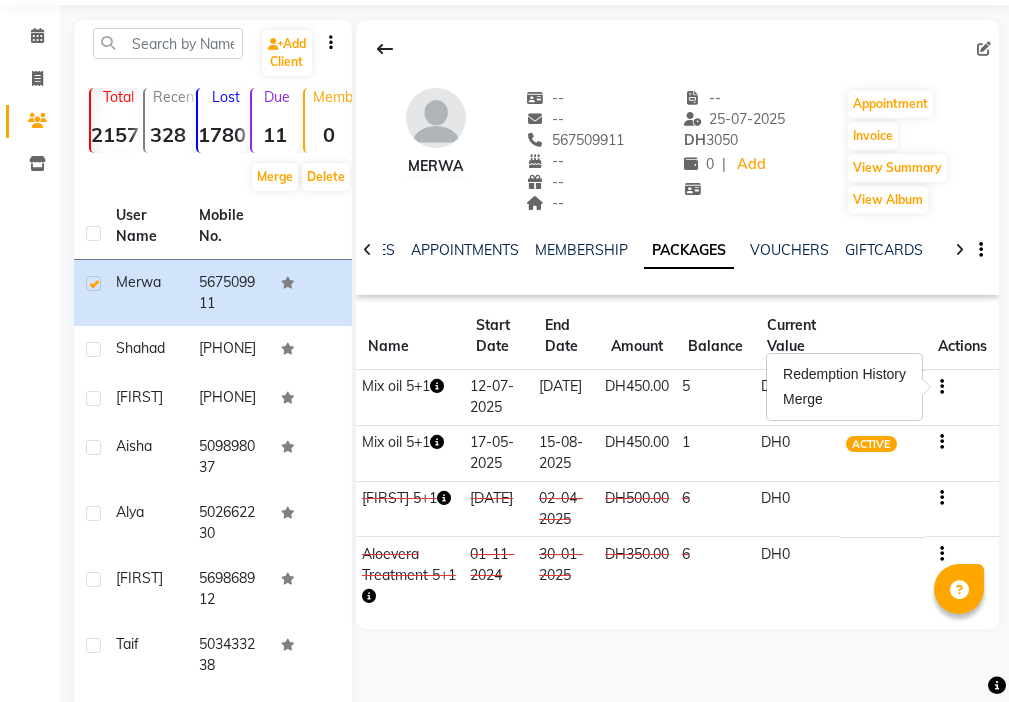 click on "DH450.00" 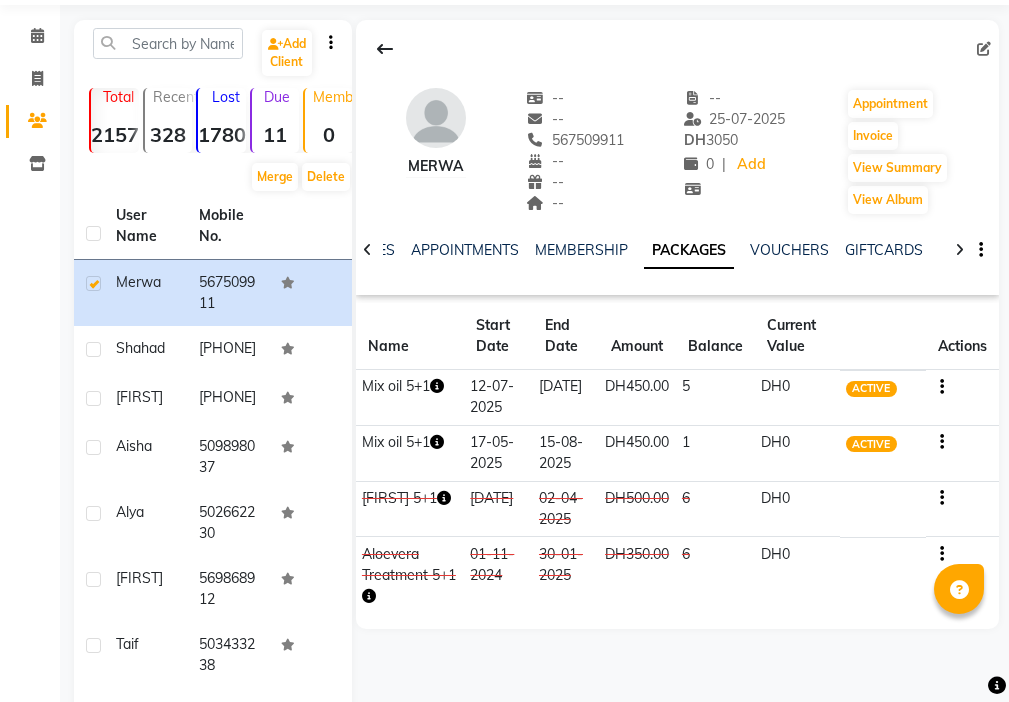 click on "5" 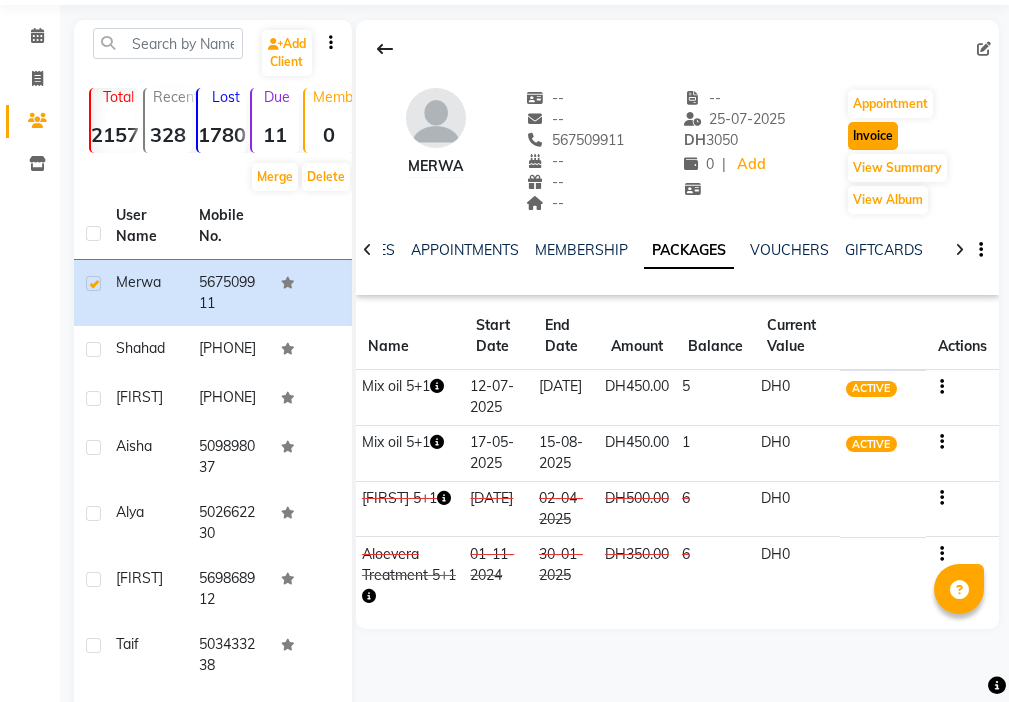 click on "Invoice" 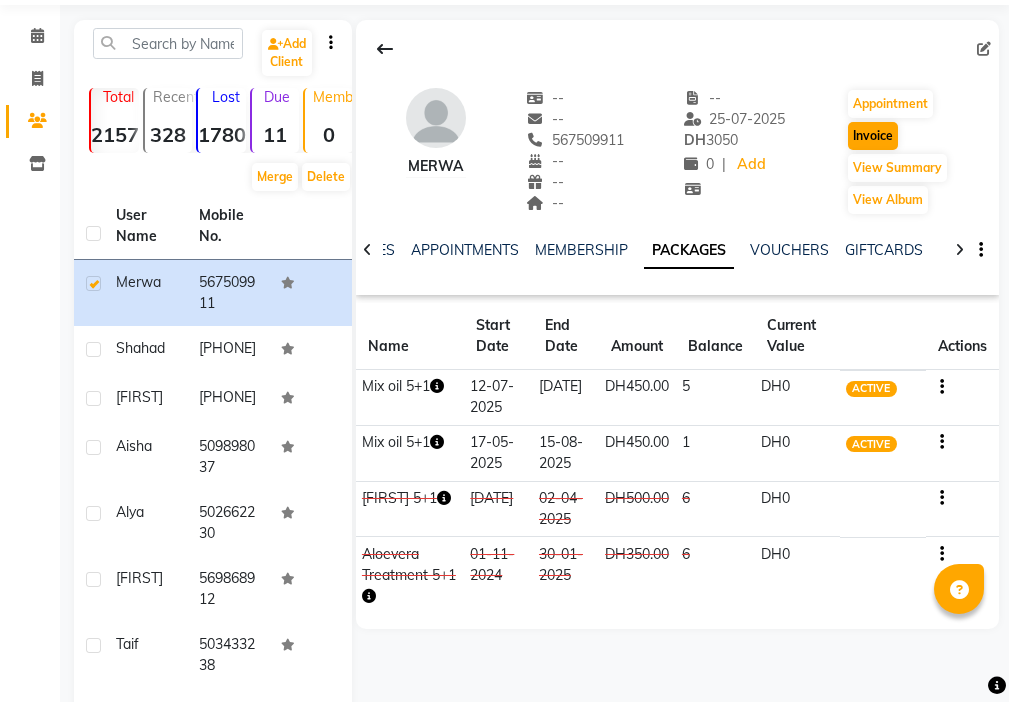 select on "service" 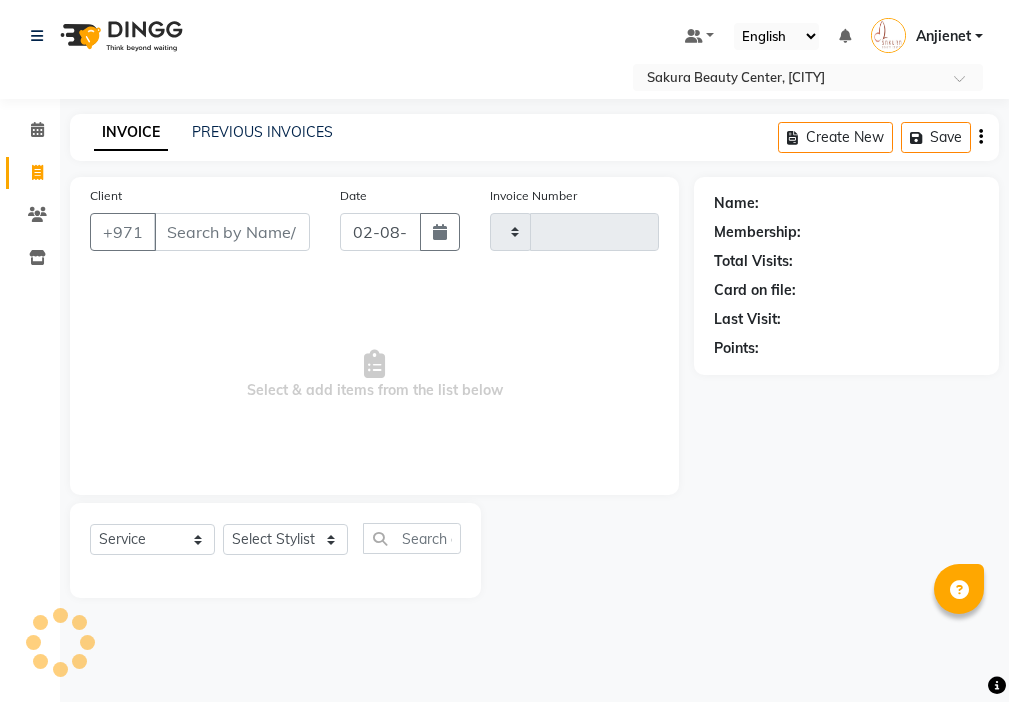 scroll, scrollTop: 0, scrollLeft: 0, axis: both 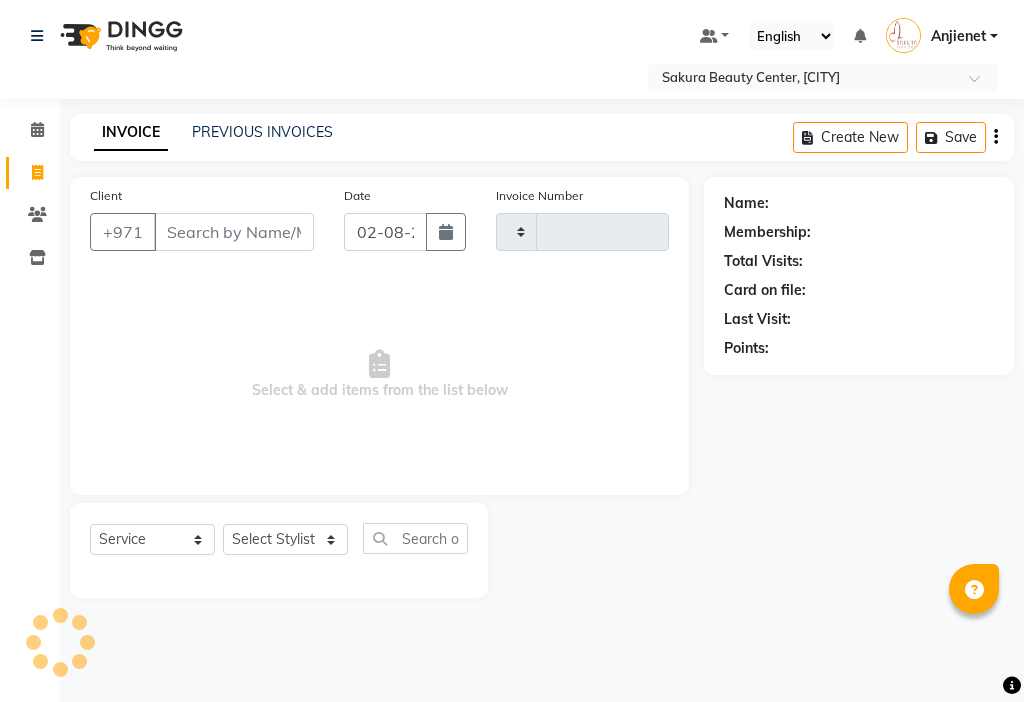 type on "000612" 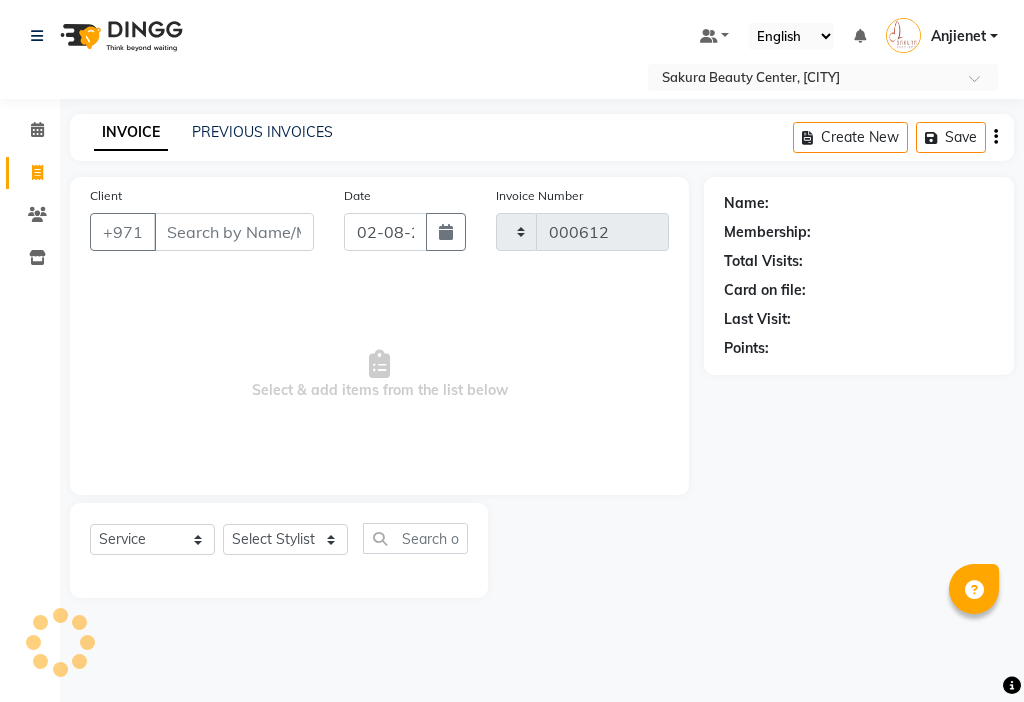 select on "3691" 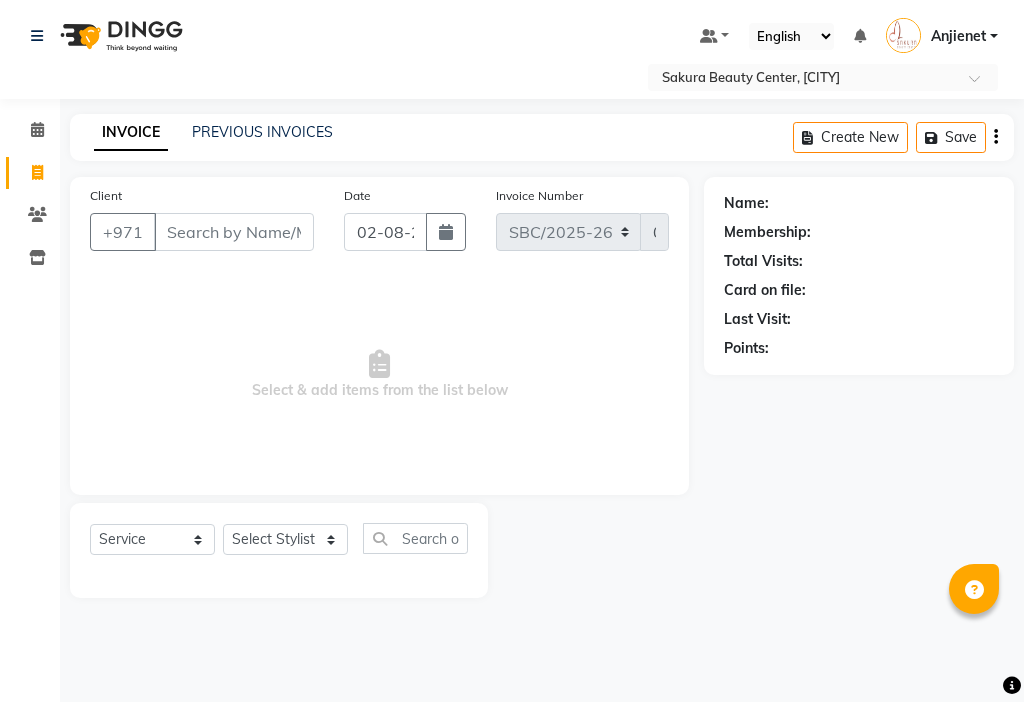 type on "567509911" 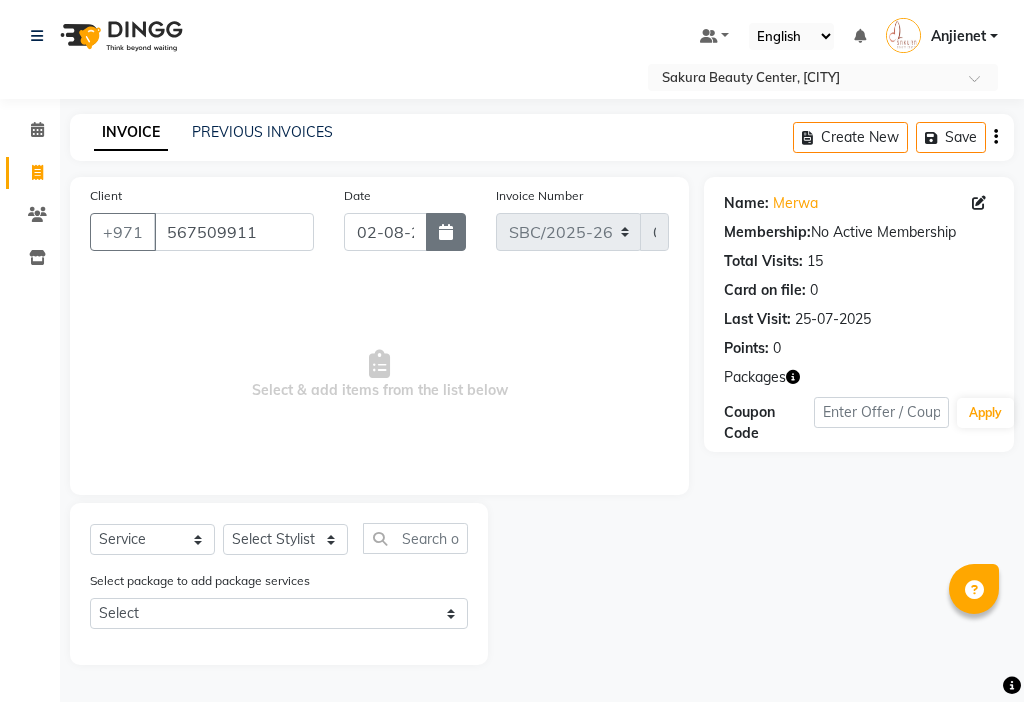 click 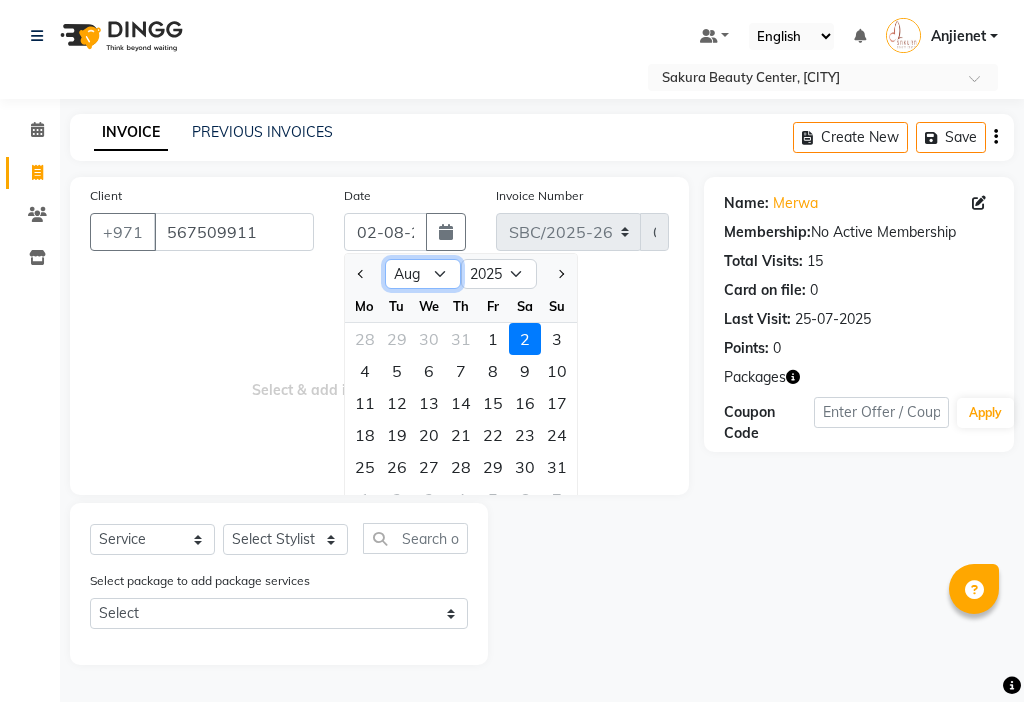 click on "Jan Feb Mar Apr May Jun Jul Aug Sep Oct Nov Dec" 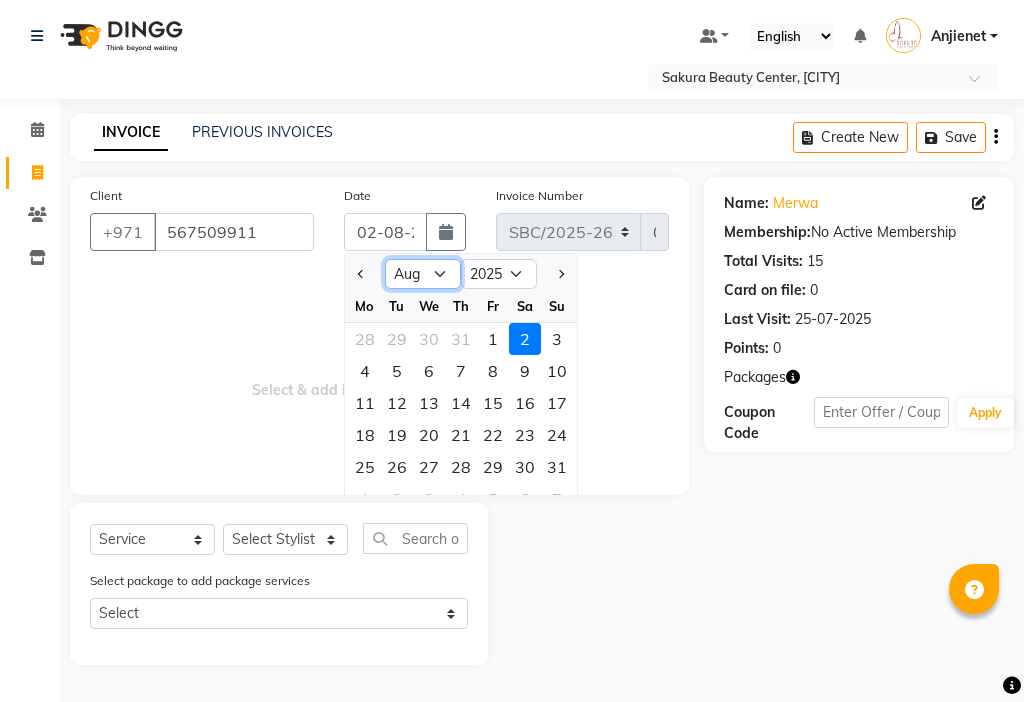 select on "7" 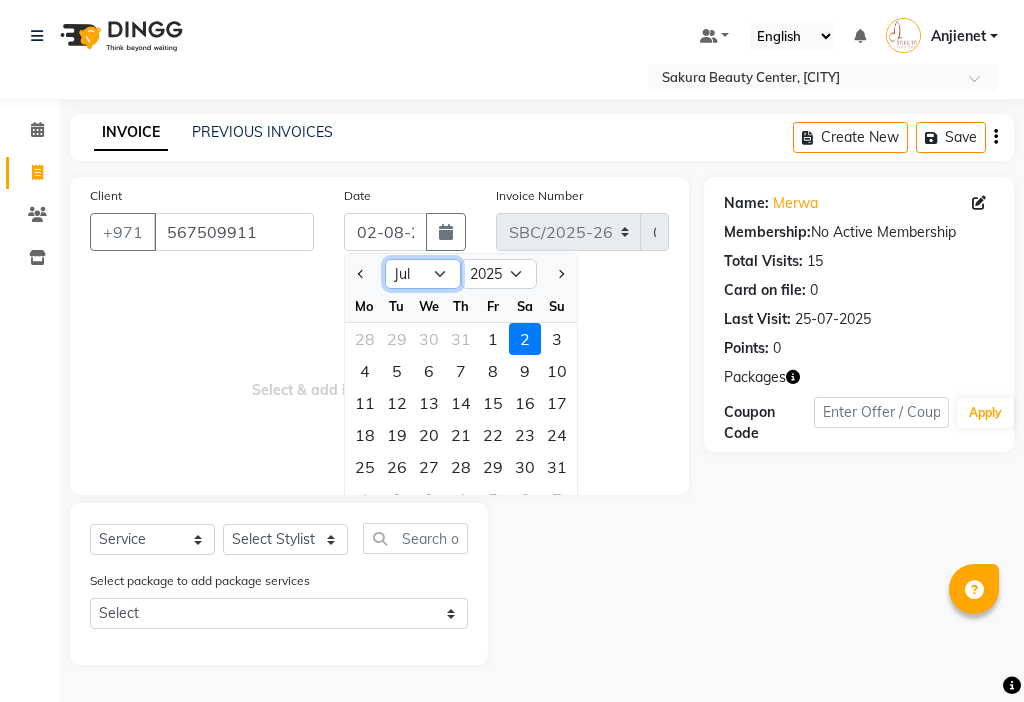 click on "Jan Feb Mar Apr May Jun Jul Aug Sep Oct Nov Dec" 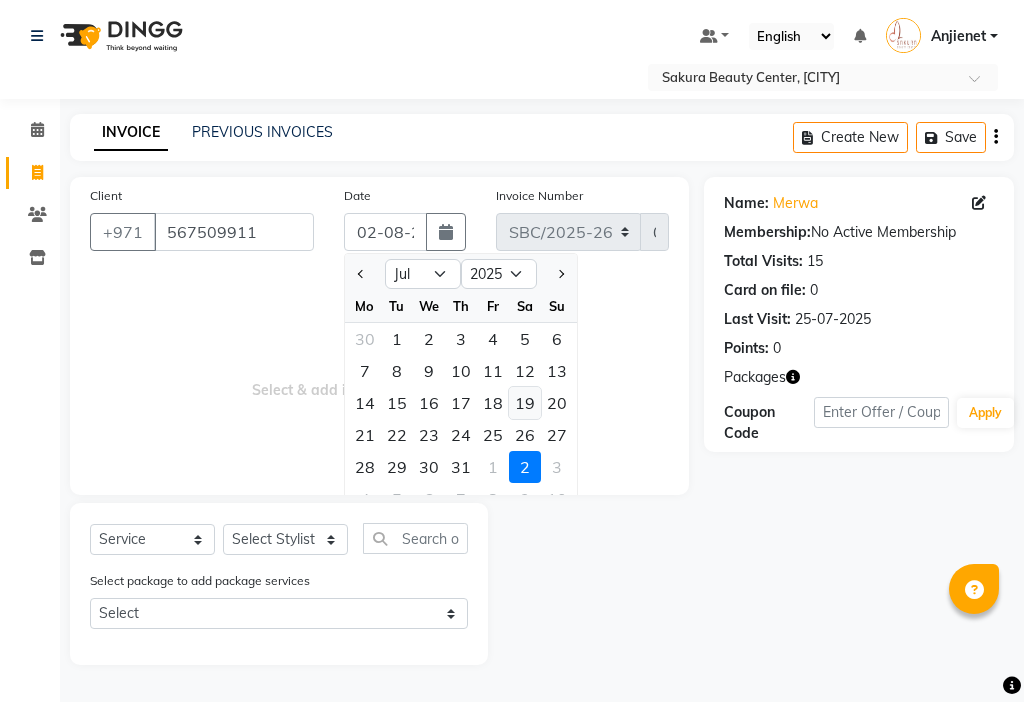 click on "19" 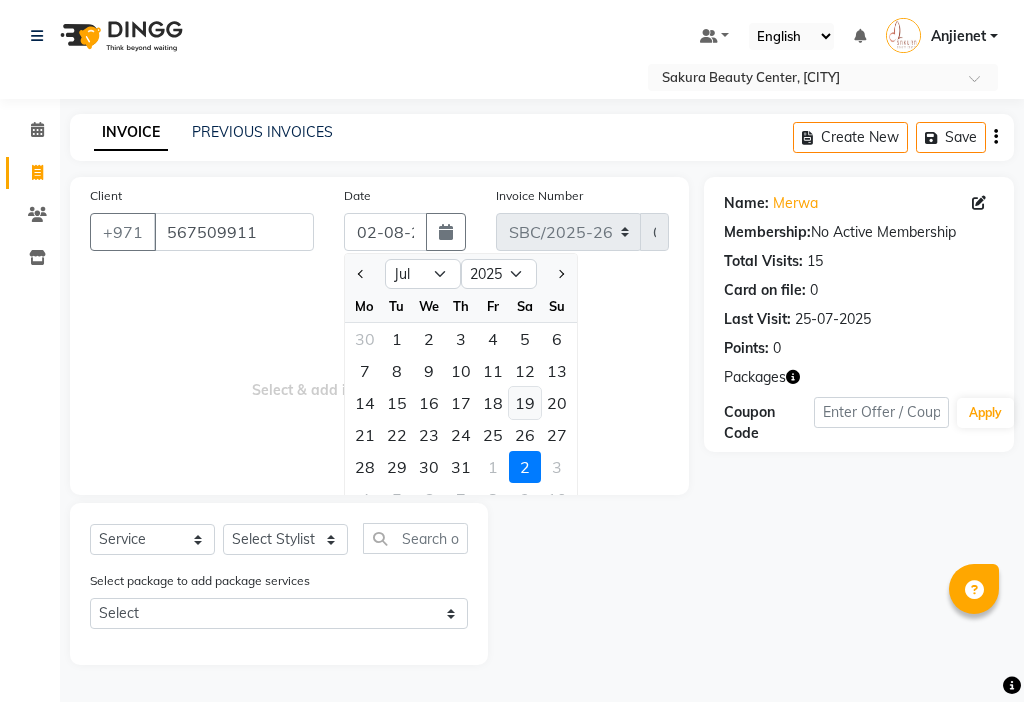 type on "19-07-2025" 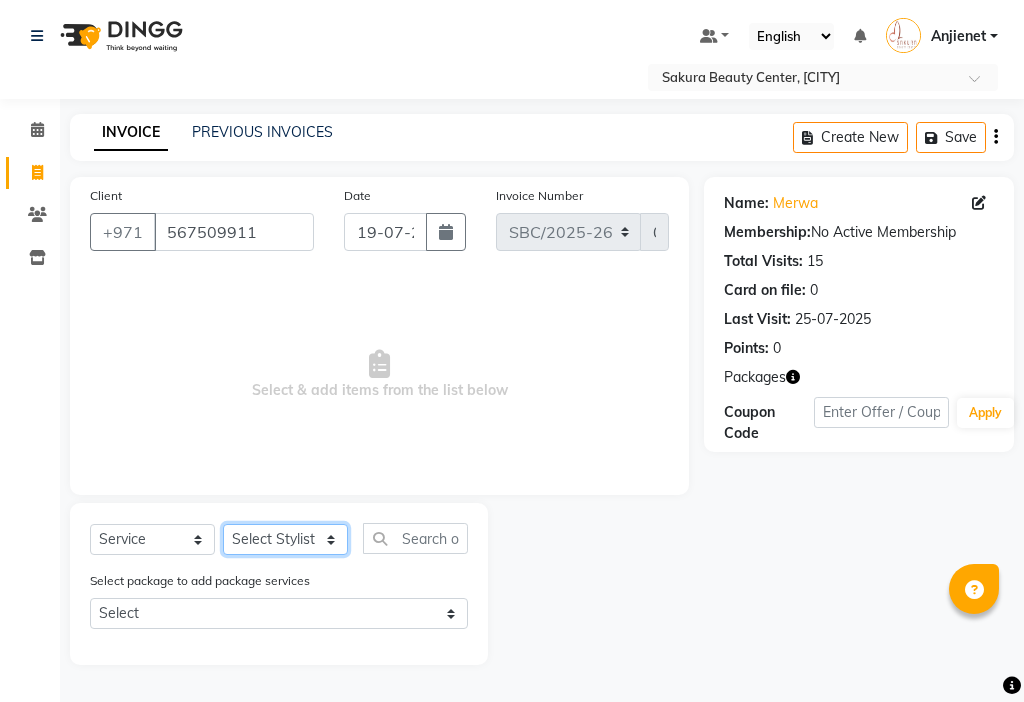 click on "Select Stylist [FIRST] [FIRST] [FIRST] [FIRST] [FIRST]  [FIRST] [FIRST]" 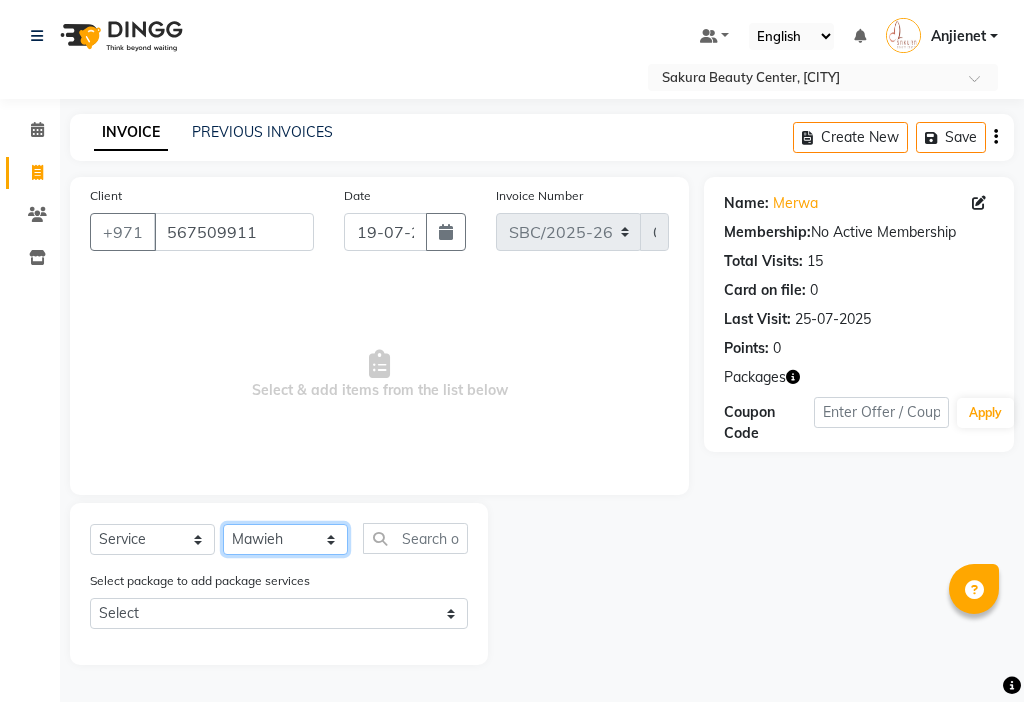 click on "Select Stylist [FIRST] [FIRST] [FIRST] [FIRST] [FIRST]  [FIRST] [FIRST]" 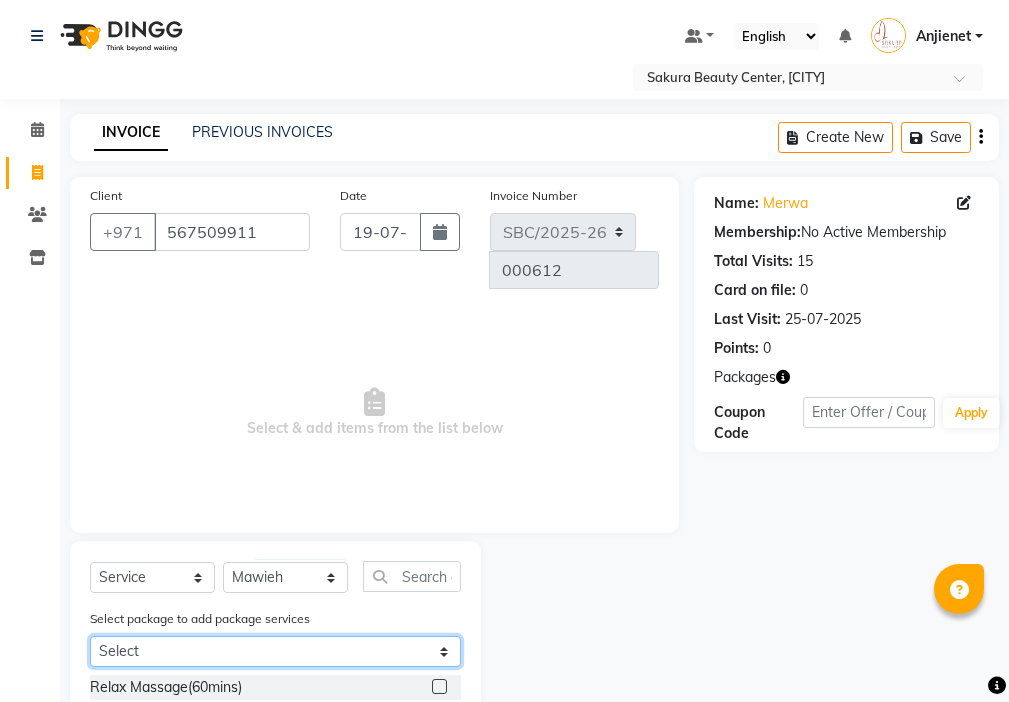 click on "Select Mix oil 5+1  Mix oil 5+1" 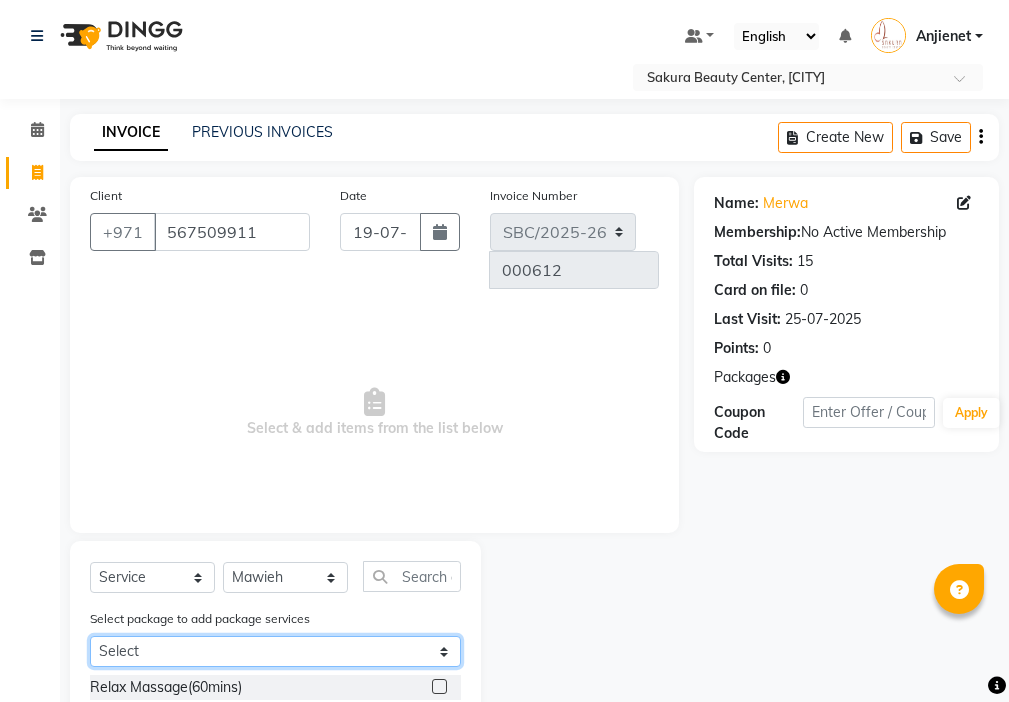 select on "1: Object" 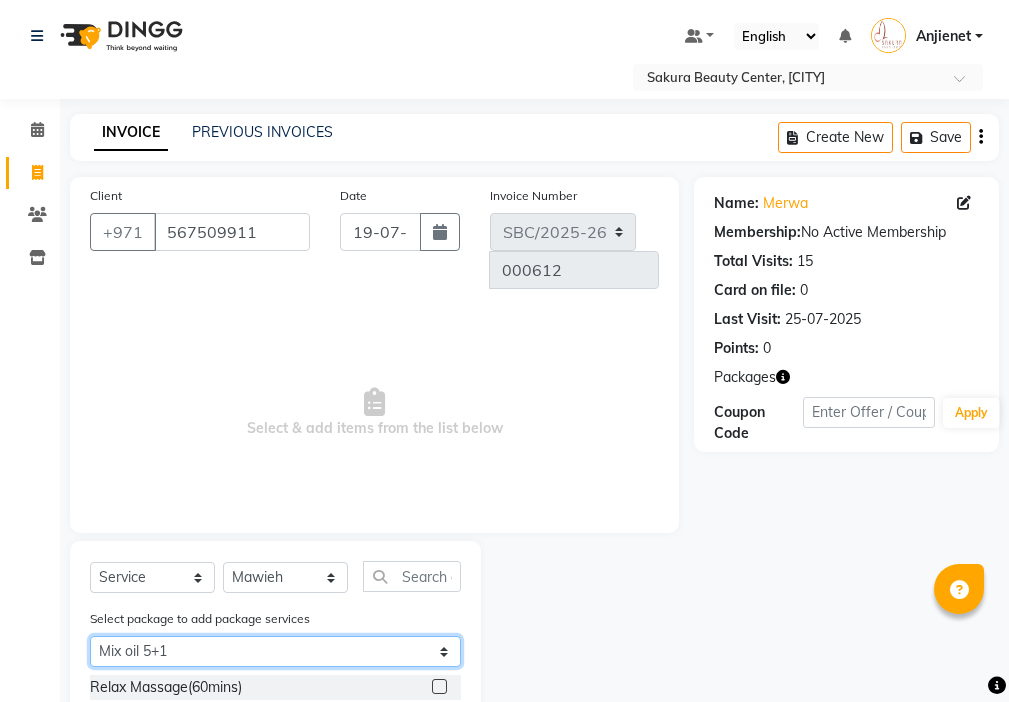 click on "Select Mix oil 5+1  Mix oil 5+1" 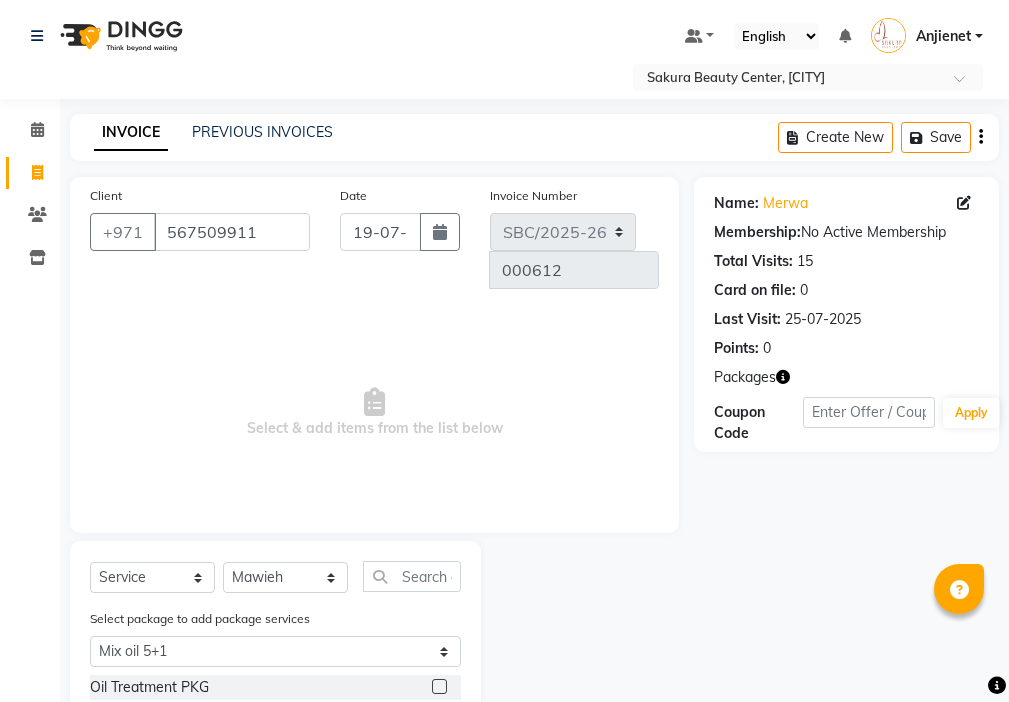 click 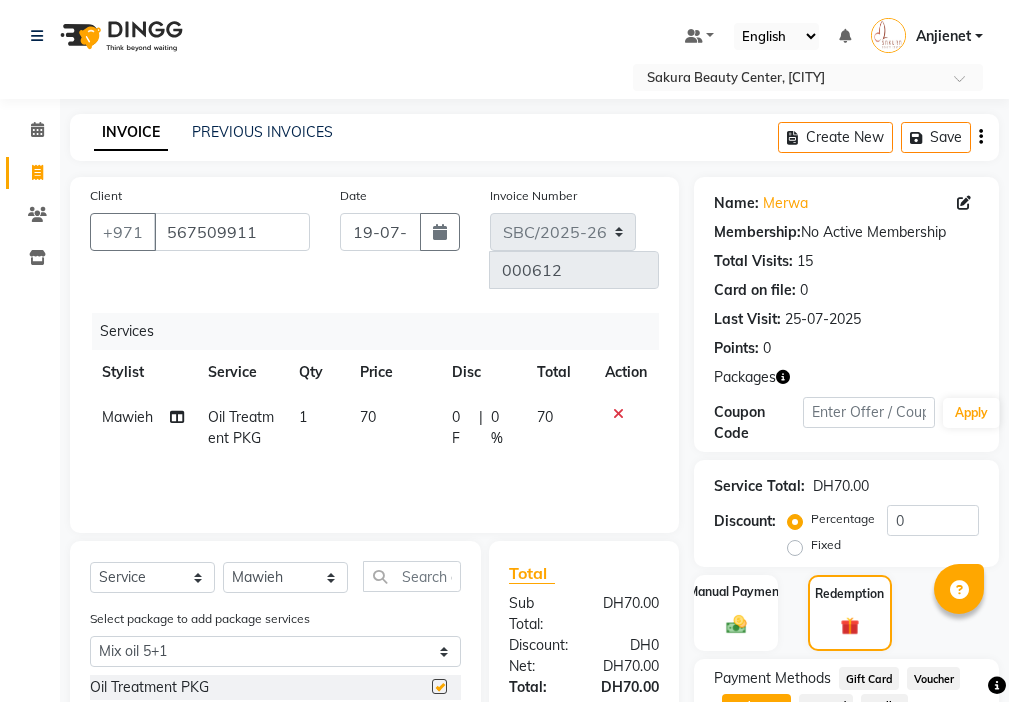 checkbox on "false" 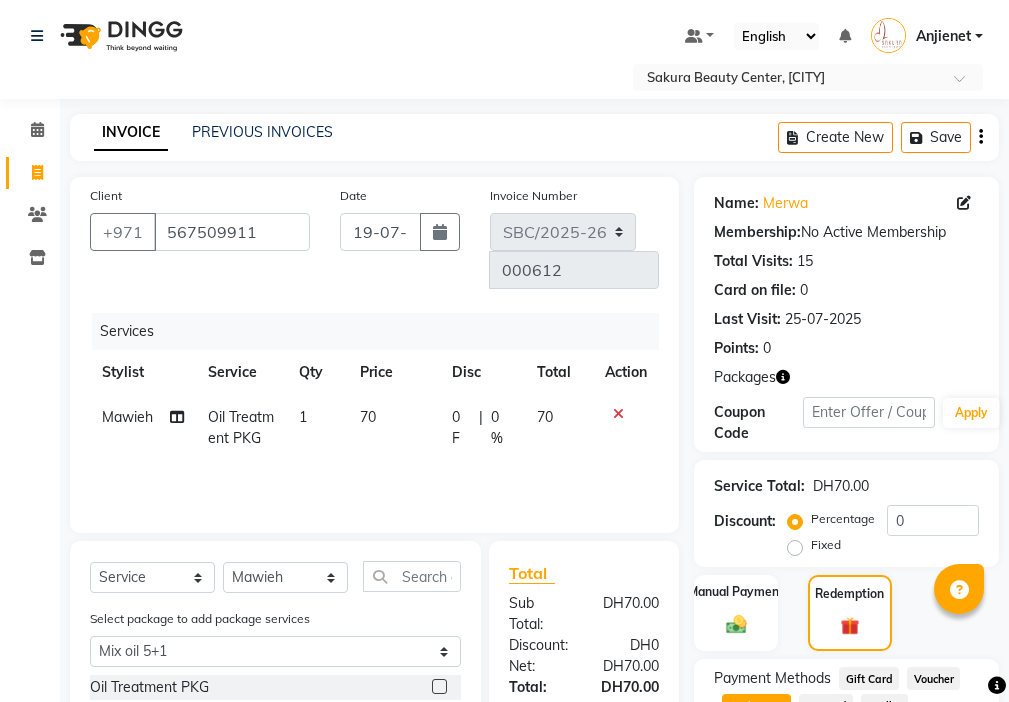 click on "70" 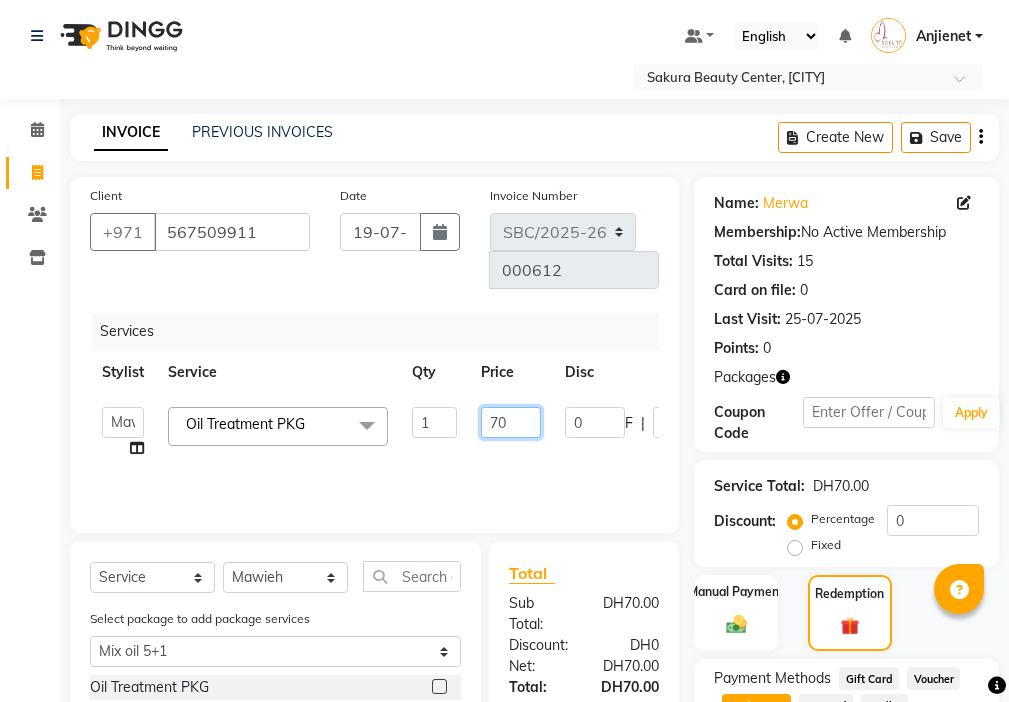 click on "70" 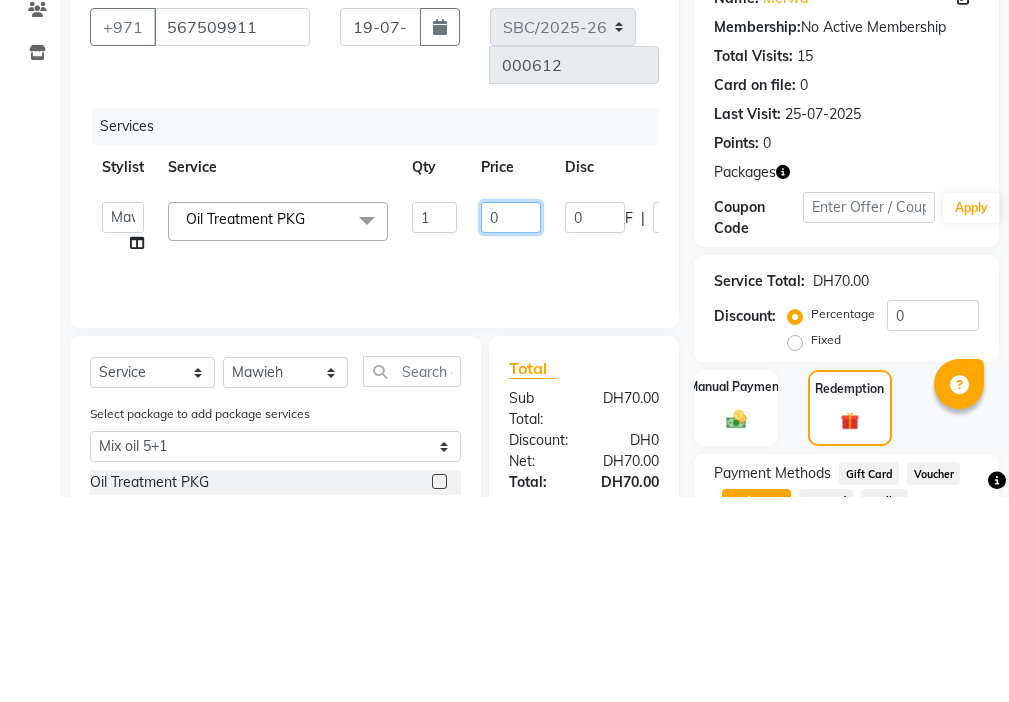 type on "00" 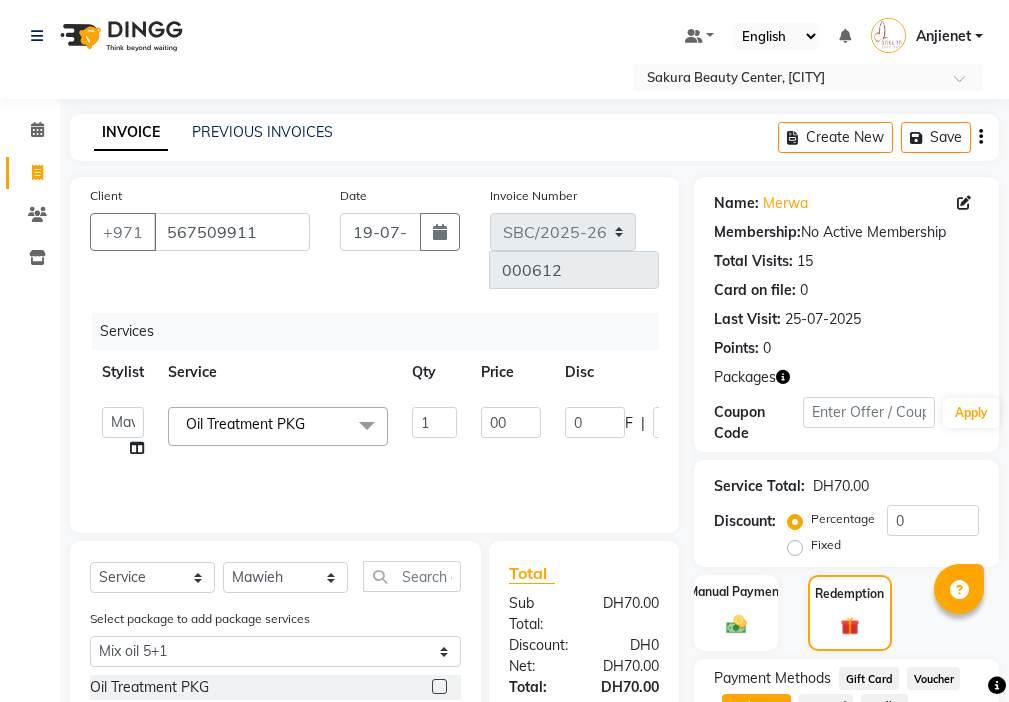 click on "Client +971 [PHONE] Date [DATE] Invoice Number SBC/2025-26 000612 Services Stylist Service Qty Price Disc Total Action  [FIRST]   [FIRST]   [FIRST]   [FIRST]    [FIRST]    [FIRST]   [FIRST]   [FIRST]  Oil Treatment PKG  x Relax Massage(60mins) Swedish Hot stone (60min) Ventosa (60mins) Sakura Signature massage Foot replix Back massage Hand massage Neck and Shoulder massage face andscalp massage Hot stone (90mins) ventosa(90mins) head massage scalp massage Chest half leg massage  half arm massage leg massage  Normal hammam Hammam with Herbal hammam with scrub Bridal hammam LEEFA big LEEFA small Dalka  Cleaning Manicure Pedicure Sakura special spa Manicure w/ Natural color Pedicure w/ Natural color Manicure w/ Gel polish Pedicure w/ Gel polish Gel Polish Nail extension Nail extension w/ normal polish French nail extension w/ reg.polish Polygel nail extention w/ natural/gel polish French extension w/ gel polish Nail extension Removal Regular polish only Gel polish only Cut and file hand/feet Gel removal chrome nail" 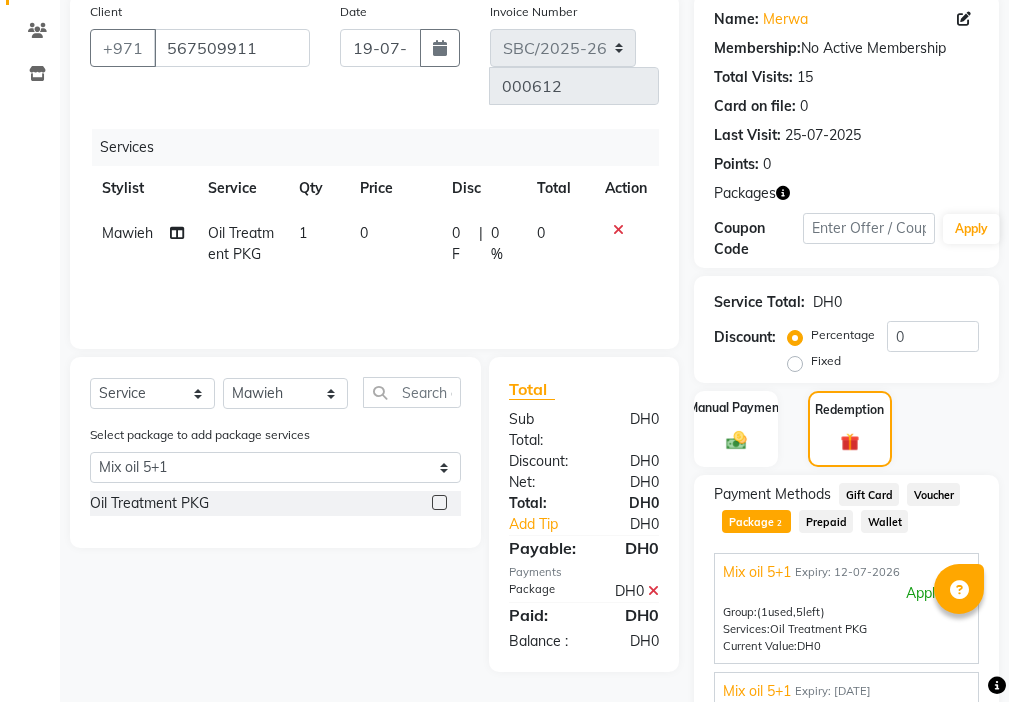 scroll, scrollTop: 357, scrollLeft: 0, axis: vertical 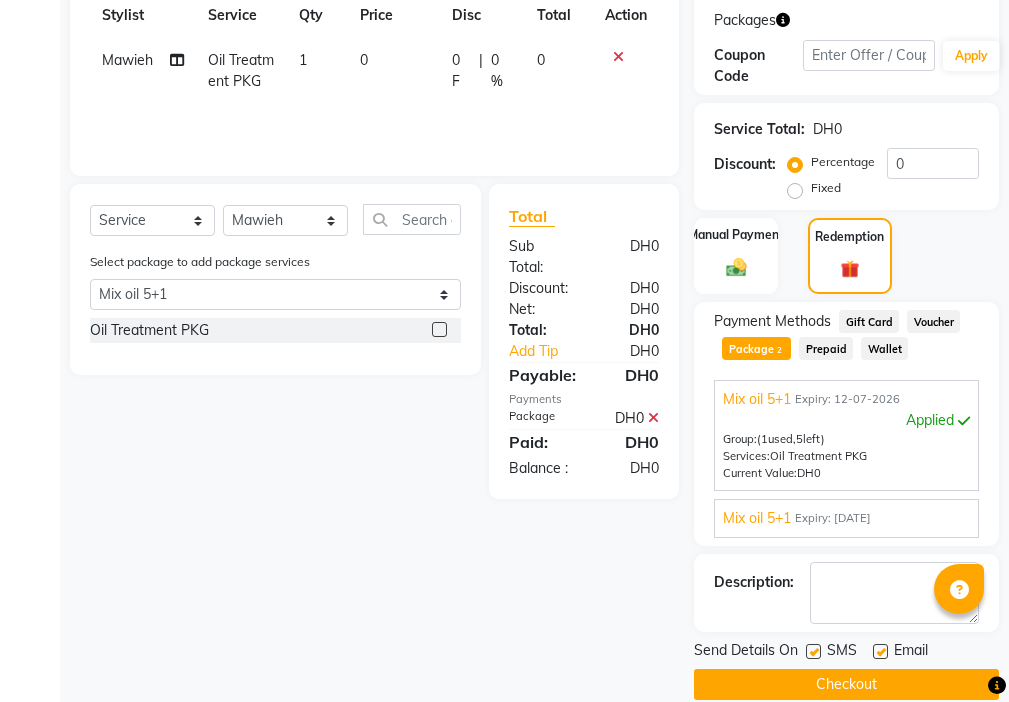 click 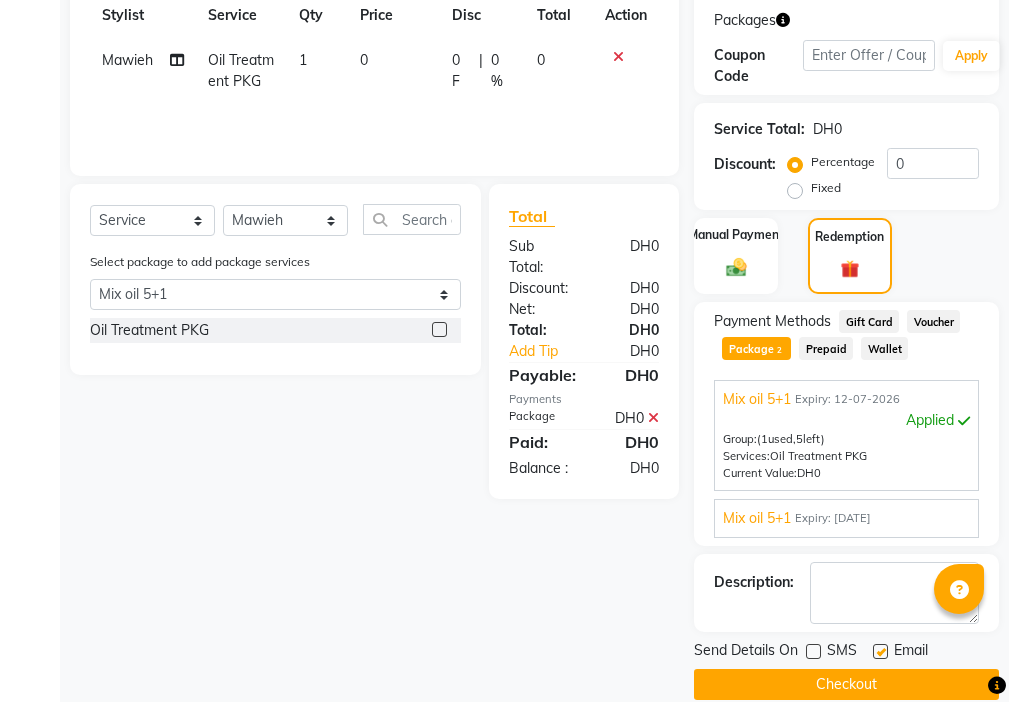 click 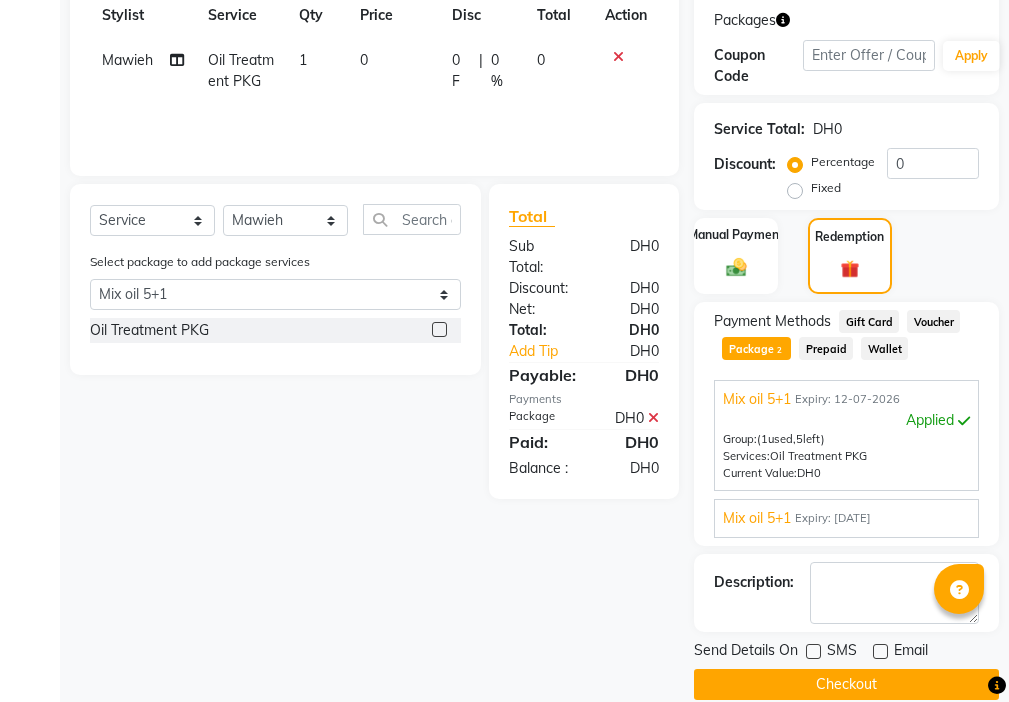 click on "Checkout" 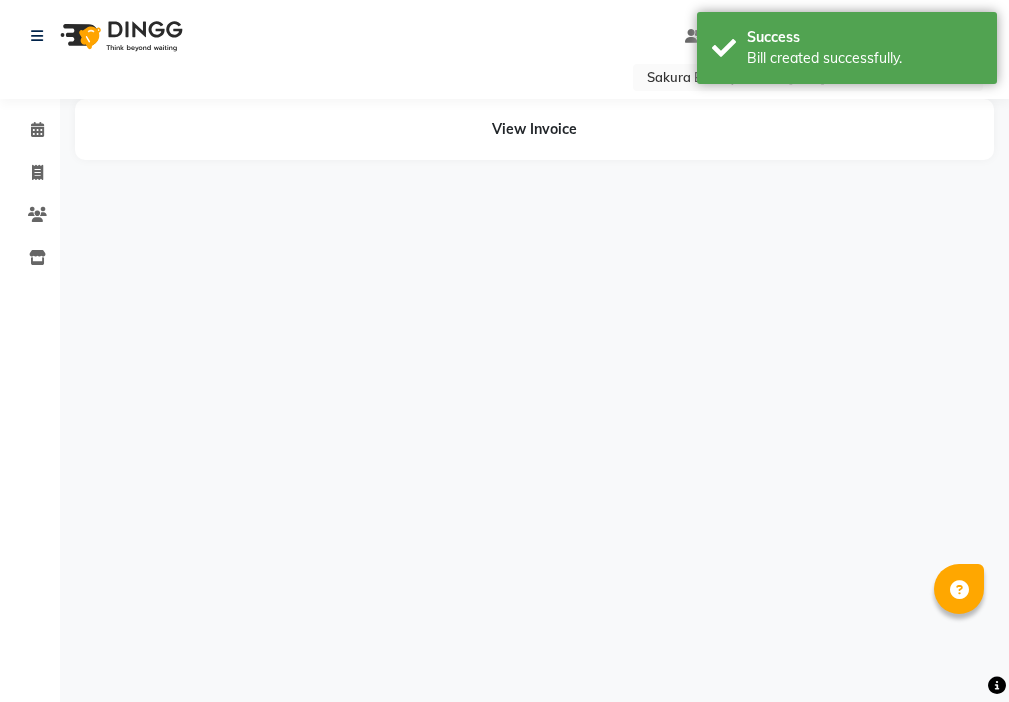 scroll, scrollTop: 0, scrollLeft: 0, axis: both 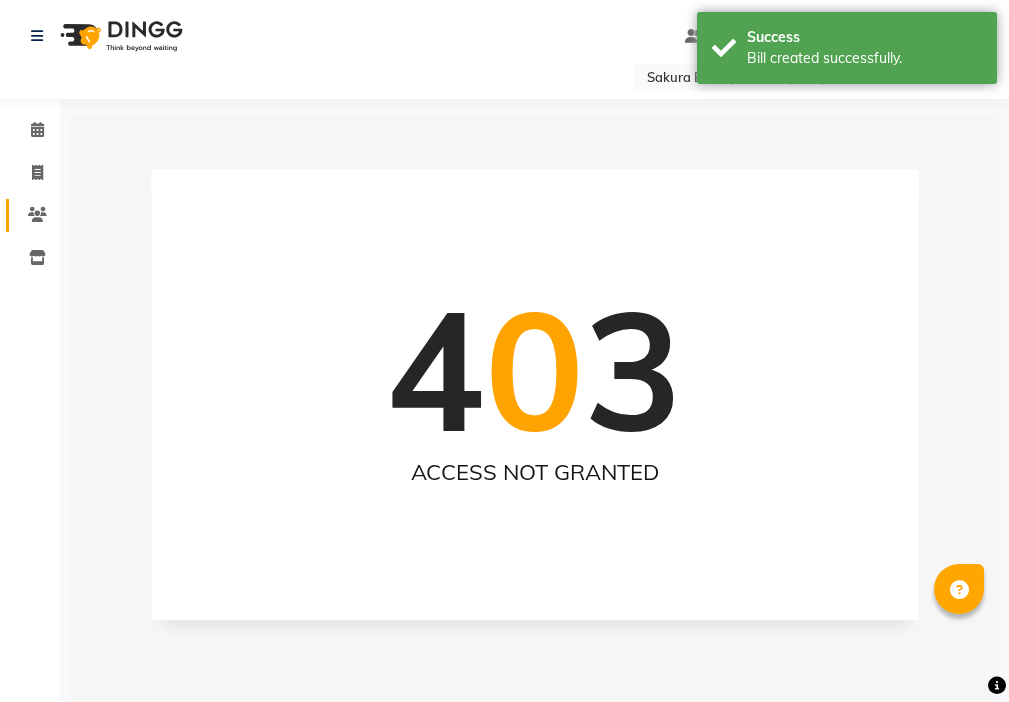 click 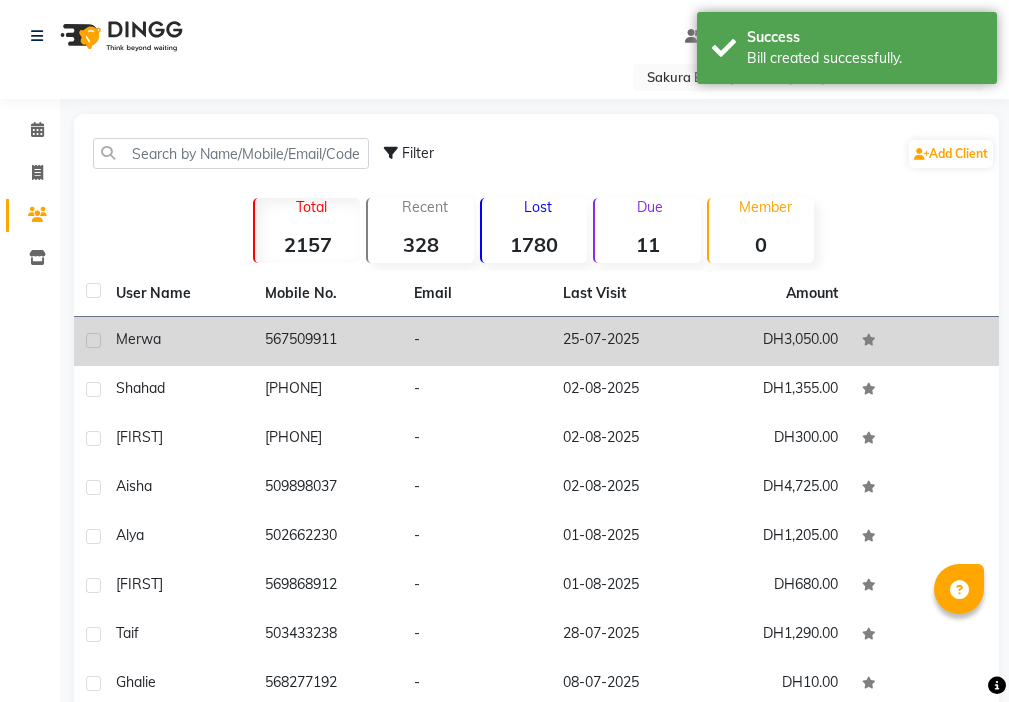 click 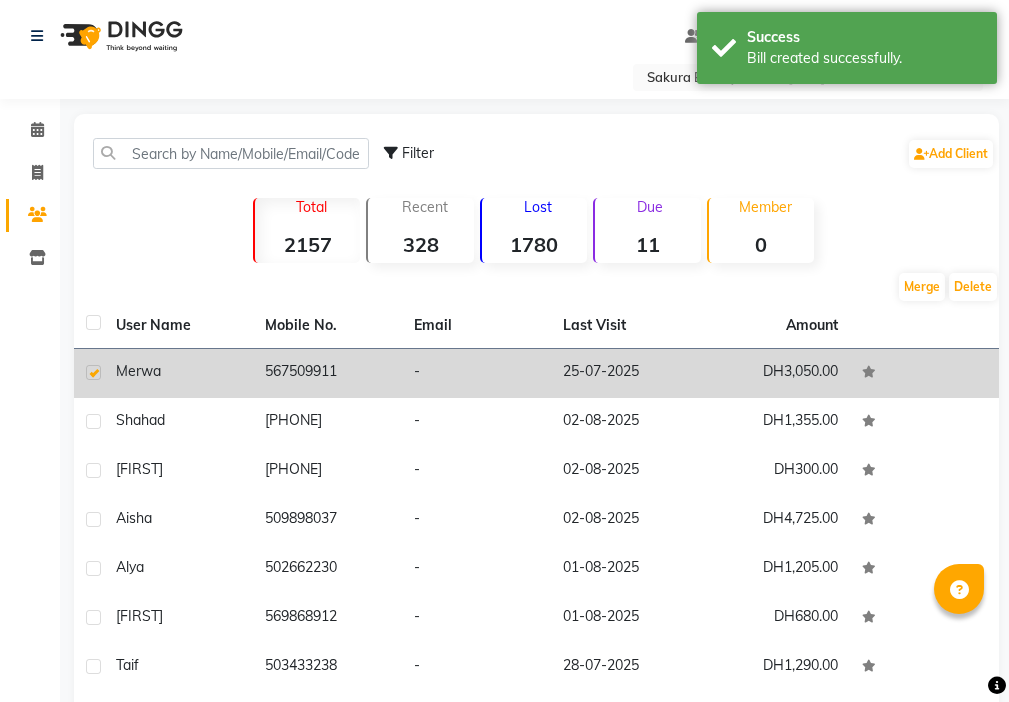 click on "DH3,050.00" 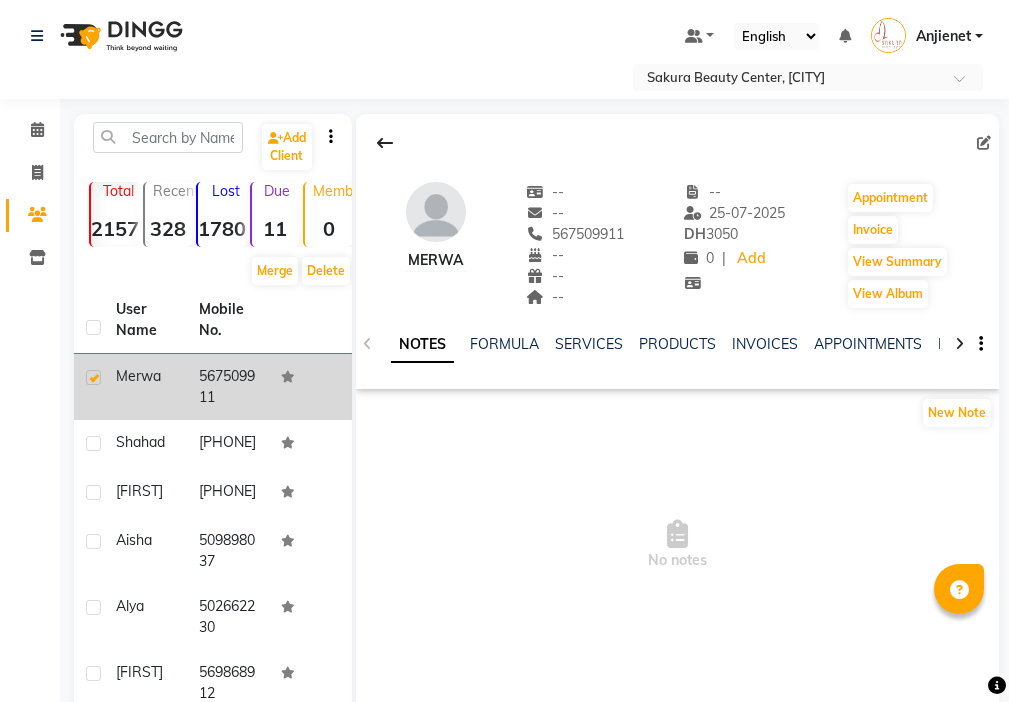 click 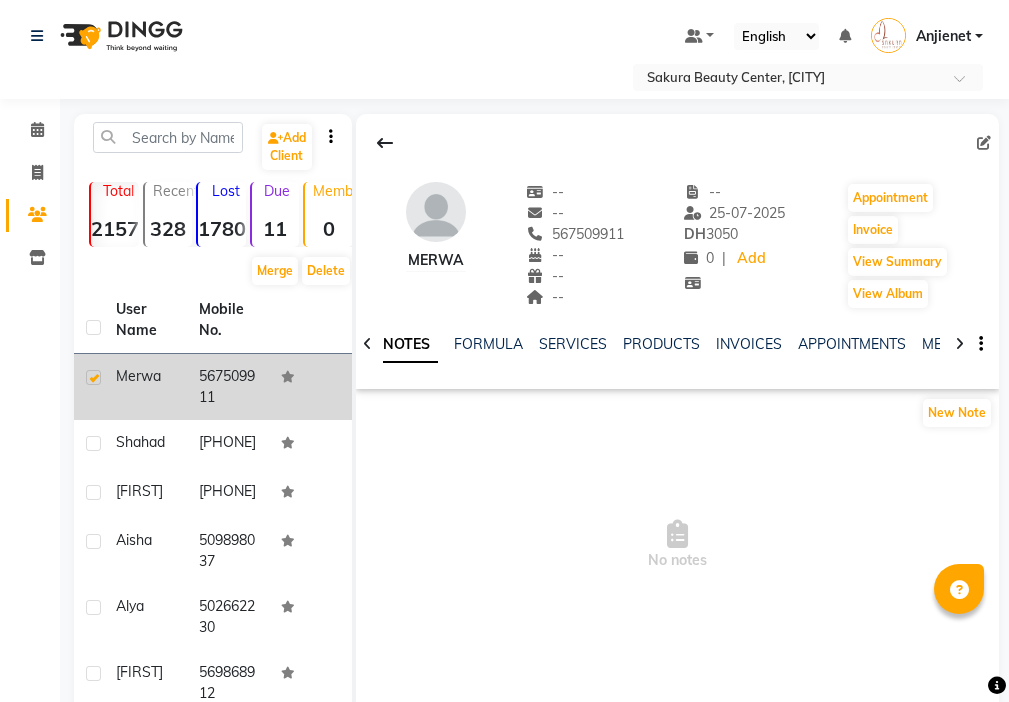click 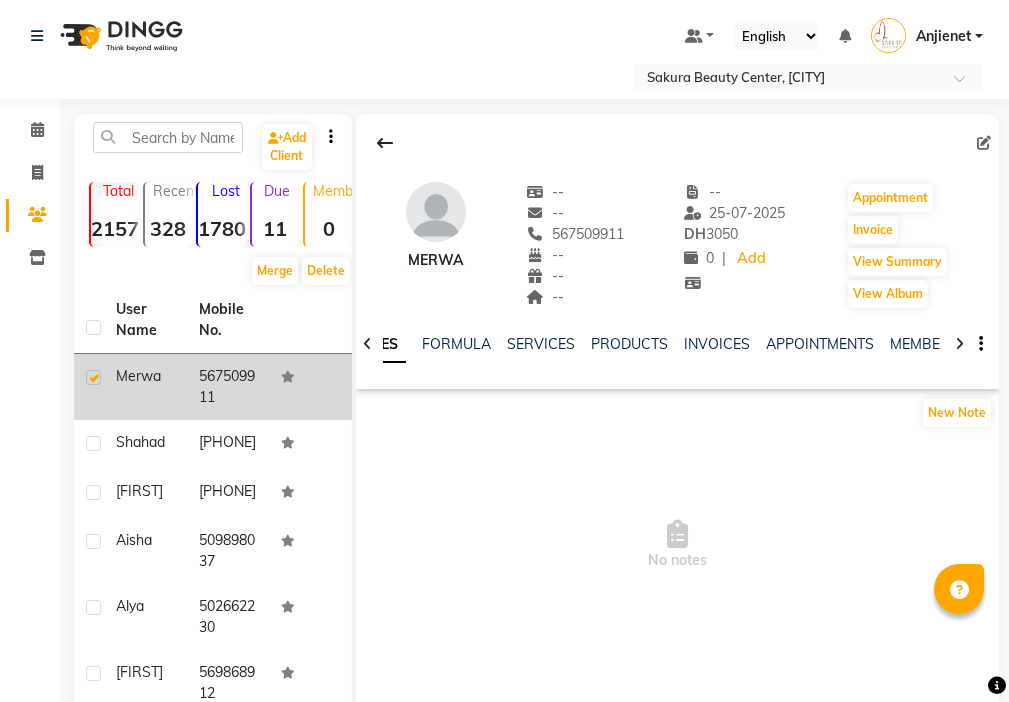 click 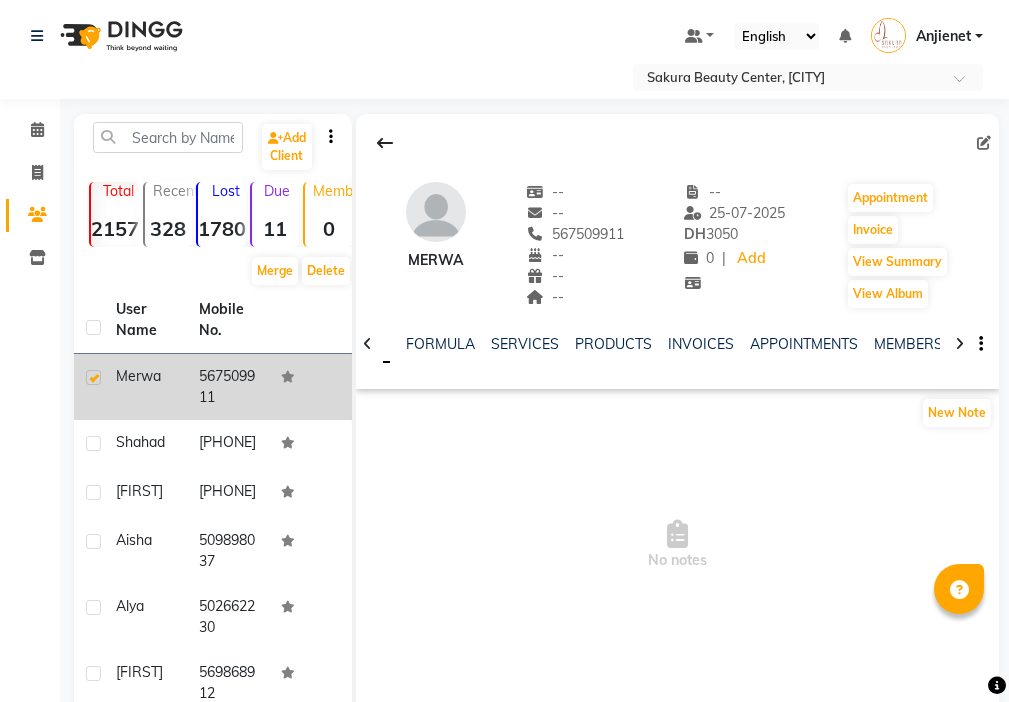 click 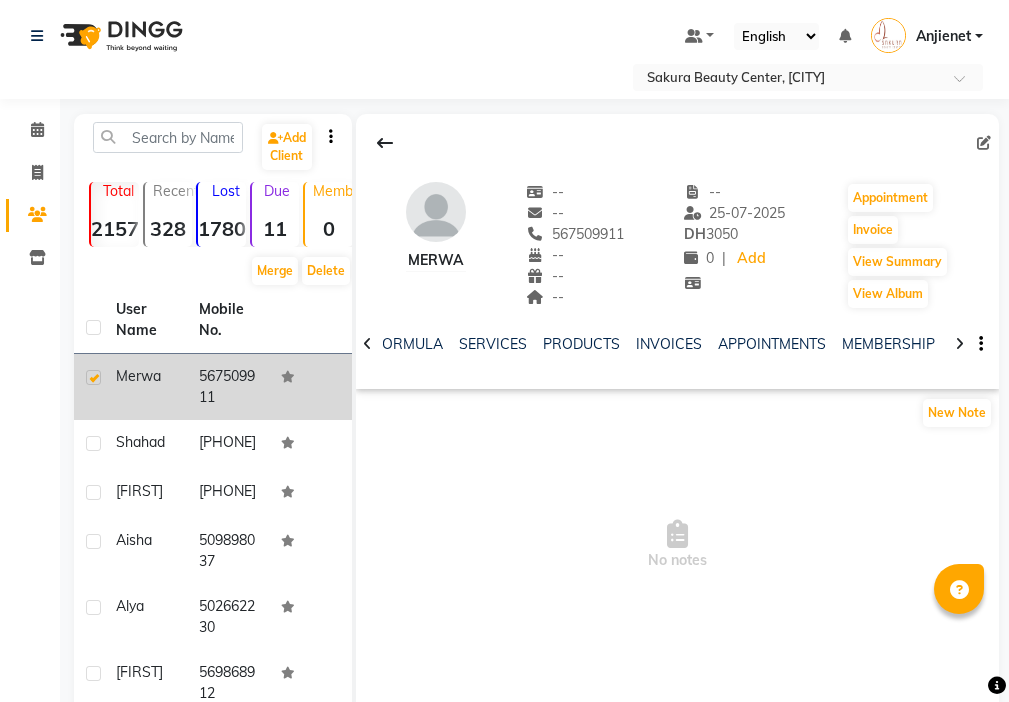 click 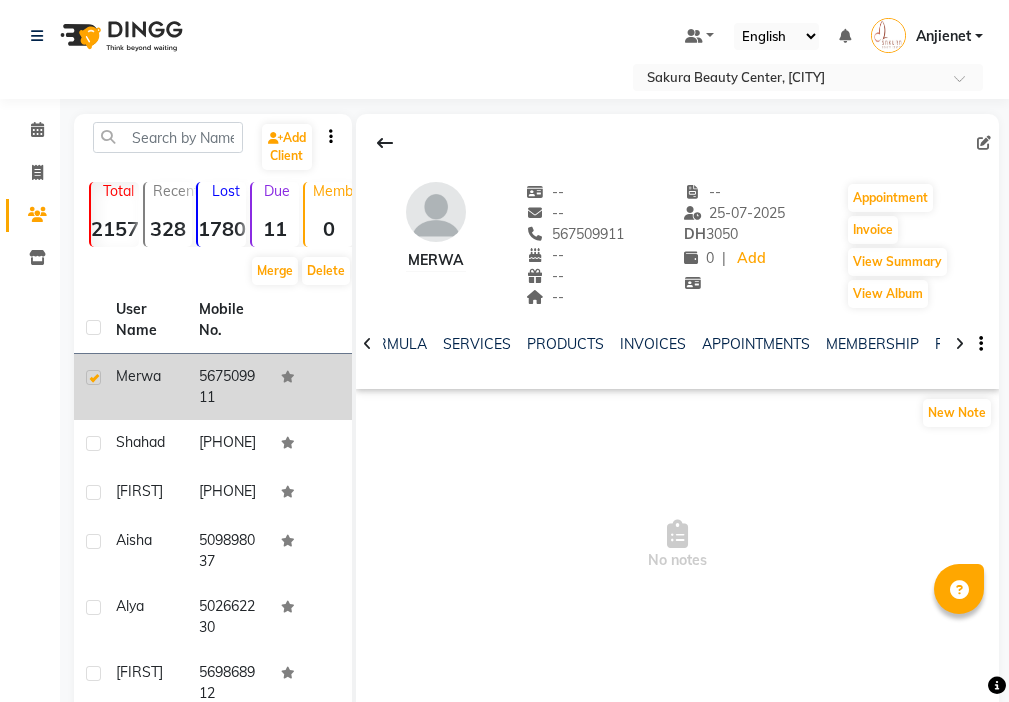 click 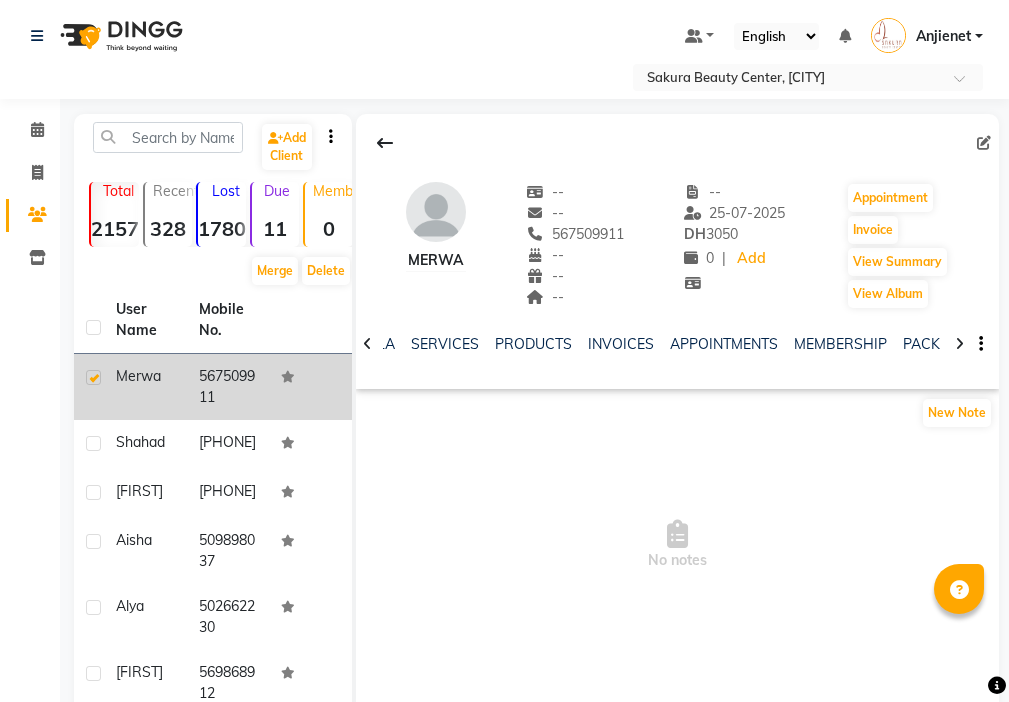 click 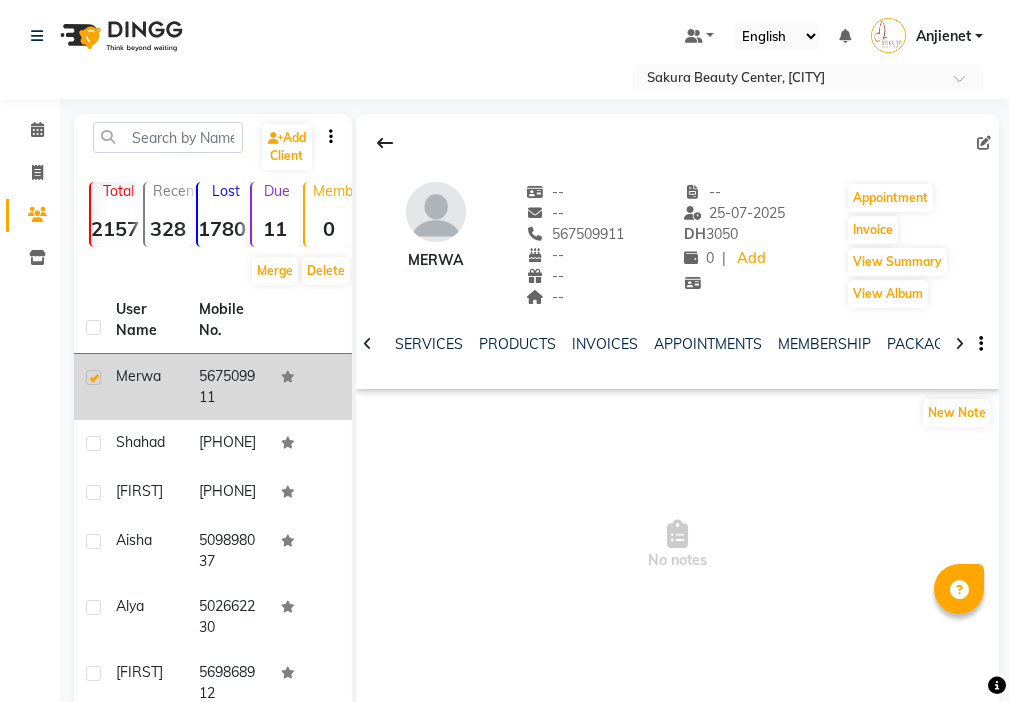 click 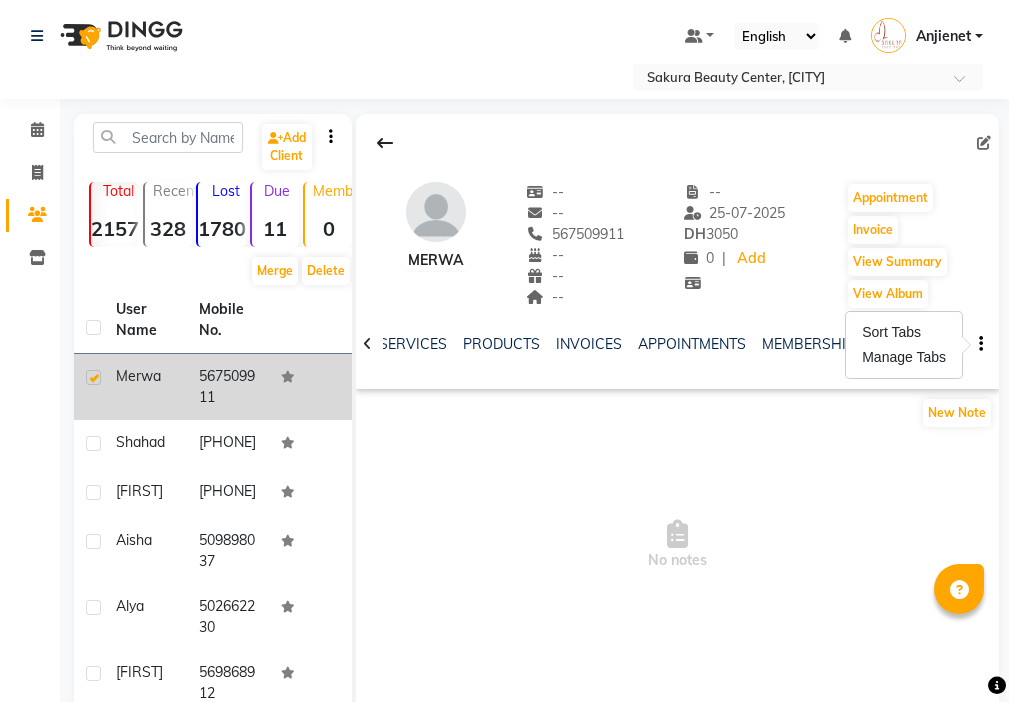 click 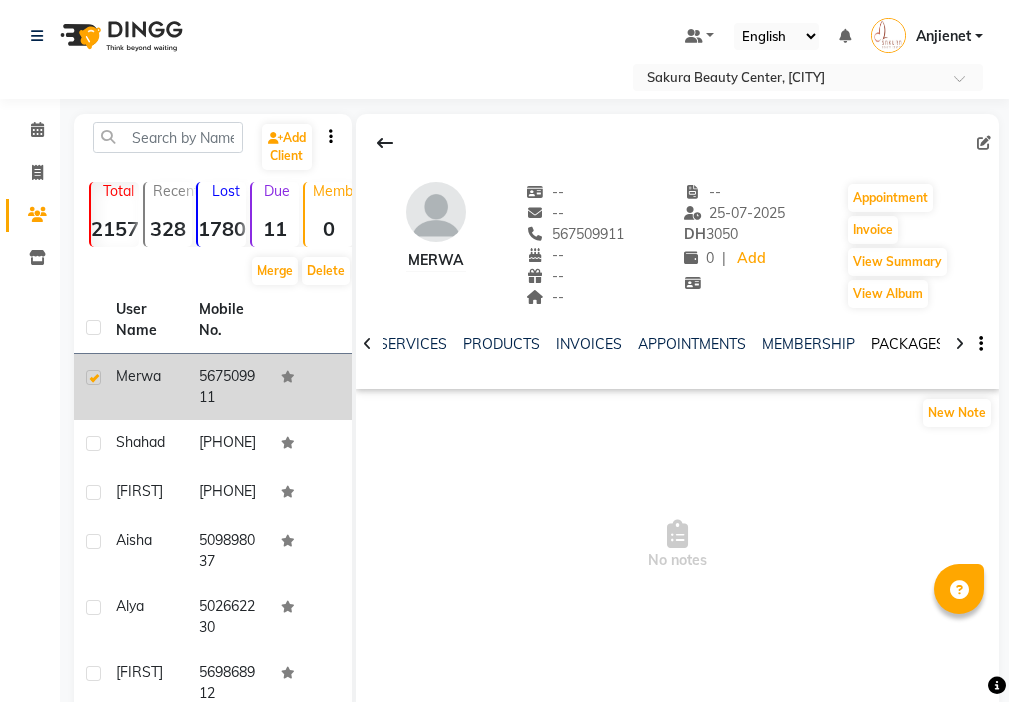 click on "PACKAGES" 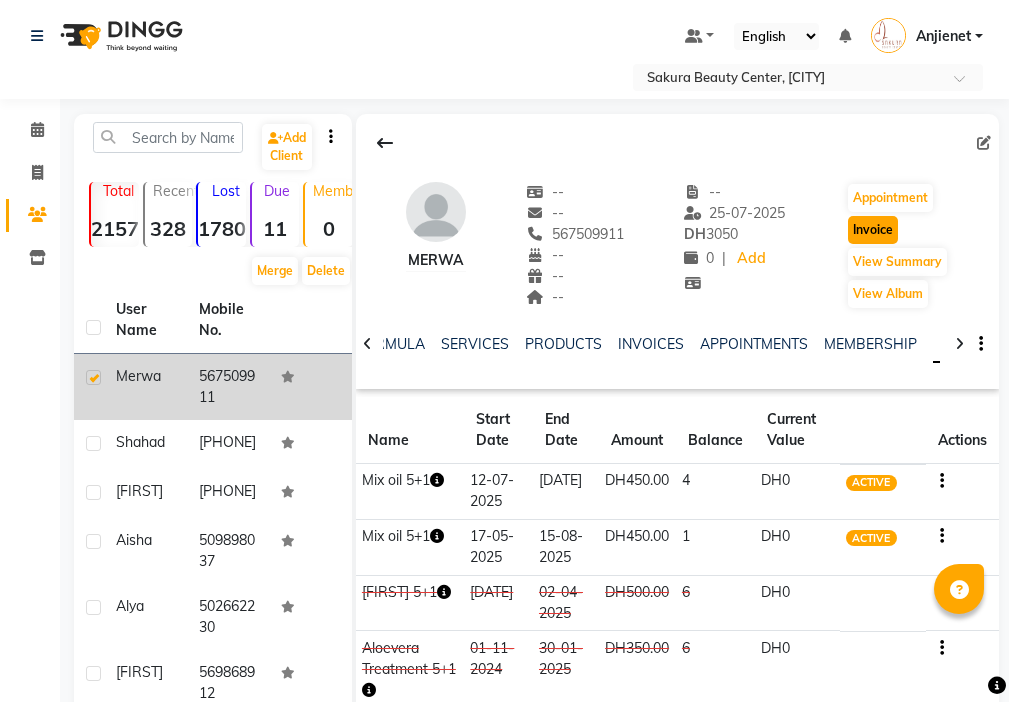 click on "Invoice" 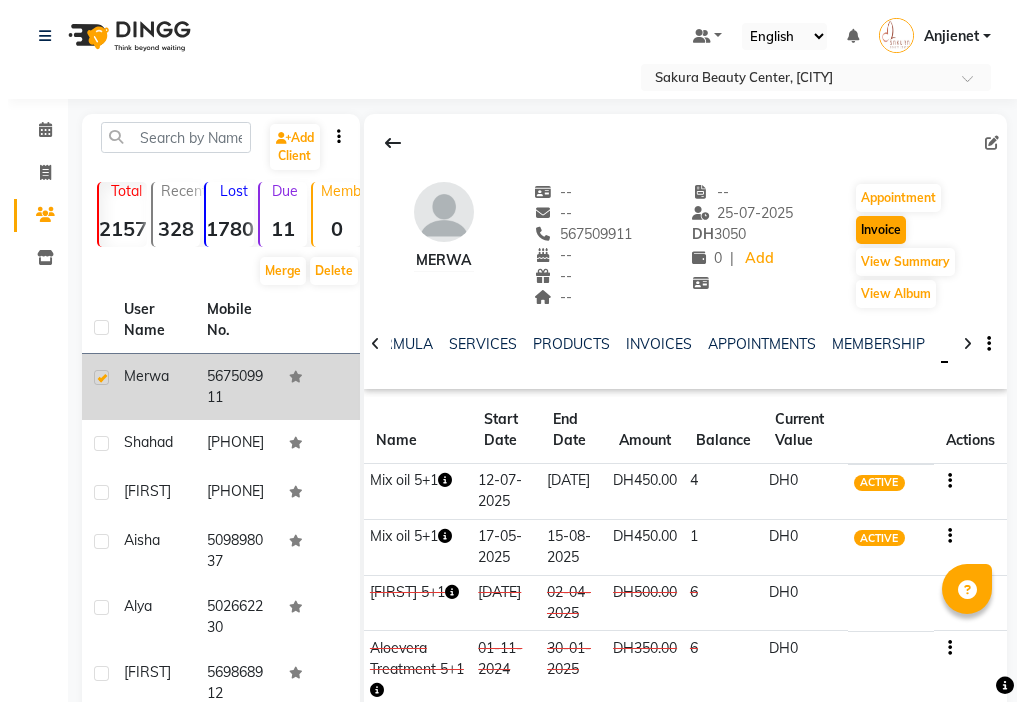 select on "service" 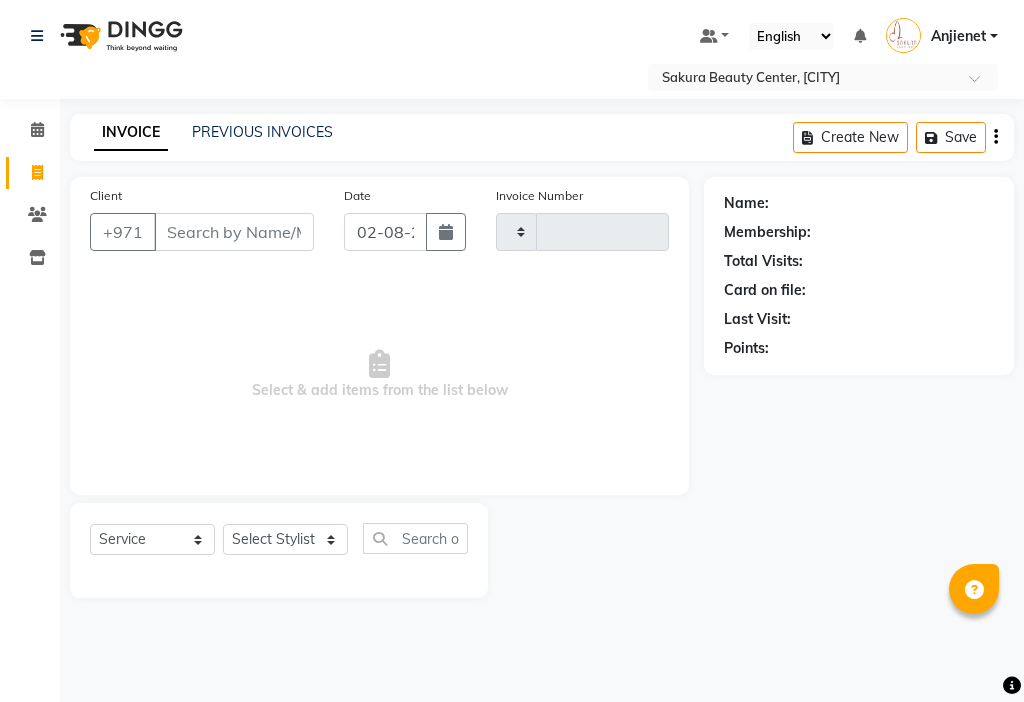 type on "000613" 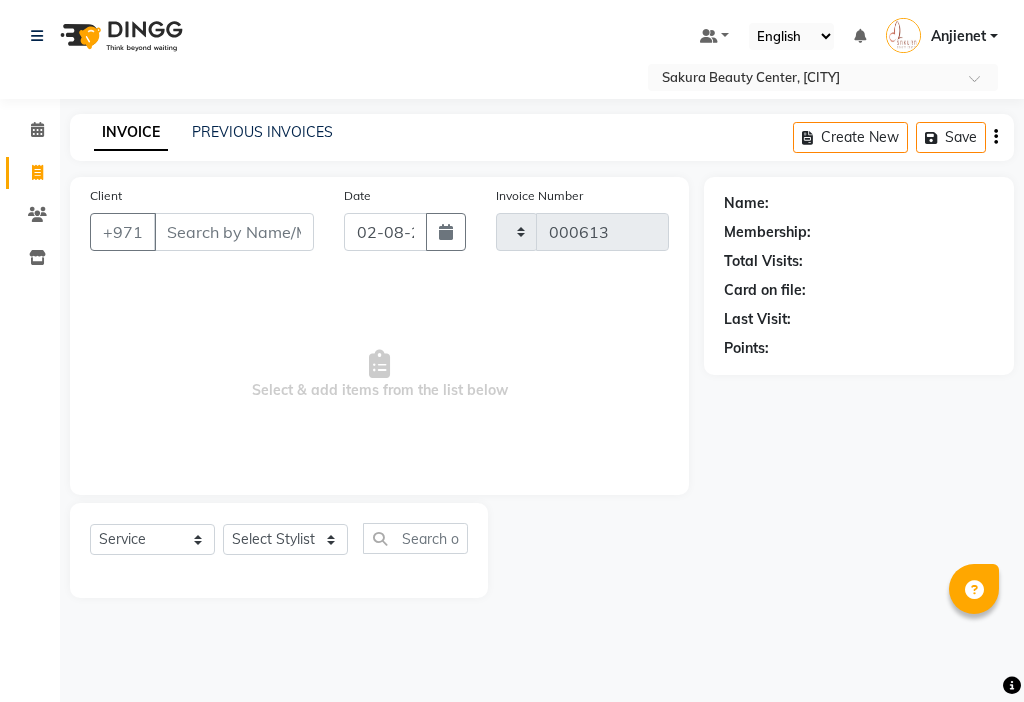 select on "3691" 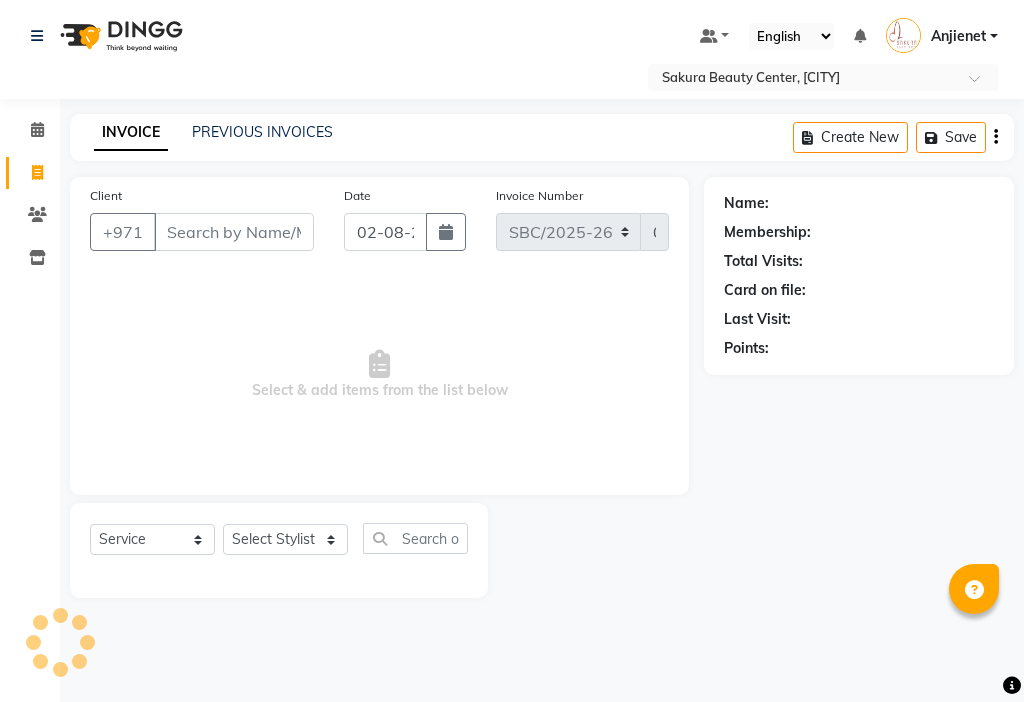 type on "567509911" 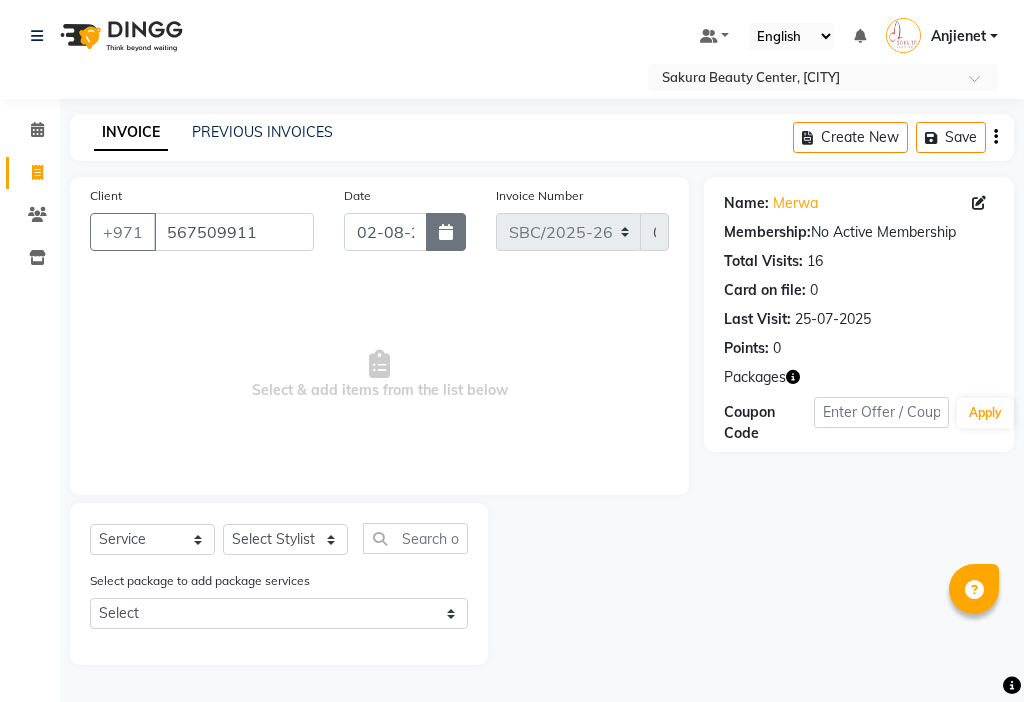click 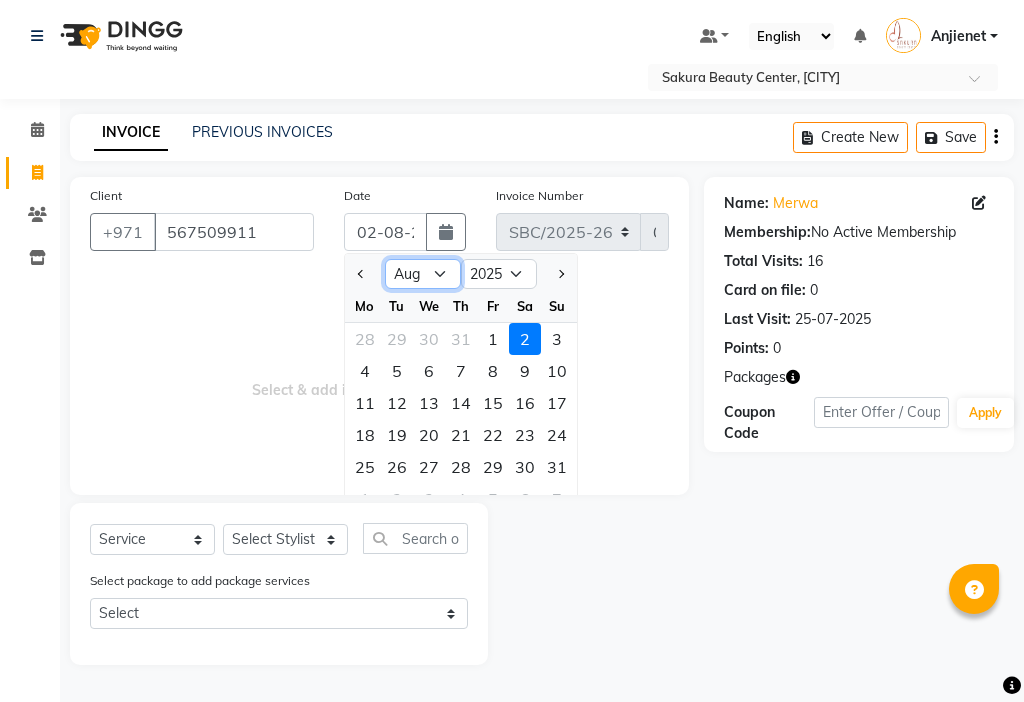 click on "Jan Feb Mar Apr May Jun Jul Aug Sep Oct Nov Dec" 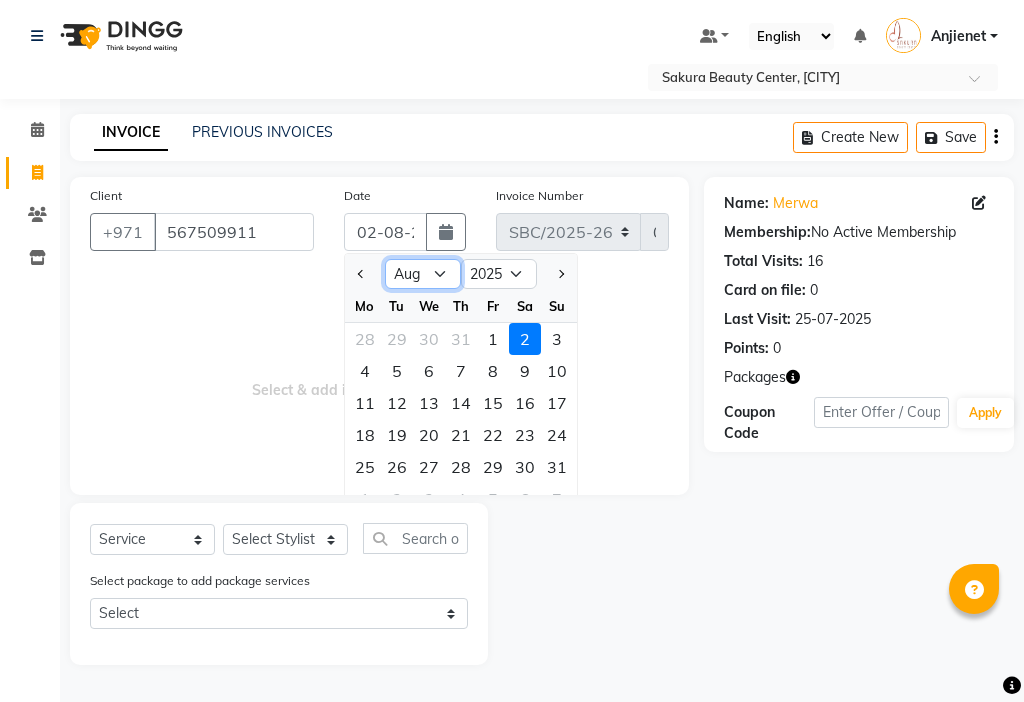 click on "Jan Feb Mar Apr May Jun Jul Aug Sep Oct Nov Dec" 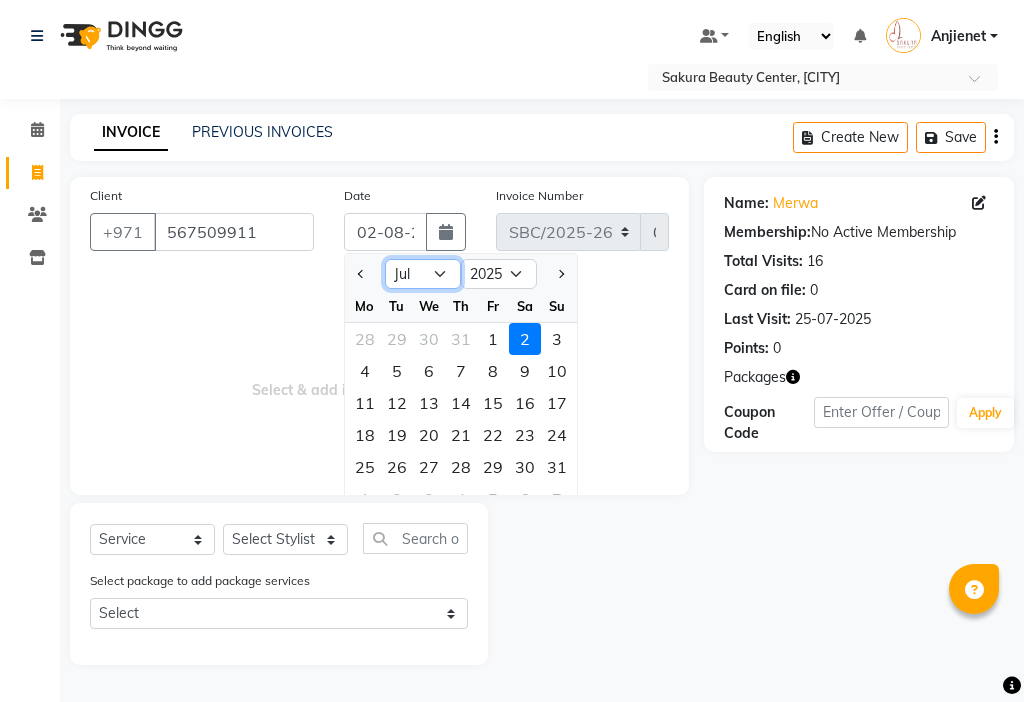 click on "Jan Feb Mar Apr May Jun Jul Aug Sep Oct Nov Dec" 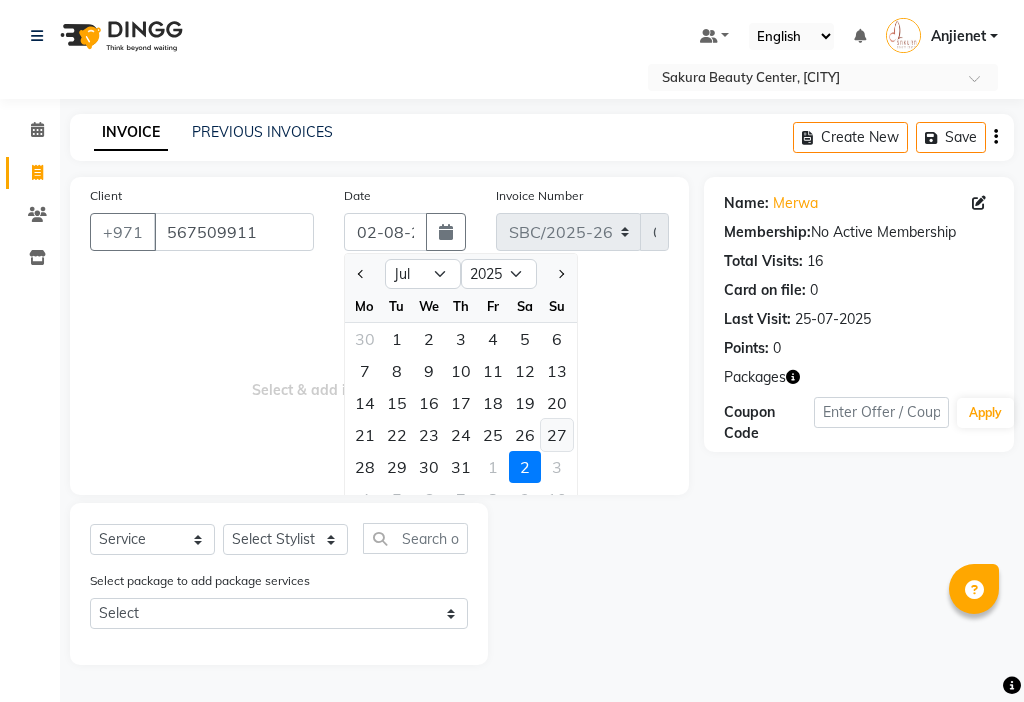 click on "27" 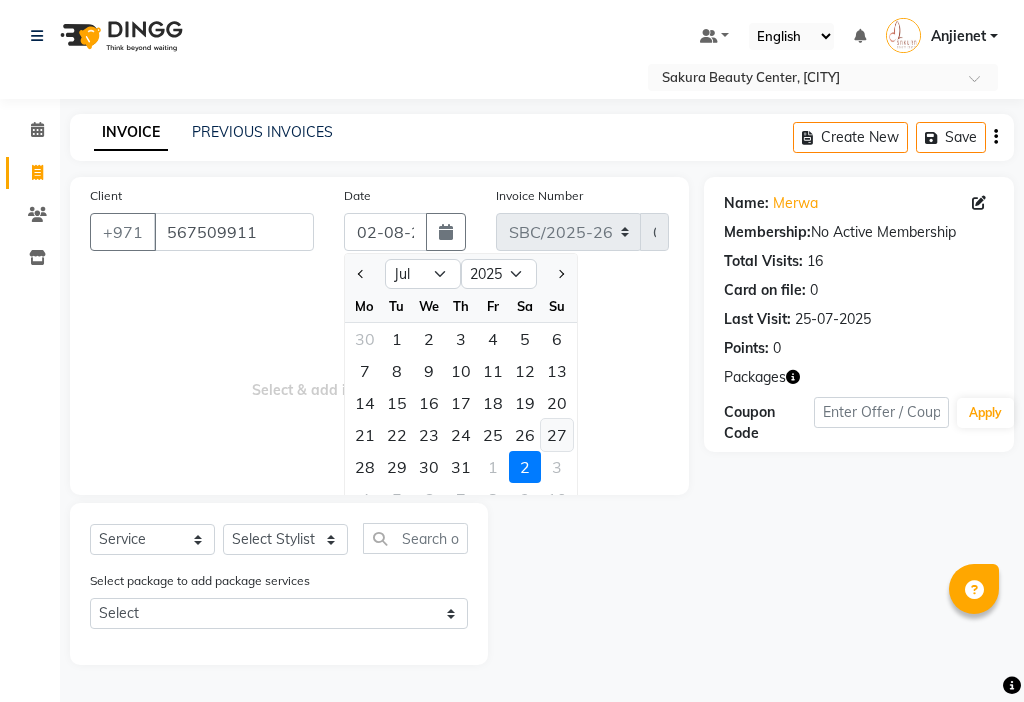 type on "27-07-2025" 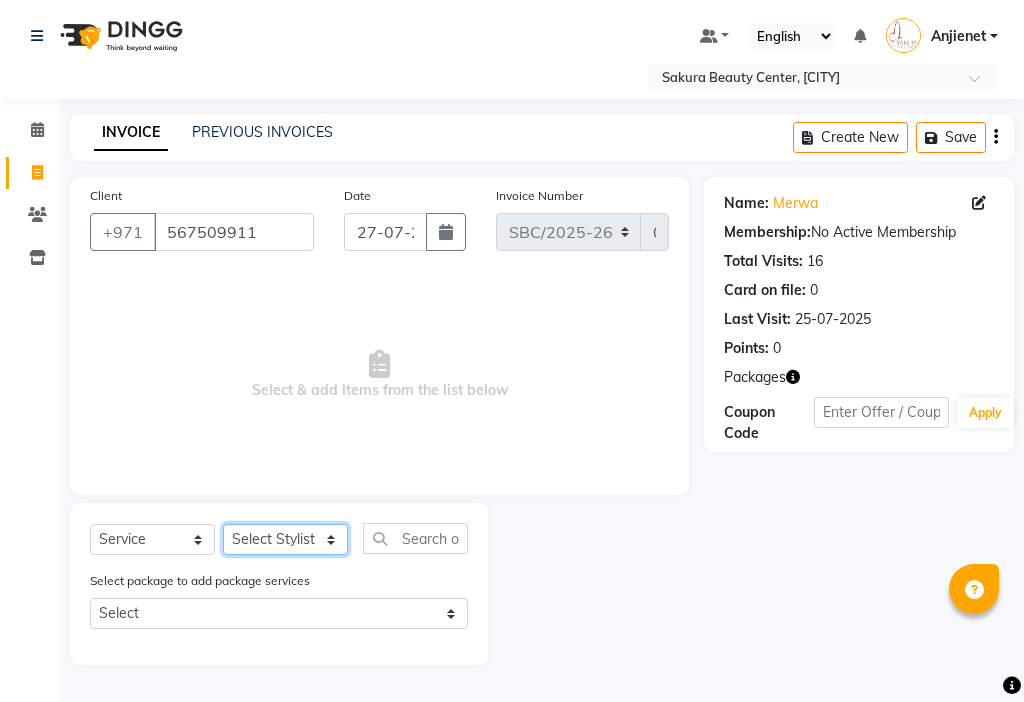 click on "Select Stylist [FIRST] [FIRST] [FIRST] [FIRST] [FIRST]  [FIRST] [FIRST]" 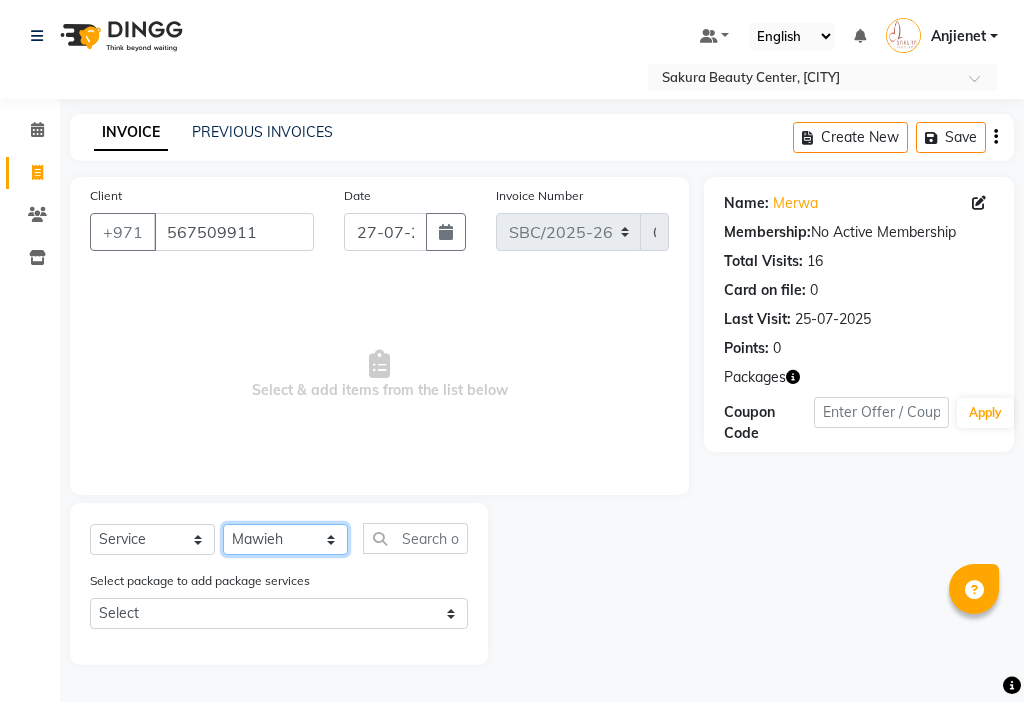 click on "Select Stylist [FIRST] [FIRST] [FIRST] [FIRST] [FIRST]  [FIRST] [FIRST]" 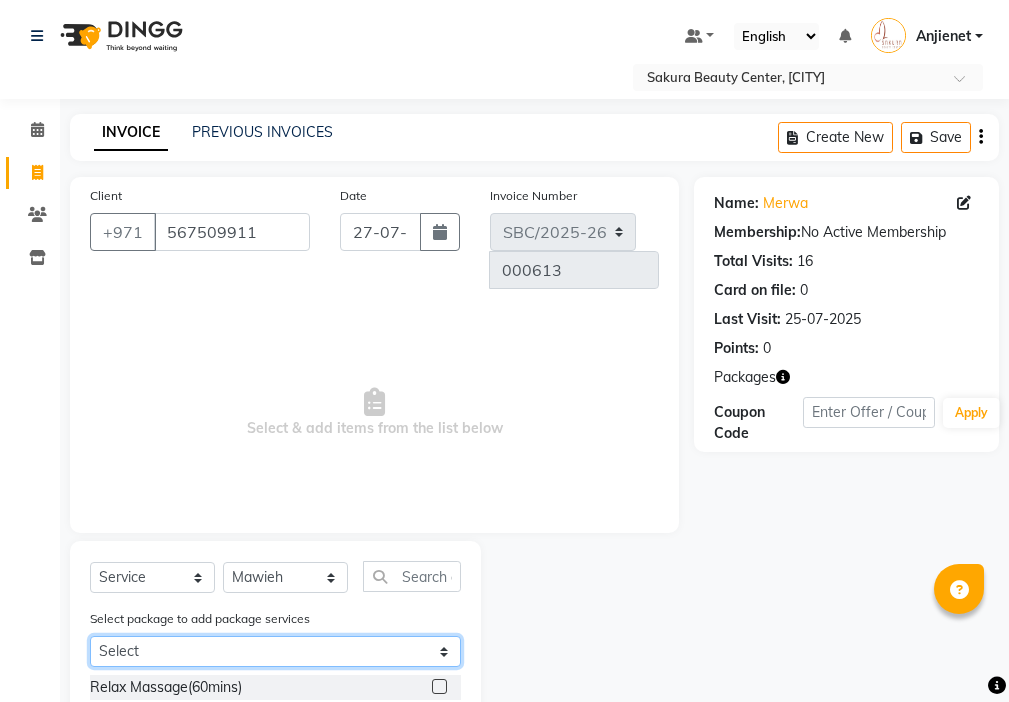 click on "Select Mix oil 5+1  Mix oil 5+1" 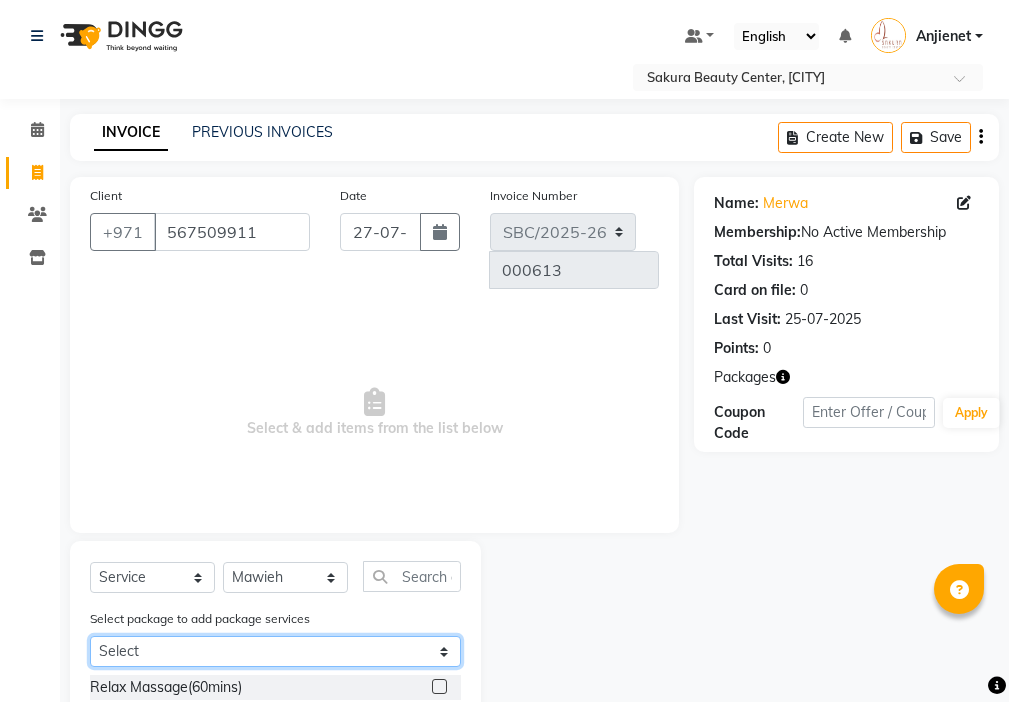 select on "2: Object" 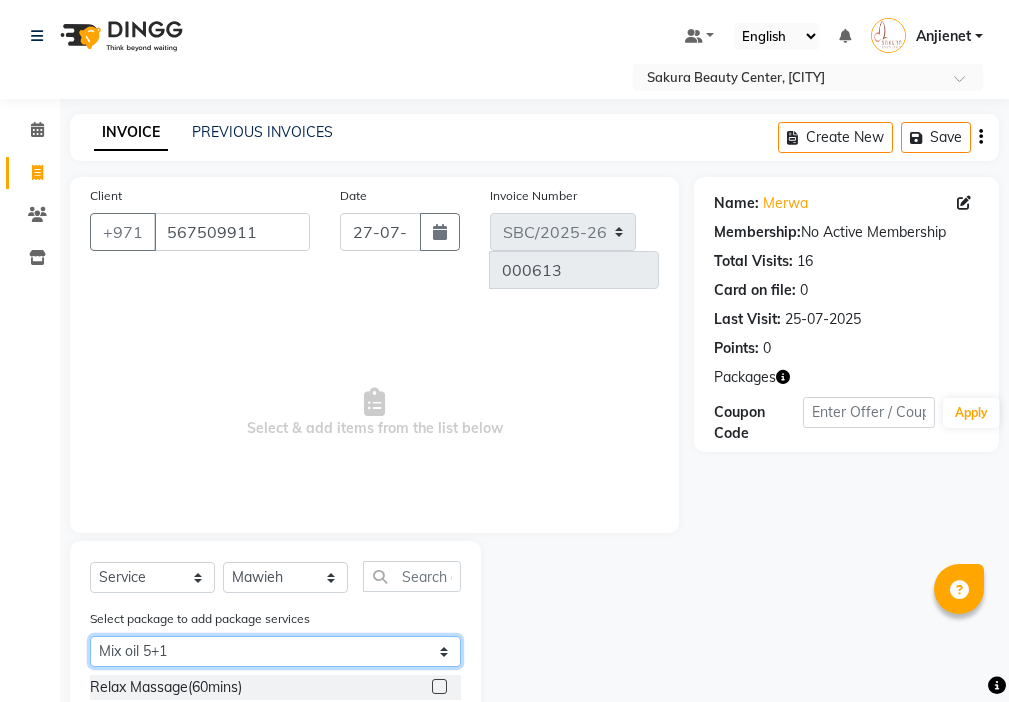 click on "Select Mix oil 5+1  Mix oil 5+1" 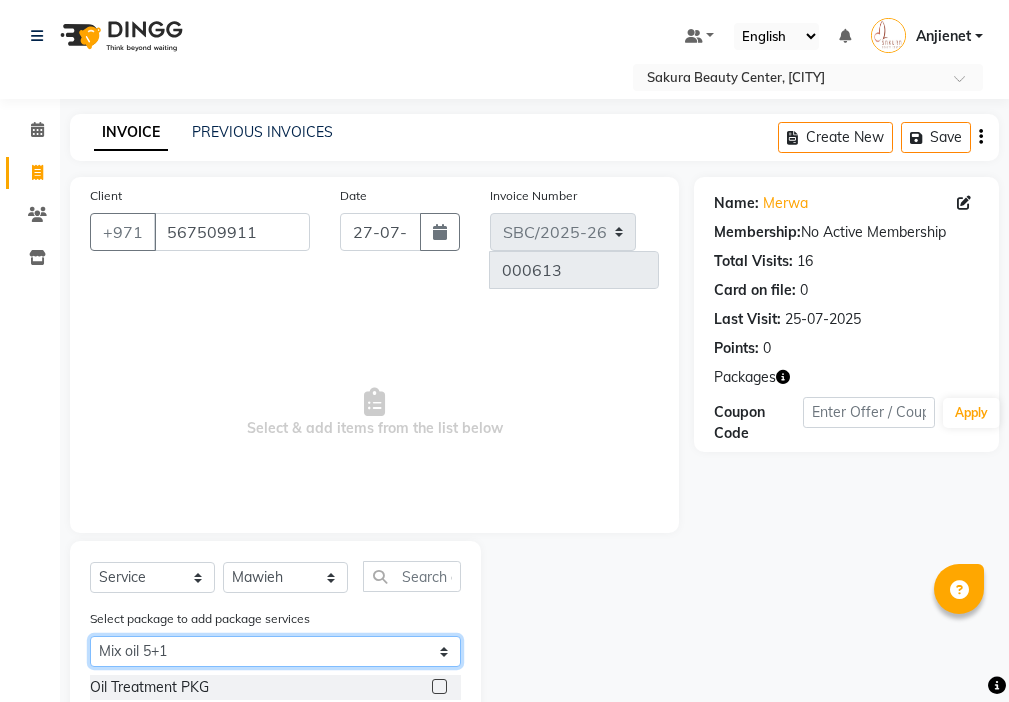 scroll, scrollTop: 22, scrollLeft: 0, axis: vertical 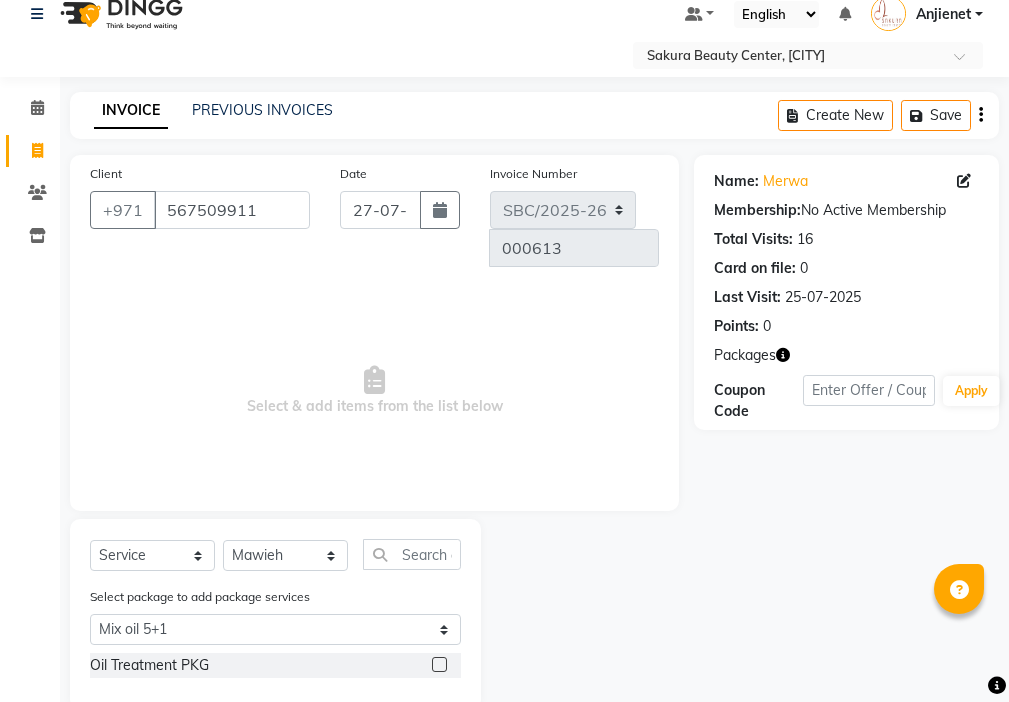 click 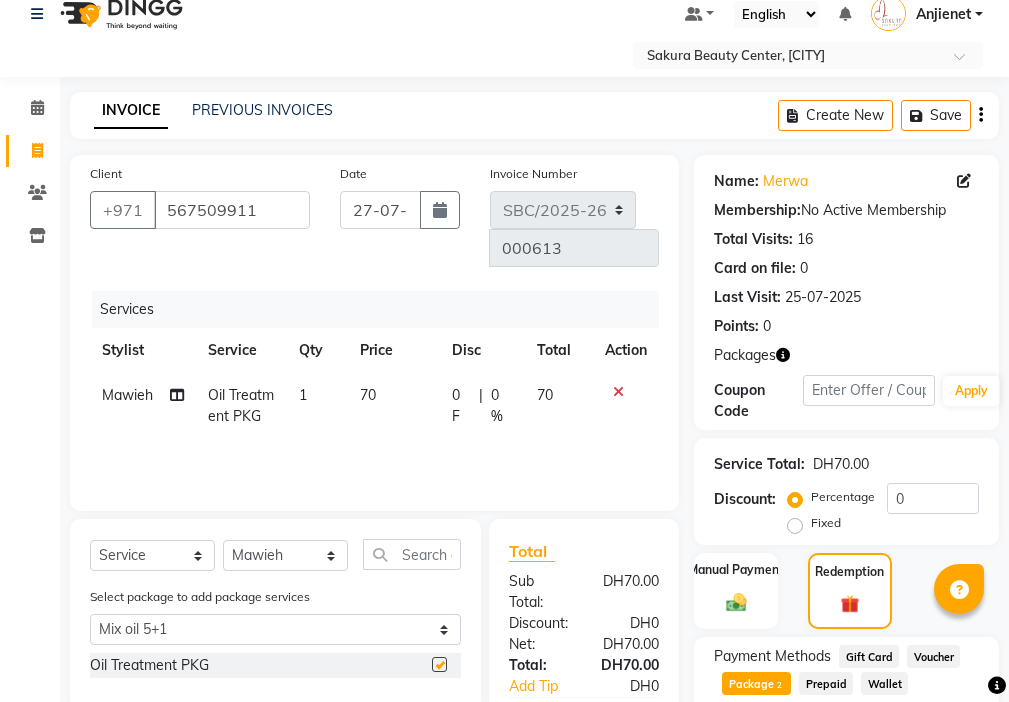 checkbox on "false" 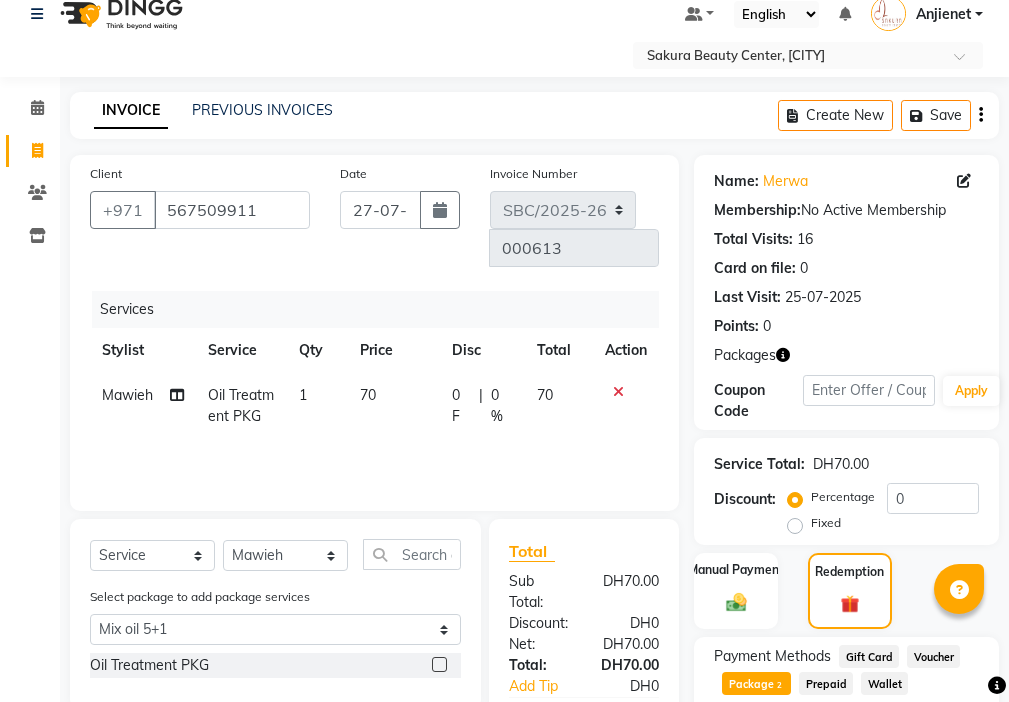click on "70" 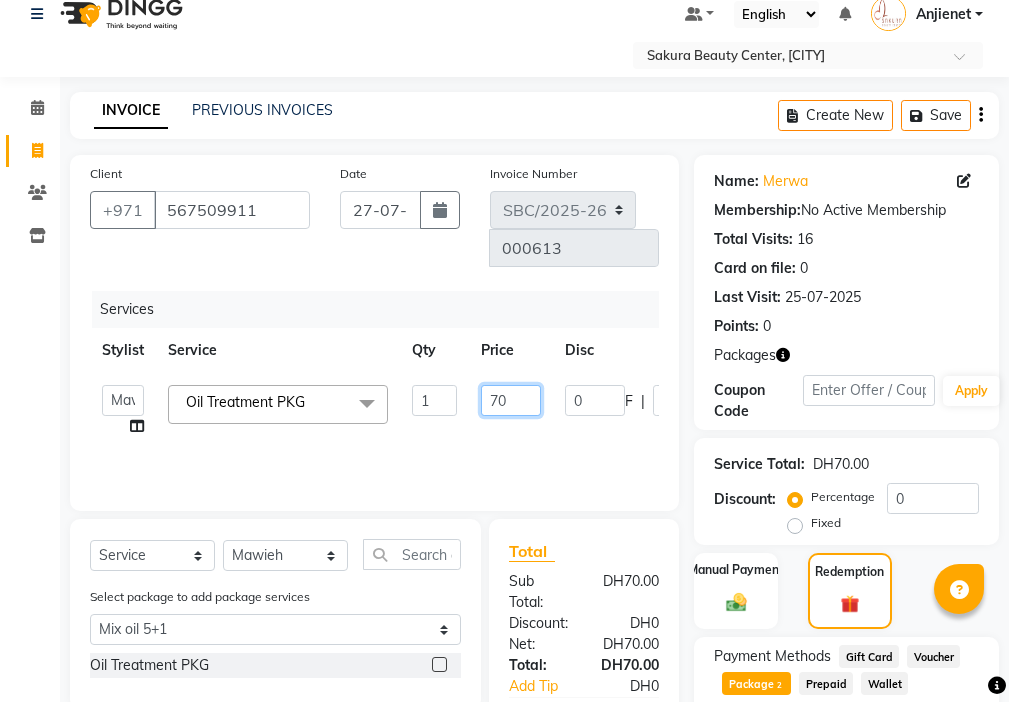 click on "70" 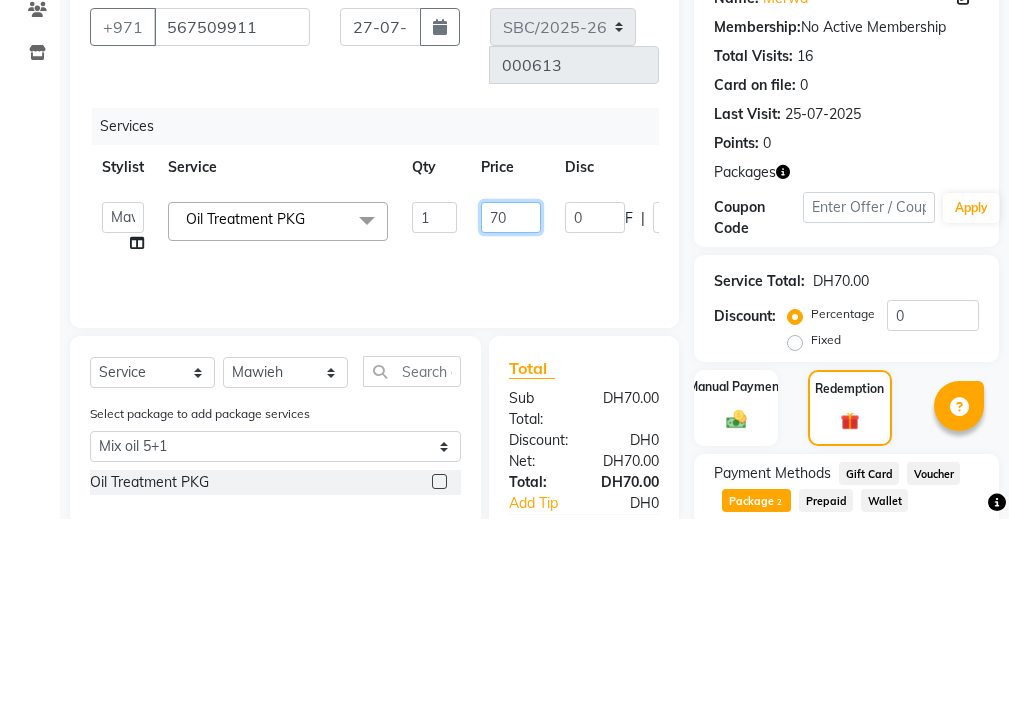 click on "70" 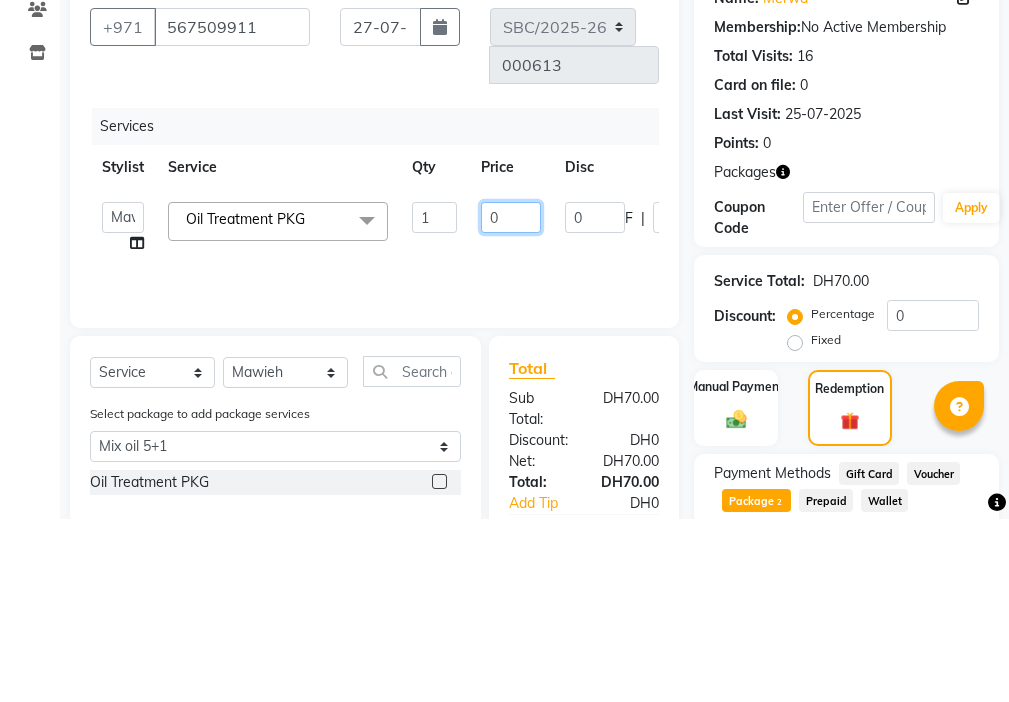 type on "00" 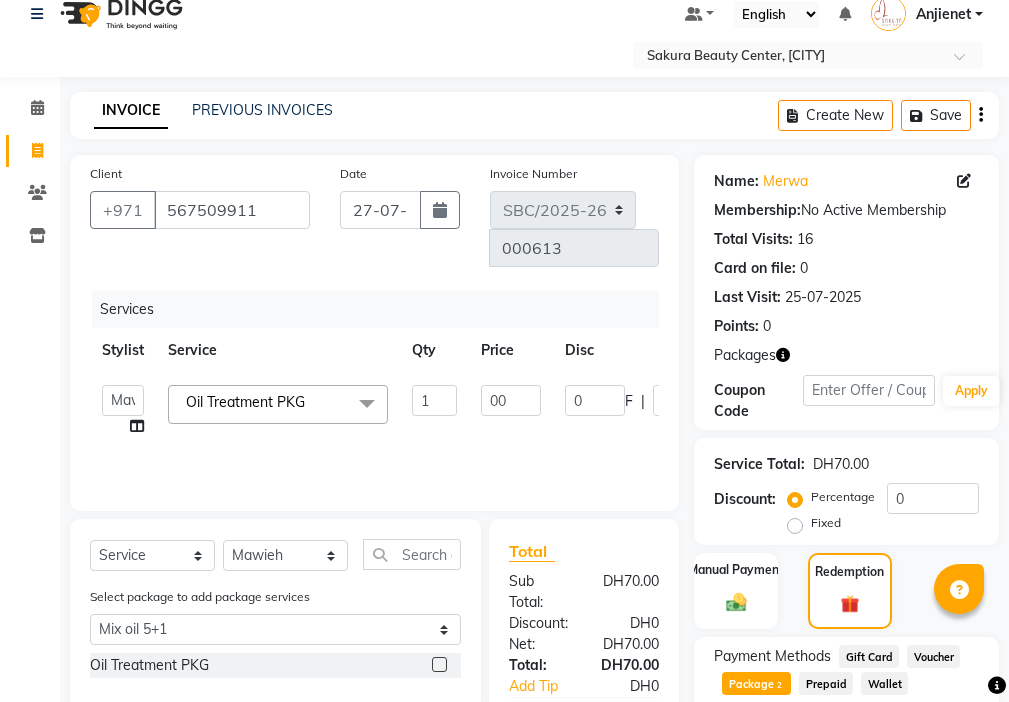 click on "Calendar  Invoice  Clients  Inventory Completed InProgress Upcoming Dropped Tentative Check-In Confirm Bookings Segments Page Builder" 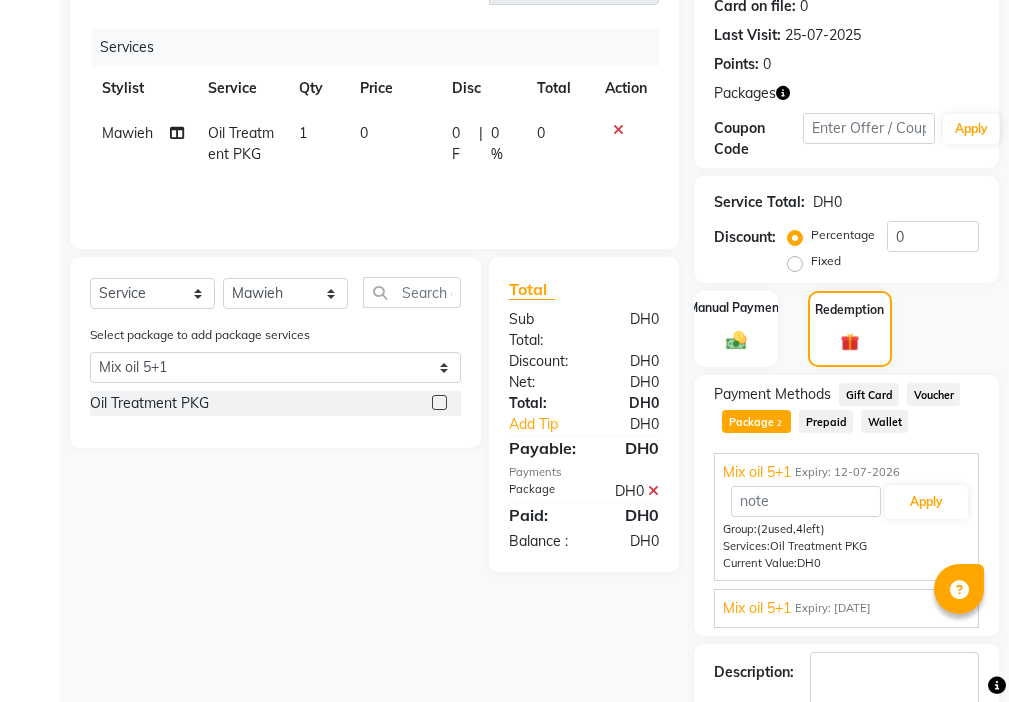 scroll, scrollTop: 402, scrollLeft: 0, axis: vertical 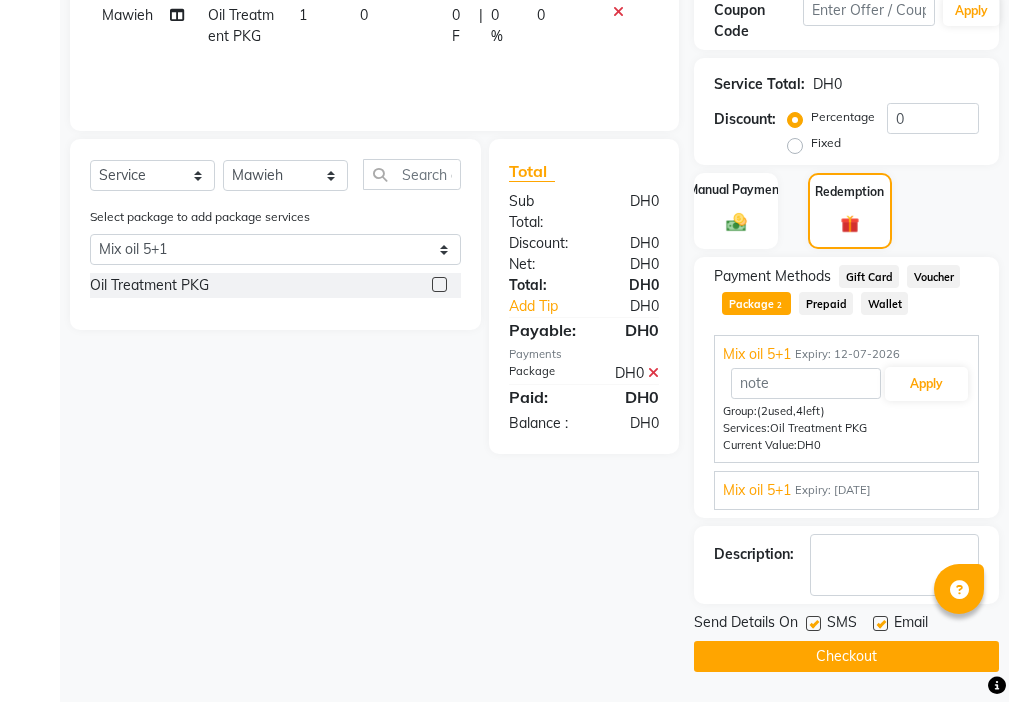click 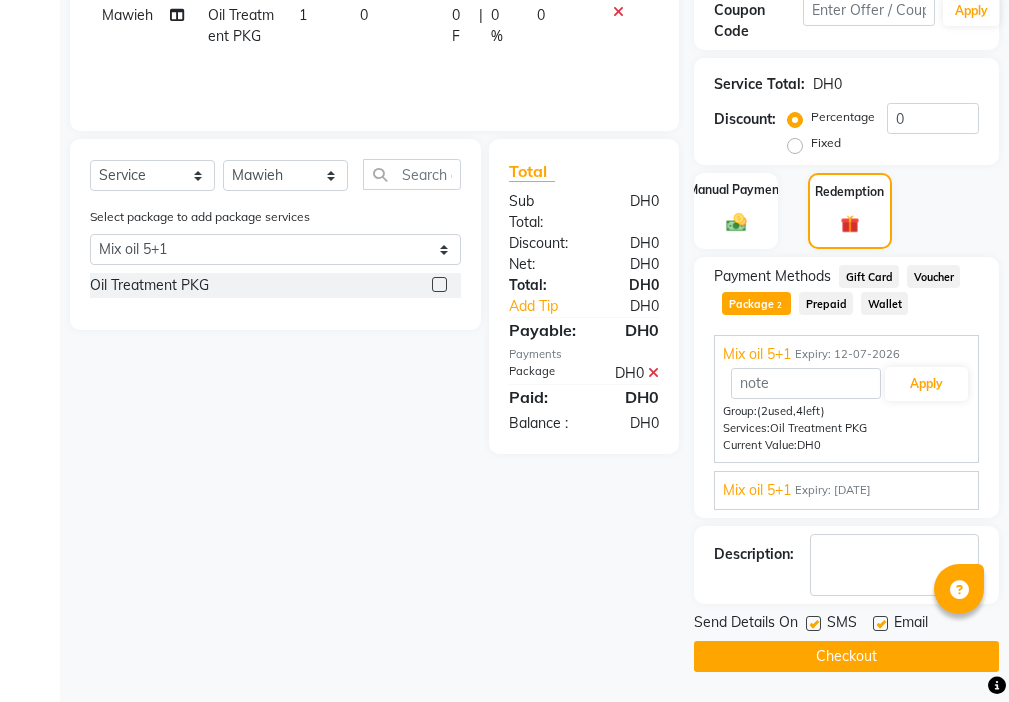click at bounding box center [812, 624] 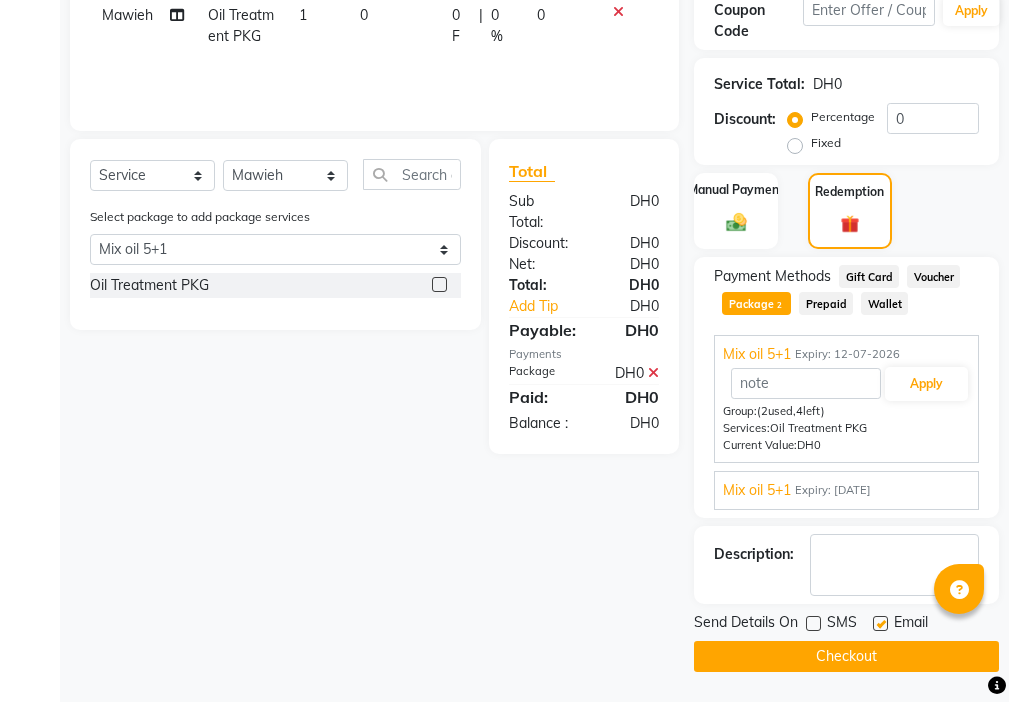 click 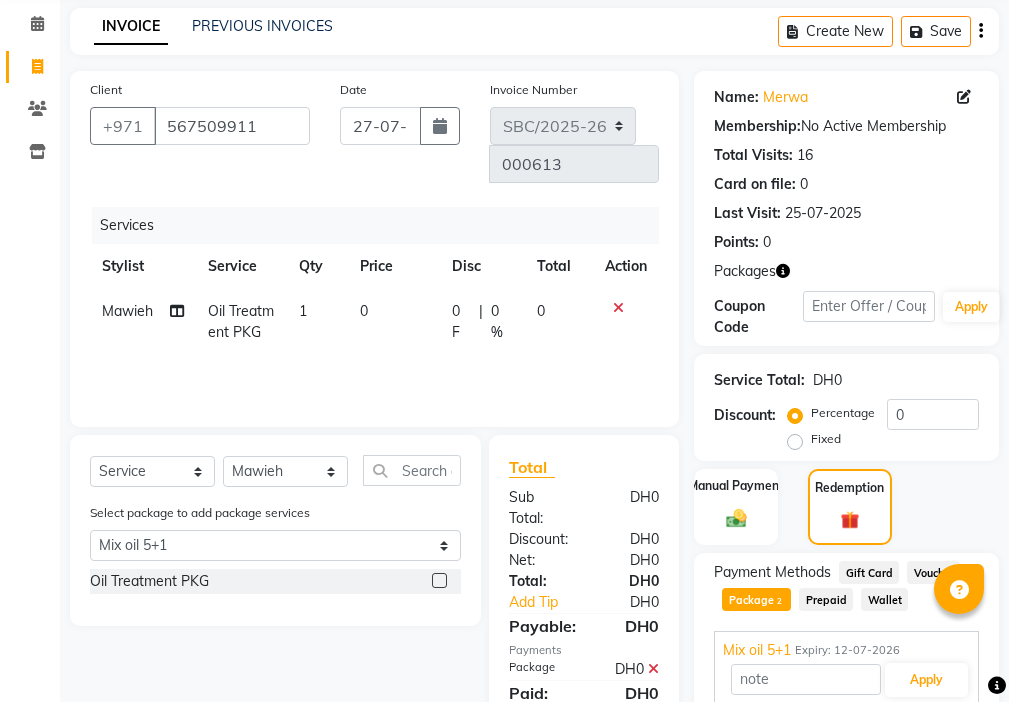 scroll, scrollTop: 392, scrollLeft: 0, axis: vertical 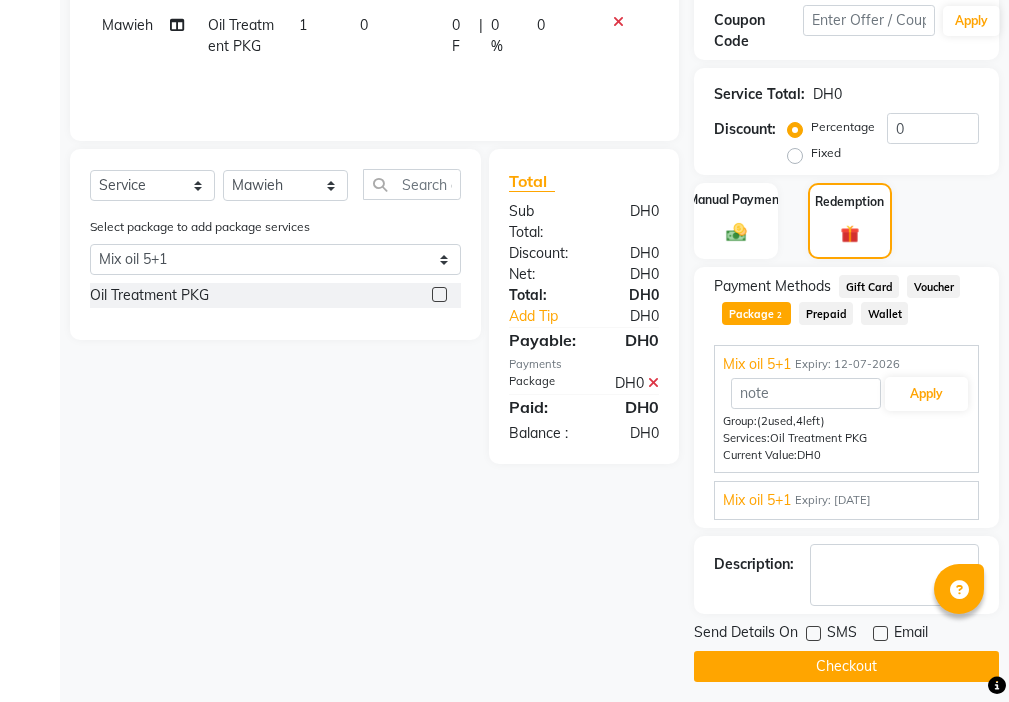 click on "Checkout" 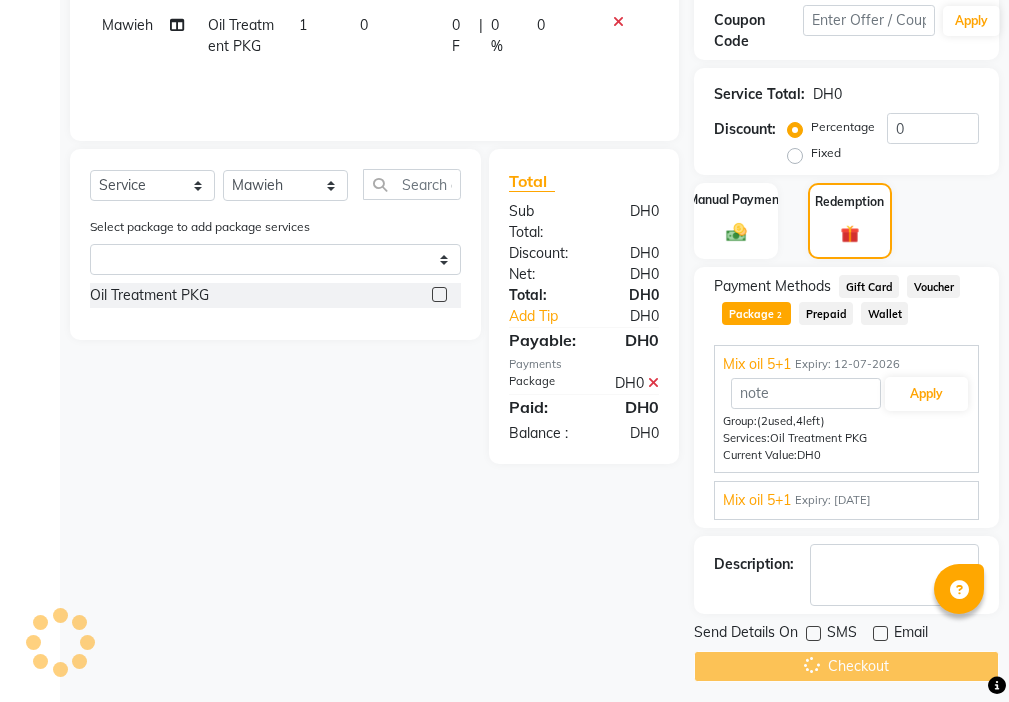 scroll, scrollTop: 0, scrollLeft: 0, axis: both 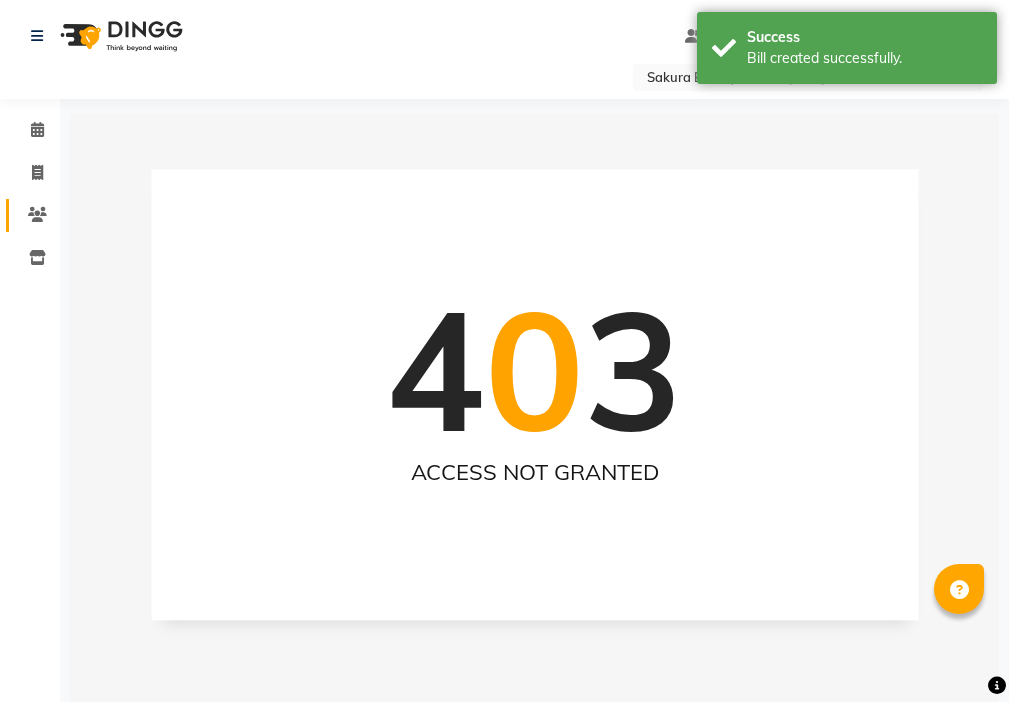 click 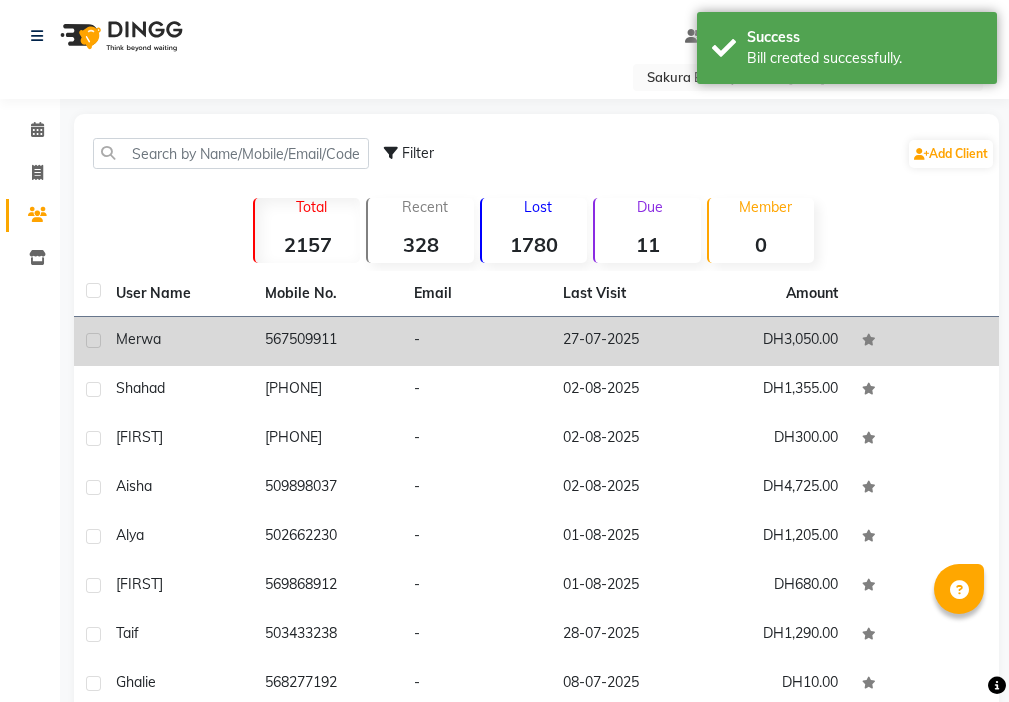 click 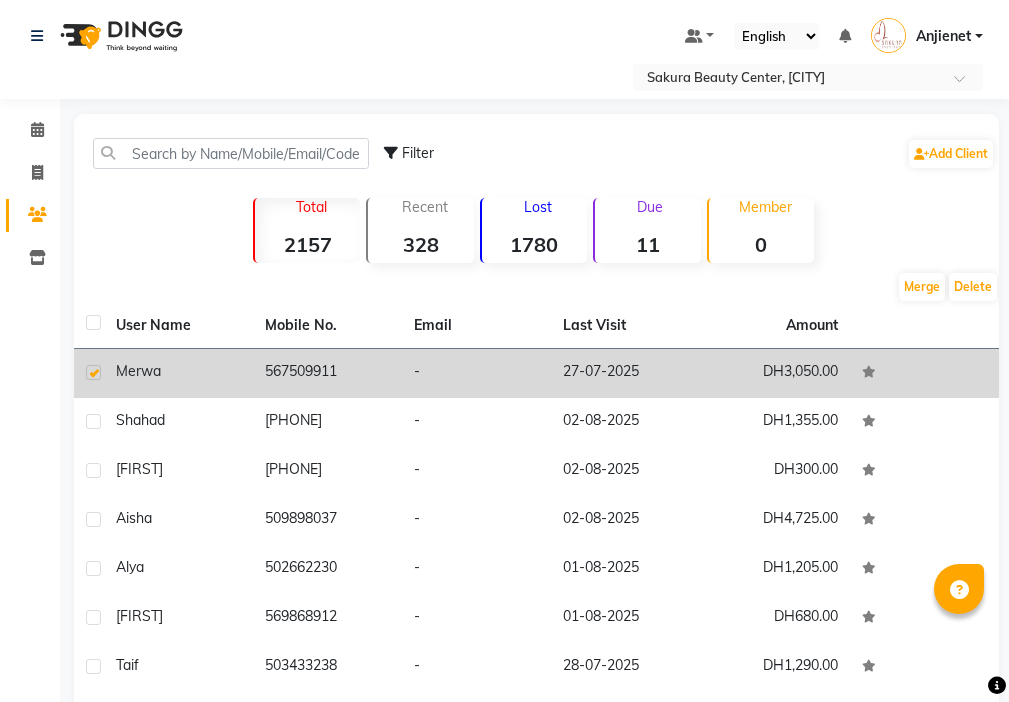 click on "DH3,050.00" 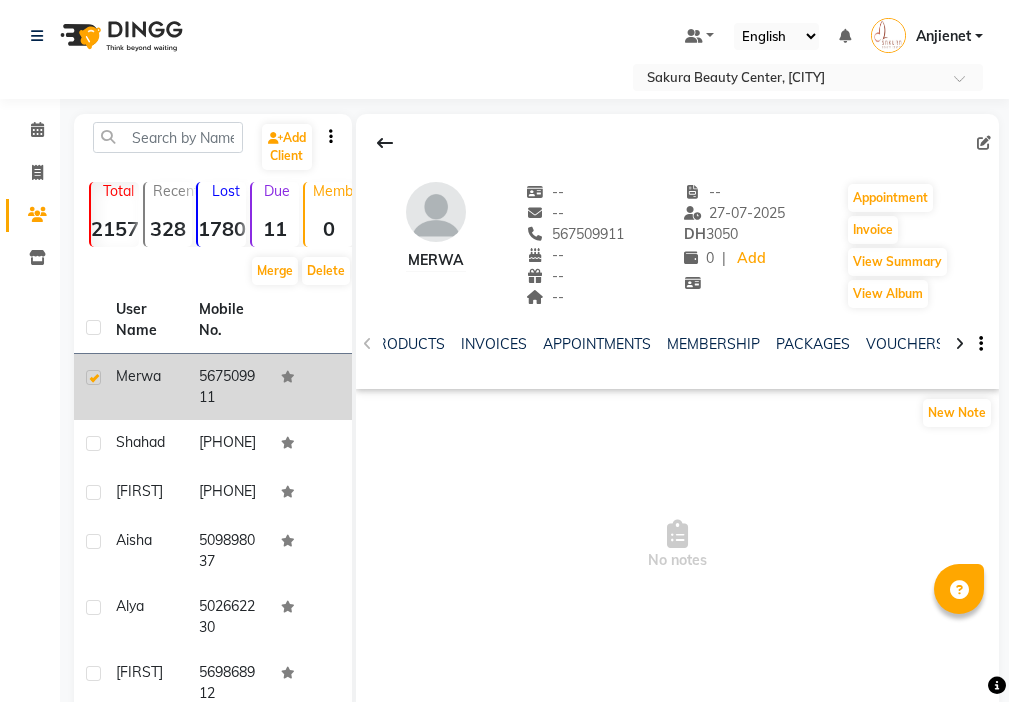 scroll, scrollTop: 0, scrollLeft: 285, axis: horizontal 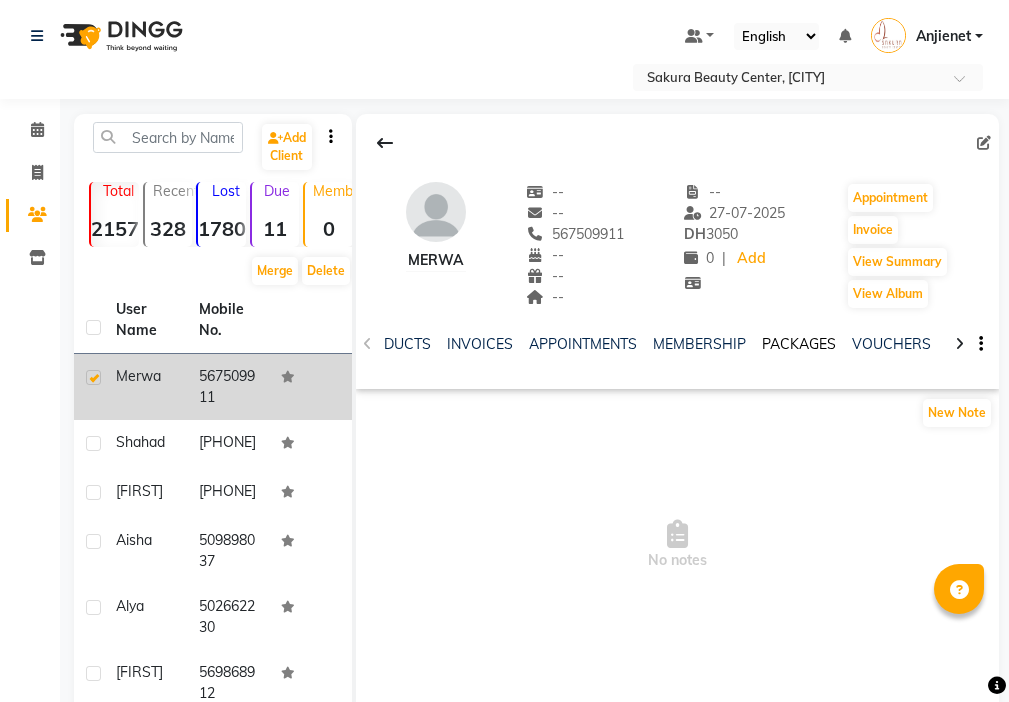 click on "PACKAGES" 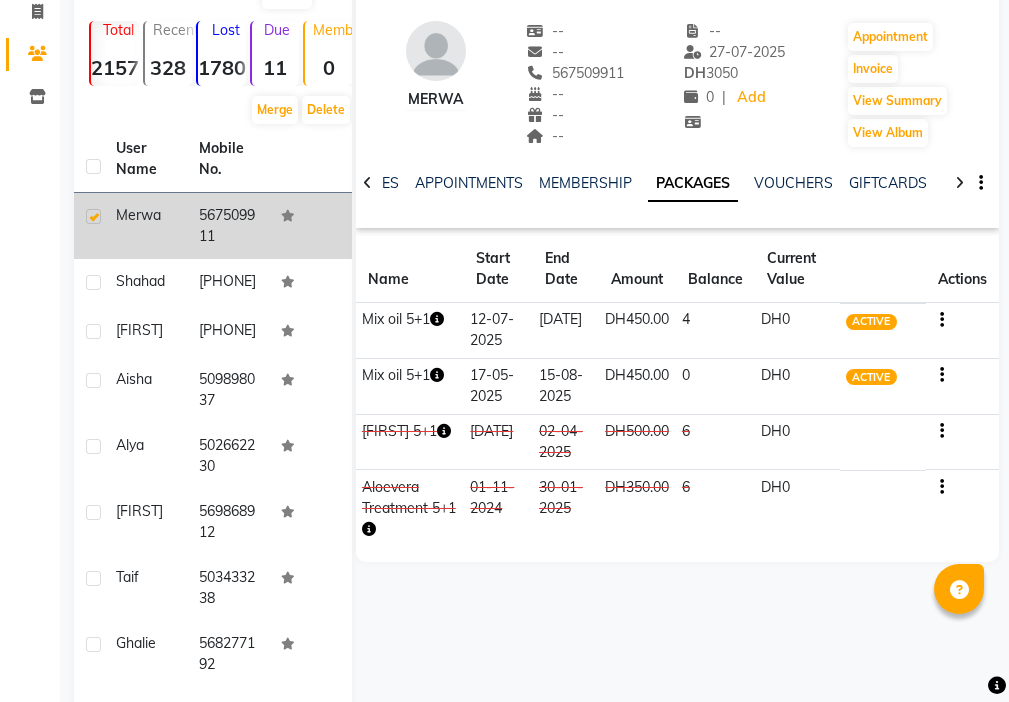 scroll, scrollTop: 171, scrollLeft: 0, axis: vertical 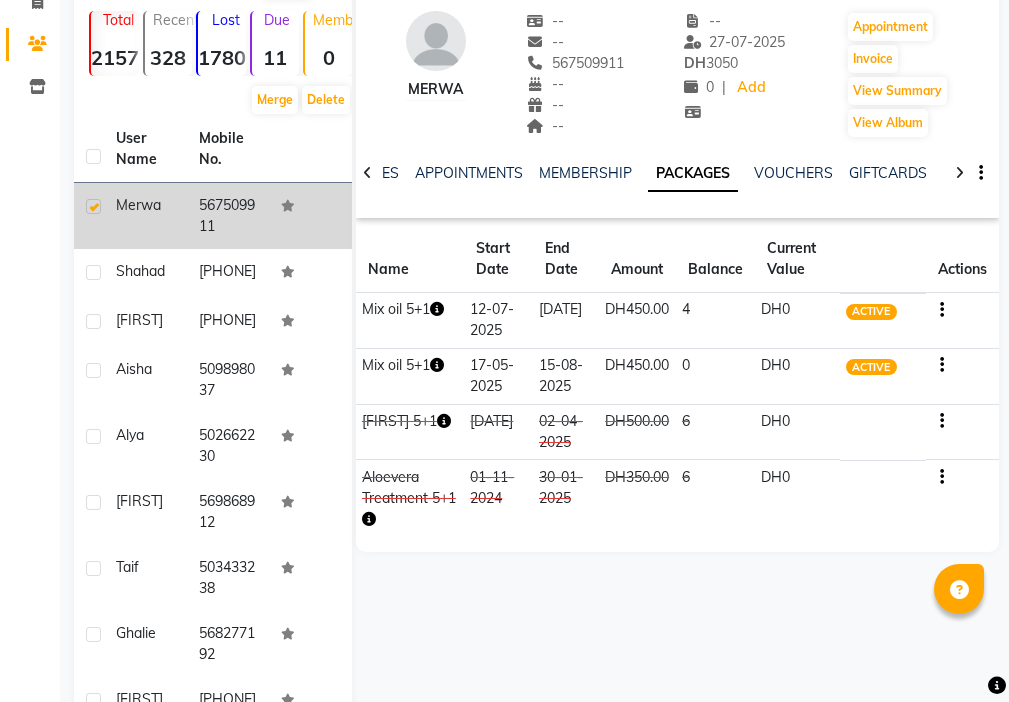 click on "ACTIVE" 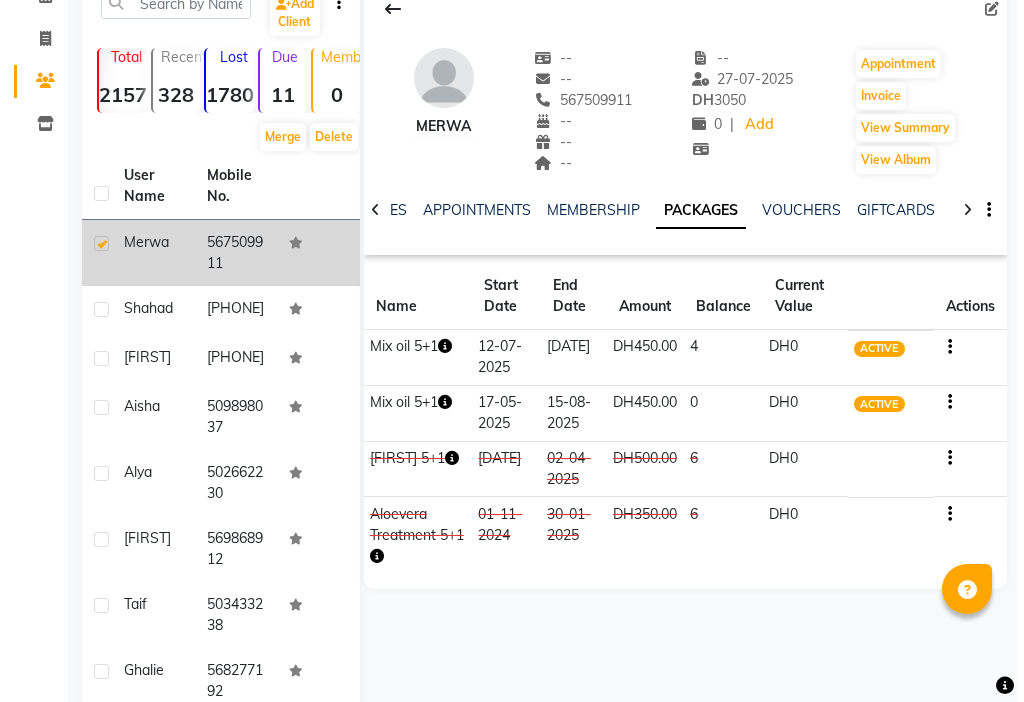 scroll, scrollTop: 154, scrollLeft: 0, axis: vertical 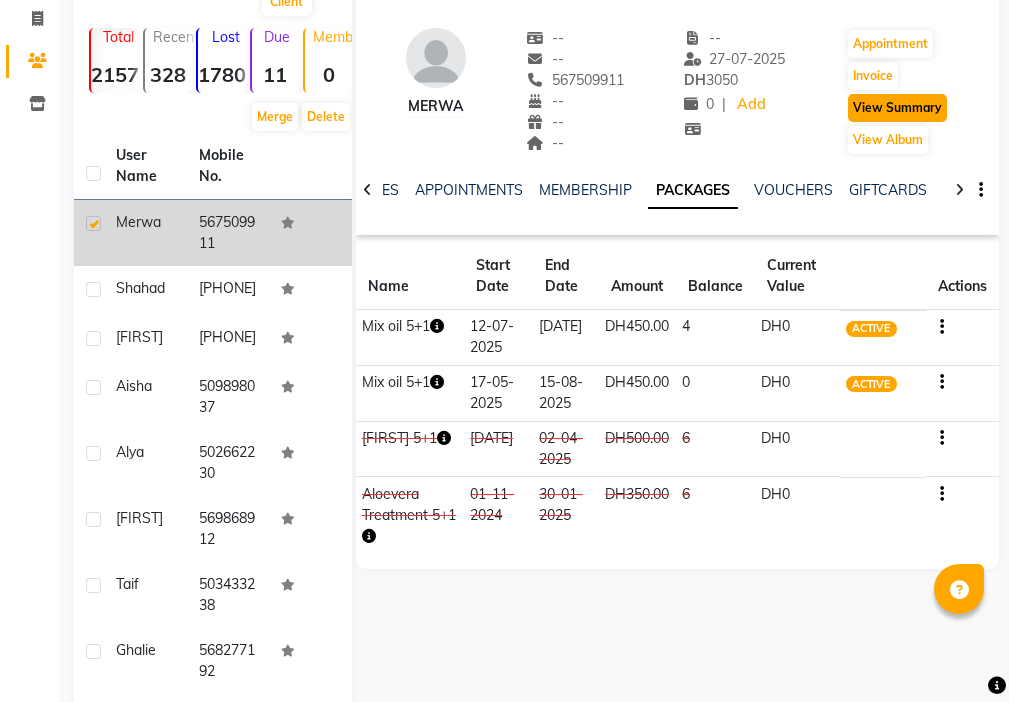 click on "View Summary" 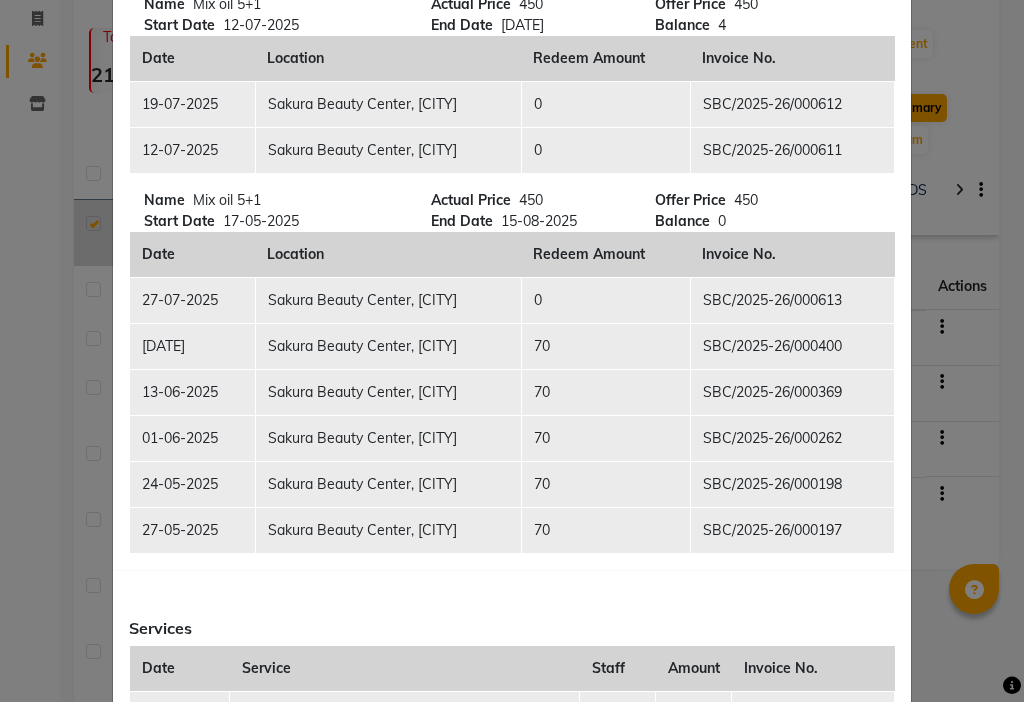 scroll, scrollTop: 402, scrollLeft: 0, axis: vertical 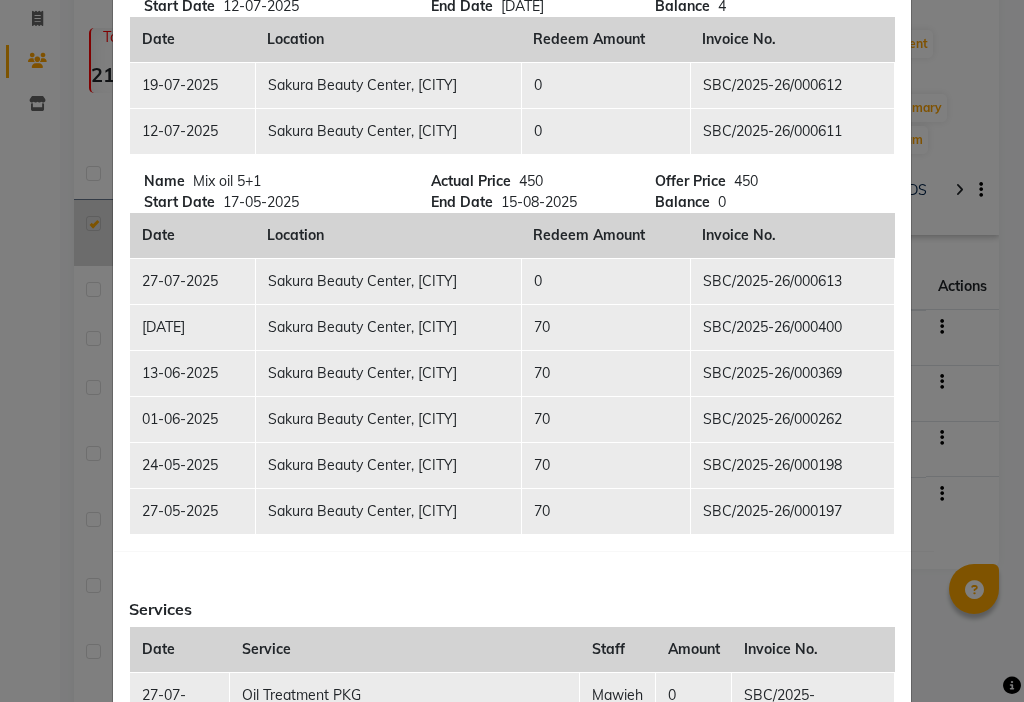 click on "Client Summary Print [FIRST]  [PHONE] [DATE] Membership Packages Name Mix oil 5+1  Start Date [DATE] Actual Price 450 End Date [DATE] Offer Price 450 Balance 4 Date Location Redeem Amount Invoice No. [DATE] Sakura Beauty Center, [CITY] 0 SBC/2025-26/000612 [DATE] Sakura Beauty Center, [CITY] 0 SBC/2025-26/000611 Name Mix oil 5+1  Start Date [DATE] Actual Price 450 End Date [DATE] Offer Price 450 Balance 0 Date Location Redeem Amount Invoice No. [DATE] Sakura Beauty Center, [CITY] 0 SBC/2025-26/000613 [DATE] Sakura Beauty Center, [CITY] 70 SBC/2025-26/000400 [DATE] Sakura Beauty Center, [CITY] 70 SBC/2025-26/000369 [DATE] Sakura Beauty Center, [CITY] 70 SBC/2025-26/000262 [DATE] Sakura Beauty Center, [CITY] 70 SBC/2025-26/000198 [DATE] Sakura Beauty Center, [CITY] 70 SBC/2025-26/000197 Services Date Service Staff Amount Invoice No. [DATE] Oil Treatment PKG [FIRST]  0 SBC/2025-26/000613 [DATE] Back massage [FIRST]  80 SBC/2025-26/000594 [DATE]" 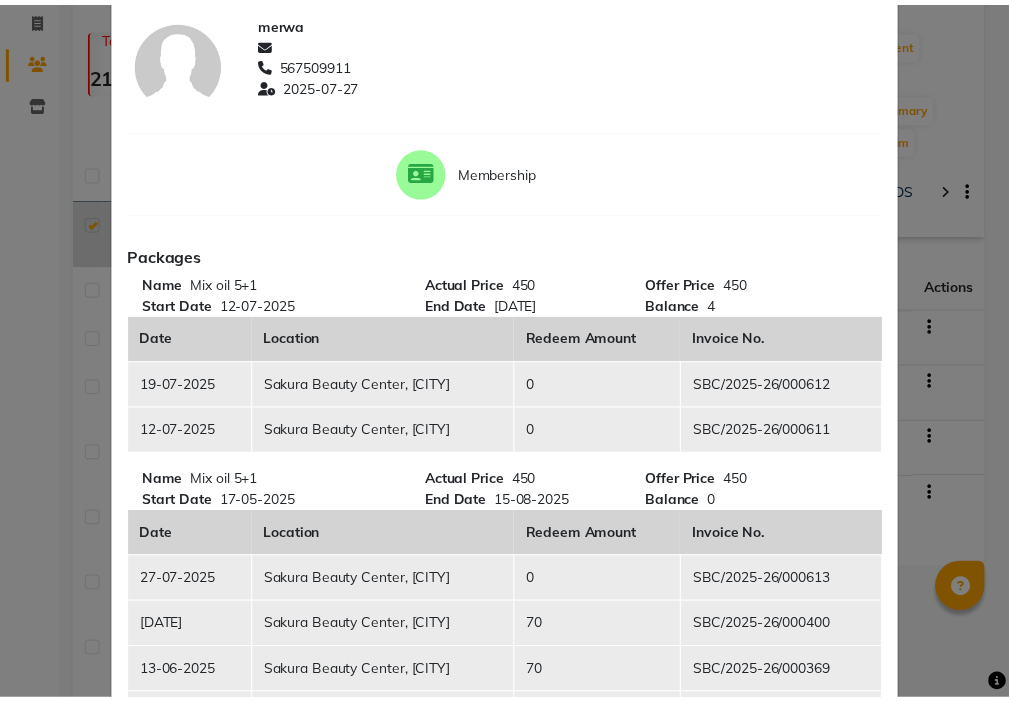 scroll, scrollTop: 0, scrollLeft: 0, axis: both 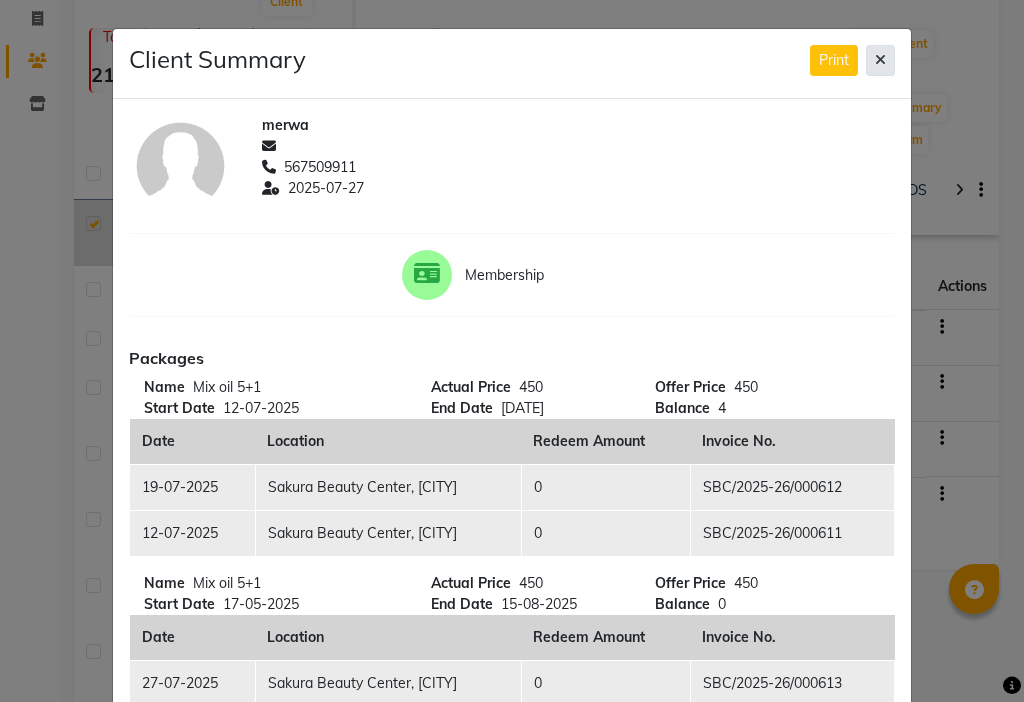 click 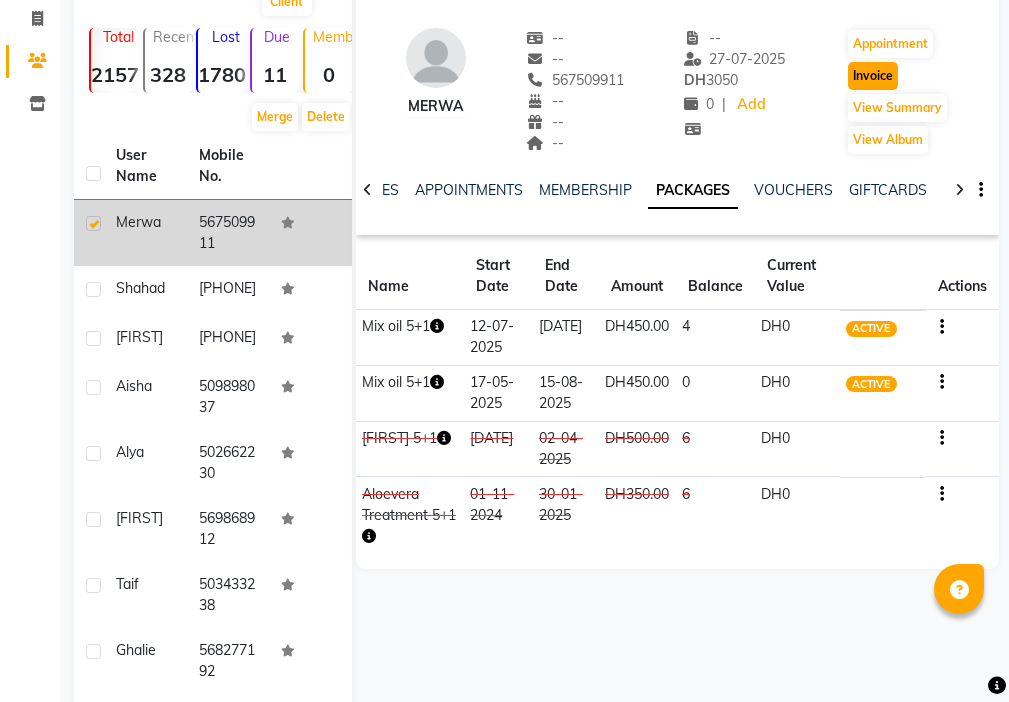 click on "Invoice" 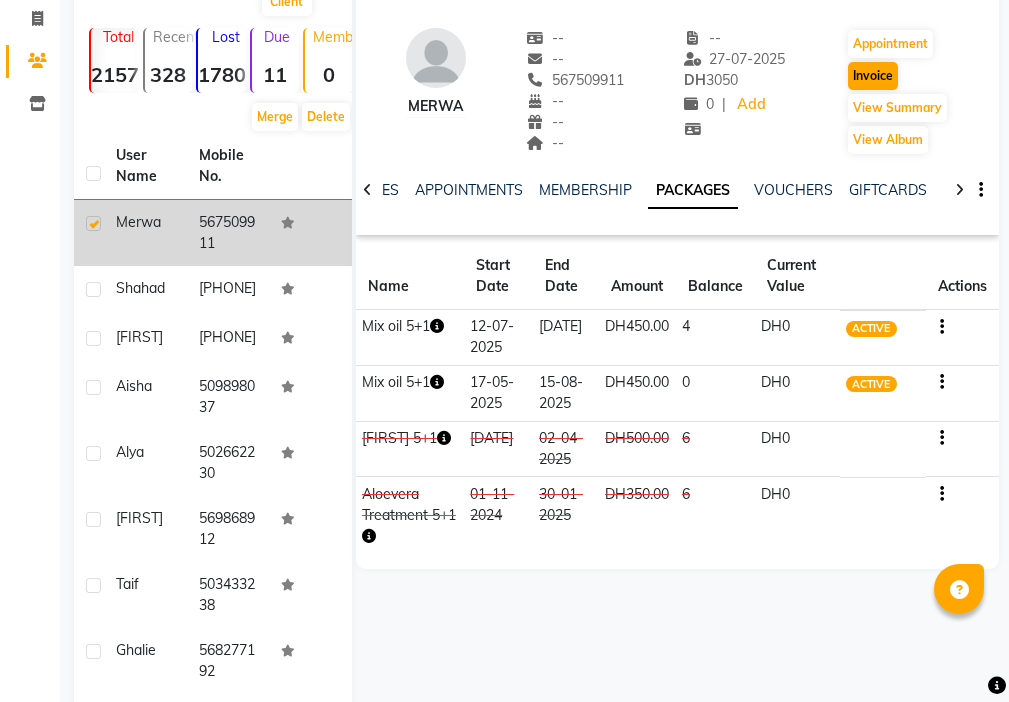 select on "service" 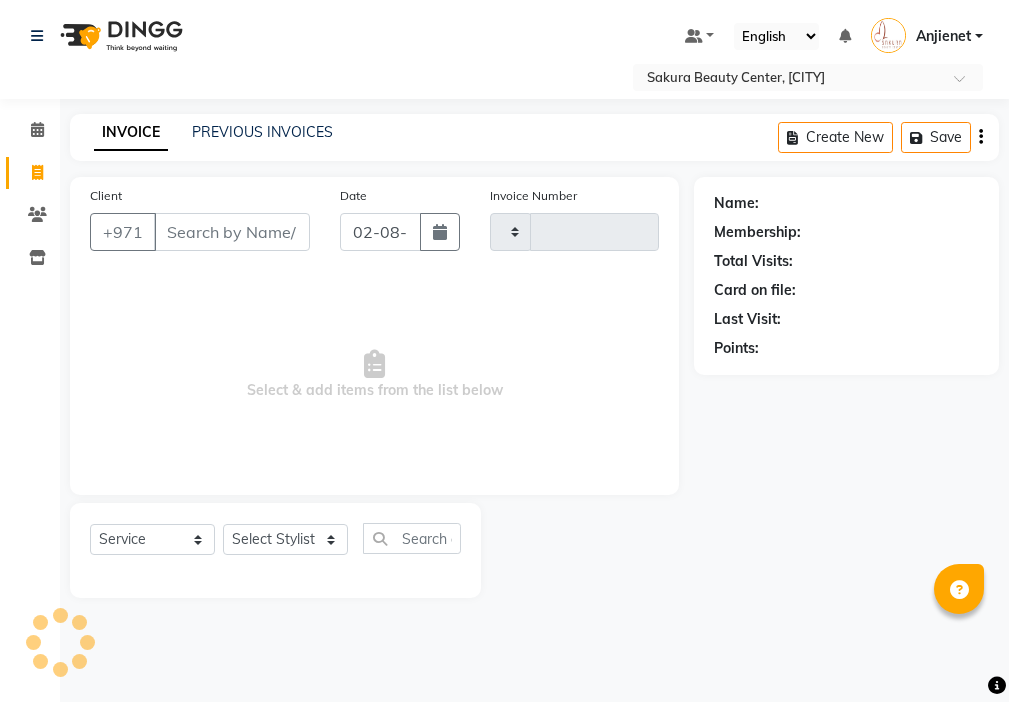 scroll, scrollTop: 0, scrollLeft: 0, axis: both 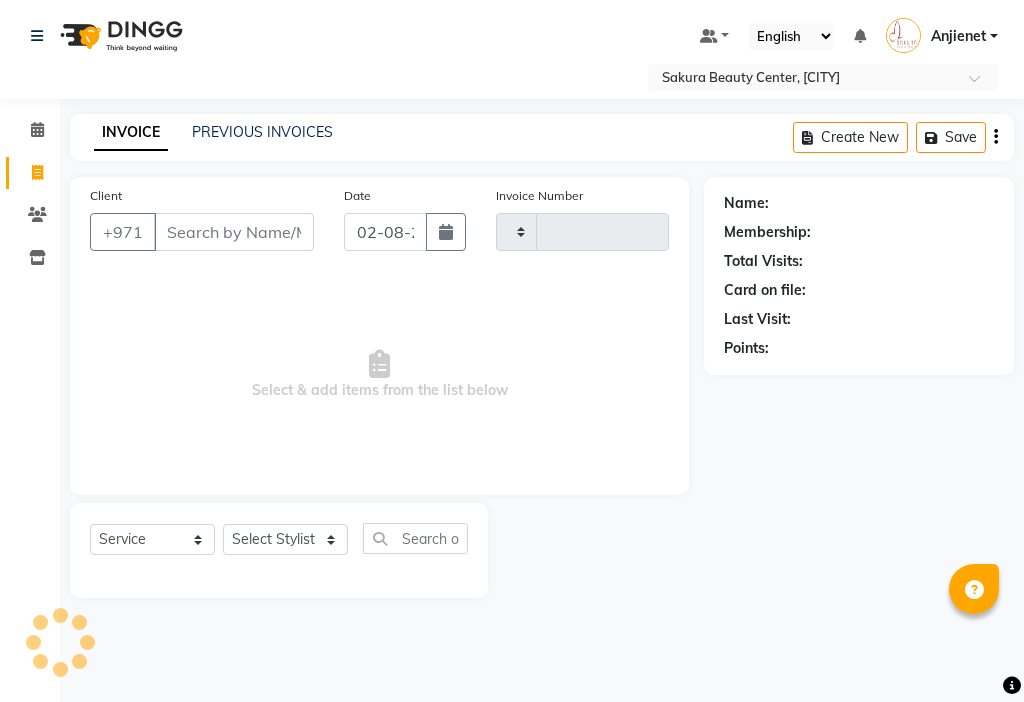 type on "000614" 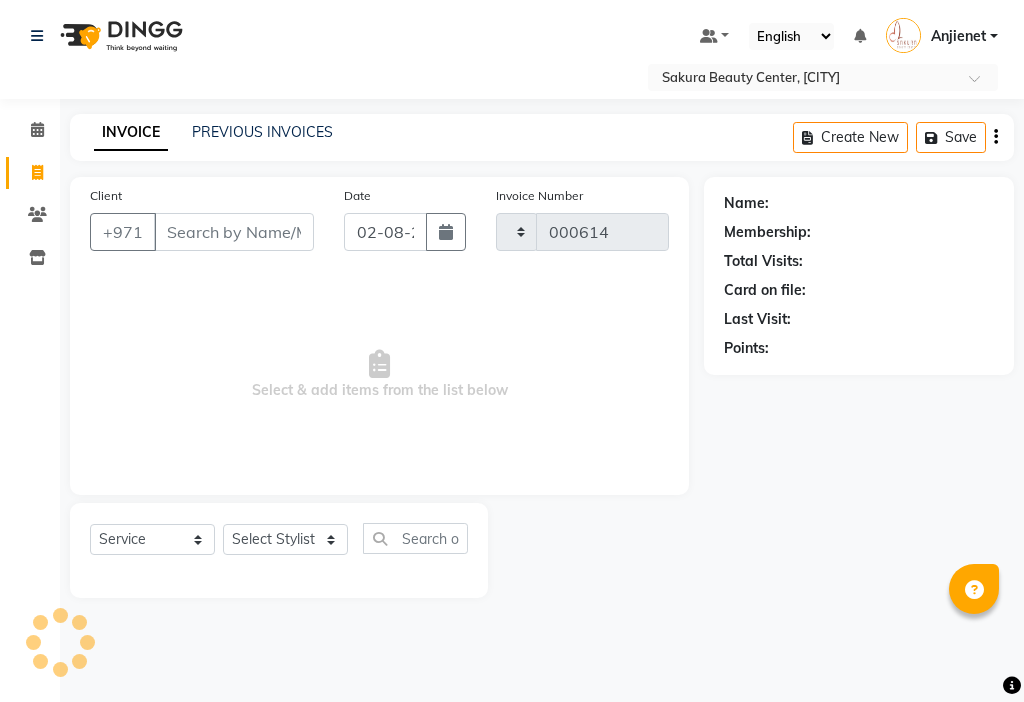 select on "3691" 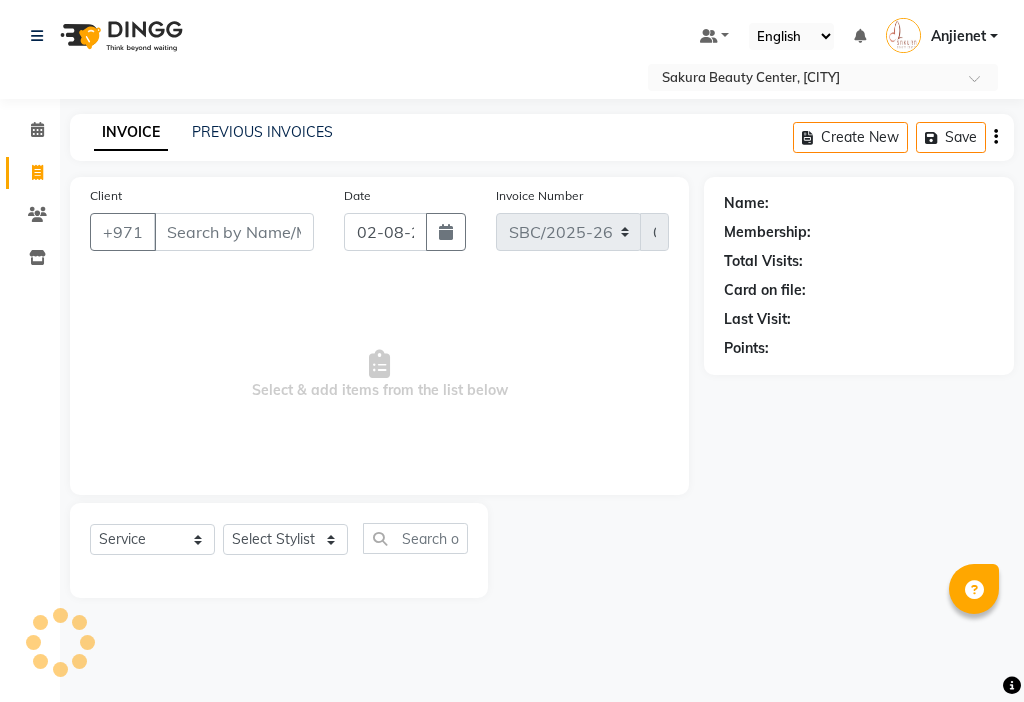 type on "567509911" 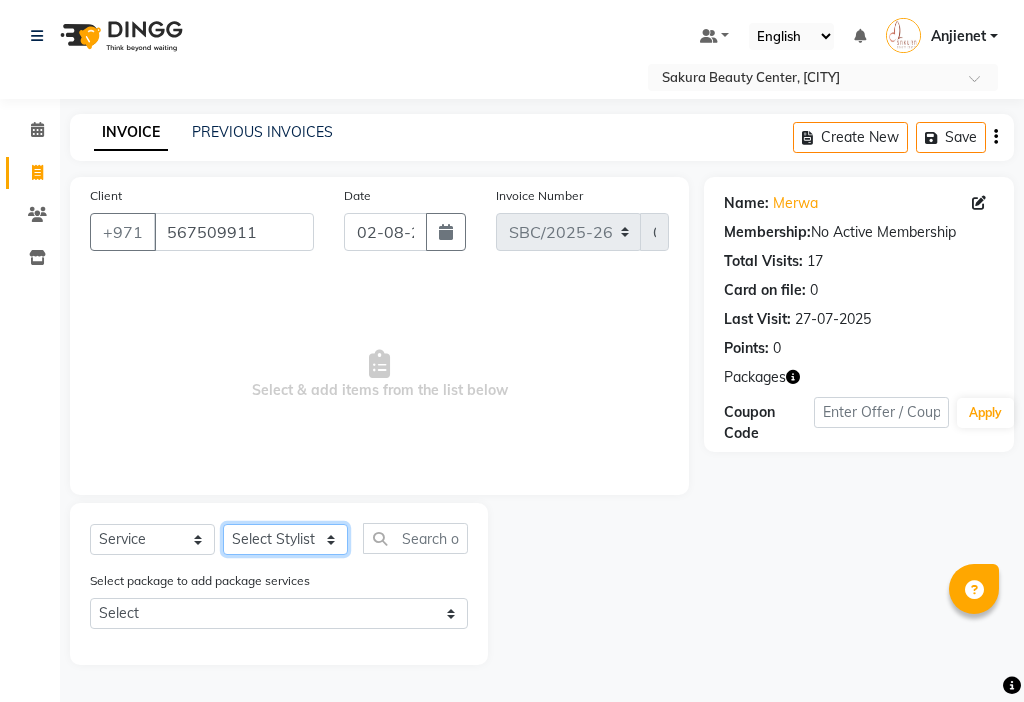 click on "Select Stylist [FIRST] [FIRST] [FIRST] [FIRST] [FIRST]  [FIRST] [FIRST]" 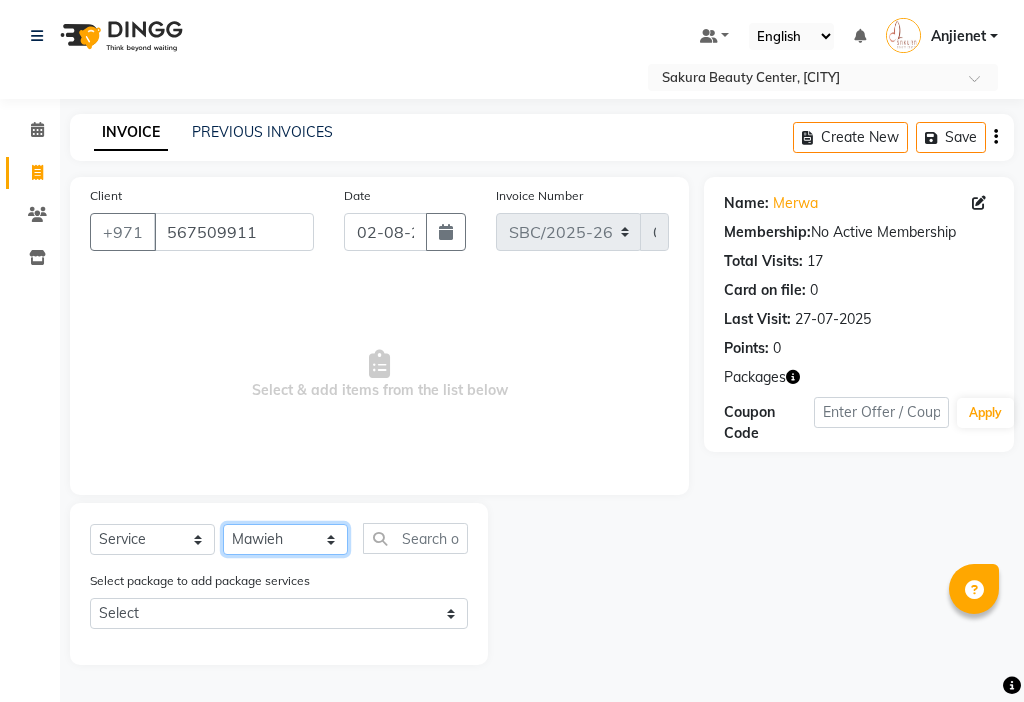 click on "Select Stylist [FIRST] [FIRST] [FIRST] [FIRST] [FIRST]  [FIRST] [FIRST]" 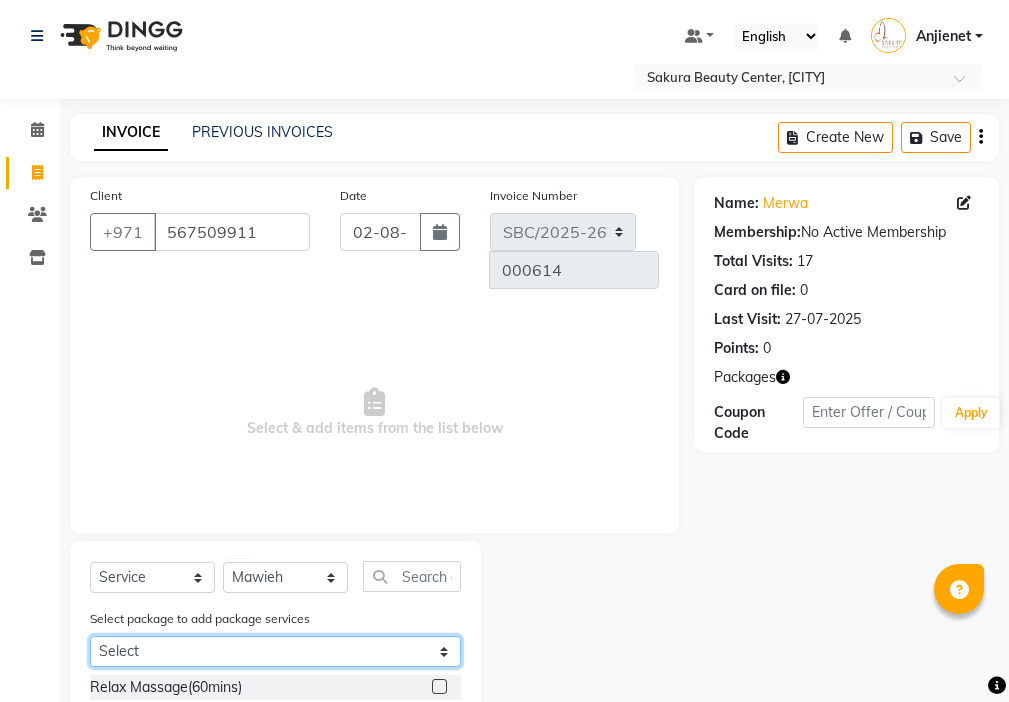 click on "Select Mix oil 5+1  Mix oil 5+1" 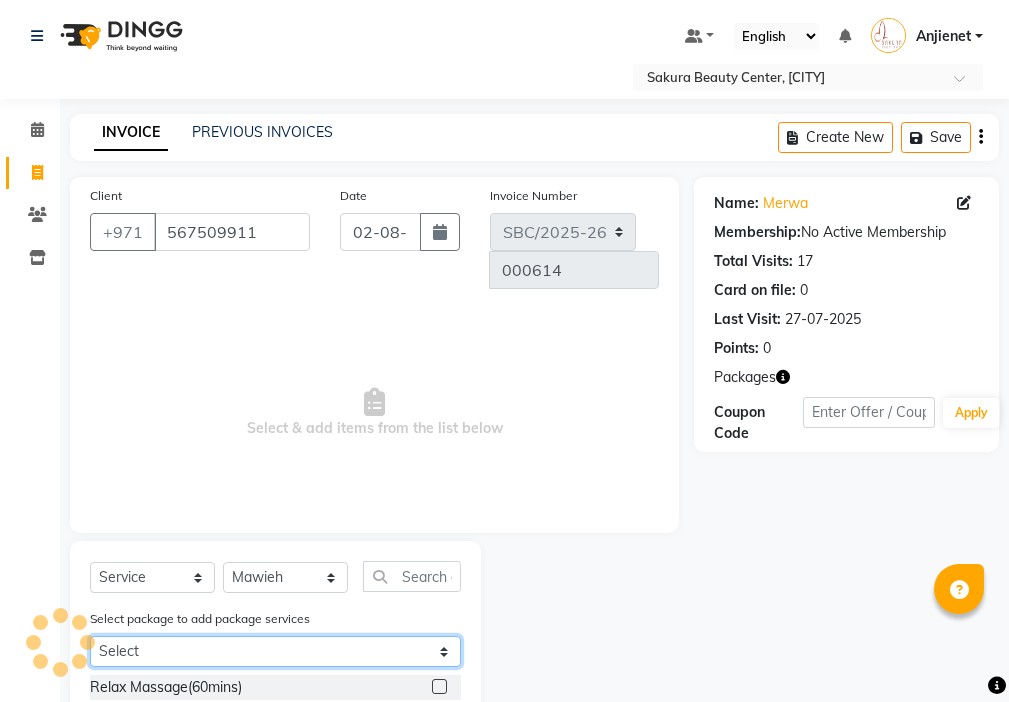select on "1: Object" 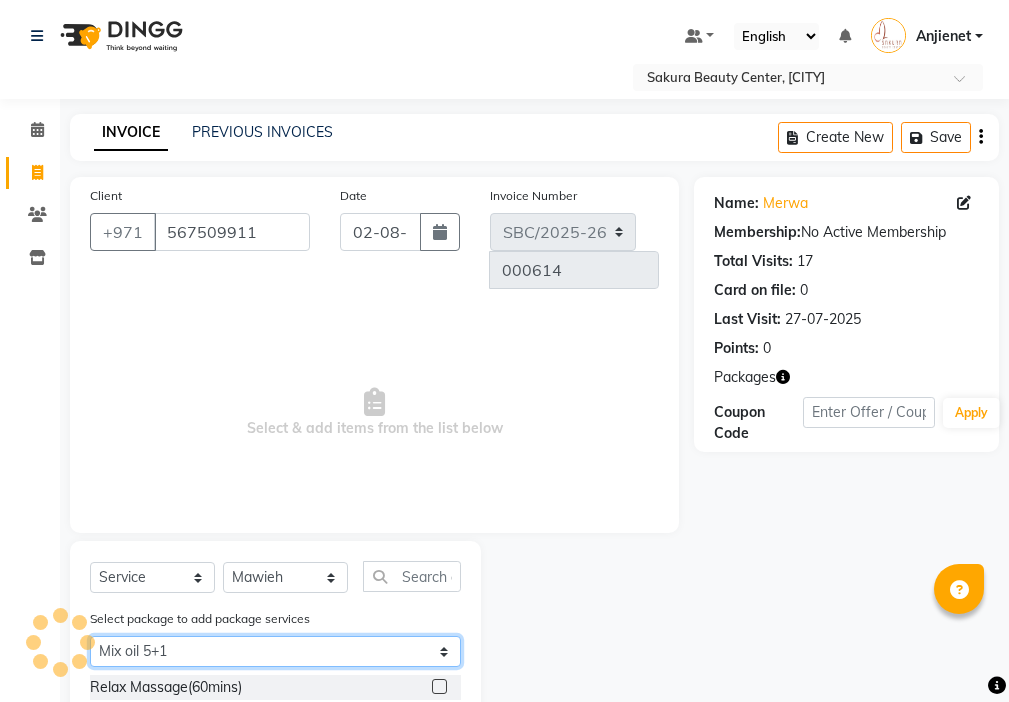 click on "Select Mix oil 5+1  Mix oil 5+1" 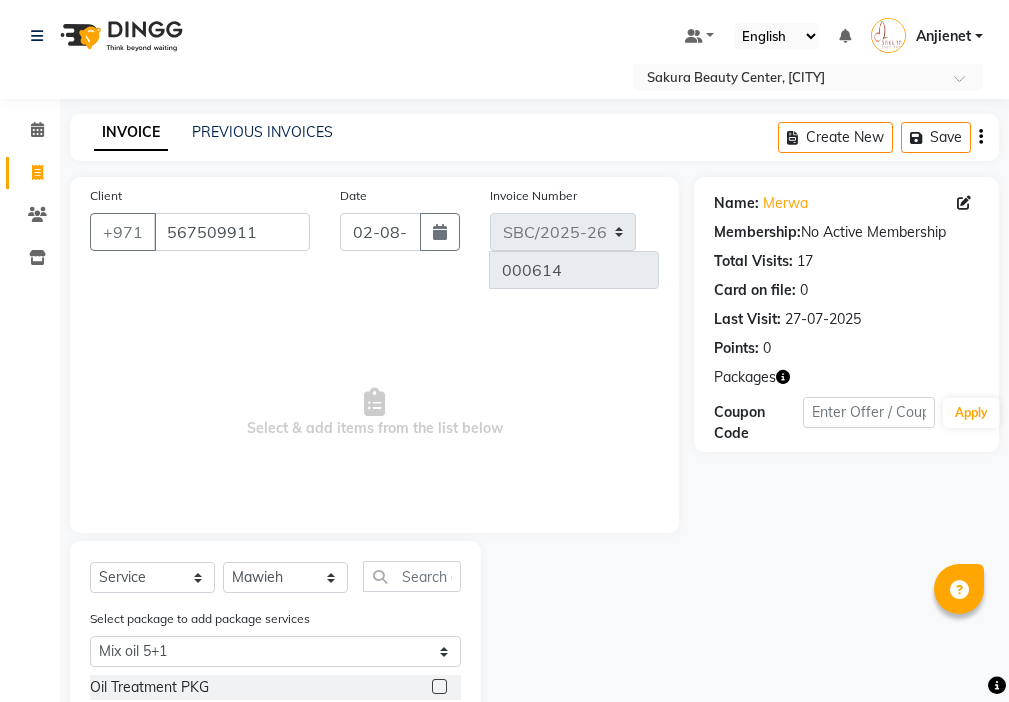 click 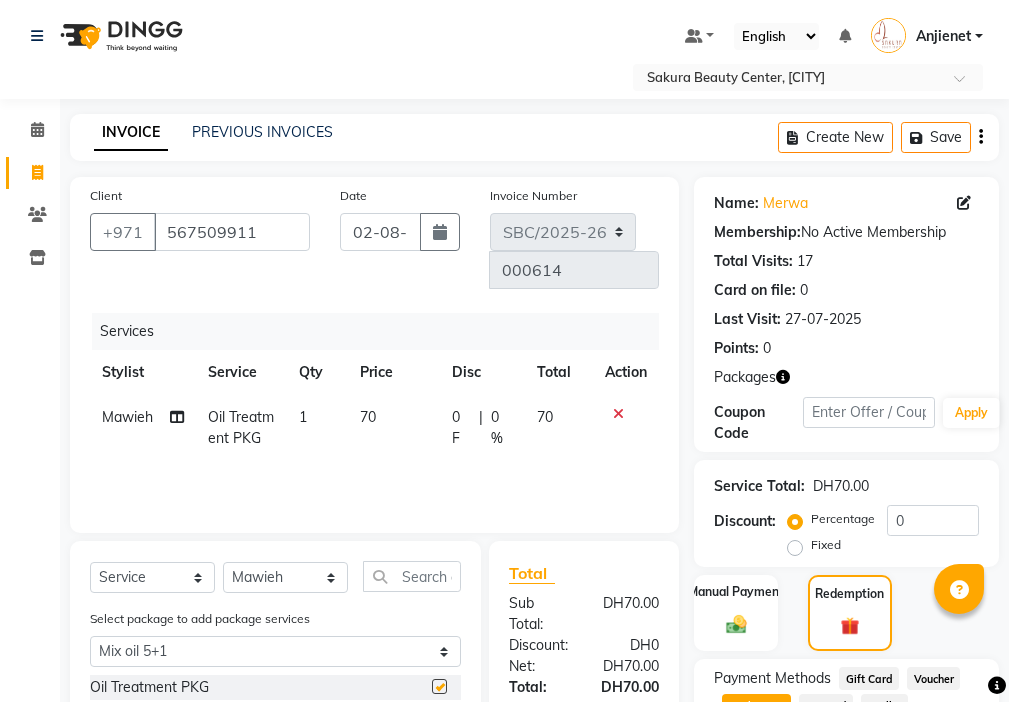 checkbox on "false" 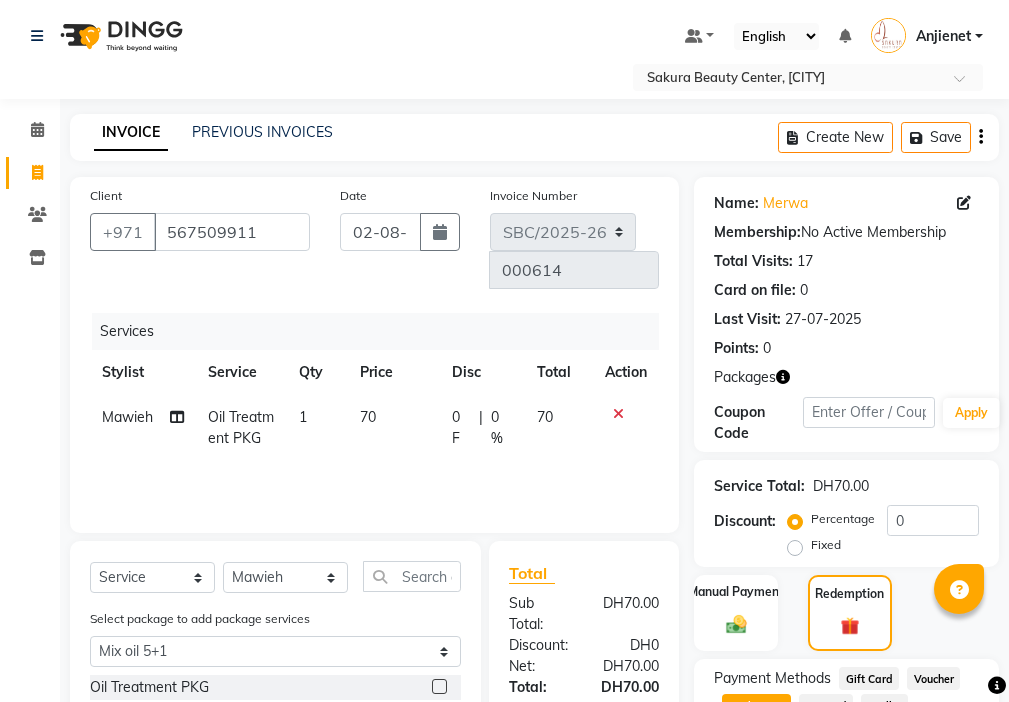 scroll, scrollTop: 179, scrollLeft: 0, axis: vertical 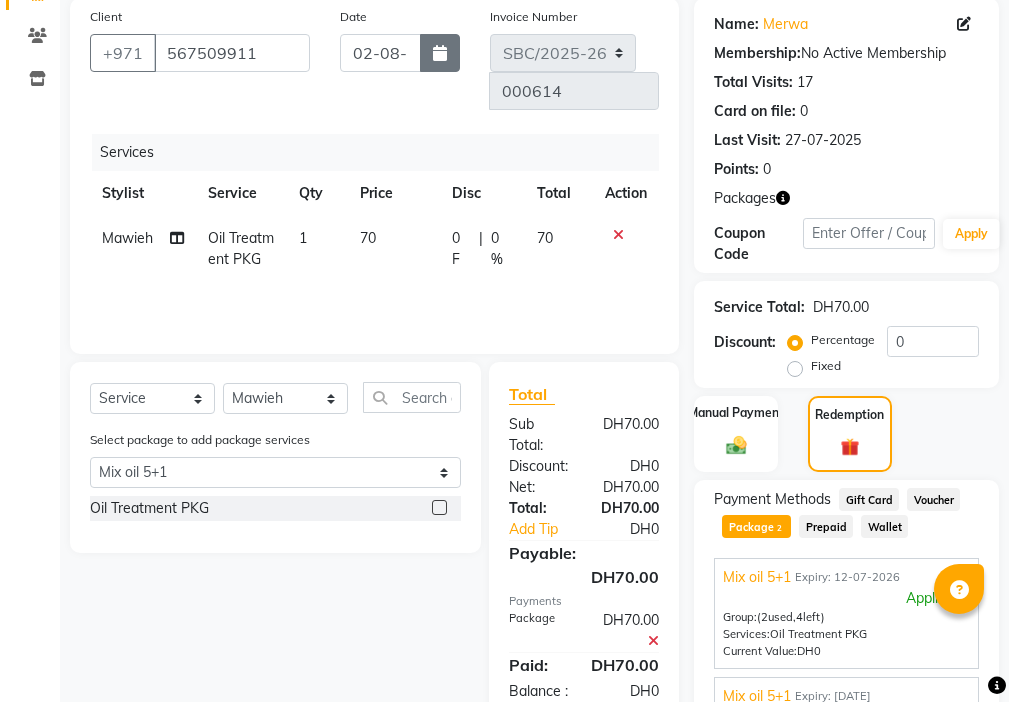 click 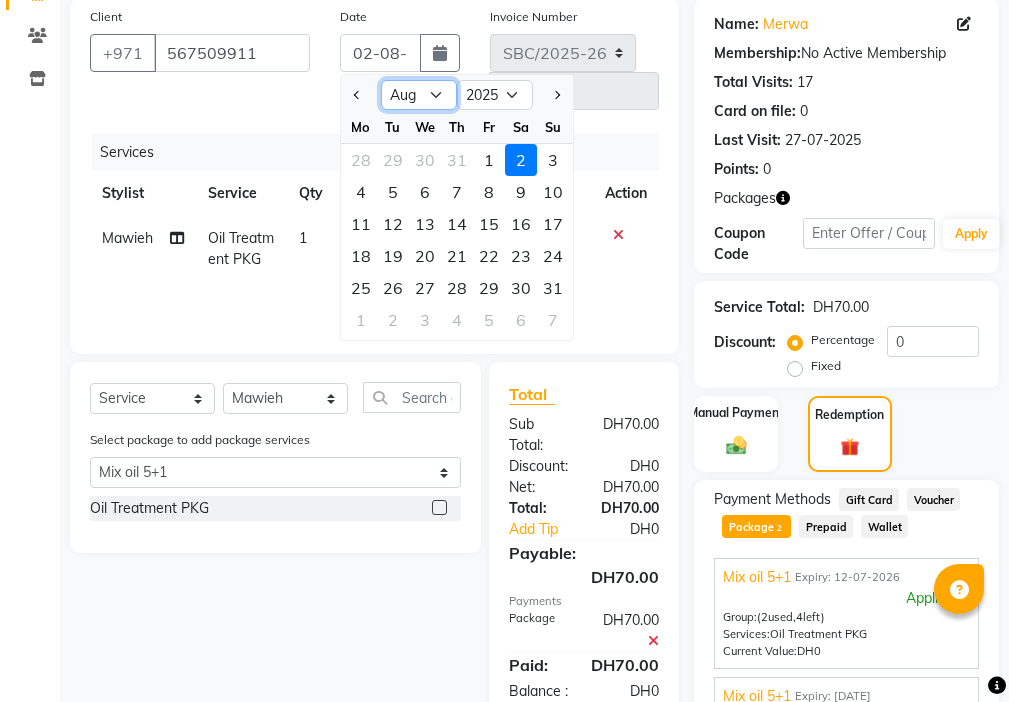 click on "Jan Feb Mar Apr May Jun Jul Aug Sep Oct Nov Dec" 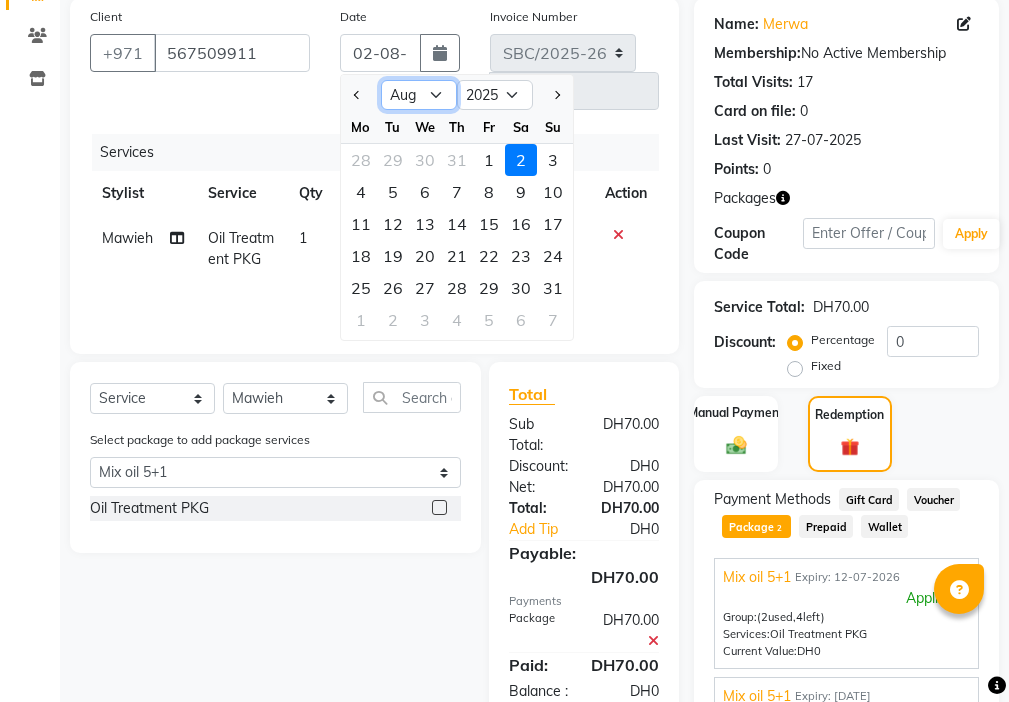 select on "7" 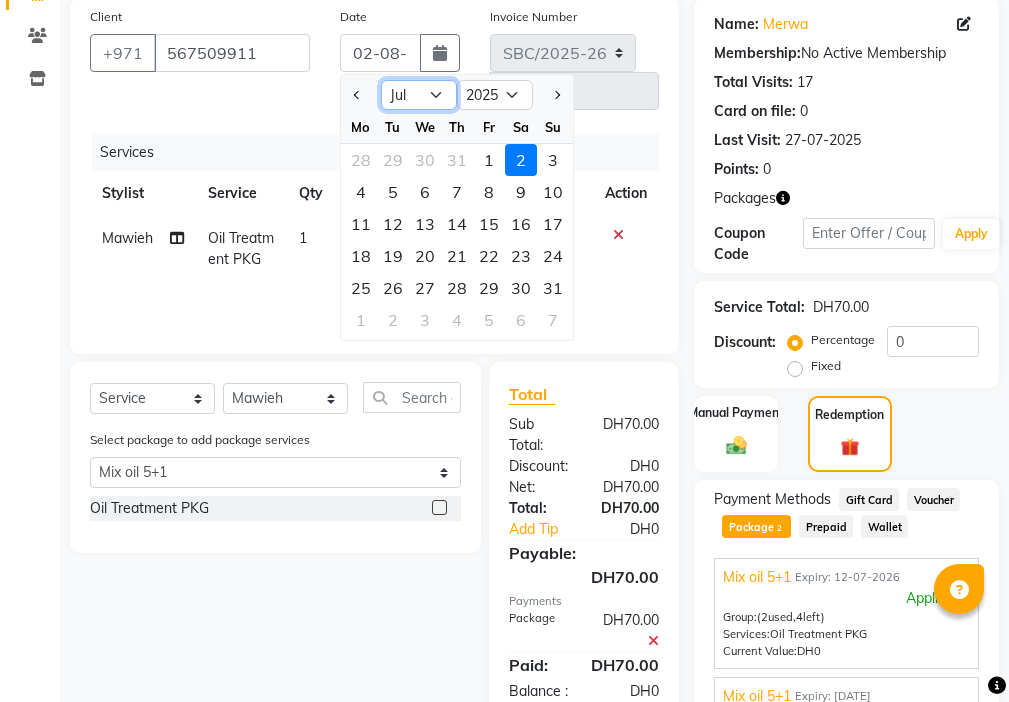 click on "Jan Feb Mar Apr May Jun Jul Aug Sep Oct Nov Dec" 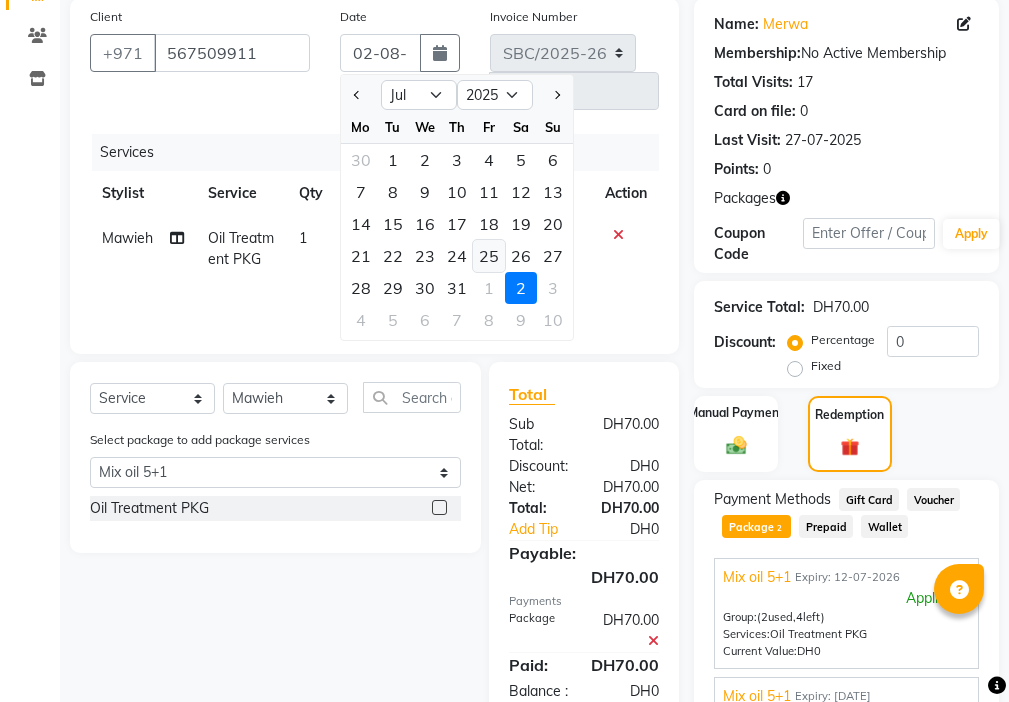 click on "25" 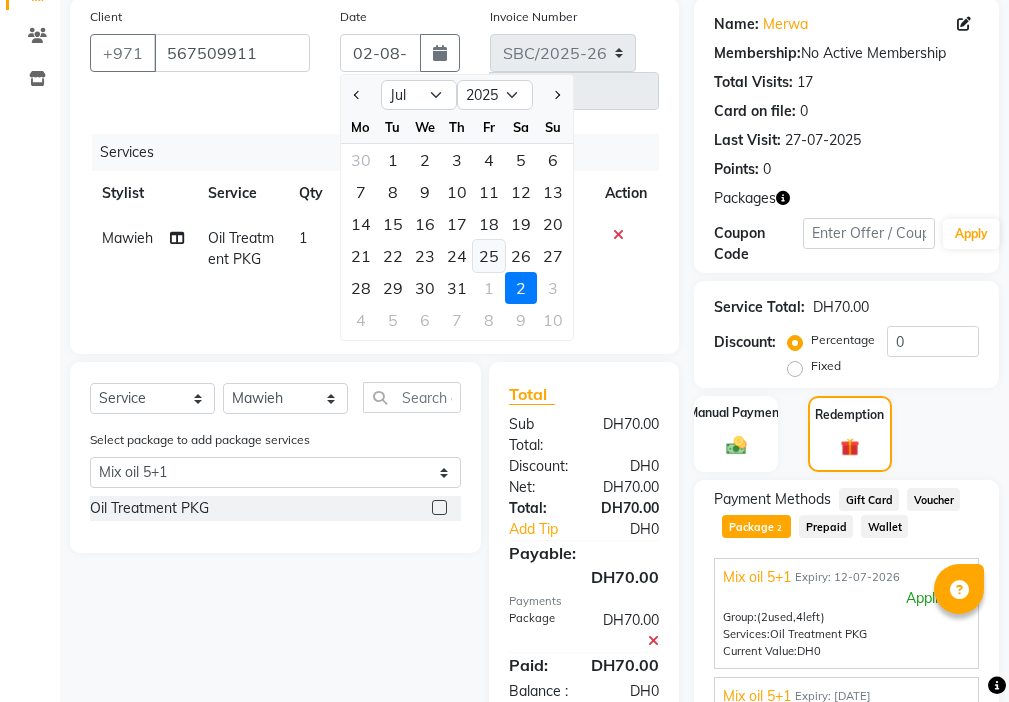 type on "25-07-2025" 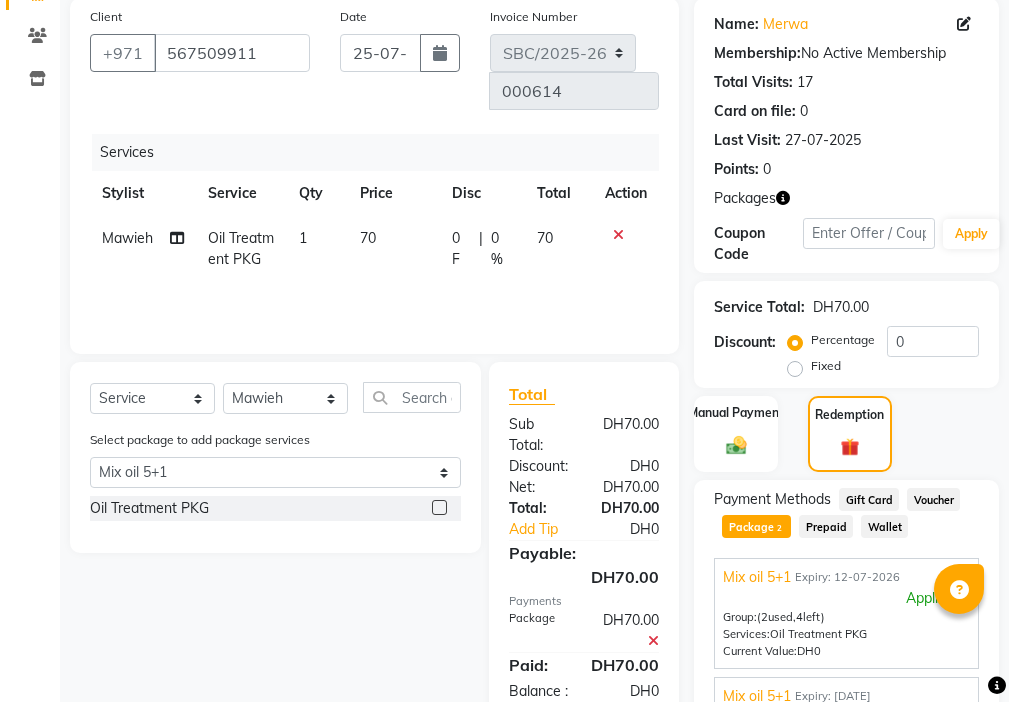 click on "70" 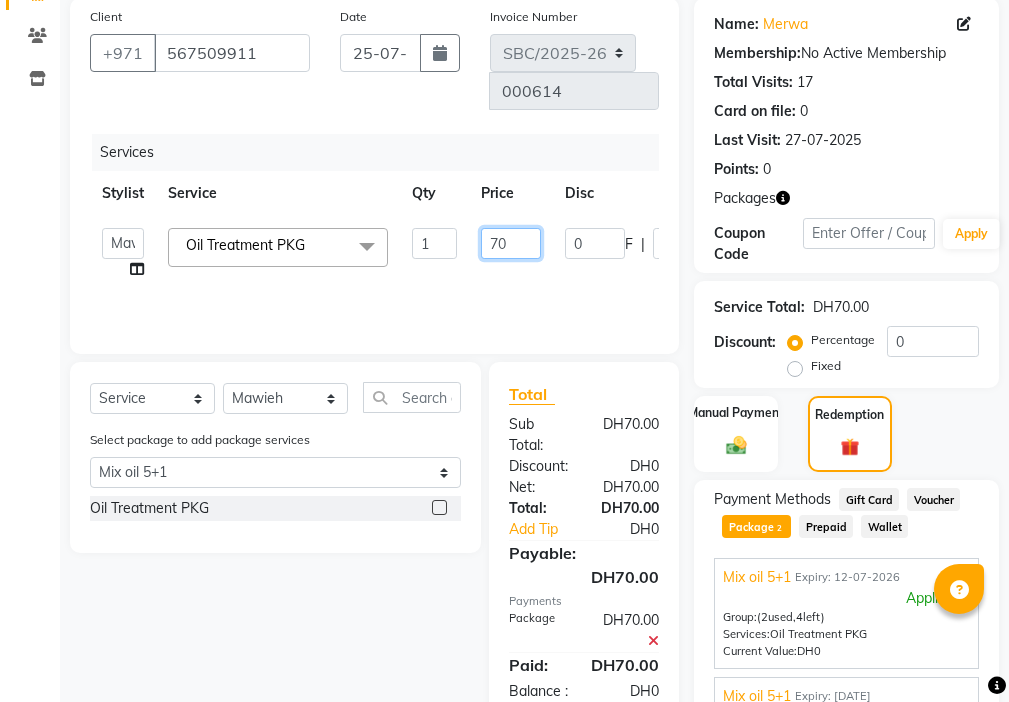 click on "70" 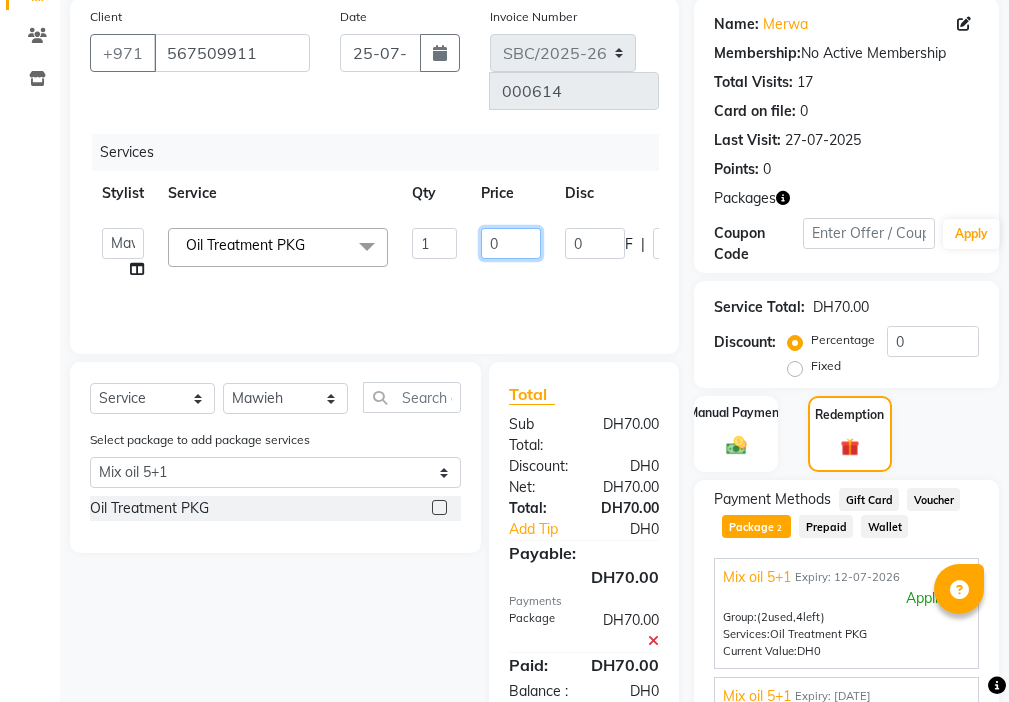 type on "00" 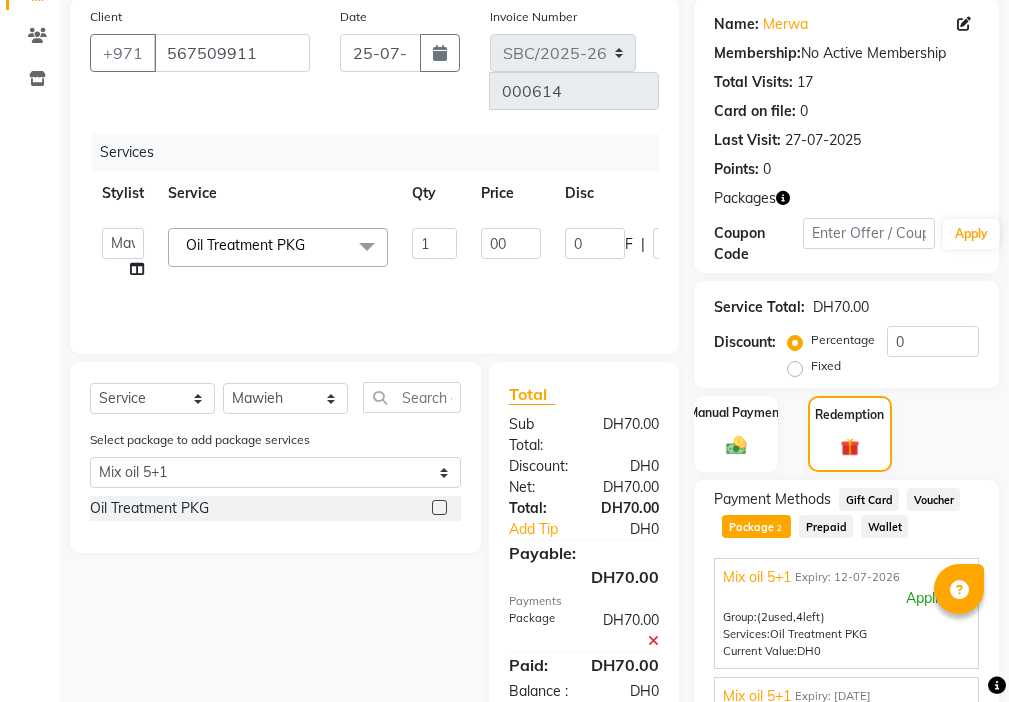 click on "Select  Service  Product  Membership  Package Voucher Prepaid Gift Card  Select Stylist [FIRST] [FIRST] [FIRST] [FIRST] [FIRST]  [FIRST] [FIRST] Select package to add package services Select Mix oil 5+1  Mix oil 5+1  Oil Treatment PKG" 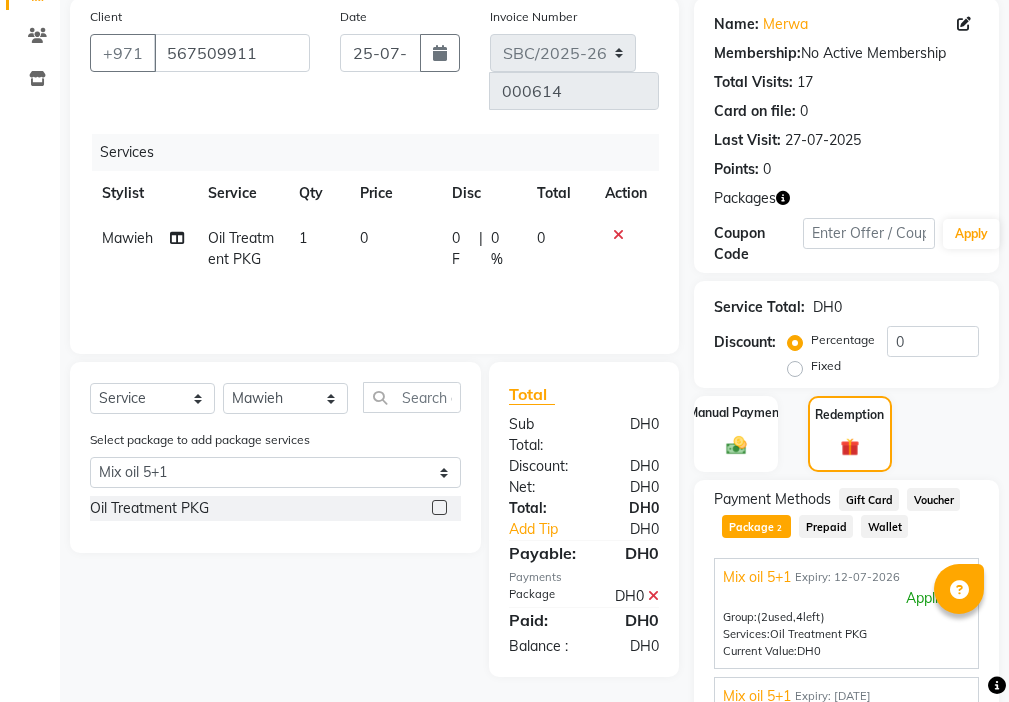 scroll, scrollTop: 381, scrollLeft: 0, axis: vertical 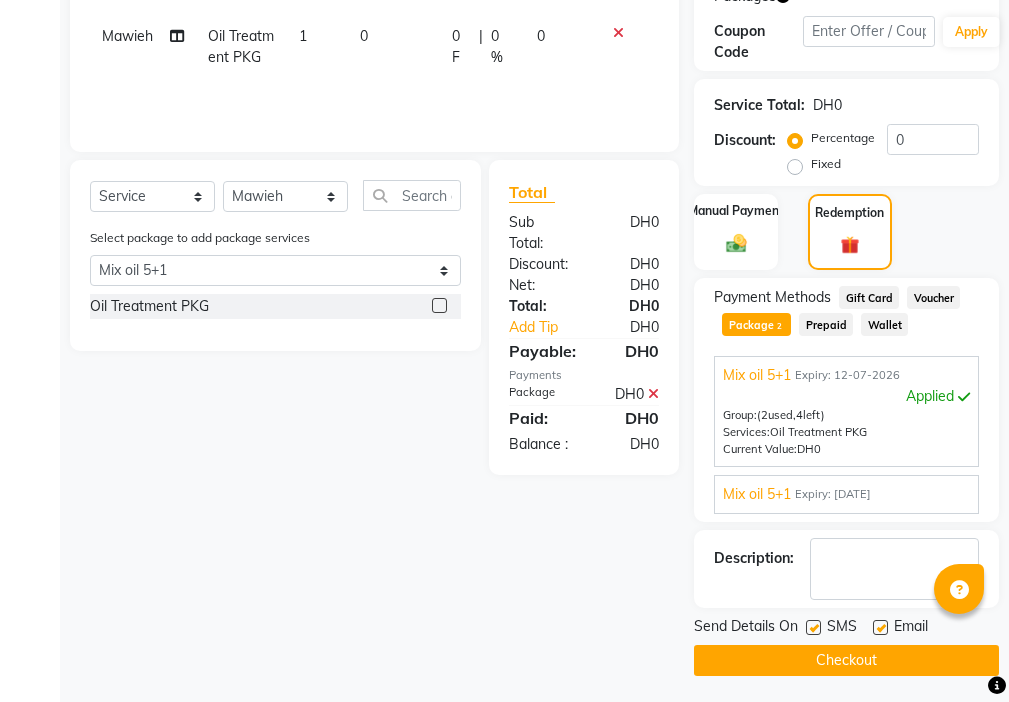 click 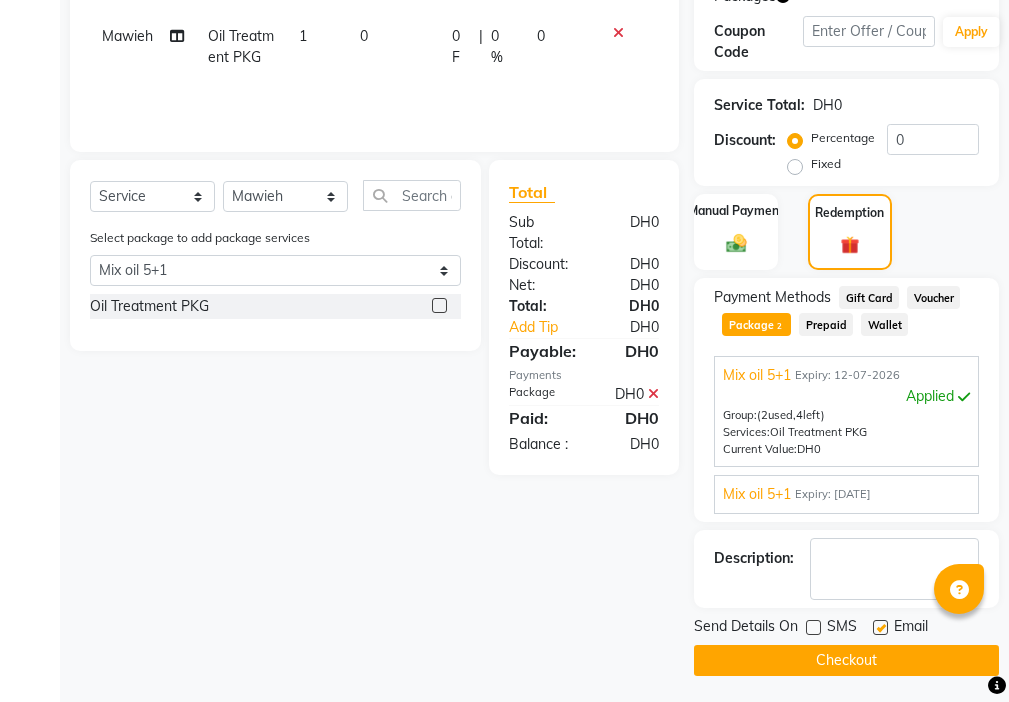 click 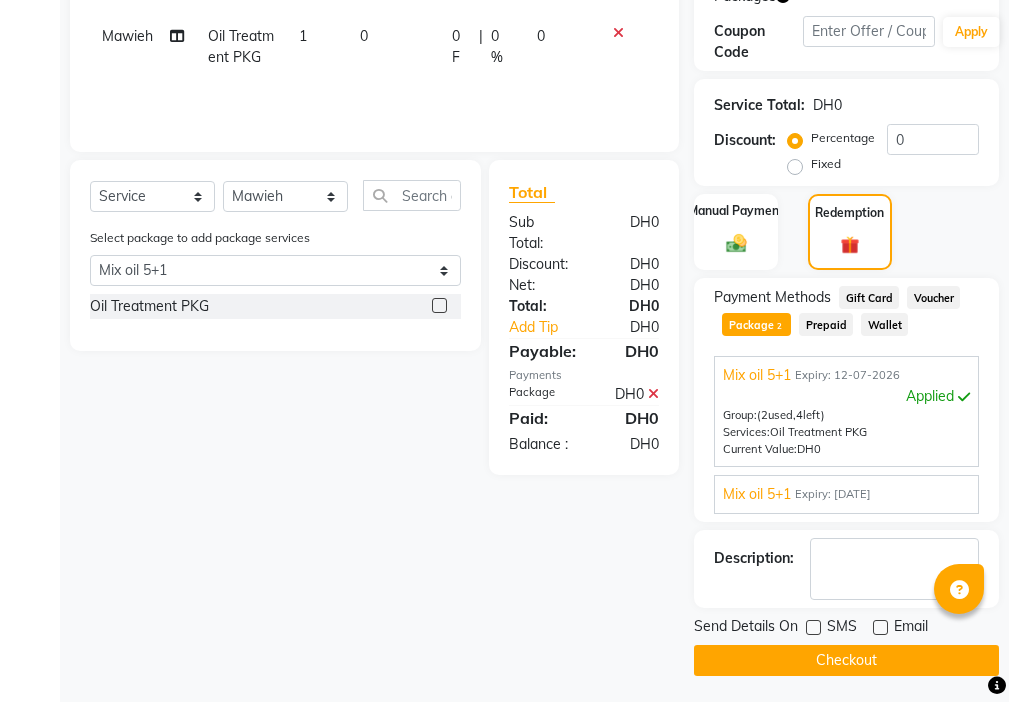click on "Checkout" 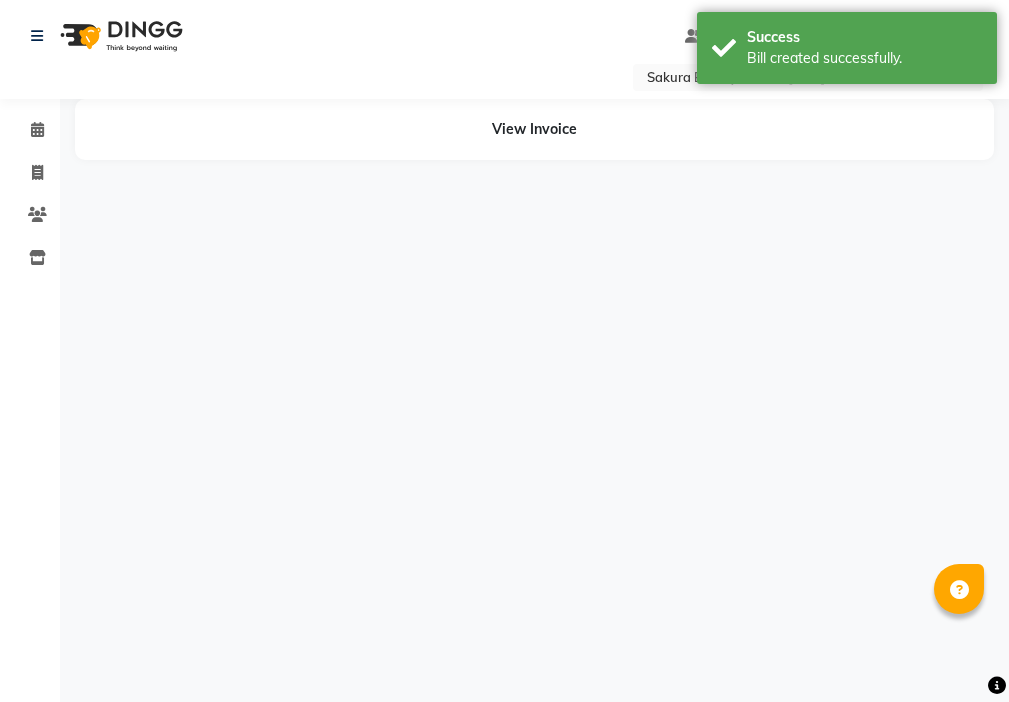 scroll, scrollTop: 0, scrollLeft: 0, axis: both 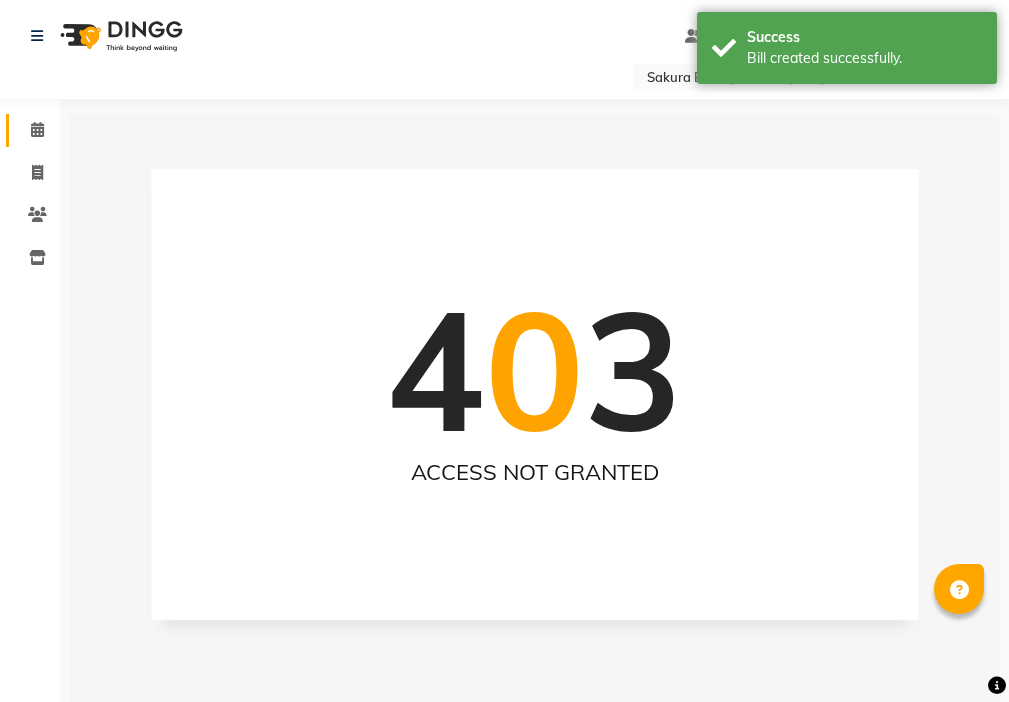 click 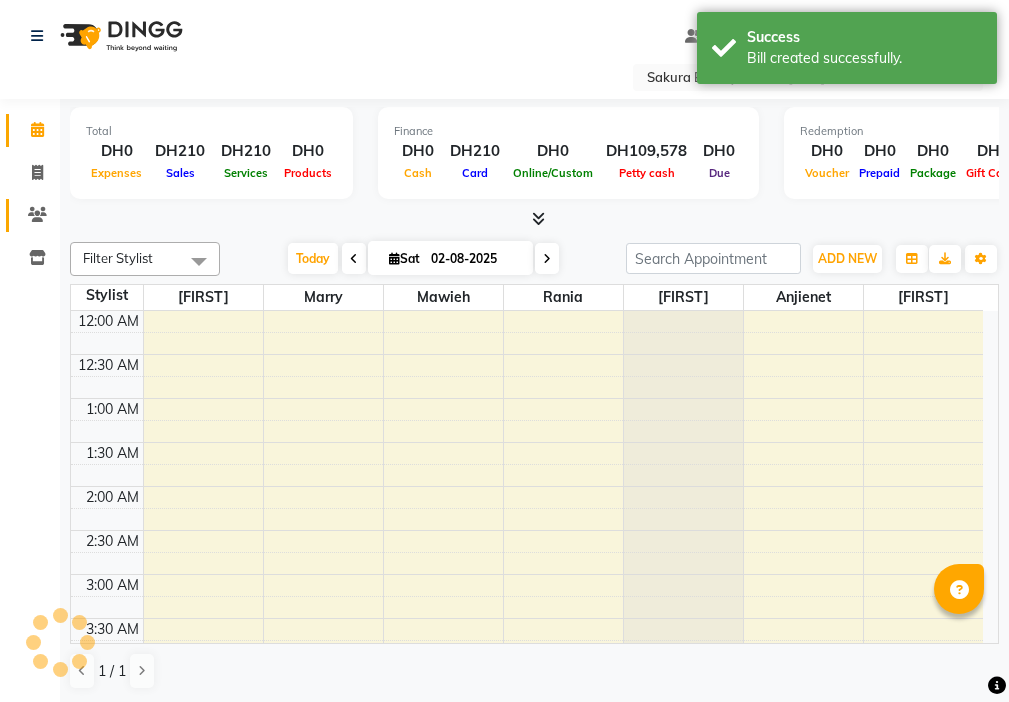 click 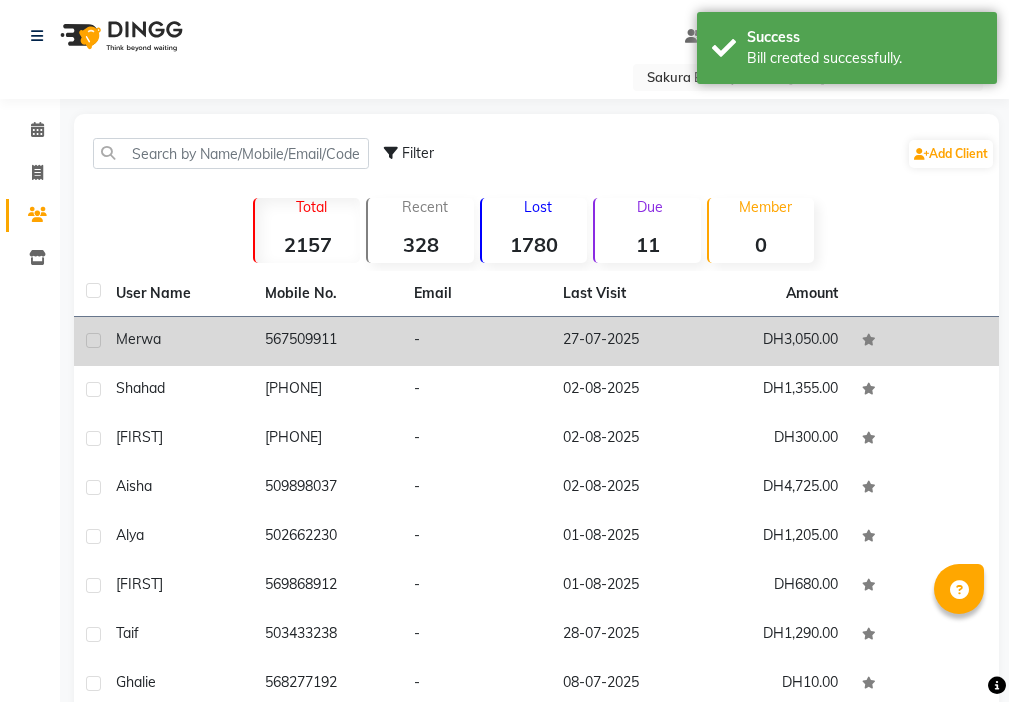 click 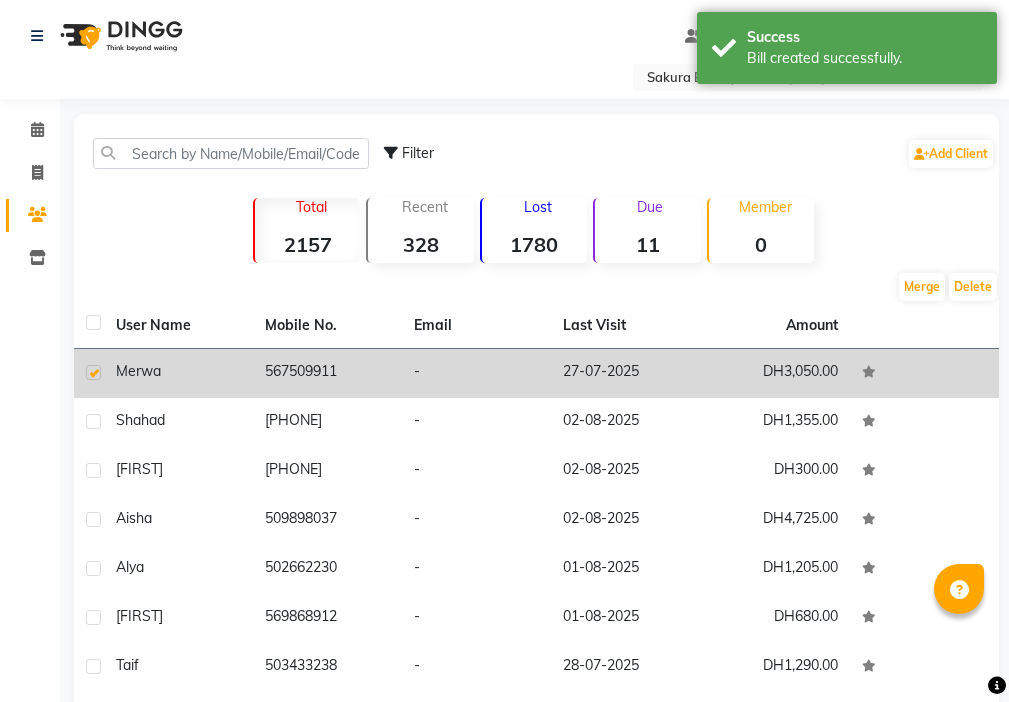 click on "DH3,050.00" 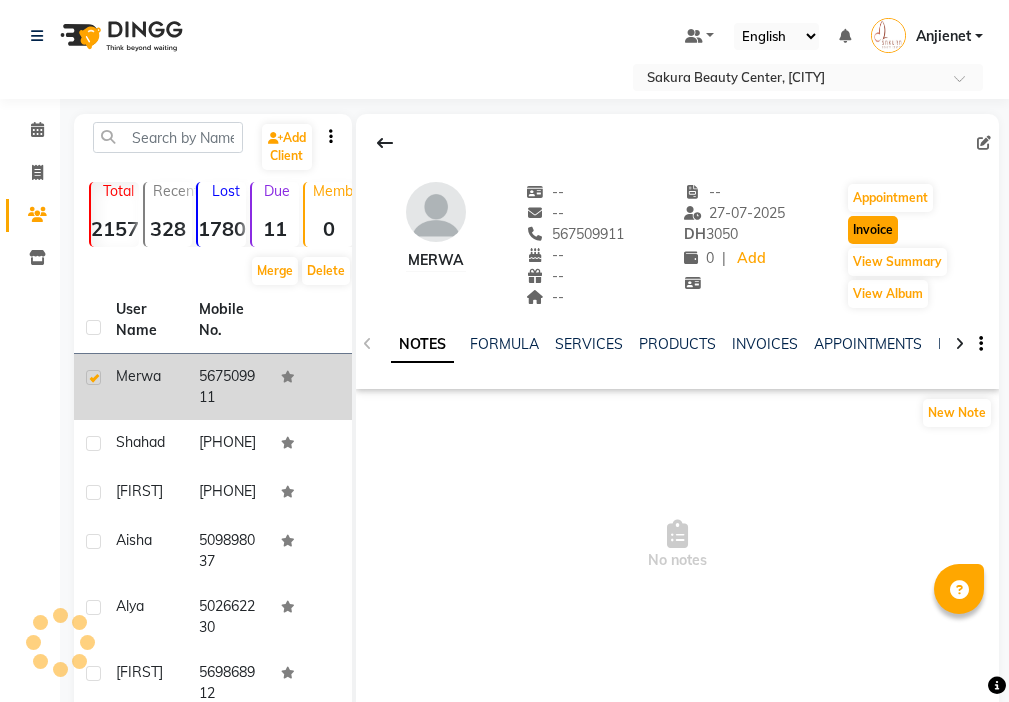 click on "Invoice" 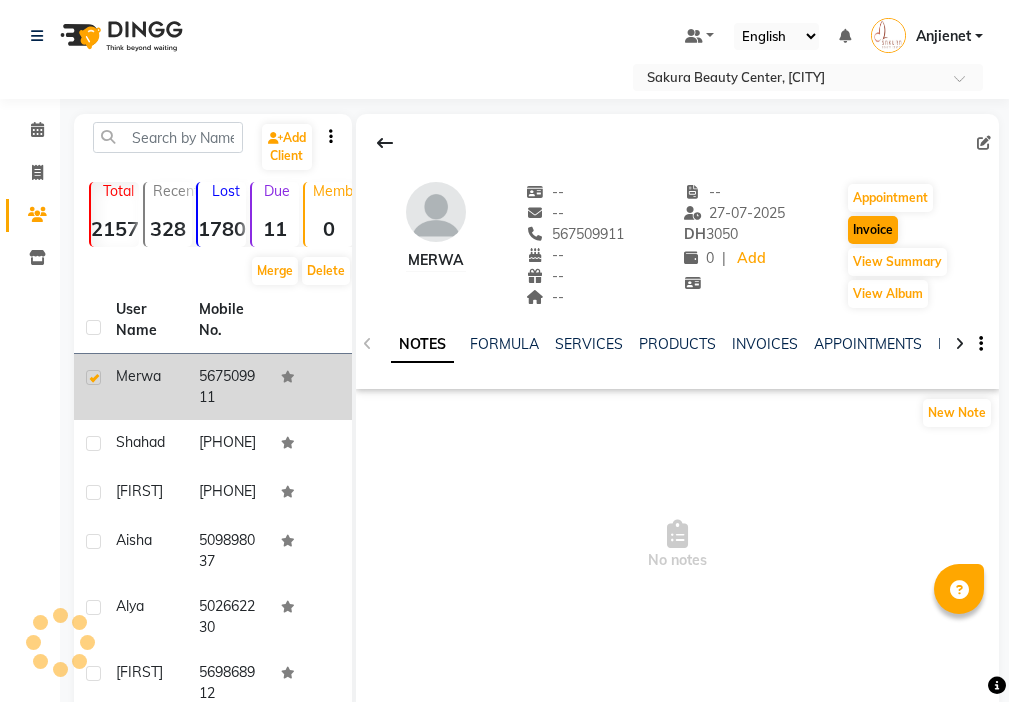 select on "service" 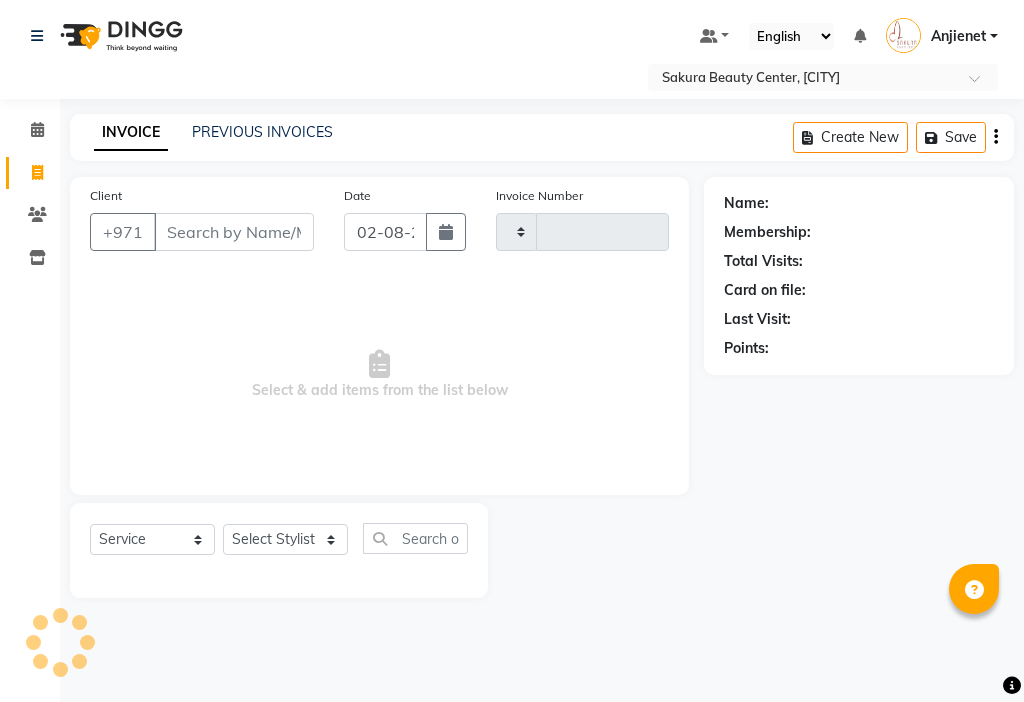 type on "000615" 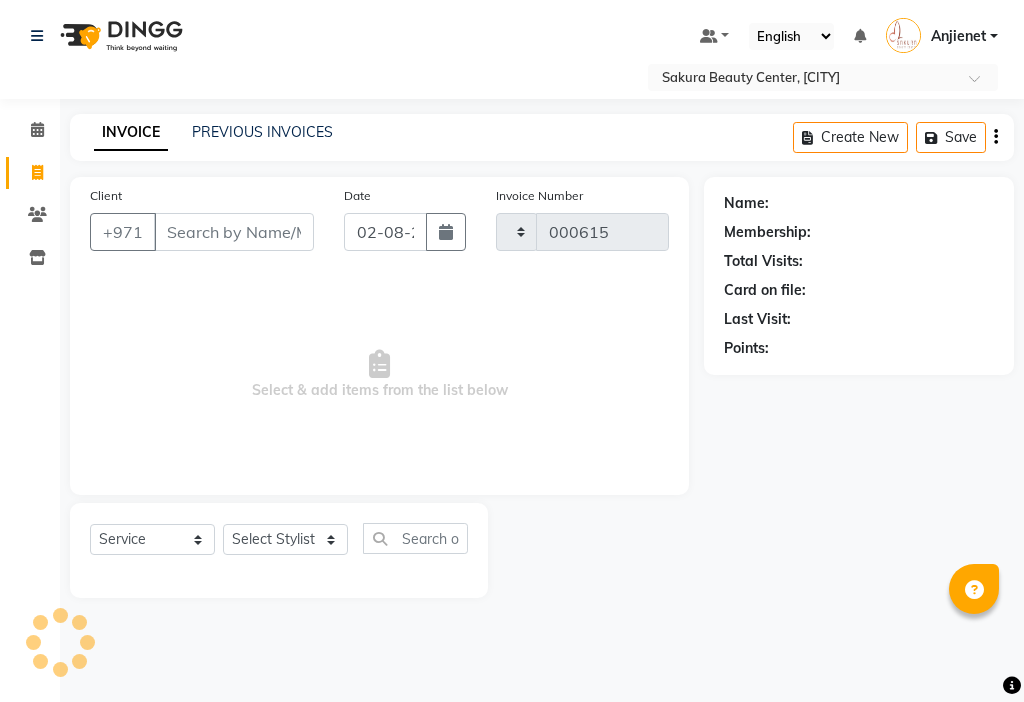 select on "3691" 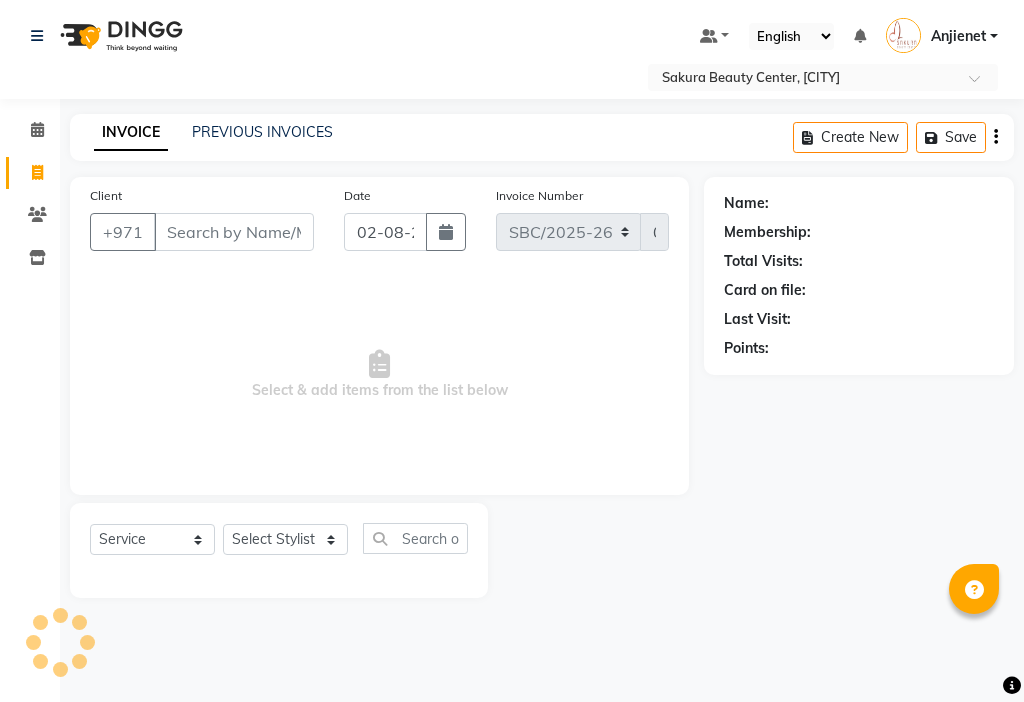 type on "567509911" 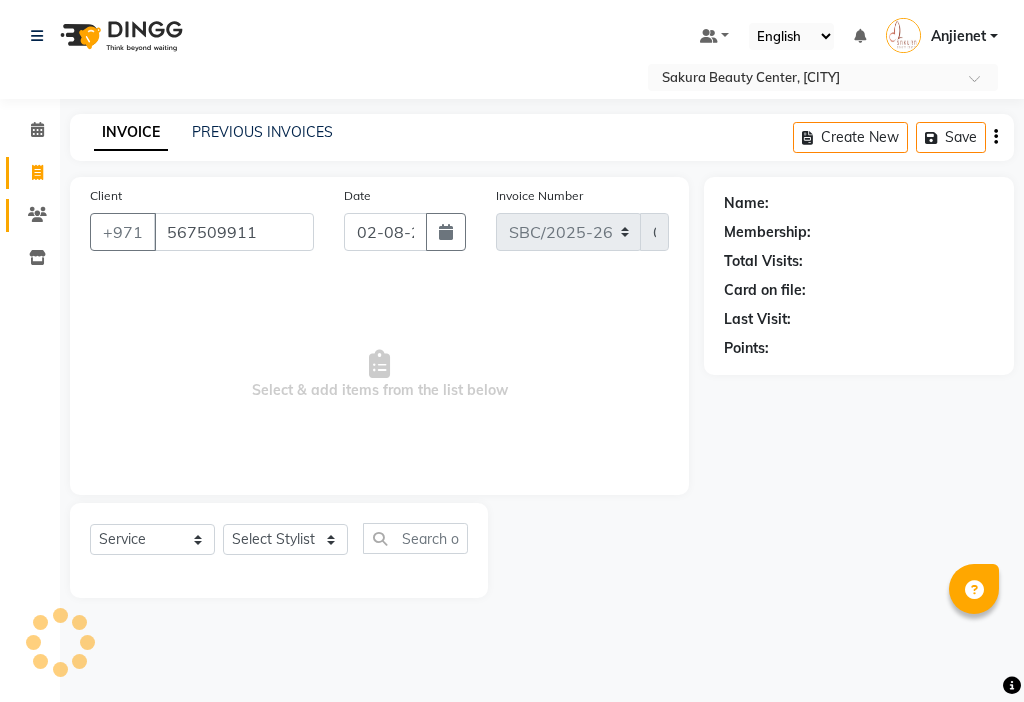 click 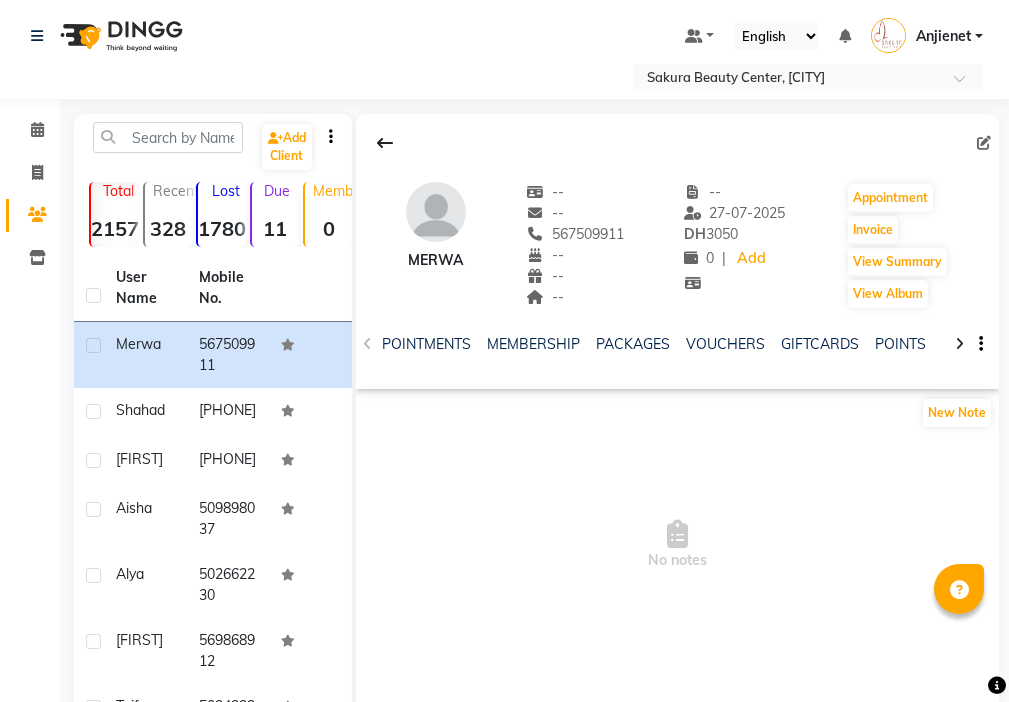 scroll, scrollTop: 0, scrollLeft: 455, axis: horizontal 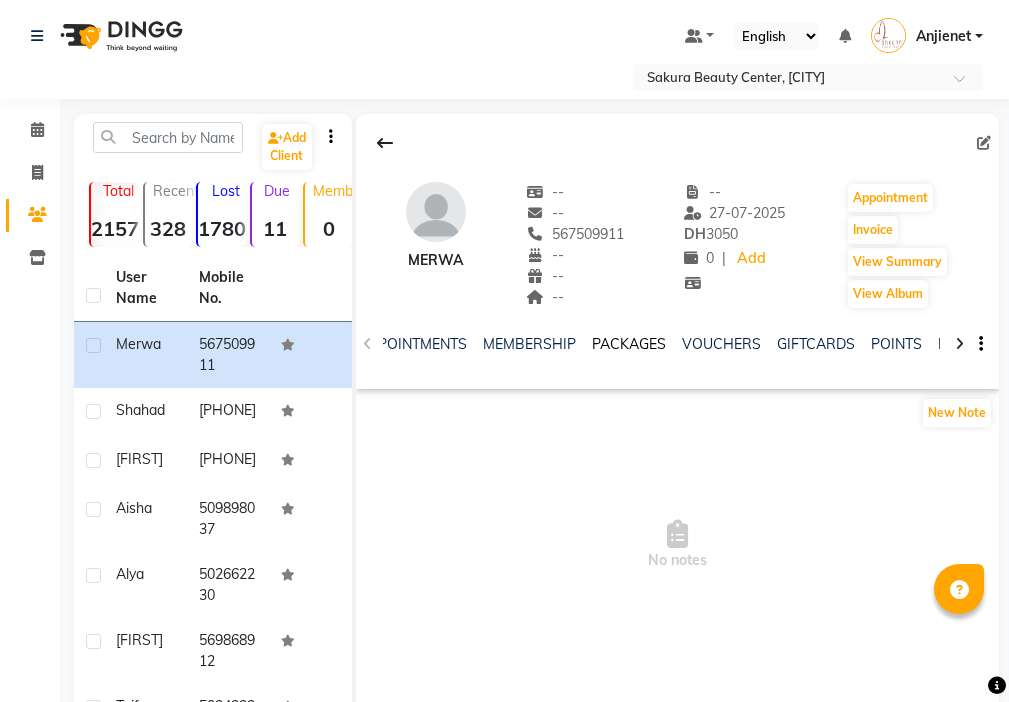 click on "PACKAGES" 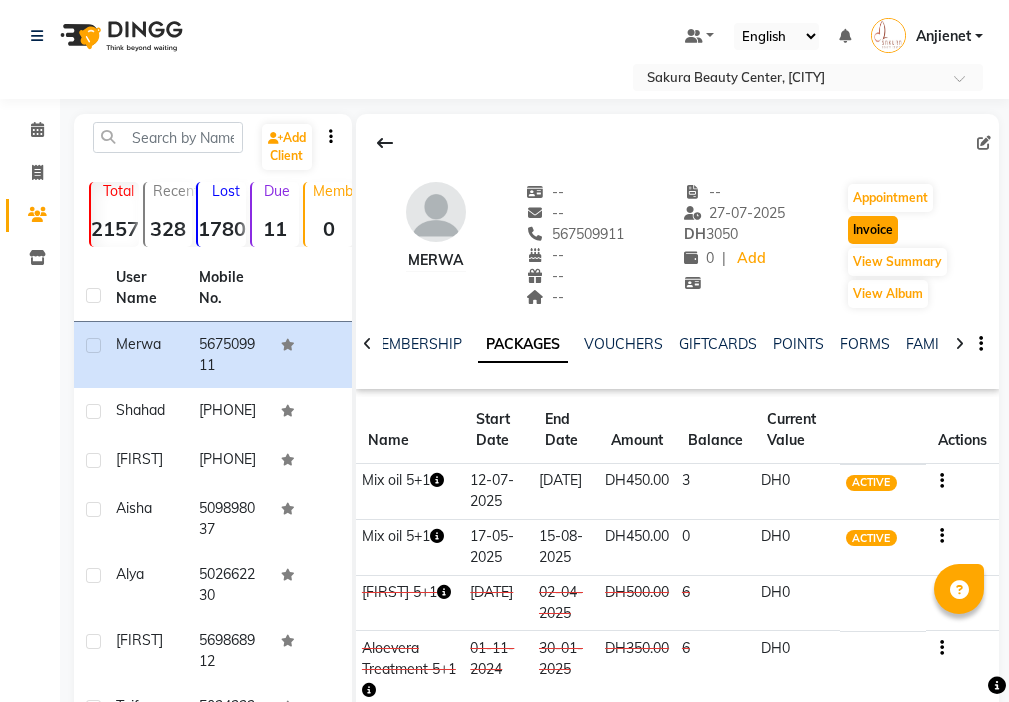 click on "Invoice" 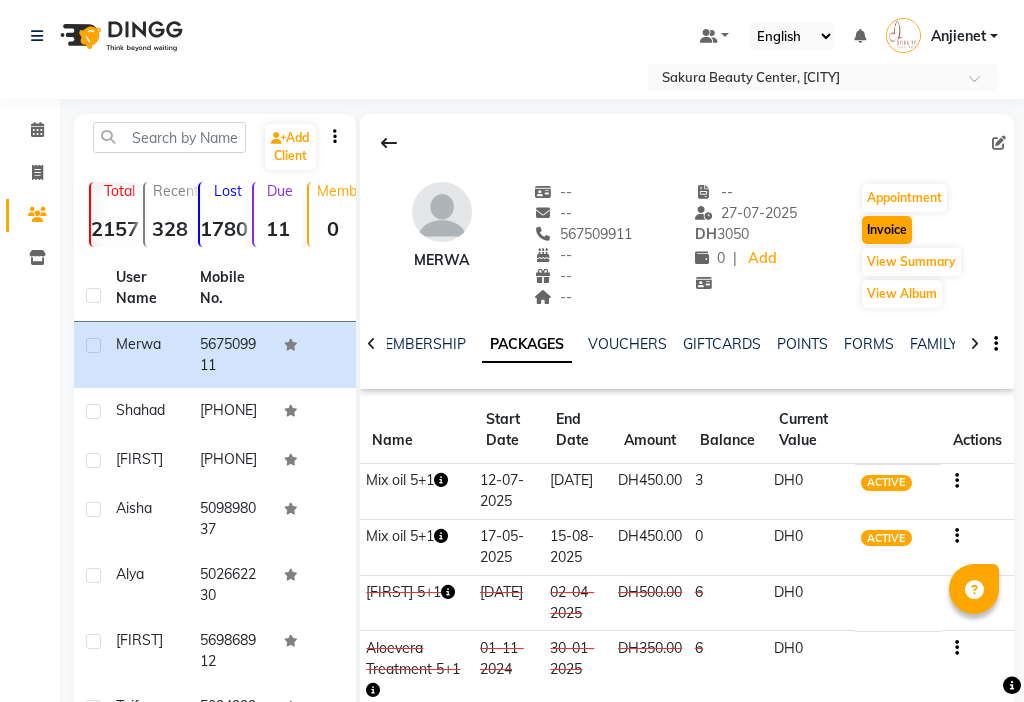 select on "service" 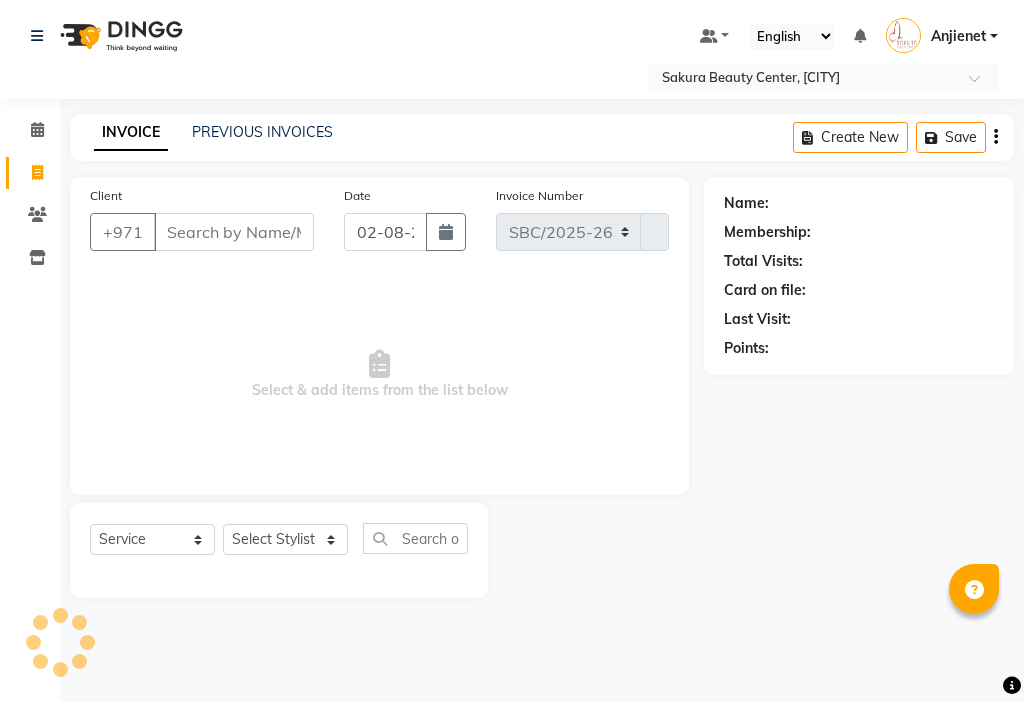 select on "3691" 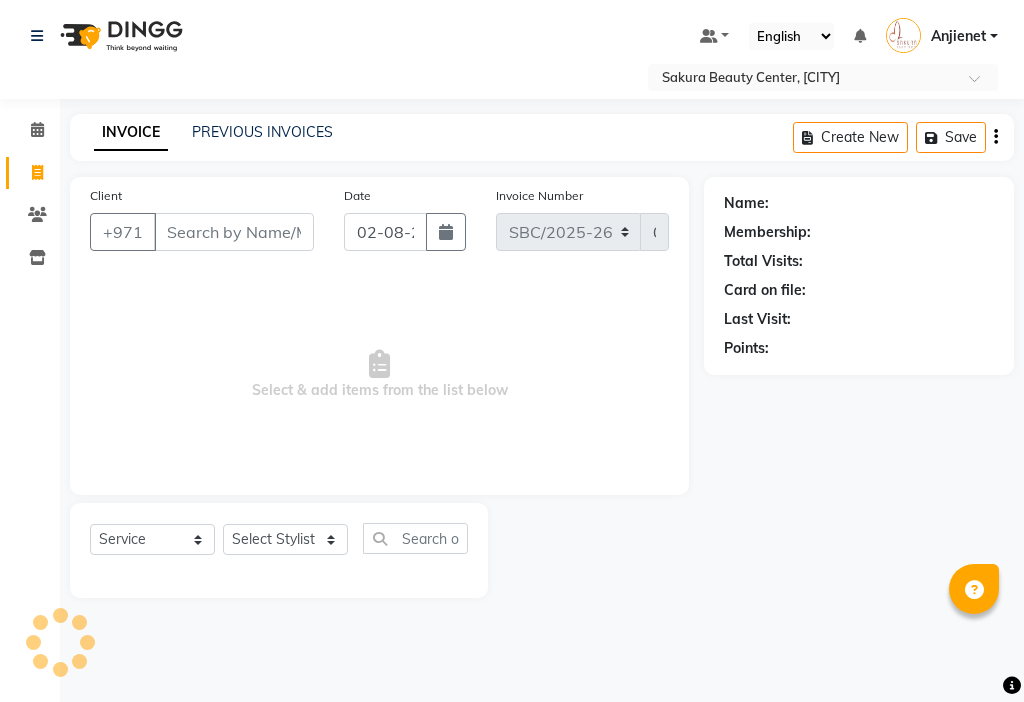 type on "567509911" 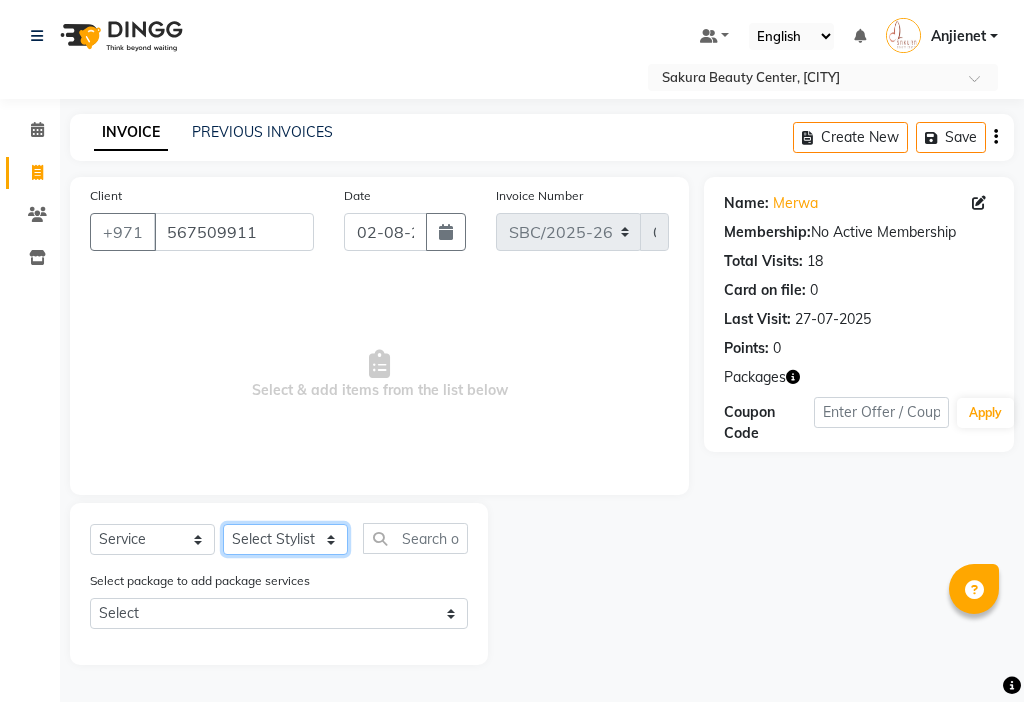 click on "Select Stylist [FIRST] [FIRST] [FIRST] [FIRST] [FIRST]  [FIRST] [FIRST]" 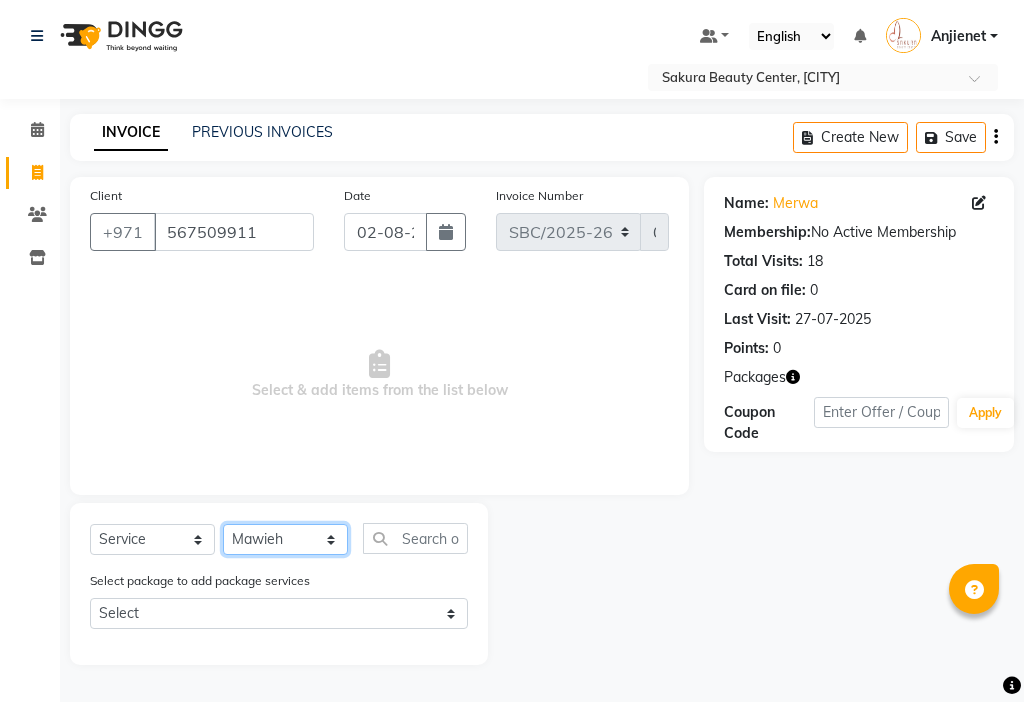 click on "Select Stylist [FIRST] [FIRST] [FIRST] [FIRST] [FIRST]  [FIRST] [FIRST]" 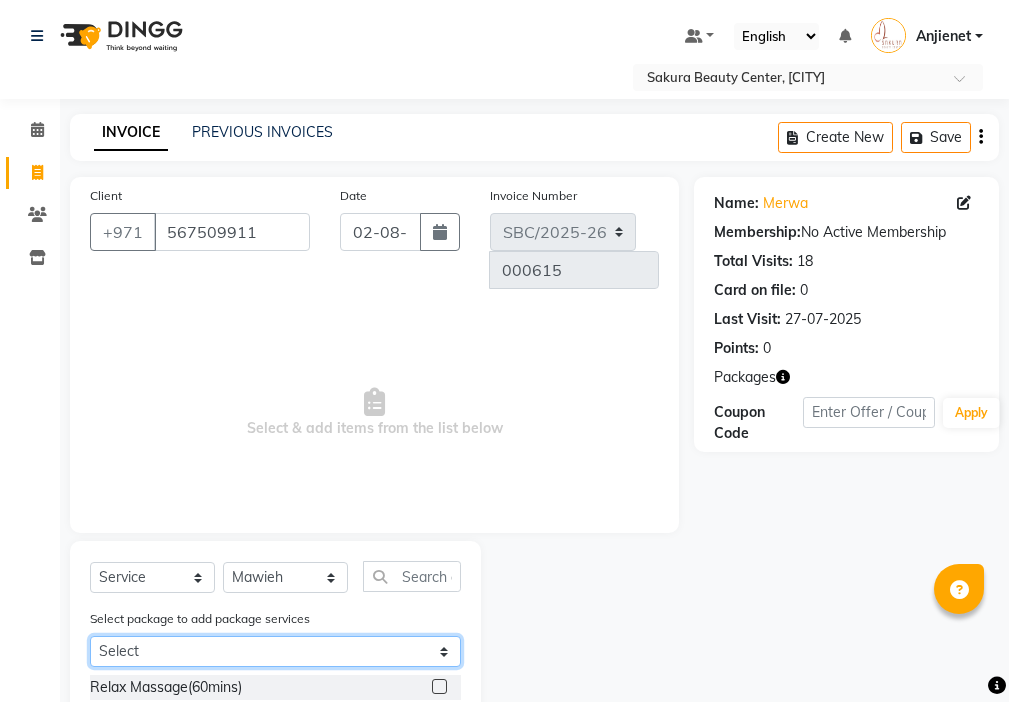 click on "Select Mix oil 5+1  Mix oil 5+1" 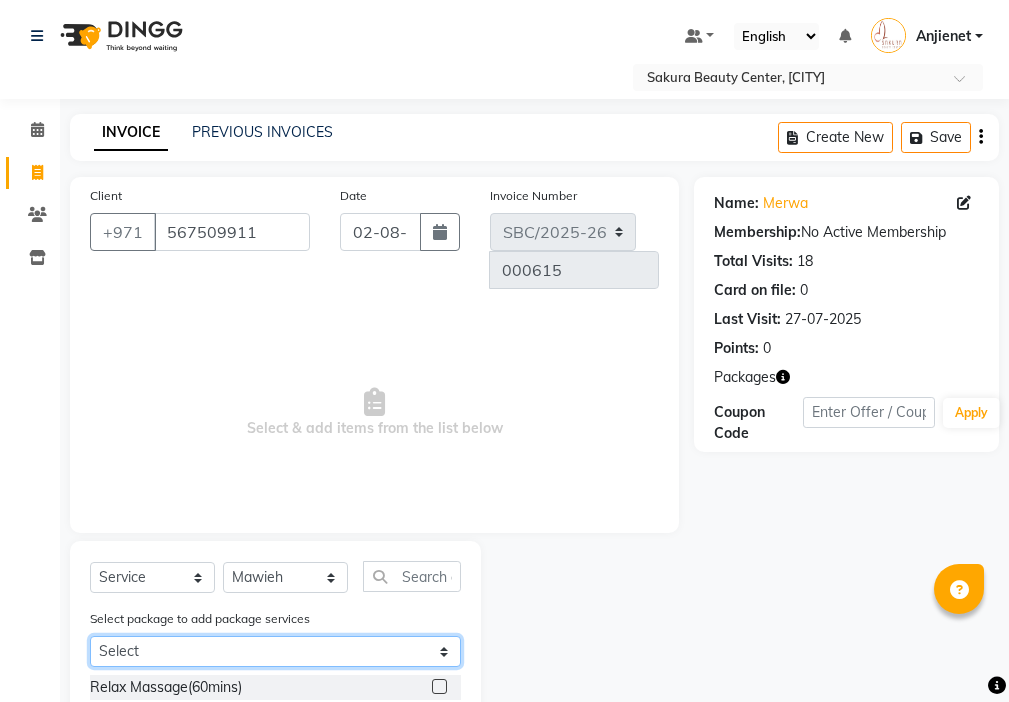 select on "1: Object" 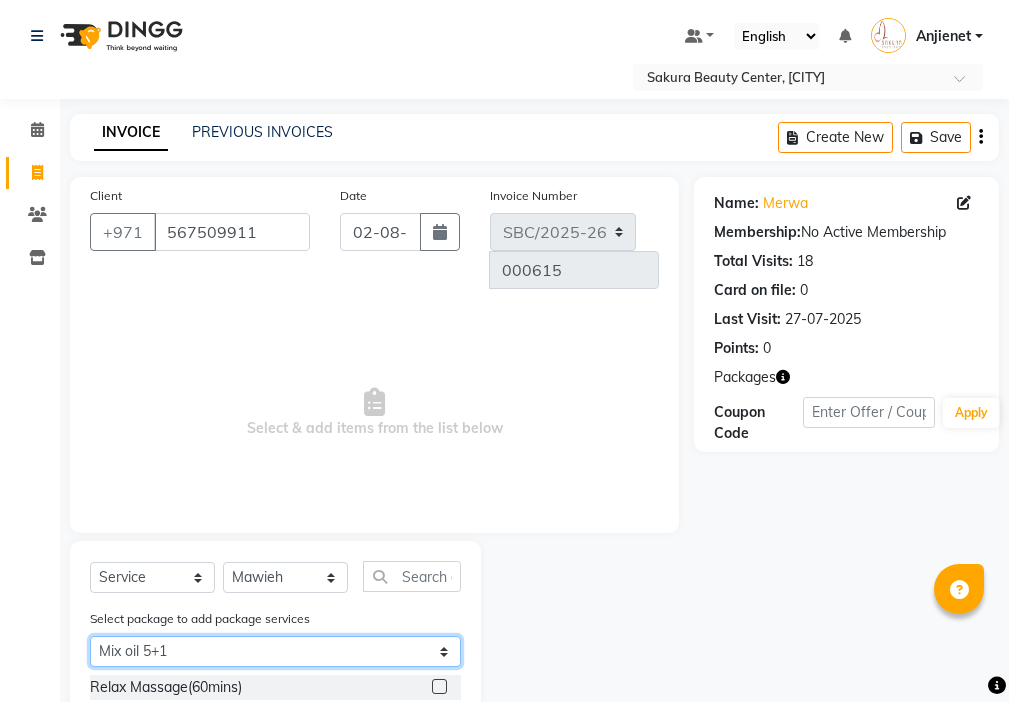 click on "Select Mix oil 5+1  Mix oil 5+1" 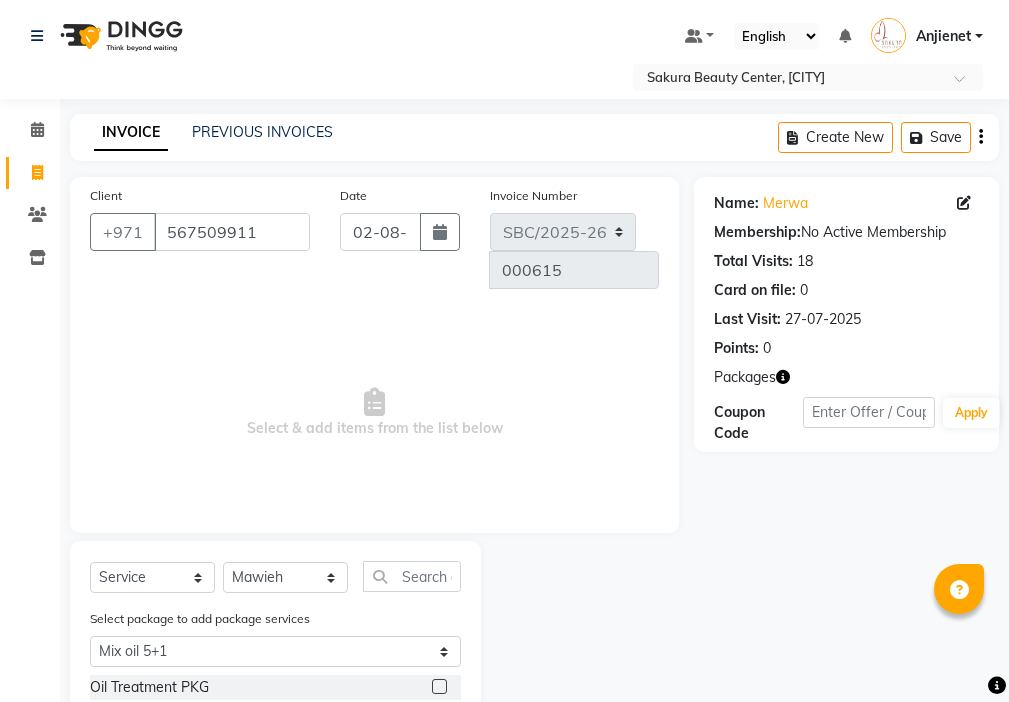 click 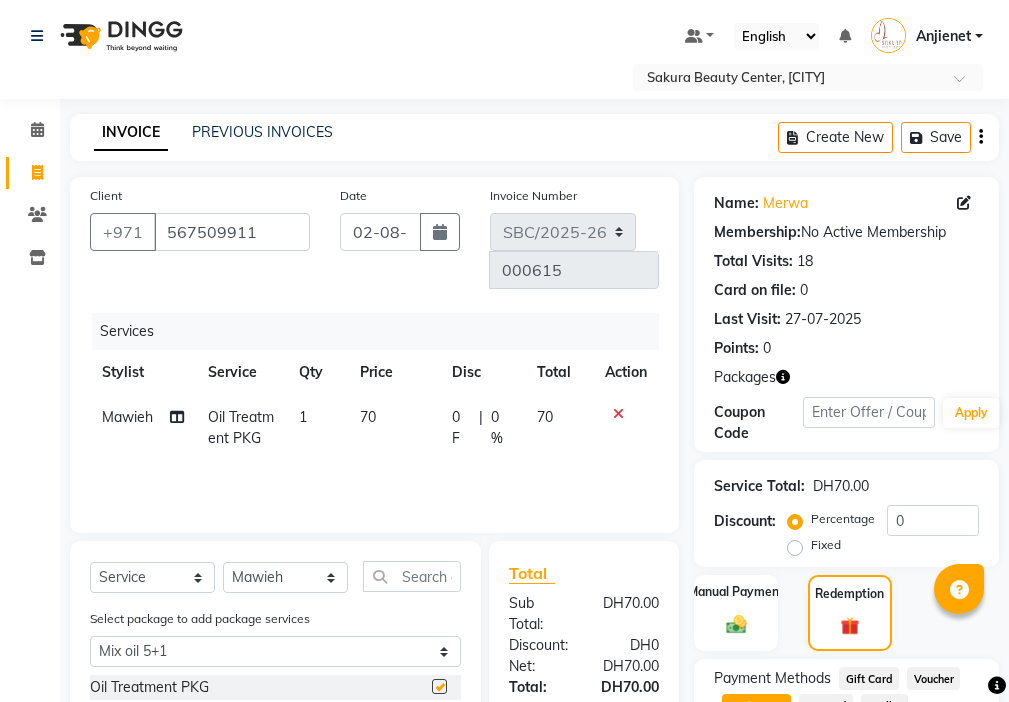checkbox on "false" 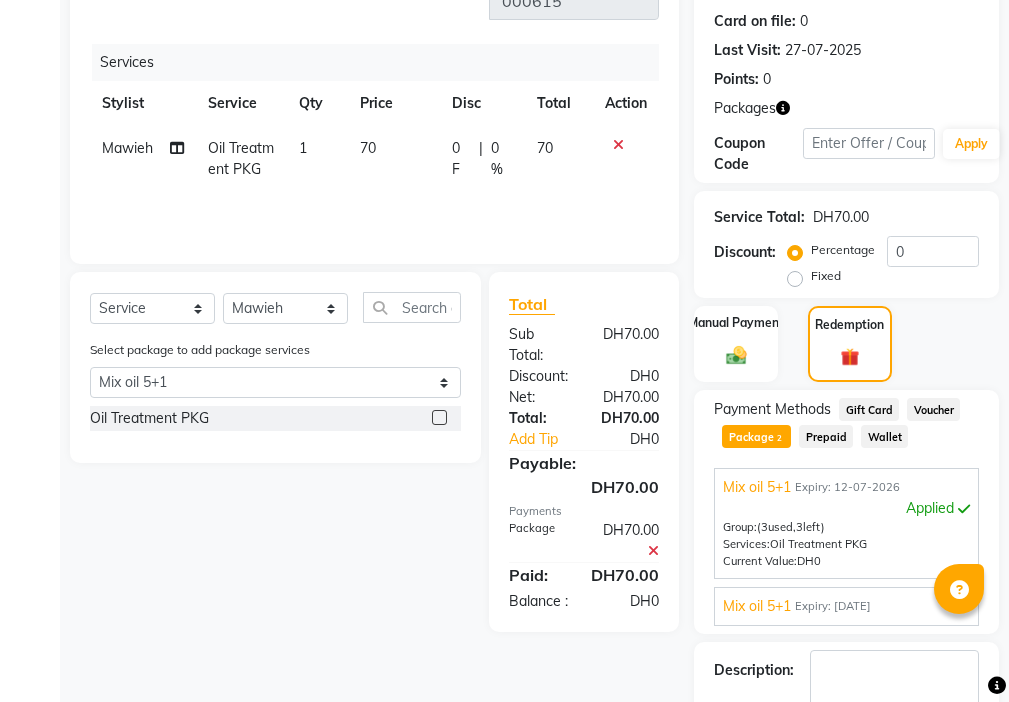 scroll, scrollTop: 324, scrollLeft: 0, axis: vertical 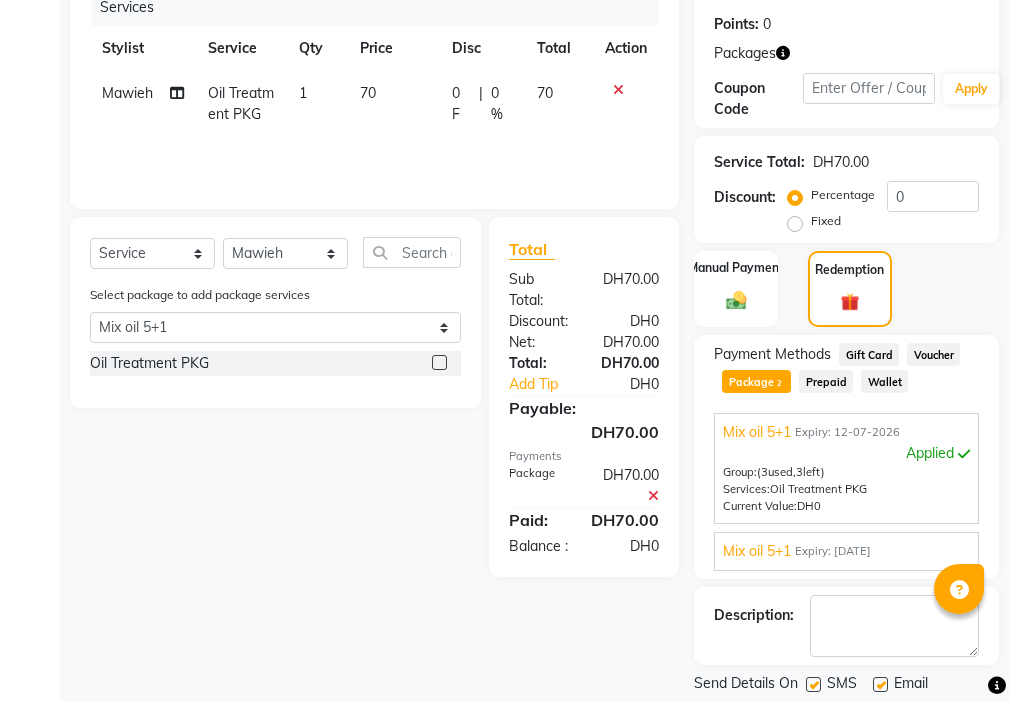 click 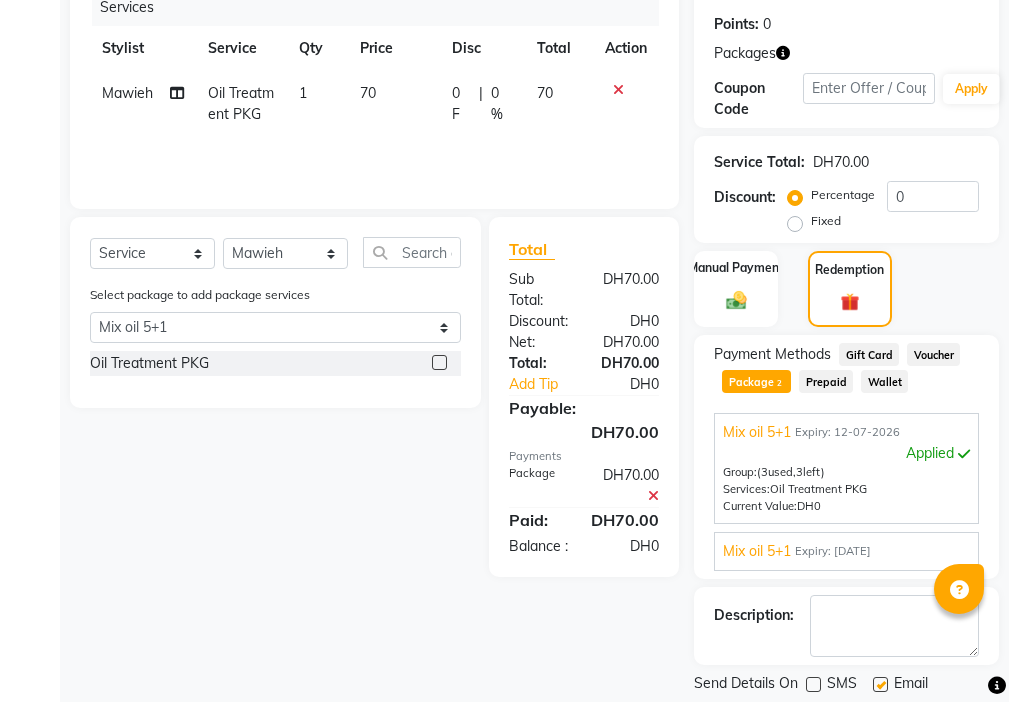 click 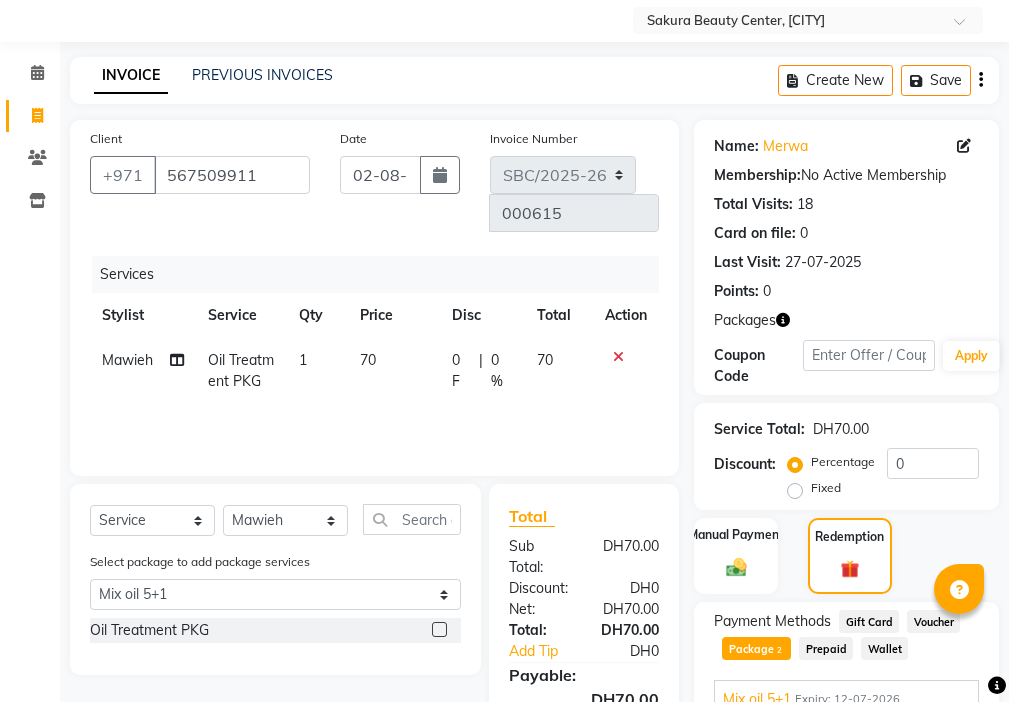 scroll, scrollTop: 55, scrollLeft: 0, axis: vertical 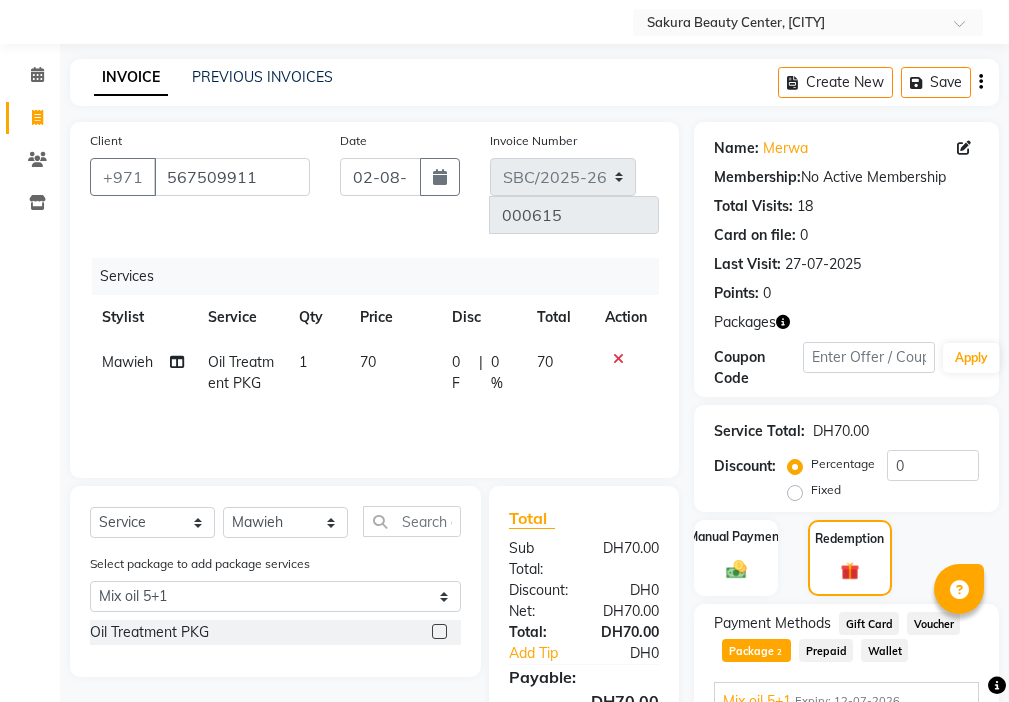 click on "70" 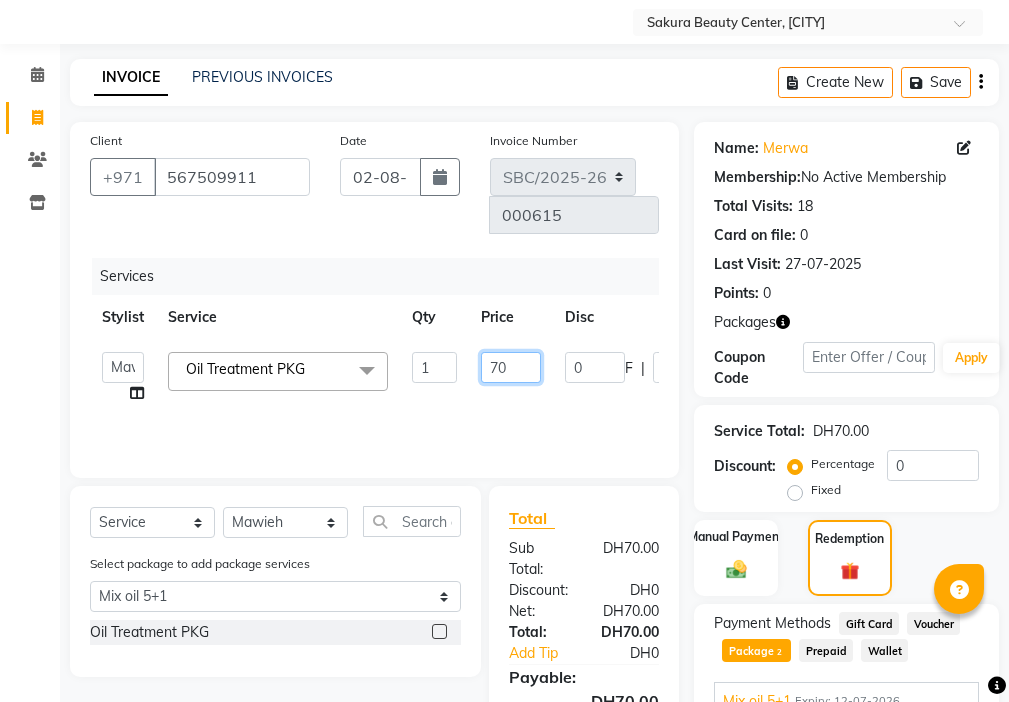 click on "70" 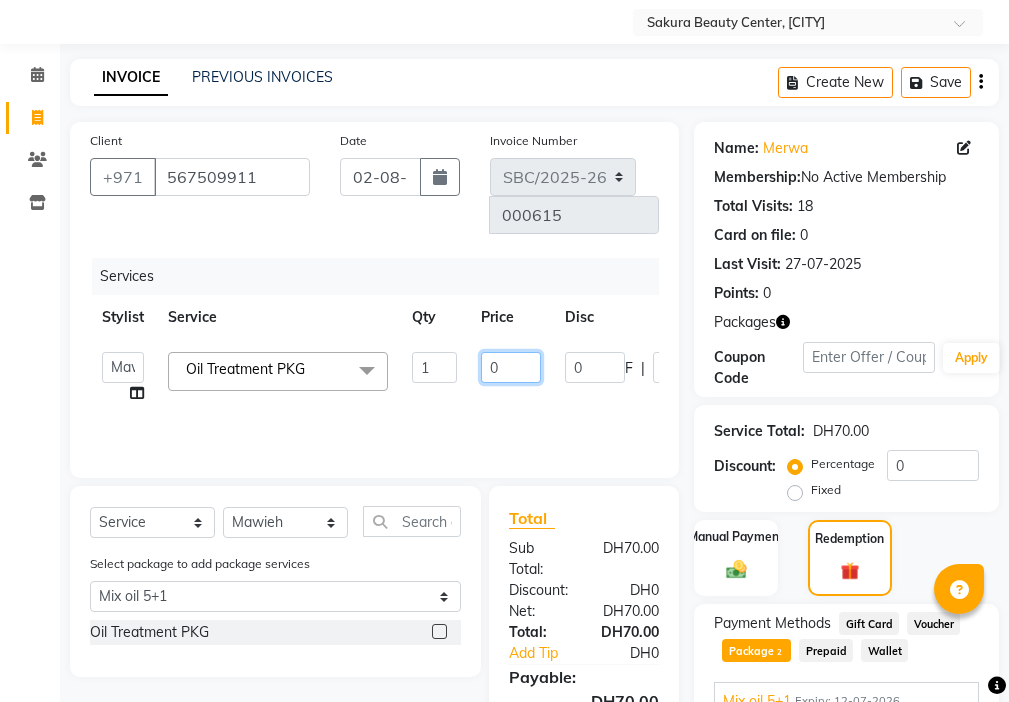type on "00" 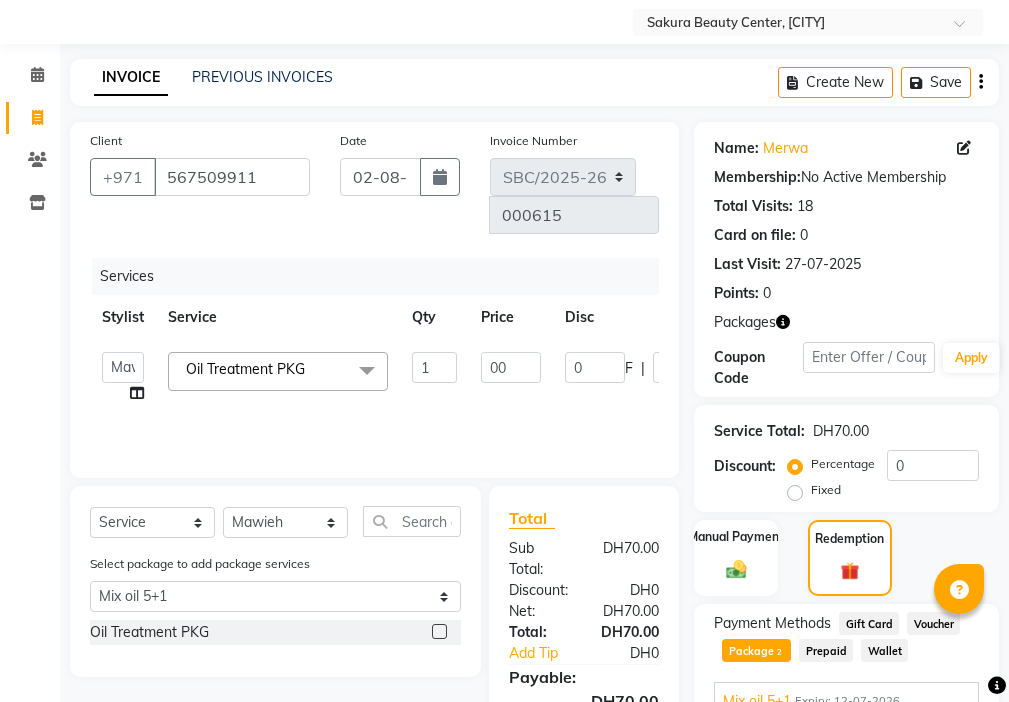 click on "Select  Service  Product  Membership  Package Voucher Prepaid Gift Card  Select Stylist [FIRST] [FIRST] [FIRST] [FIRST] [FIRST]  [FIRST] [FIRST] Select package to add package services Select Mix oil 5+1  Mix oil 5+1  Oil Treatment PKG" 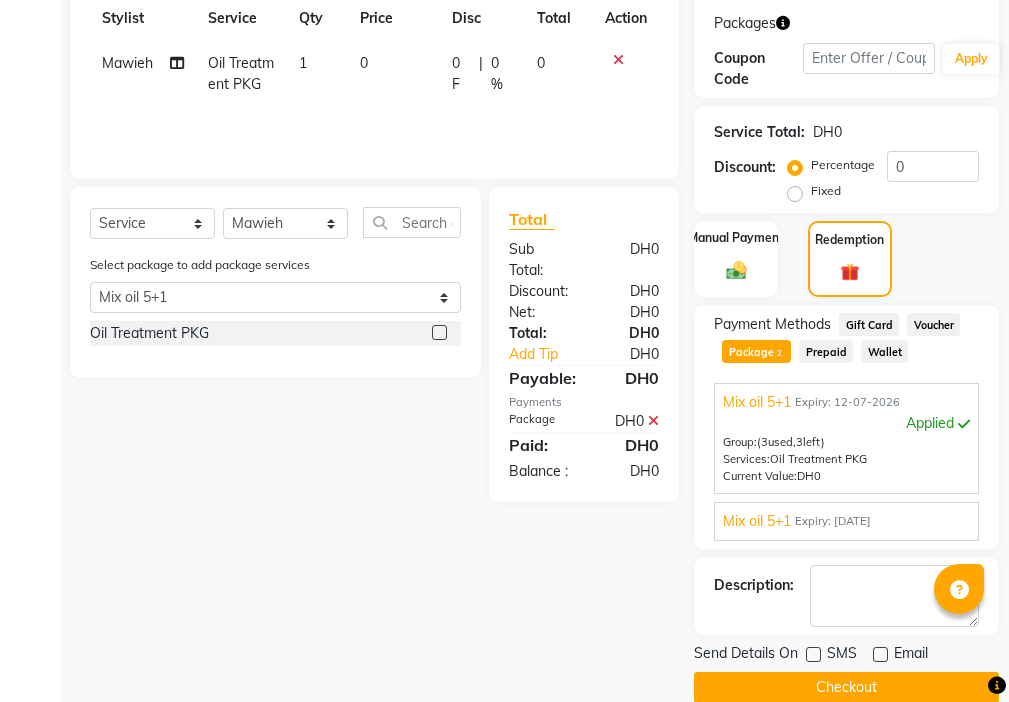 scroll, scrollTop: 357, scrollLeft: 0, axis: vertical 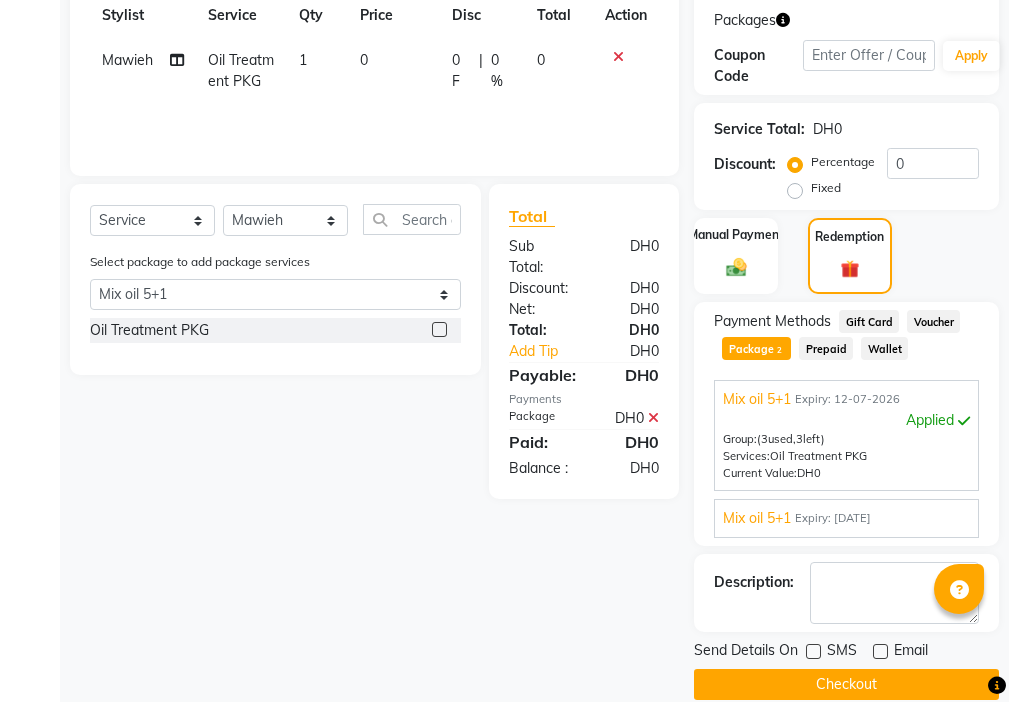 click on "Checkout" 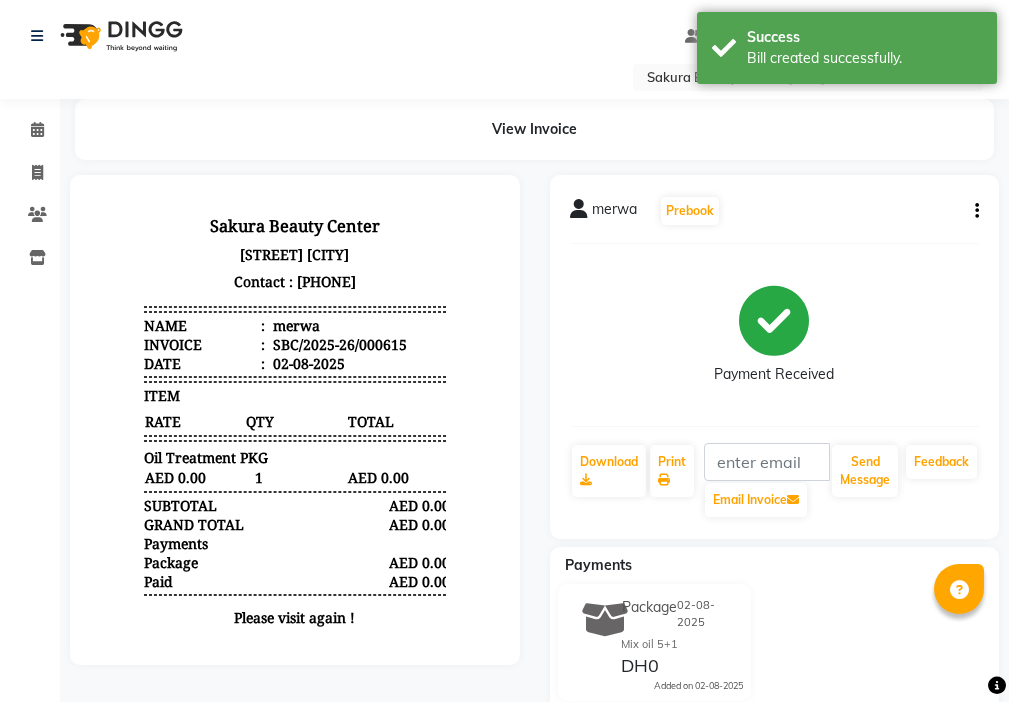 scroll, scrollTop: 0, scrollLeft: 0, axis: both 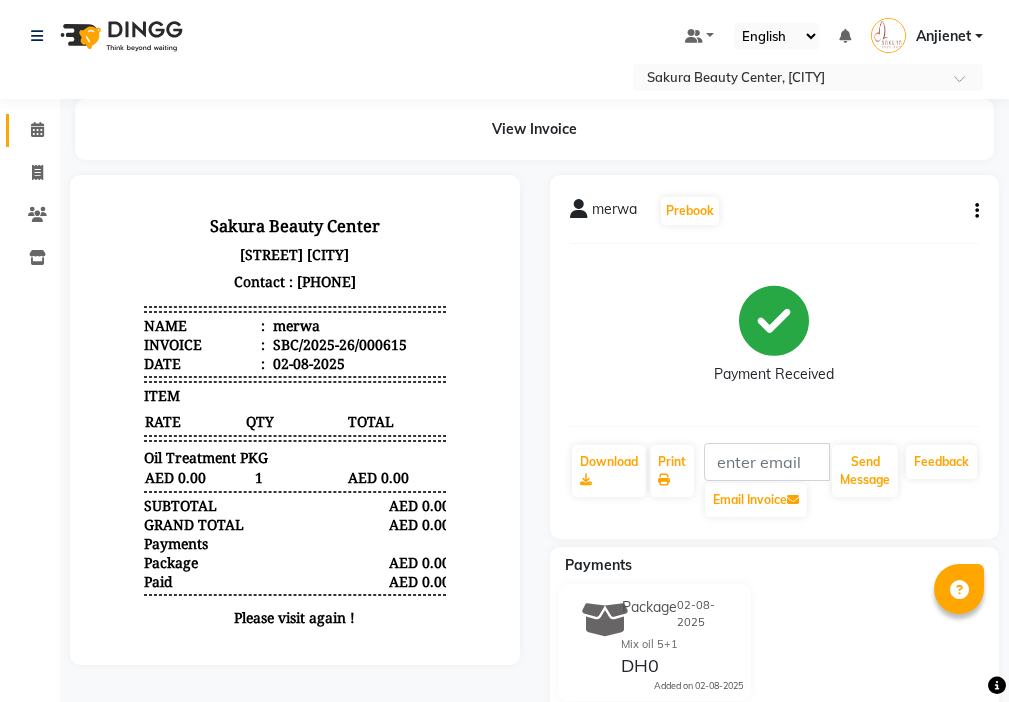 click 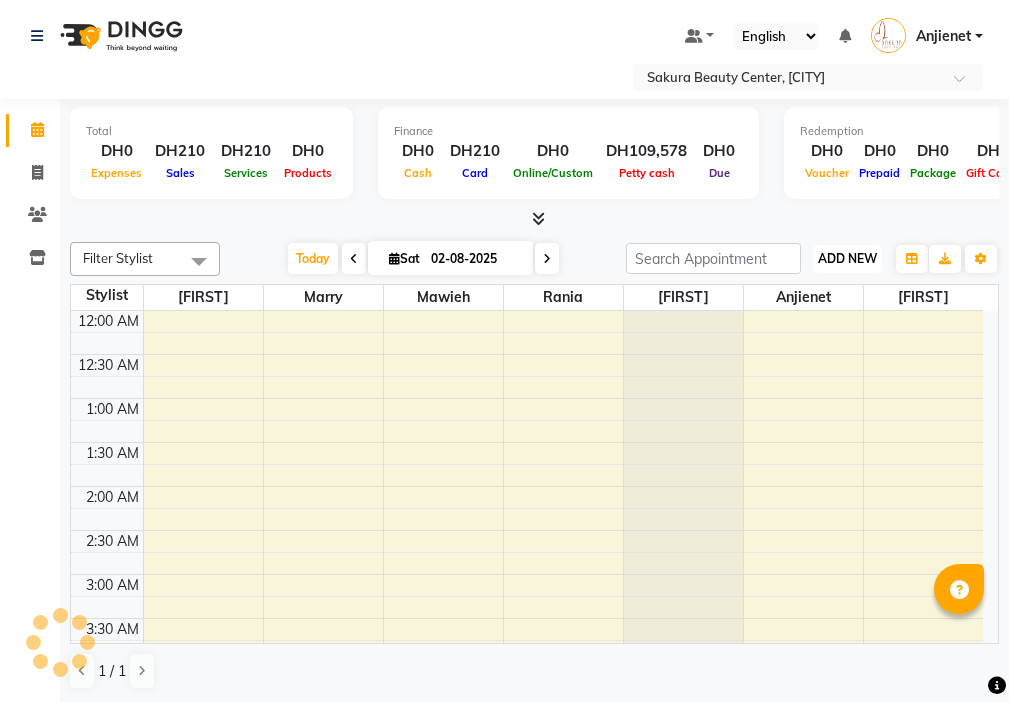 click on "ADD NEW" at bounding box center [847, 258] 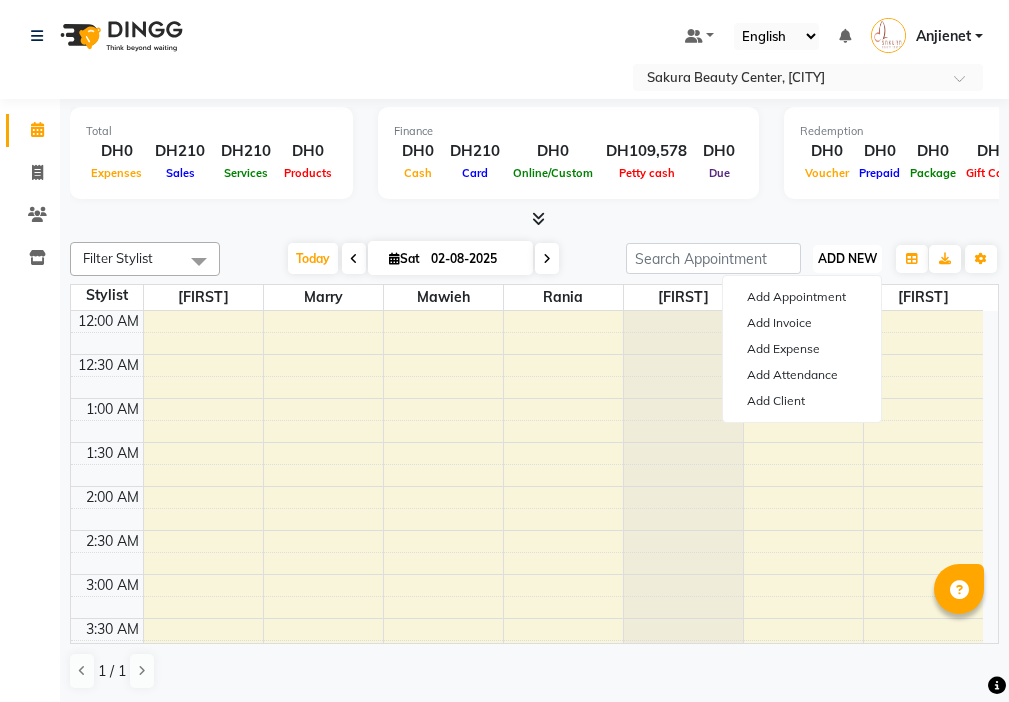 scroll, scrollTop: 529, scrollLeft: 0, axis: vertical 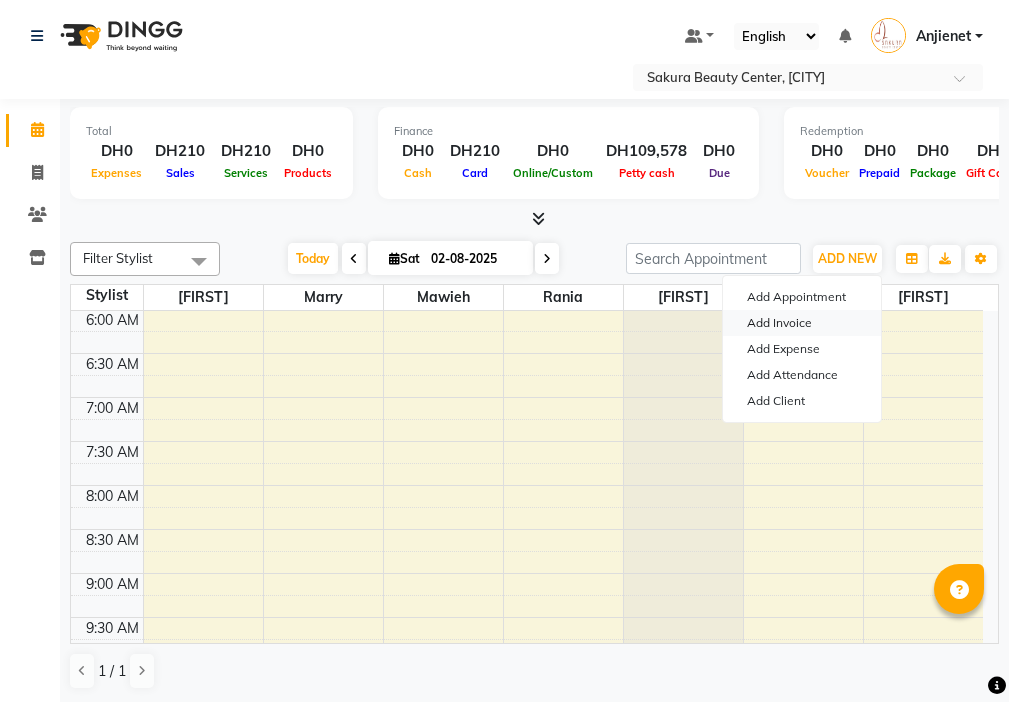 click on "Add Invoice" at bounding box center [802, 323] 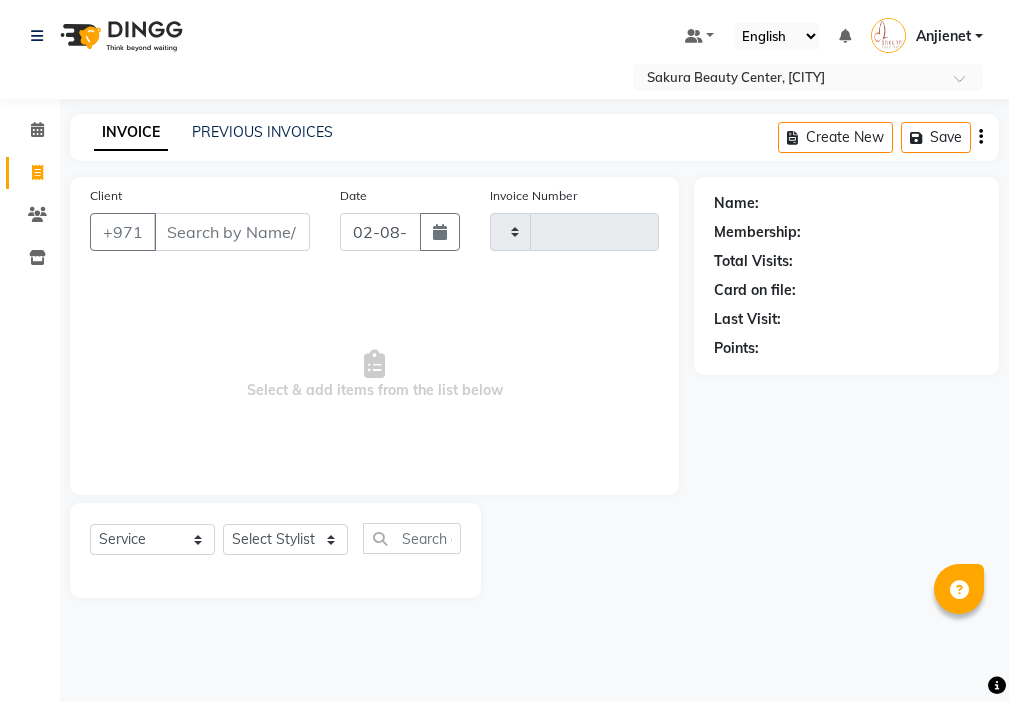 type on "000616" 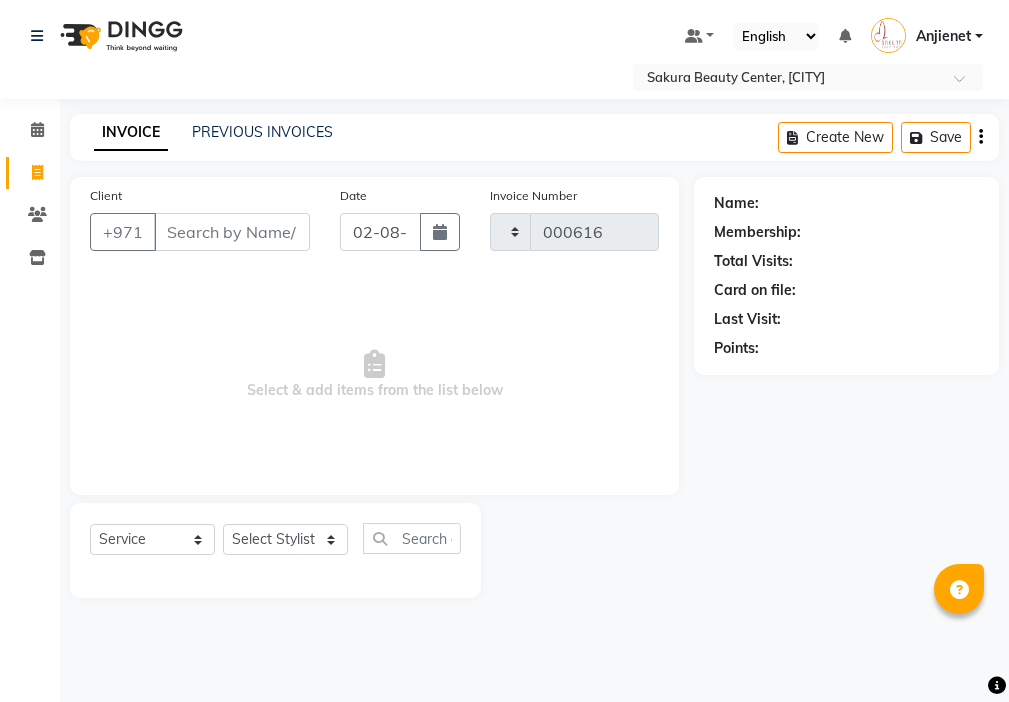 select on "3691" 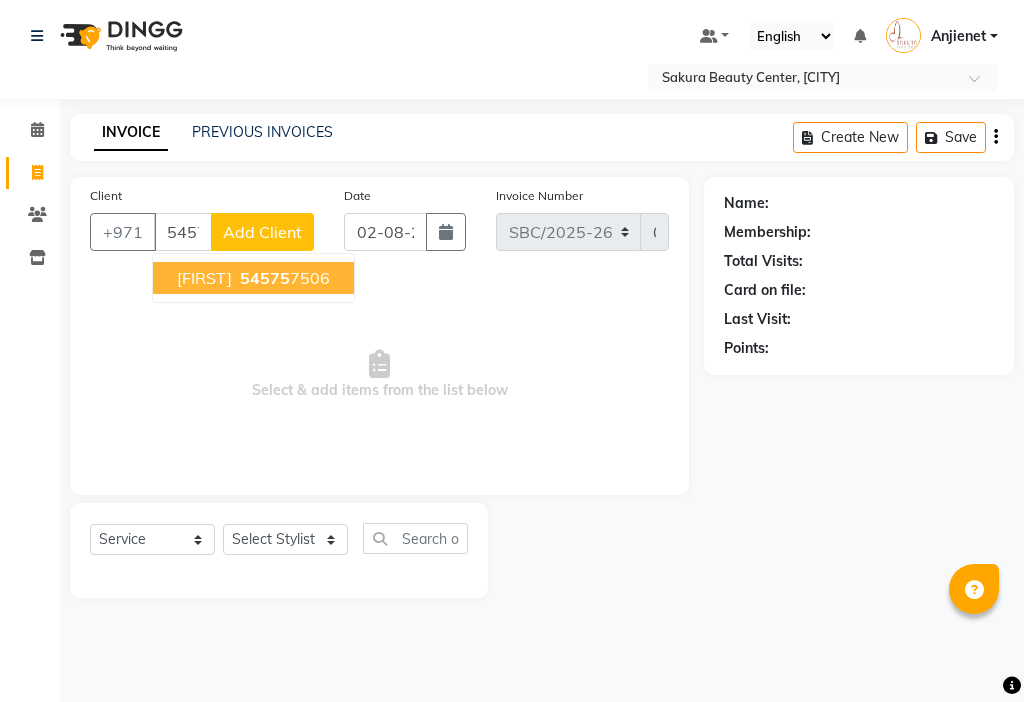 click on "[PHONE]" at bounding box center (283, 278) 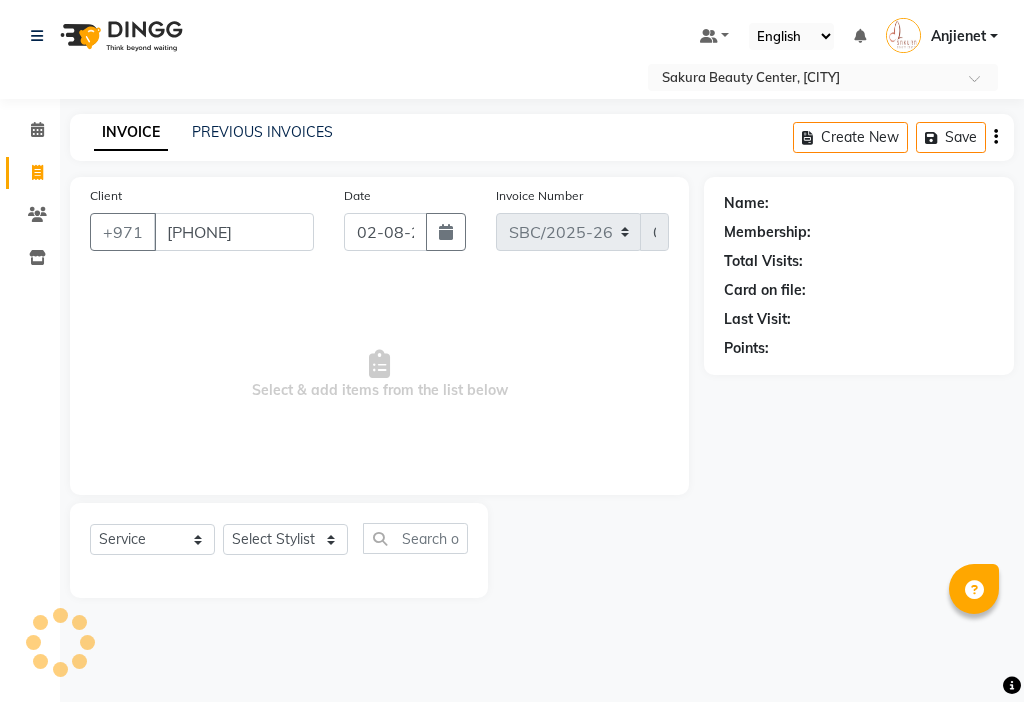 type on "[PHONE]" 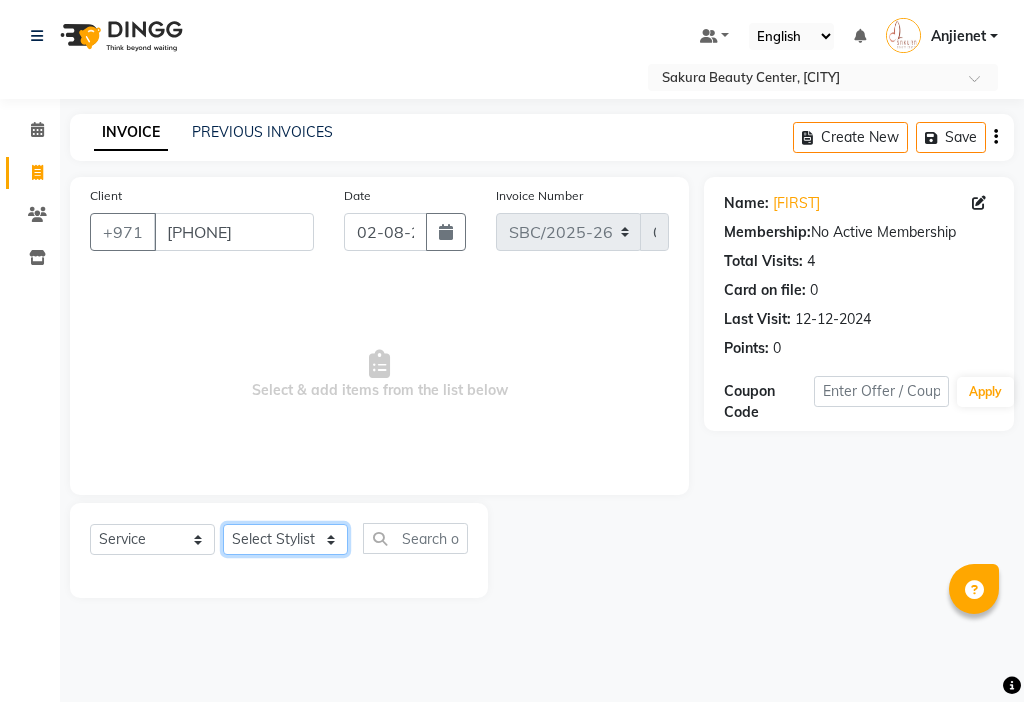 click on "Select Stylist [FIRST] [FIRST] [FIRST] [FIRST] [FIRST]  [FIRST] [FIRST]" 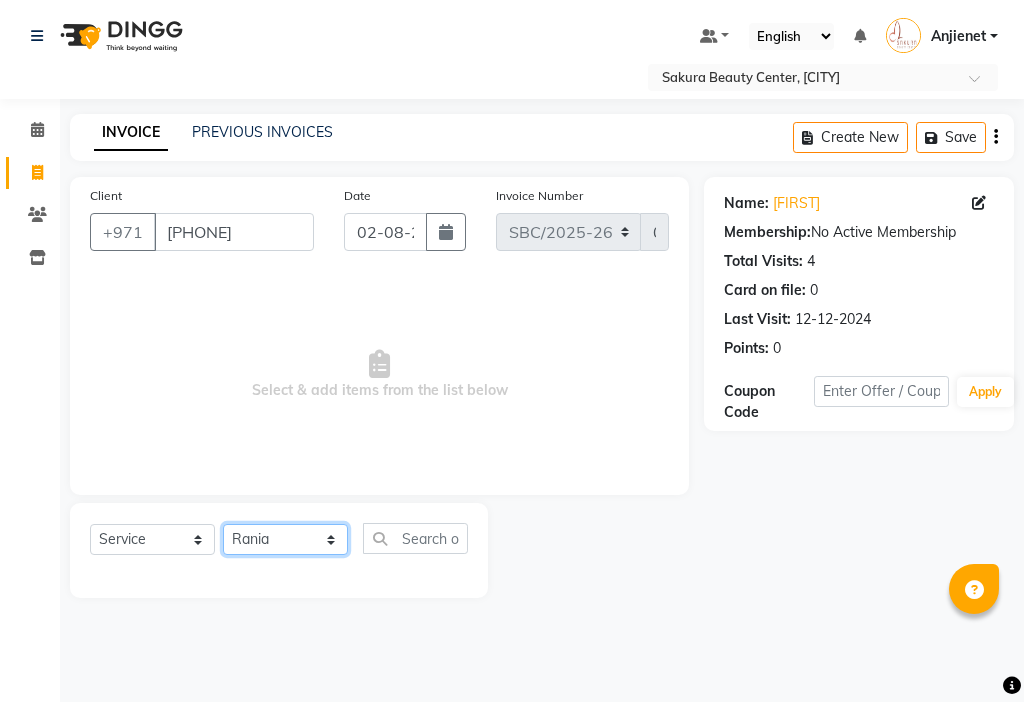 click on "Select Stylist [FIRST] [FIRST] [FIRST] [FIRST] [FIRST]  [FIRST] [FIRST]" 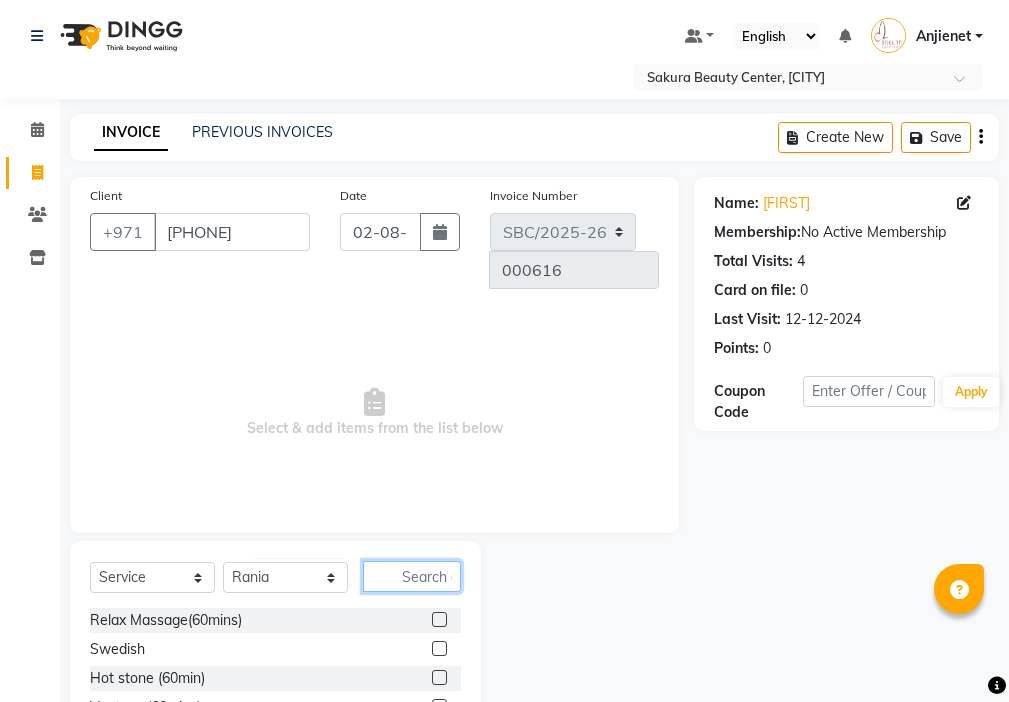 click 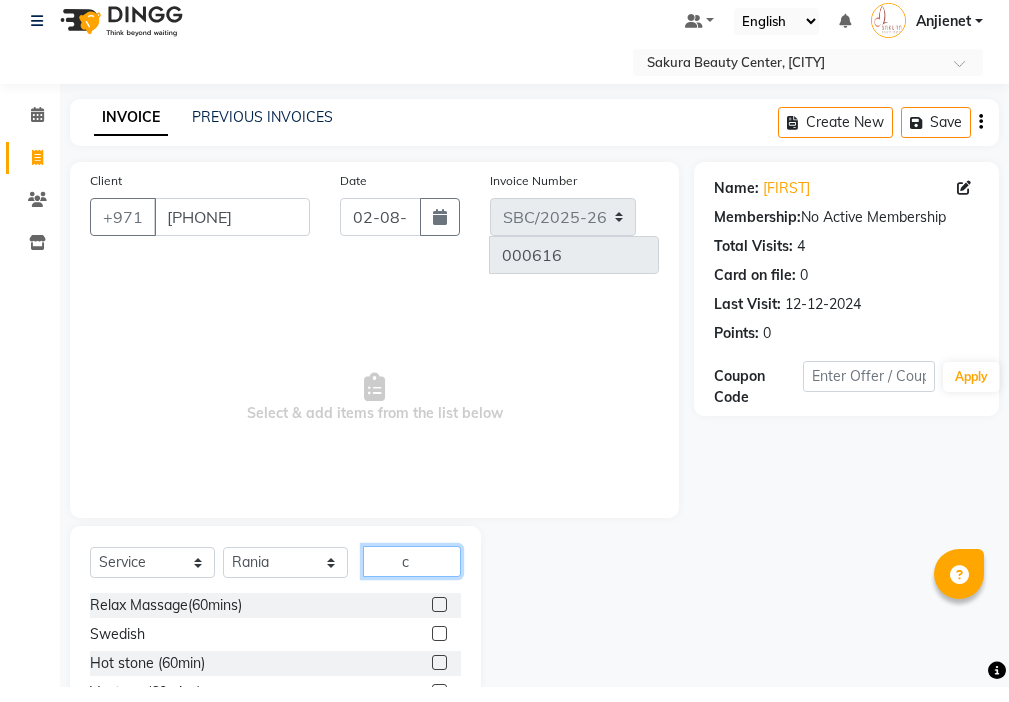 scroll, scrollTop: 16, scrollLeft: 0, axis: vertical 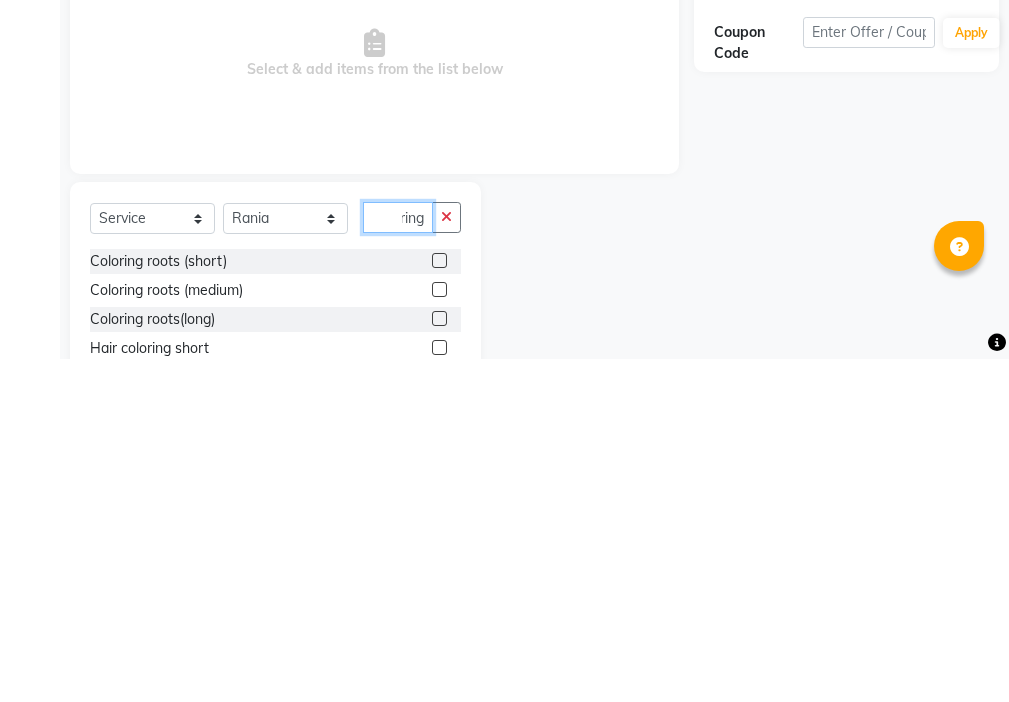 type on "coloring" 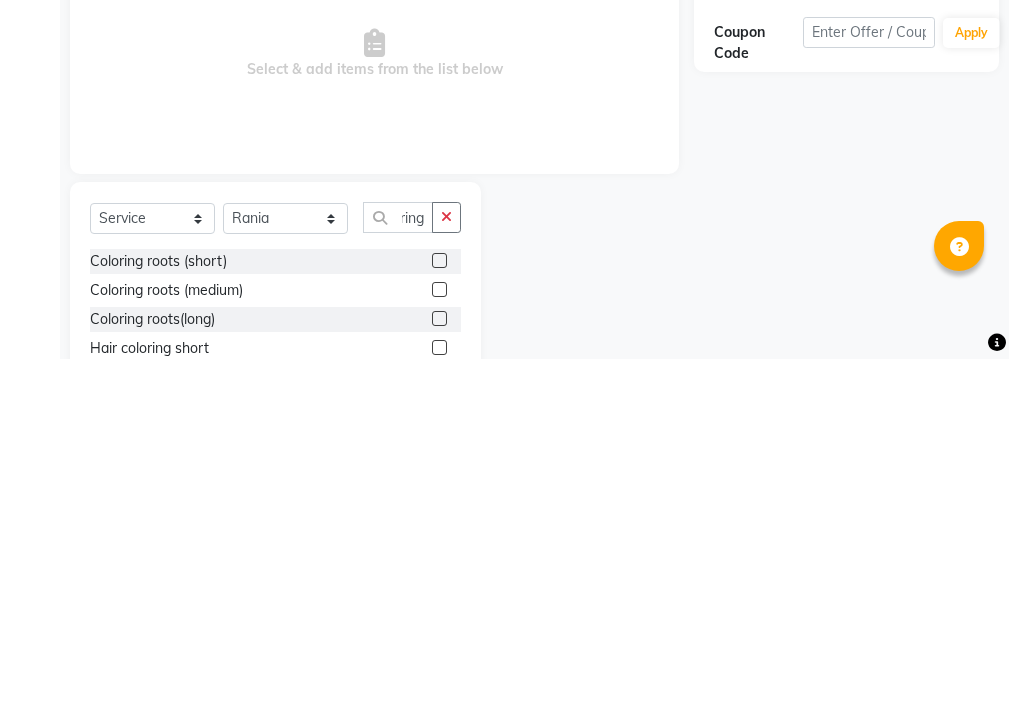 click 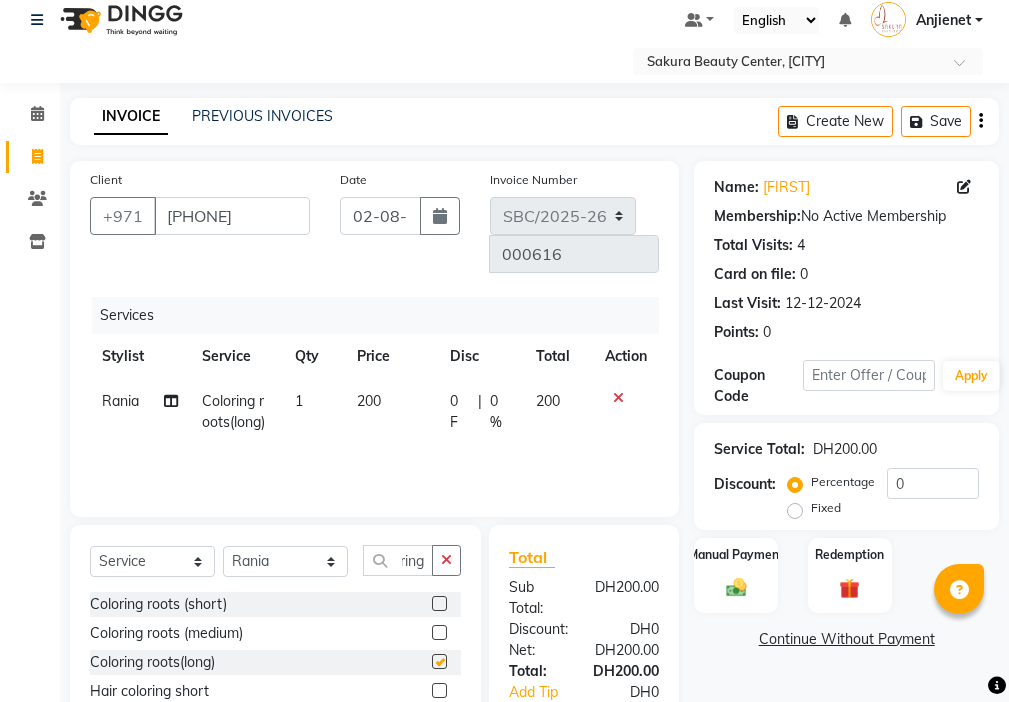 scroll, scrollTop: 0, scrollLeft: 0, axis: both 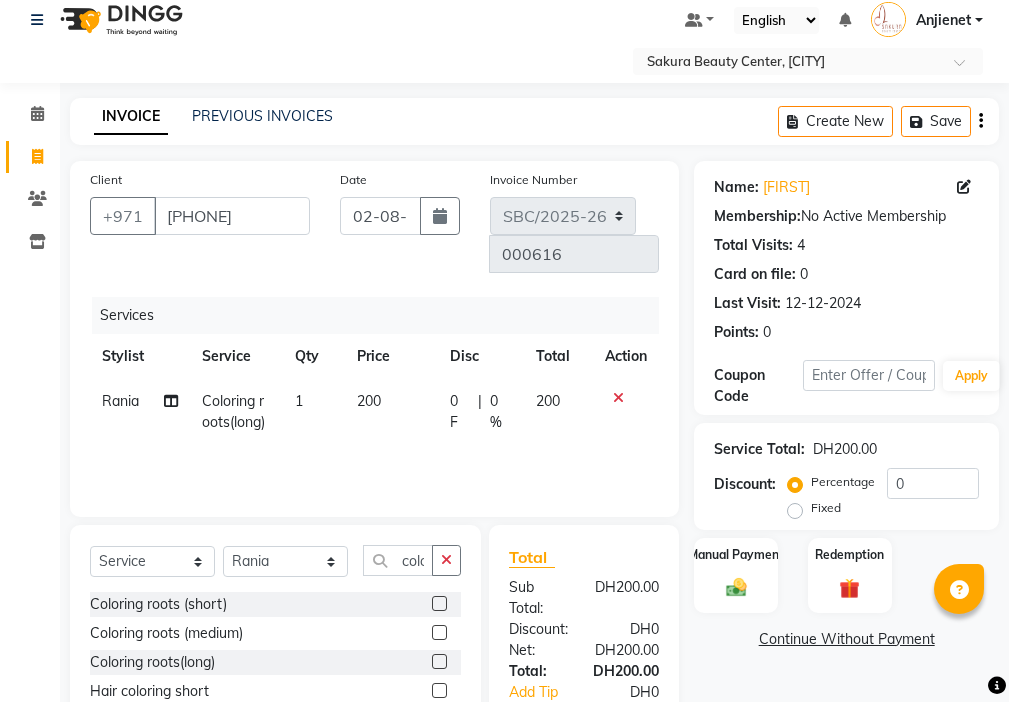 checkbox on "false" 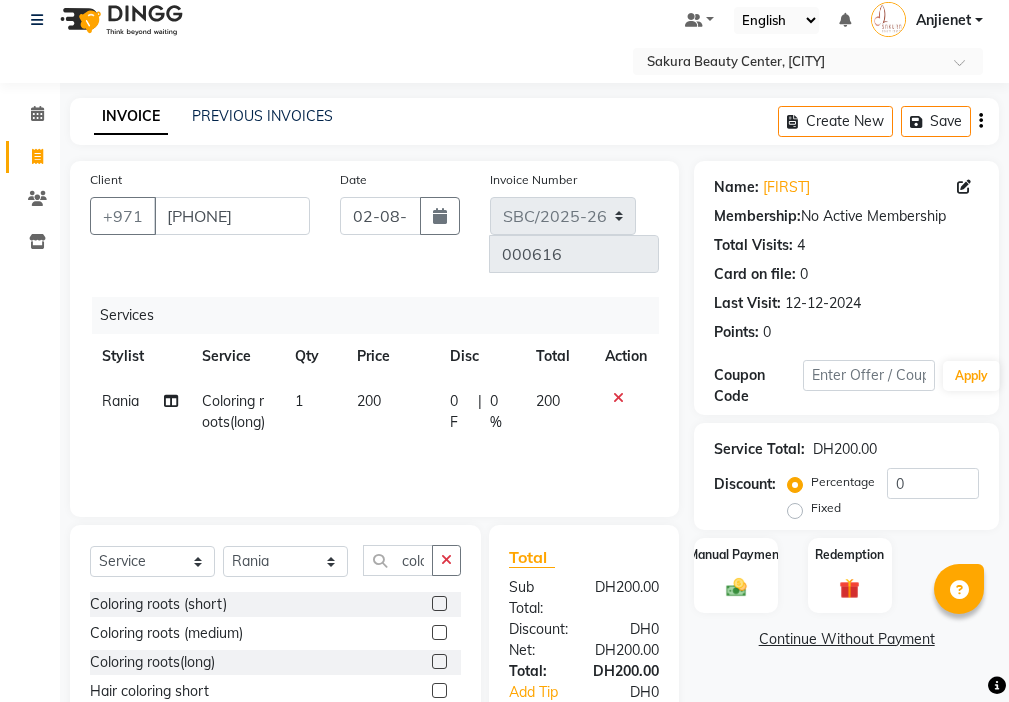 click on "200" 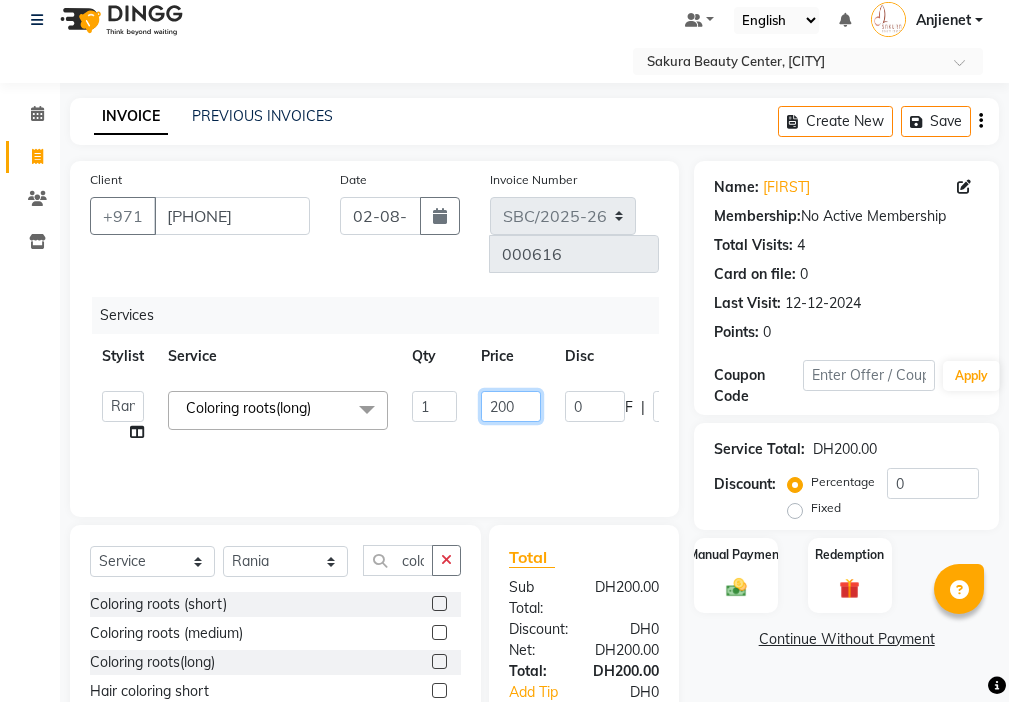 click on "200" 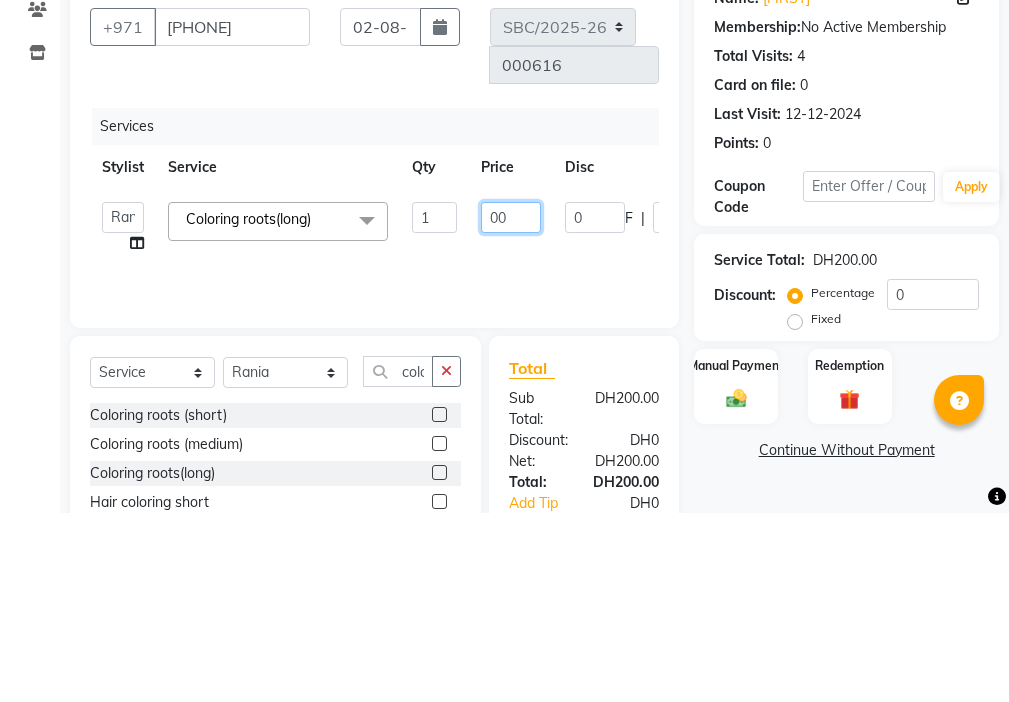 type on "300" 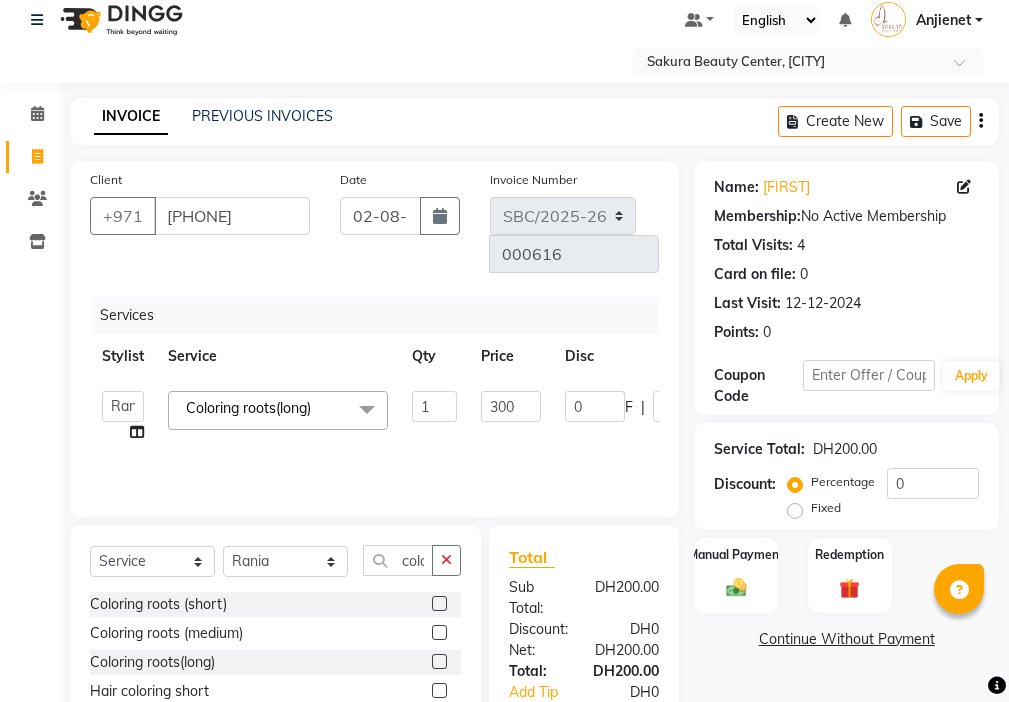 click on "Select  Service  Product  Membership  Package Voucher Prepaid Gift Card  Select Stylist [FIRST] [FIRST] [FIRST] [FIRST] [FIRST]  [FIRST] [FIRST]  Coloring Coloring roots (short)  Coloring roots (medium)  Coloring roots(long)  Hair coloring short  hair coloring medium  hair coloring   hair coloring roots very small  Eyebrow coloring" 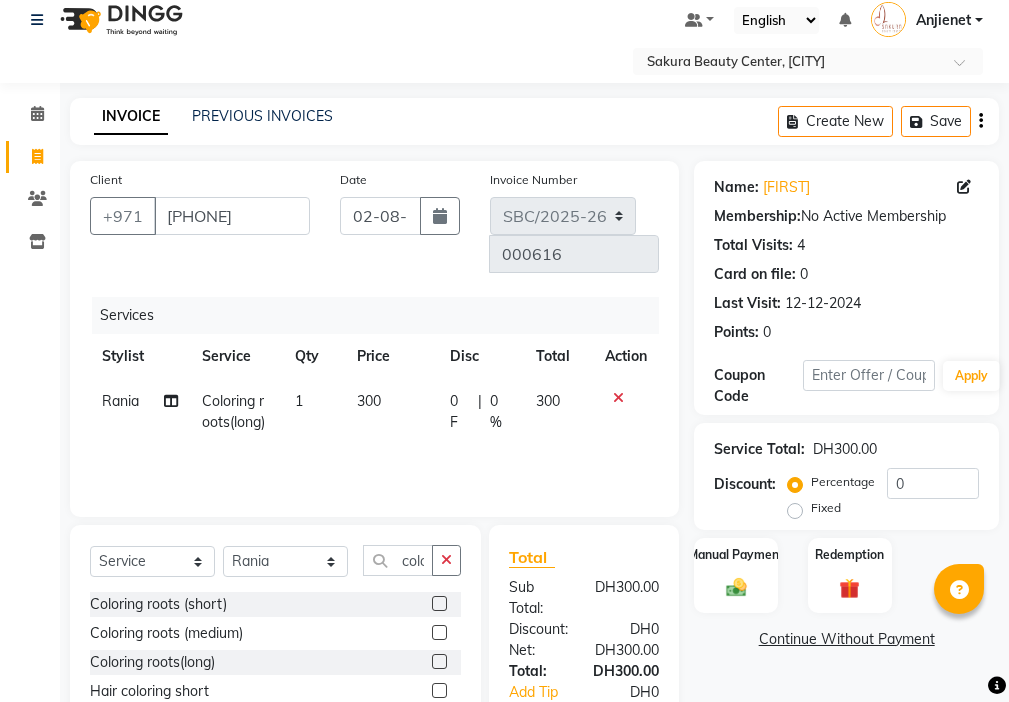 scroll, scrollTop: 149, scrollLeft: 0, axis: vertical 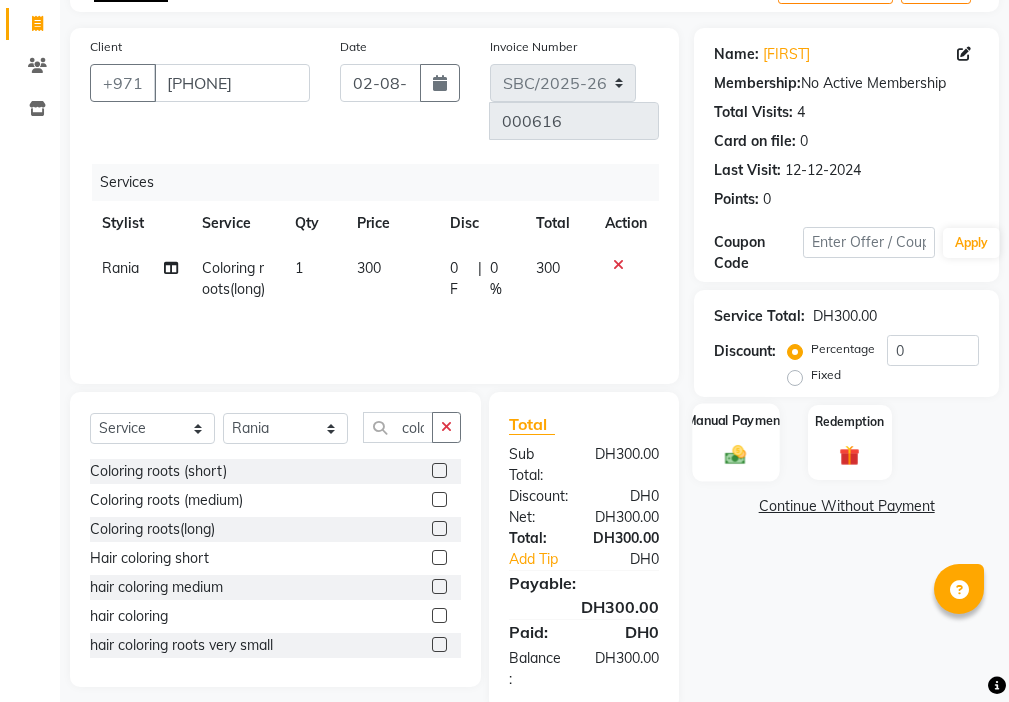 click 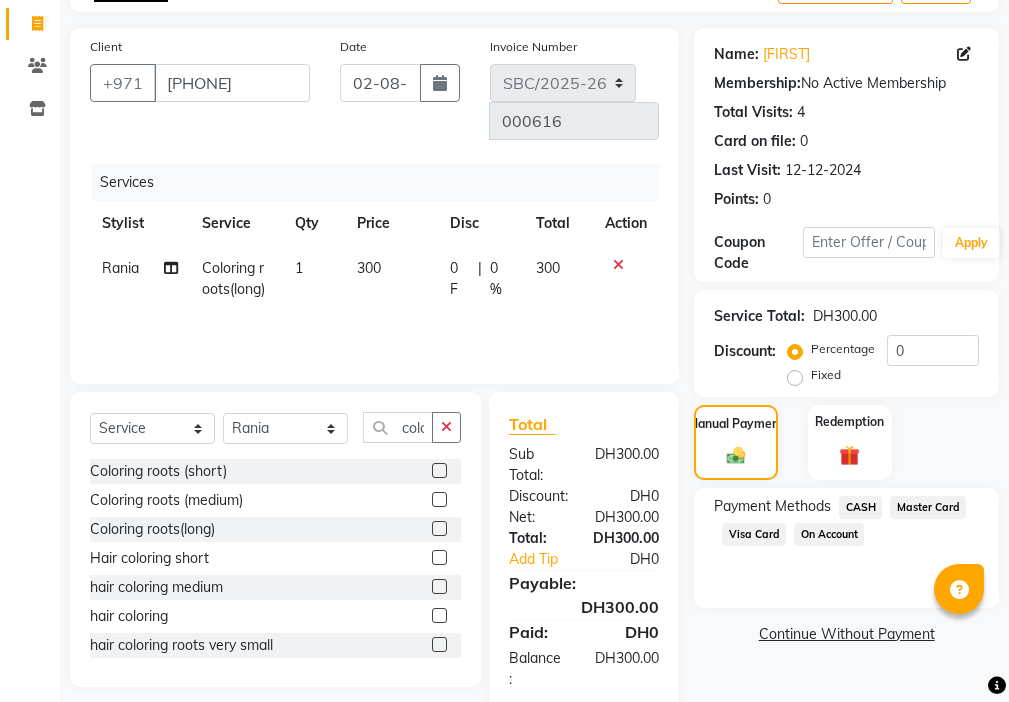 click on "Visa Card" 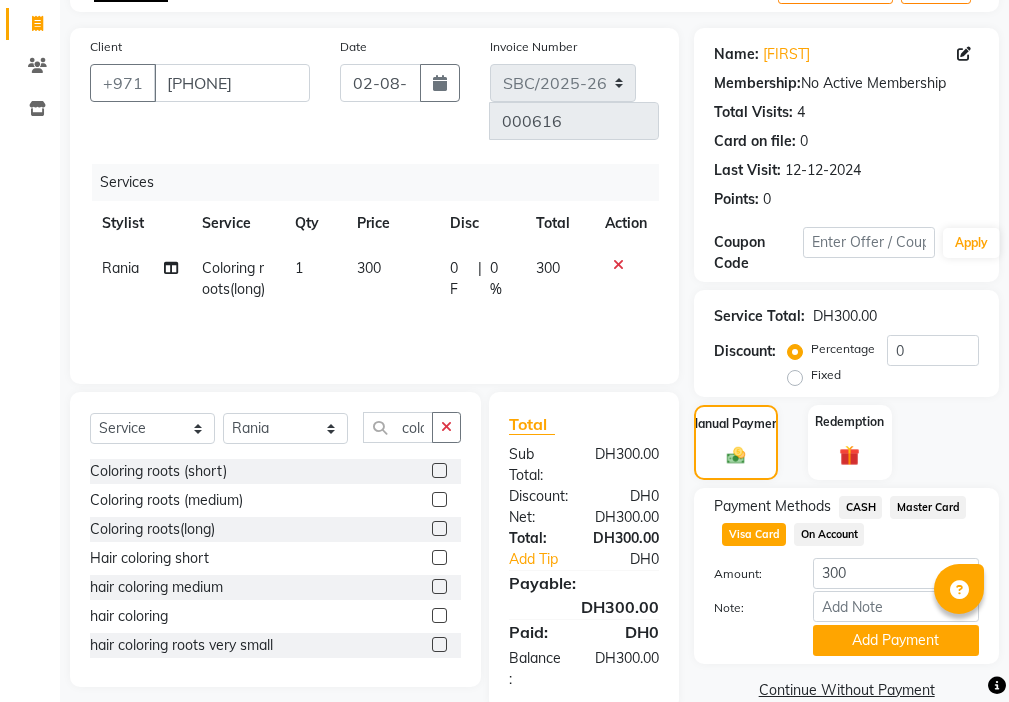 scroll, scrollTop: 182, scrollLeft: 0, axis: vertical 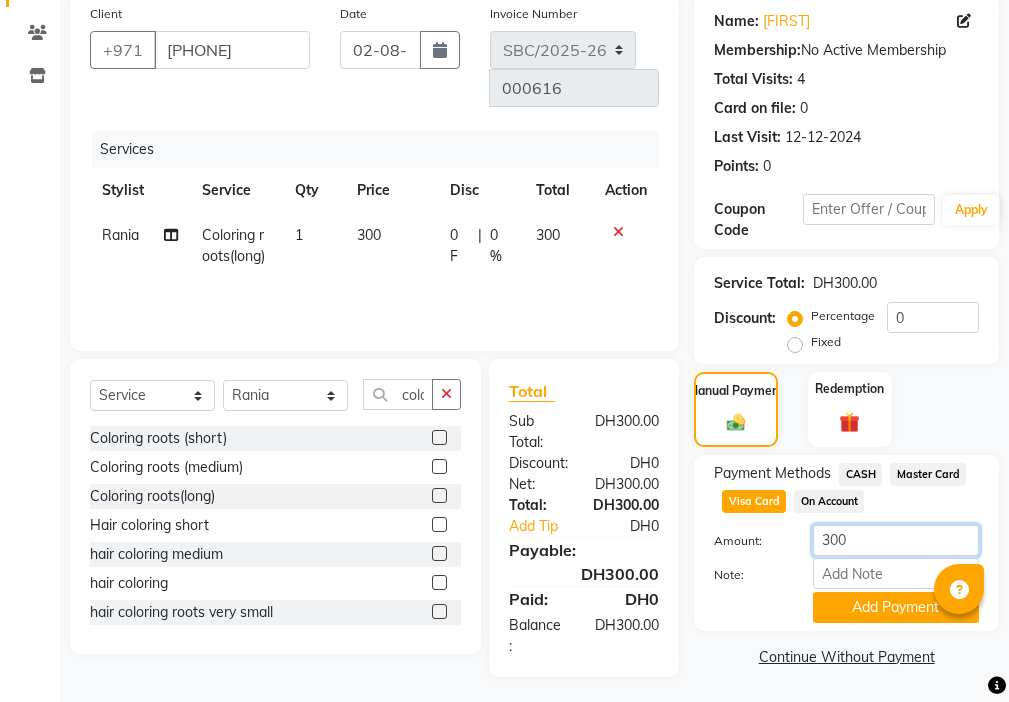 click on "300" 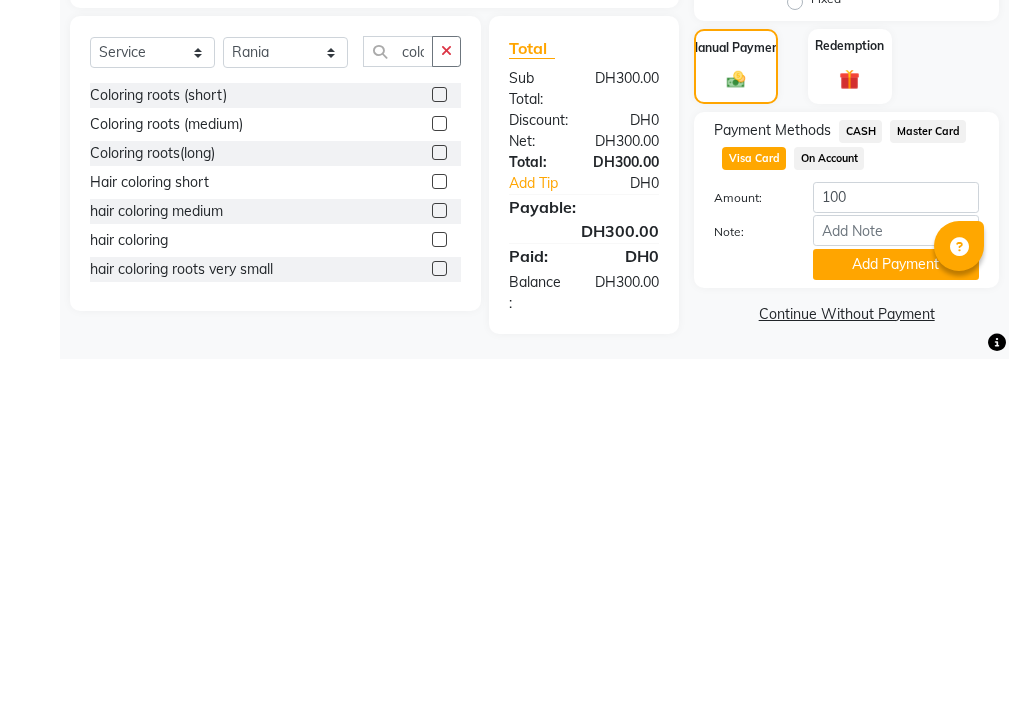 click on "Continue Without Payment" 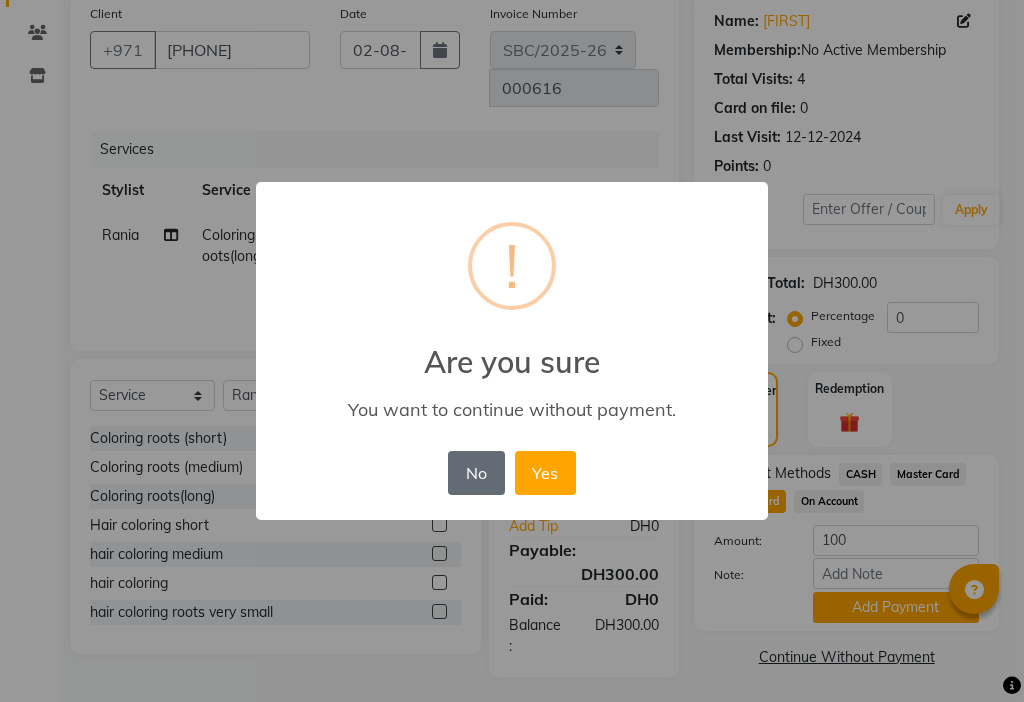 click on "No" at bounding box center (476, 473) 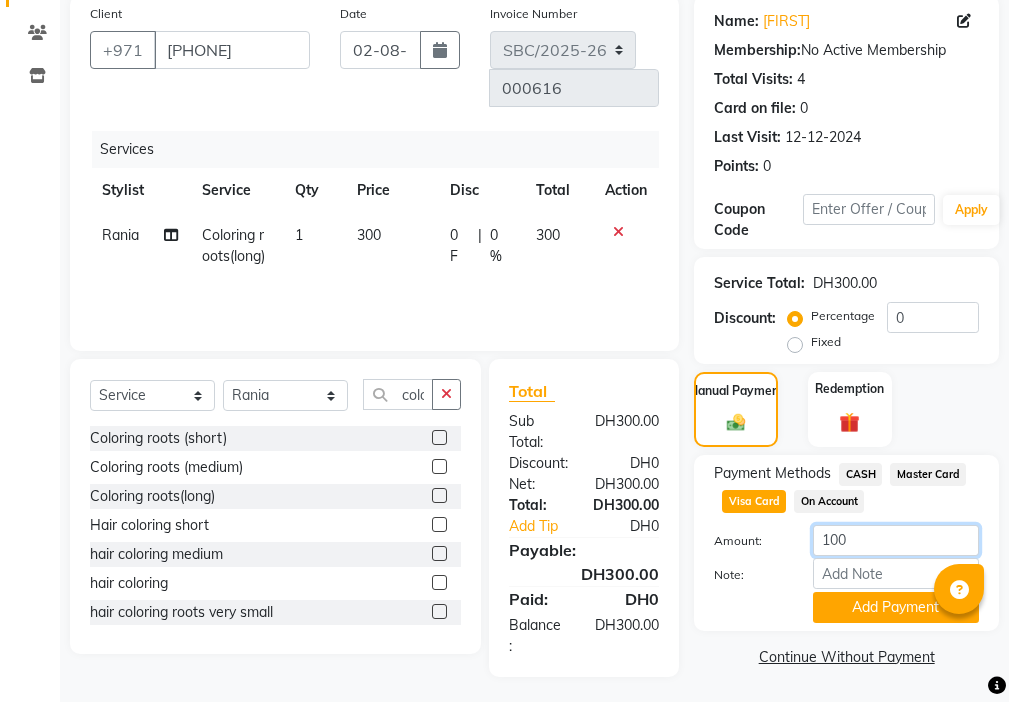 click on "100" 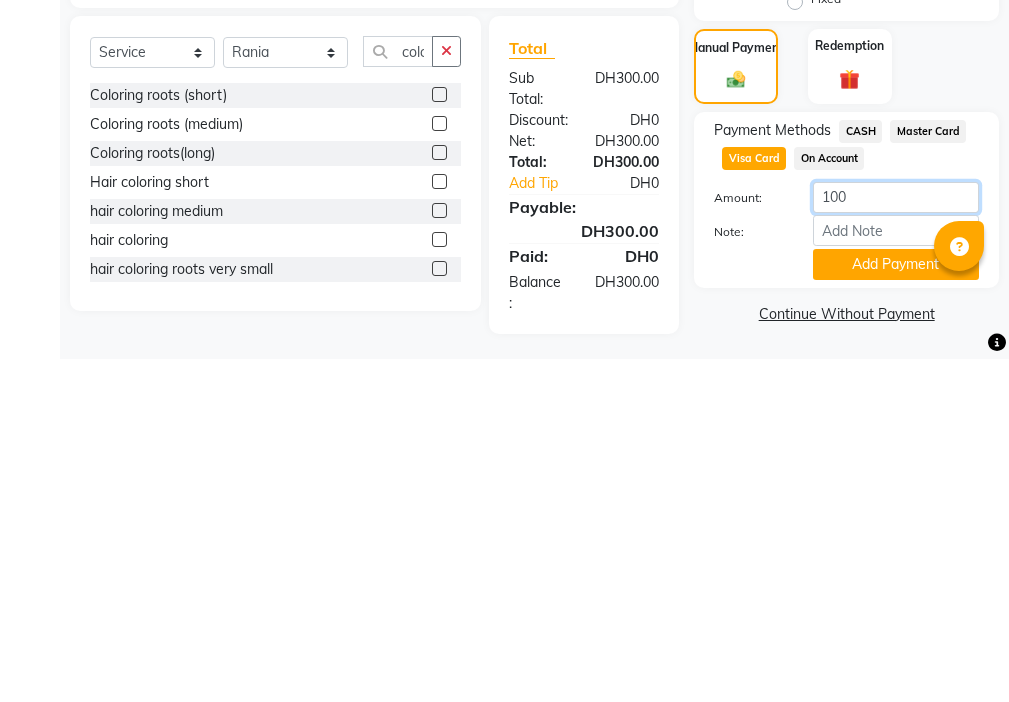 click on "100" 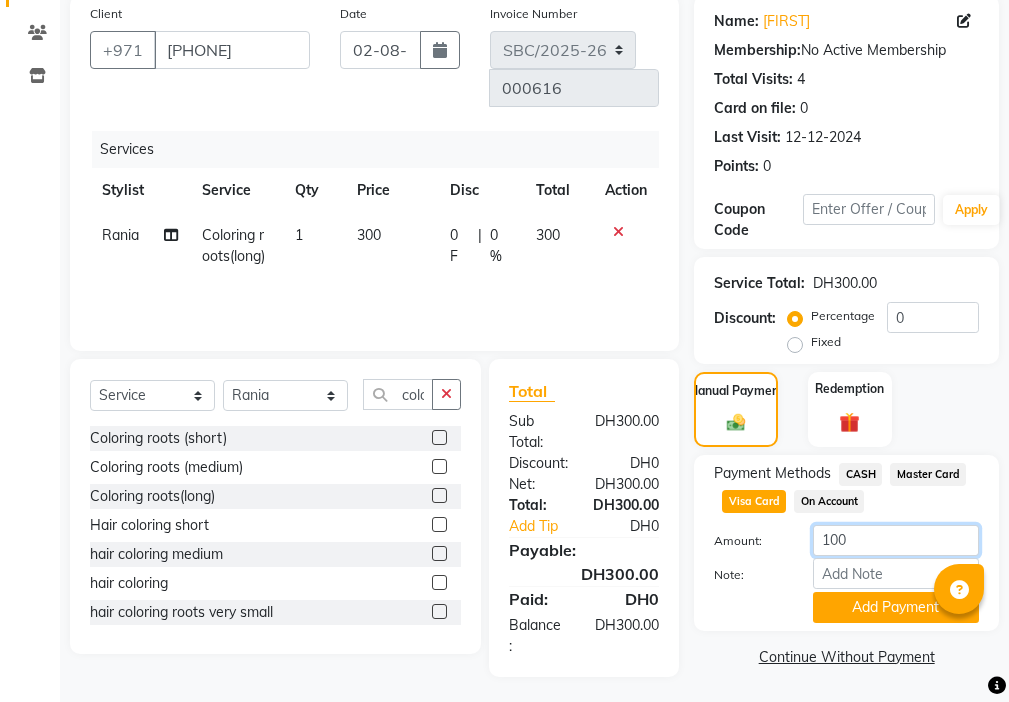 click on "100" 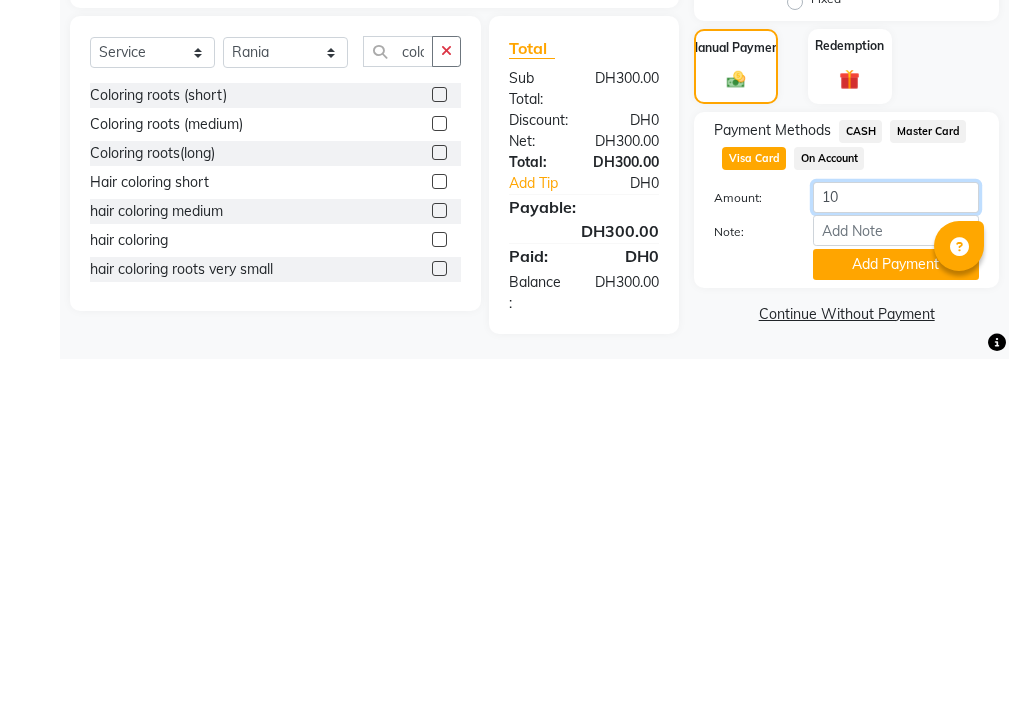 type on "1" 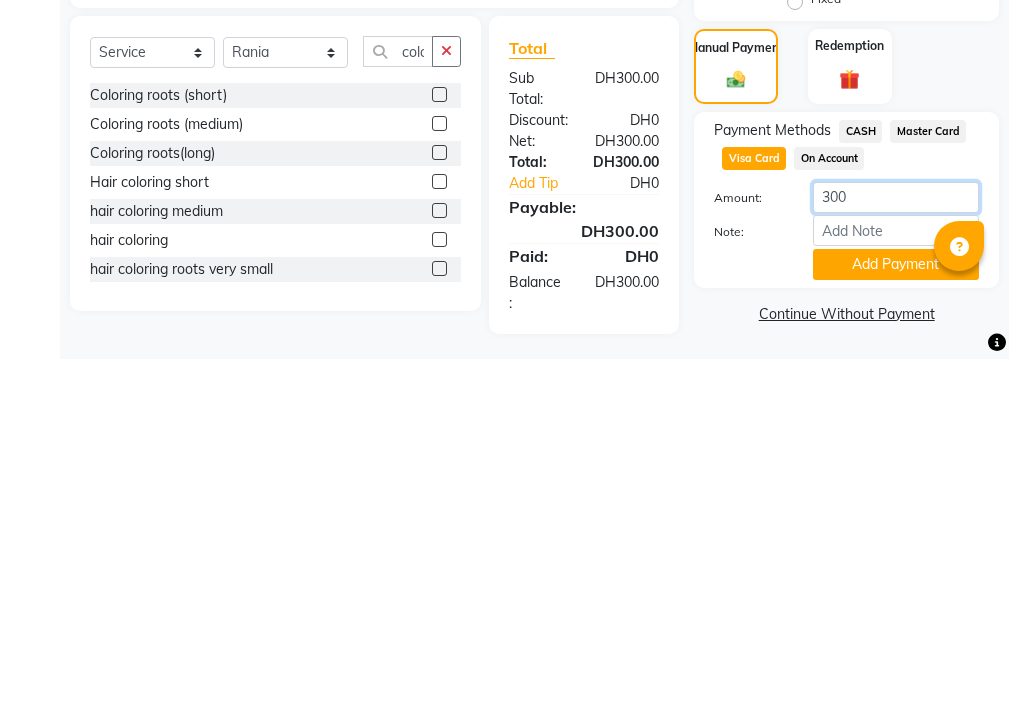 type on "300" 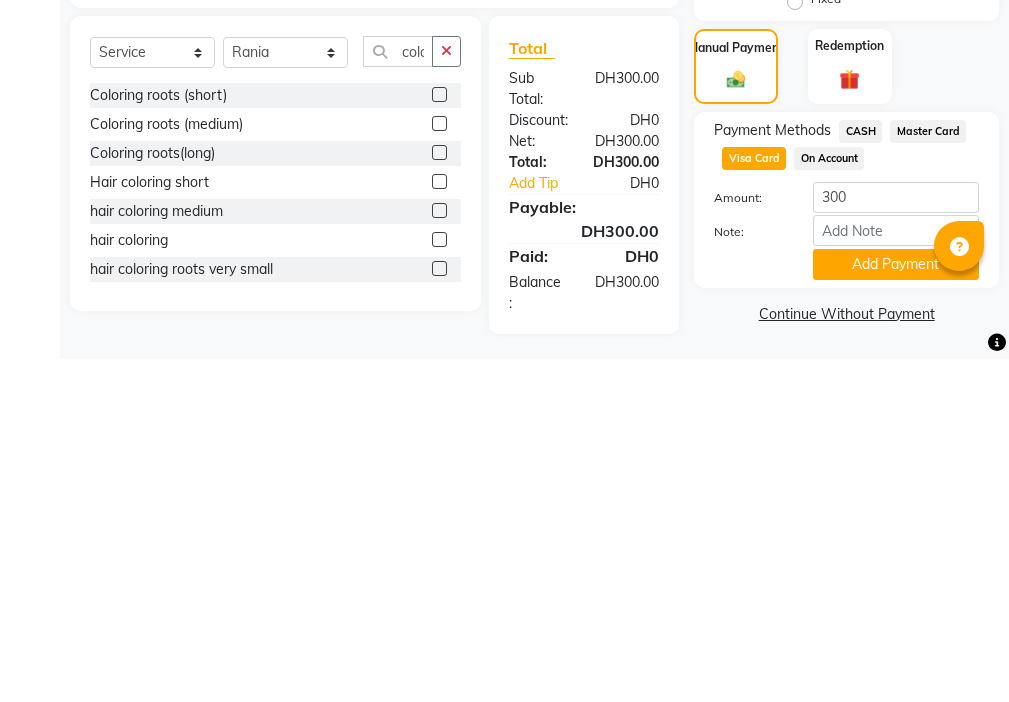 click on "INVOICE PREVIOUS INVOICES Create New   Save  Client +971 [PHONE] Date [DATE] Invoice Number SBC/2025-26 000616 Services Stylist Service Qty Price Disc Total Action Rania Coloring roots(long) 1 300 0 F | 0 % 300 Select  Service  Product  Membership  Package Voucher Prepaid Gift Card  Select Stylist [FIRST] [FIRST] [FIRST] [FIRST] [FIRST]  [FIRST] [FIRST] coloring Coloring roots (short)  Coloring roots (medium)  Coloring roots(long)  Hair coloring short  hair coloring medium  hair coloring   hair coloring roots very small  Eyebrow coloring  Total Sub Total: DH300.00 Discount: DH0 Net: DH300.00 Total: DH300.00 Add Tip DH0 Payable: DH300.00 Paid: DH0 Balance   : DH300.00 Name: [FIRST]  Membership:  No Active Membership  Total Visits:  4 Card on file:  0 Last Visit:   [DATE] Points:   0  Coupon Code Apply Service Total:  DH300.00  Discount:  Percentage   Fixed  0 Manual Payment Redemption Payment Methods  CASH   Master Card   Visa Card   On Account  Amount: 300 Note: Add Payment  Continue Without Payment" 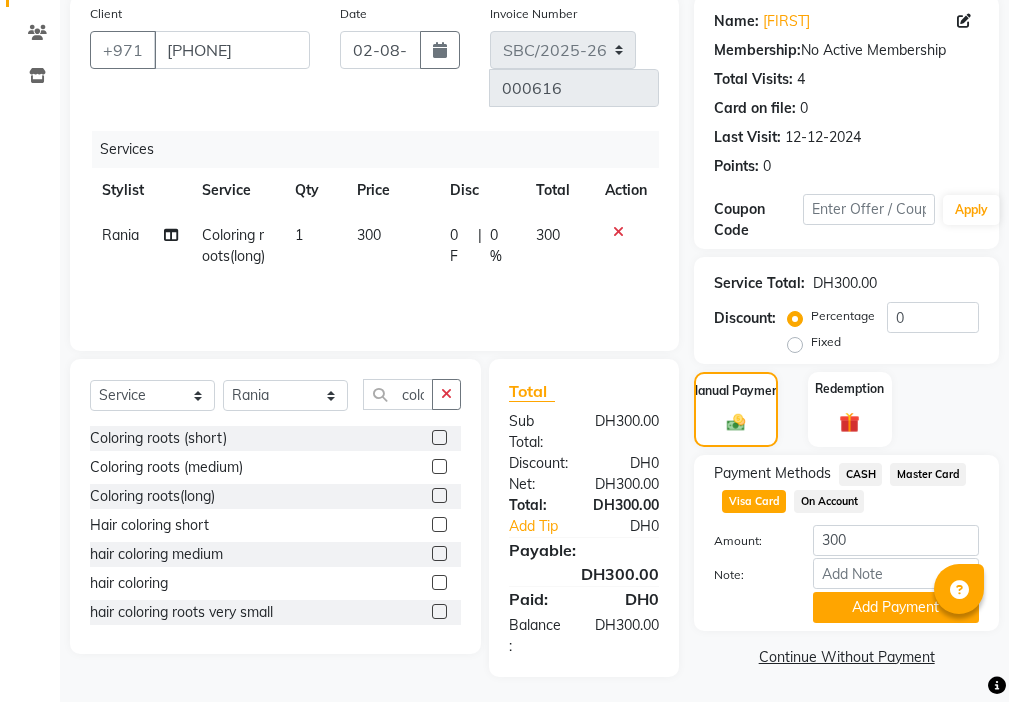 click on "CASH" 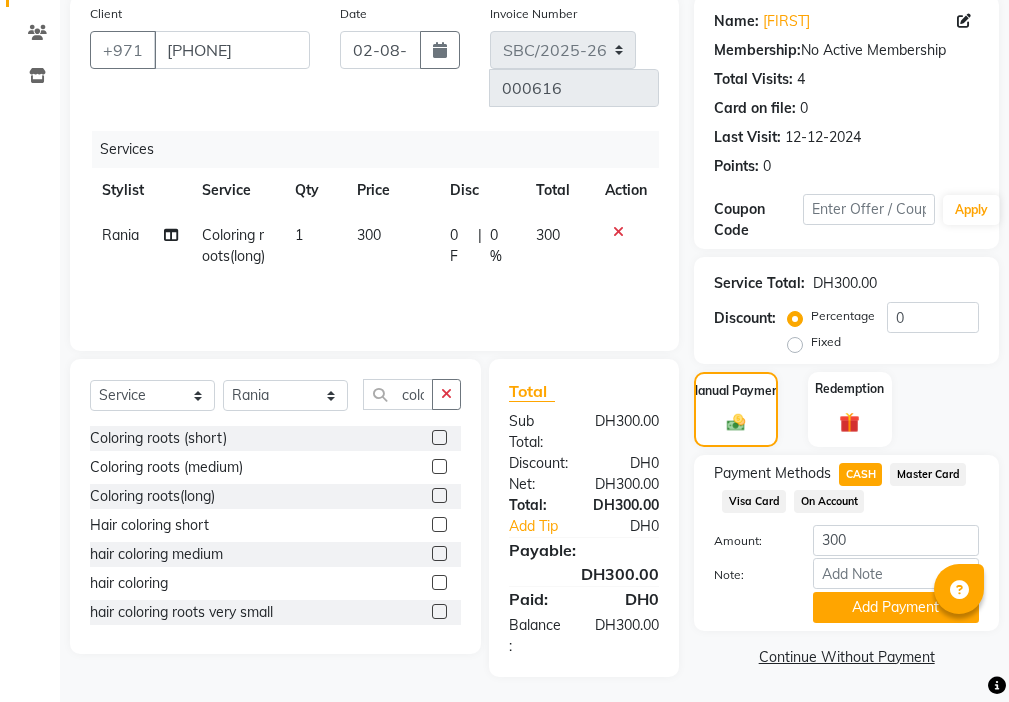 click on "Visa Card" 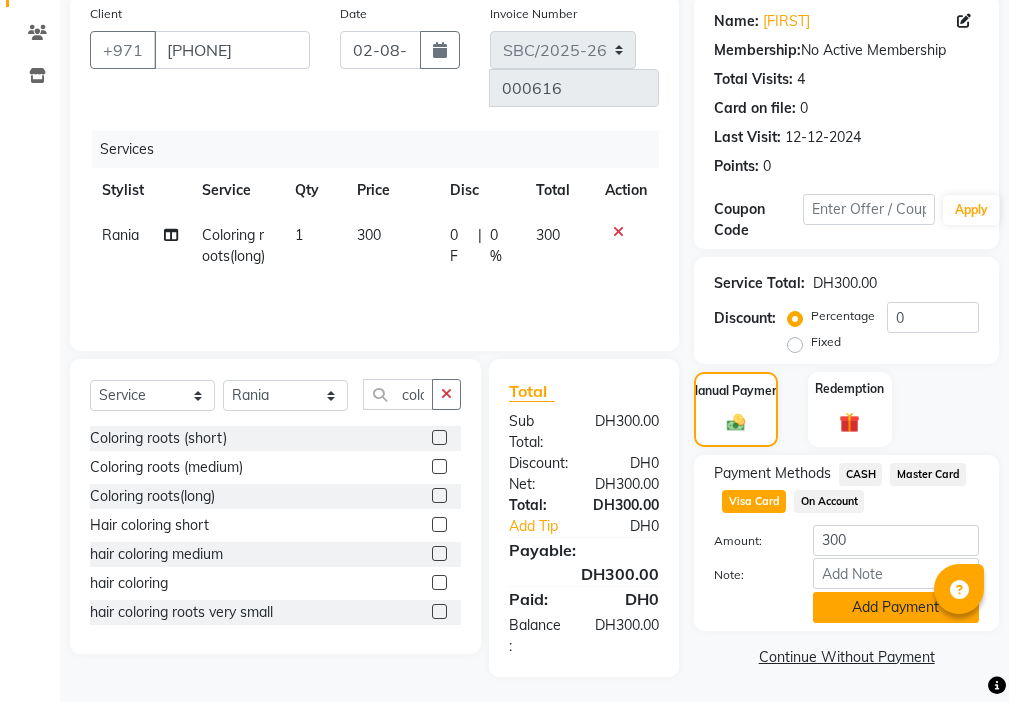 click on "Add Payment" 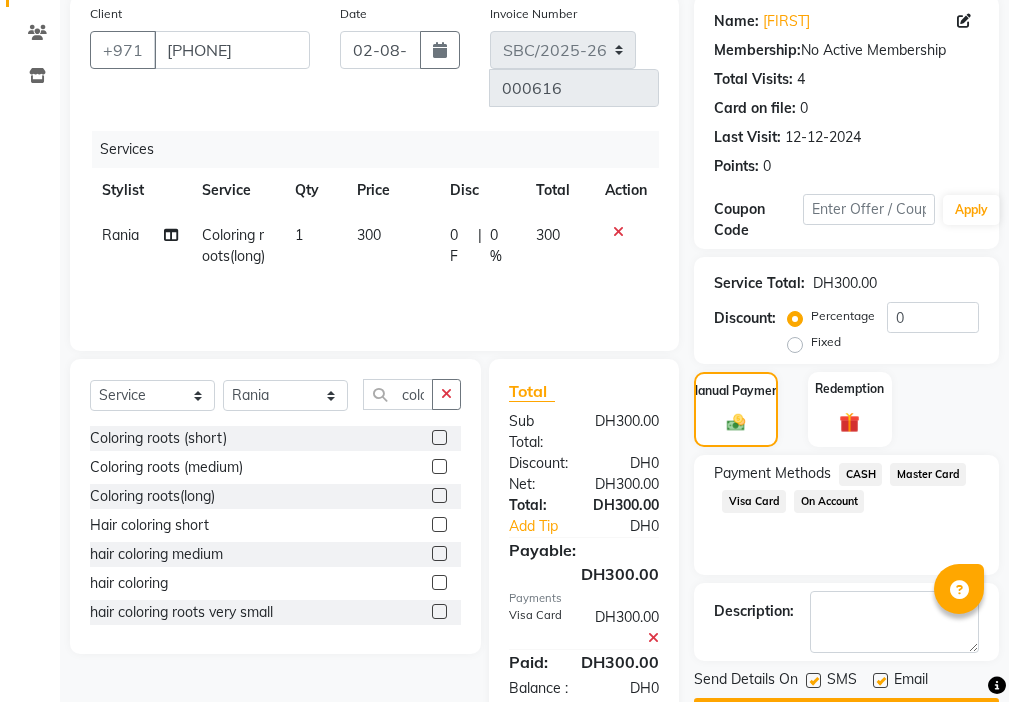 scroll, scrollTop: 239, scrollLeft: 0, axis: vertical 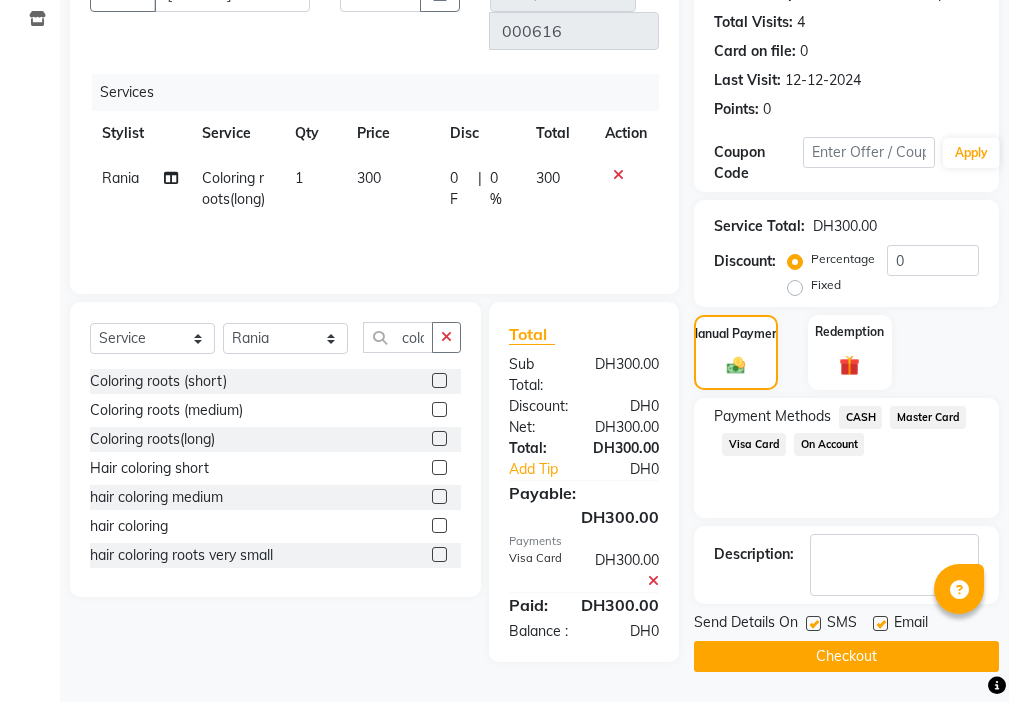 click 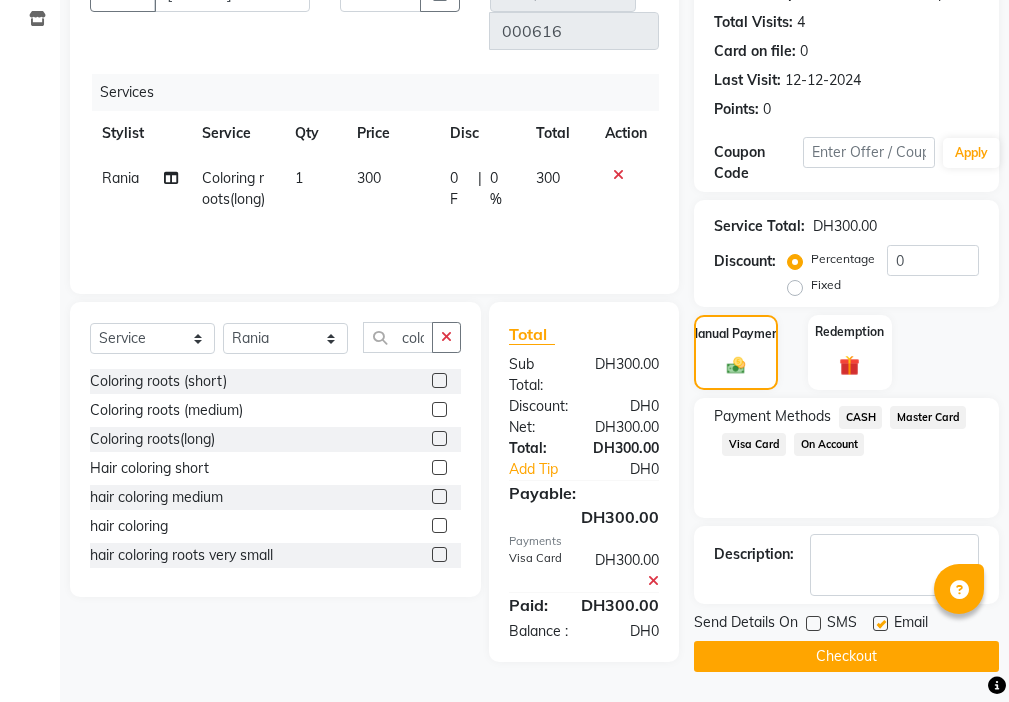 click 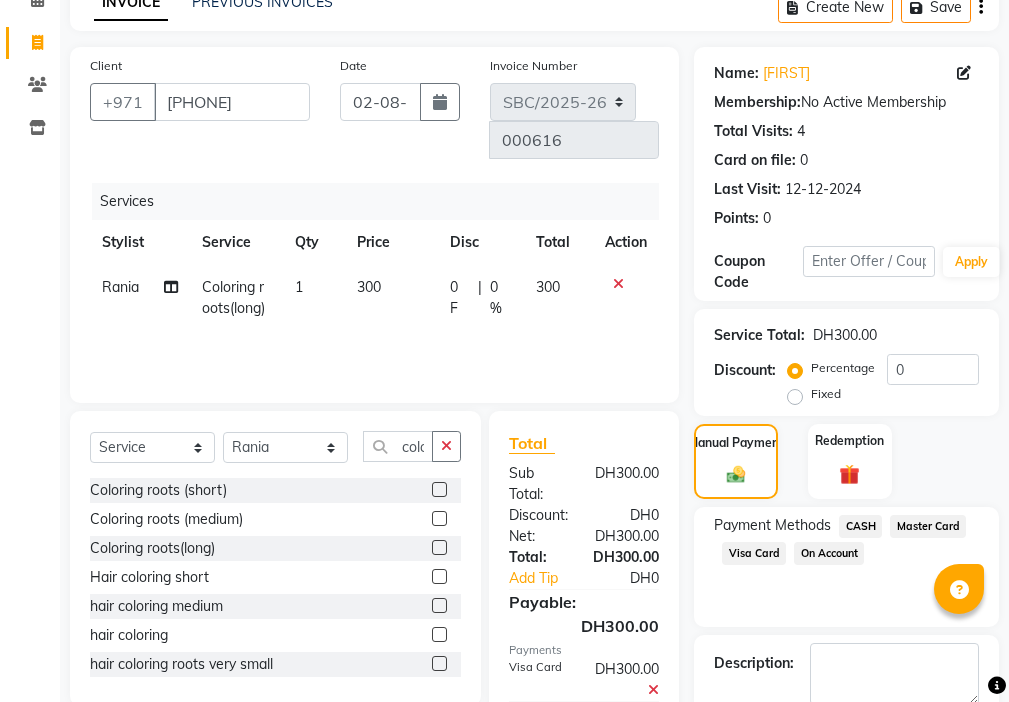 scroll, scrollTop: 239, scrollLeft: 0, axis: vertical 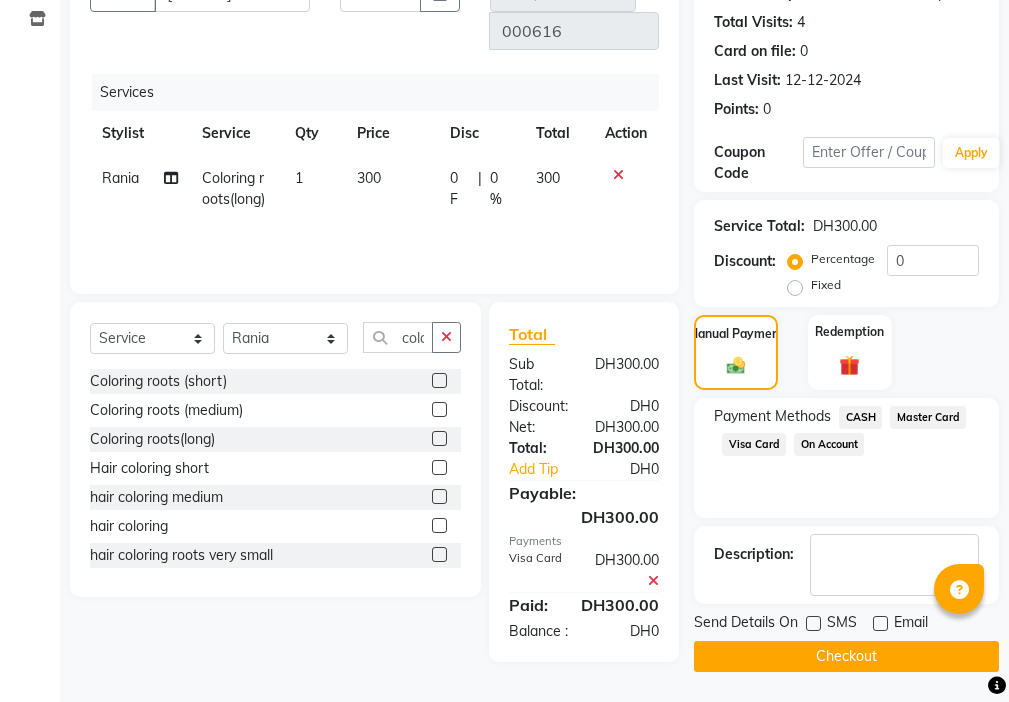 click on "Checkout" 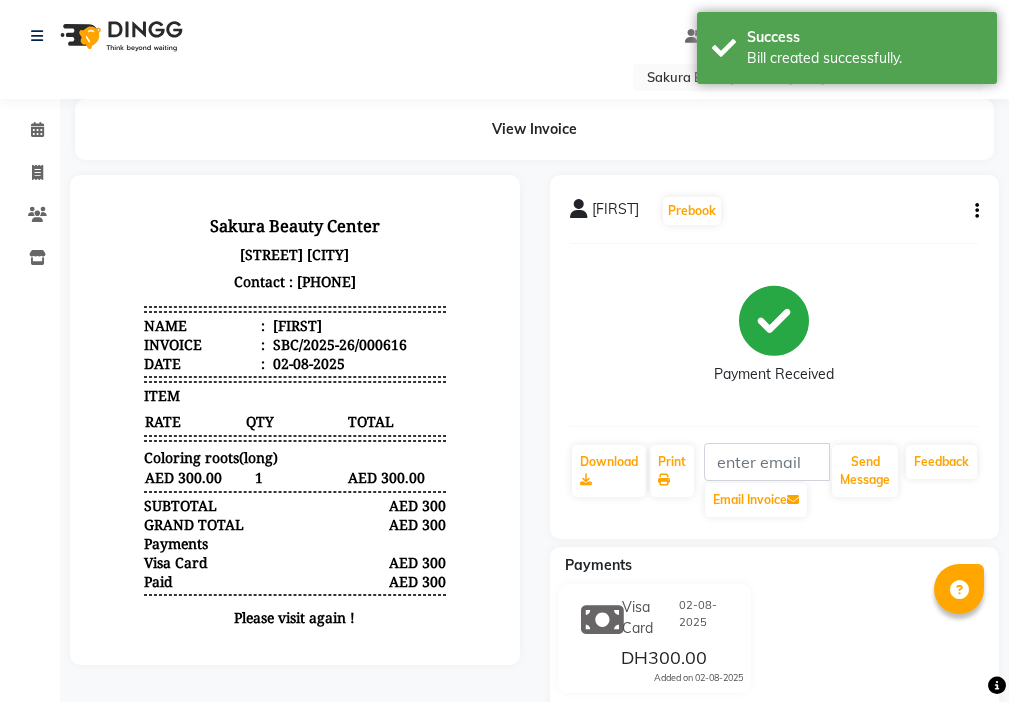scroll, scrollTop: 0, scrollLeft: 0, axis: both 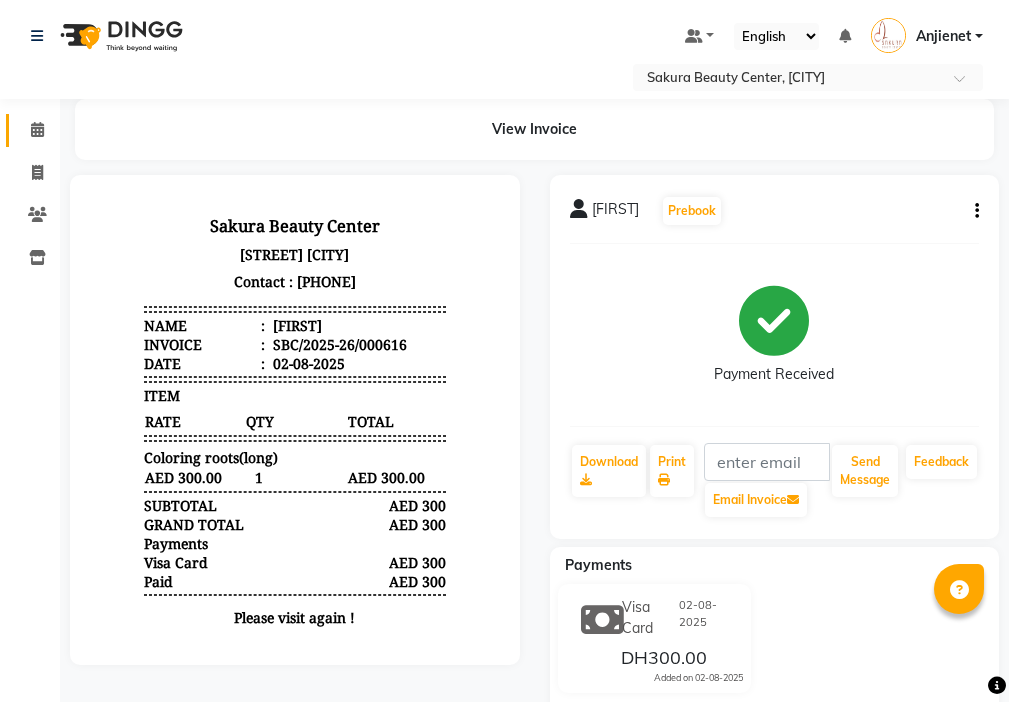 click 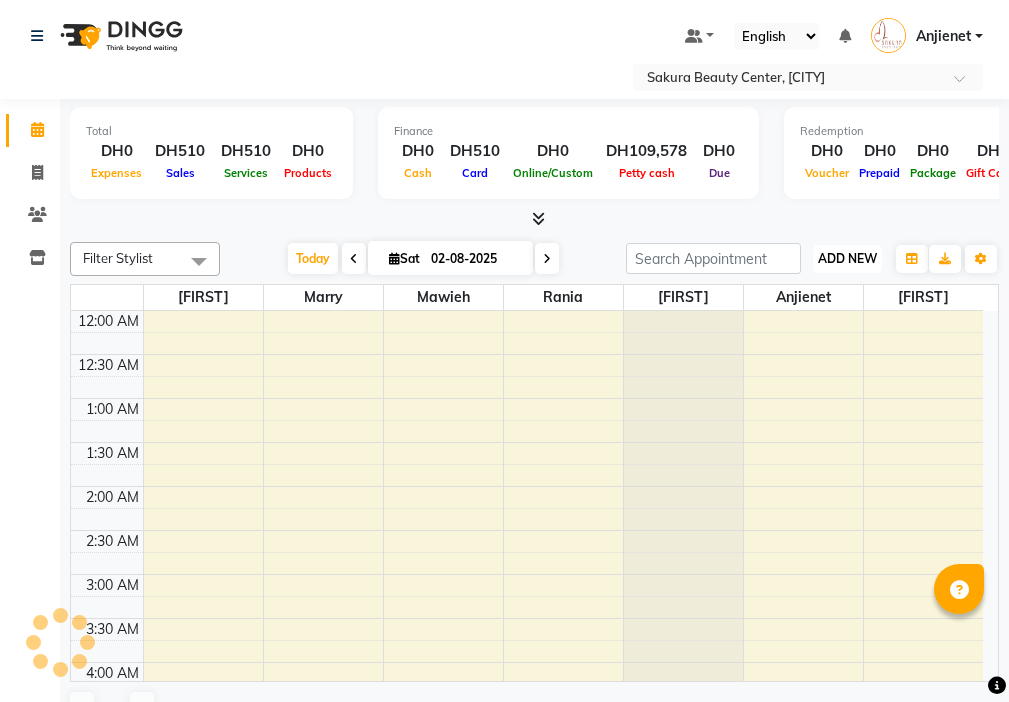 click on "ADD NEW" at bounding box center [847, 258] 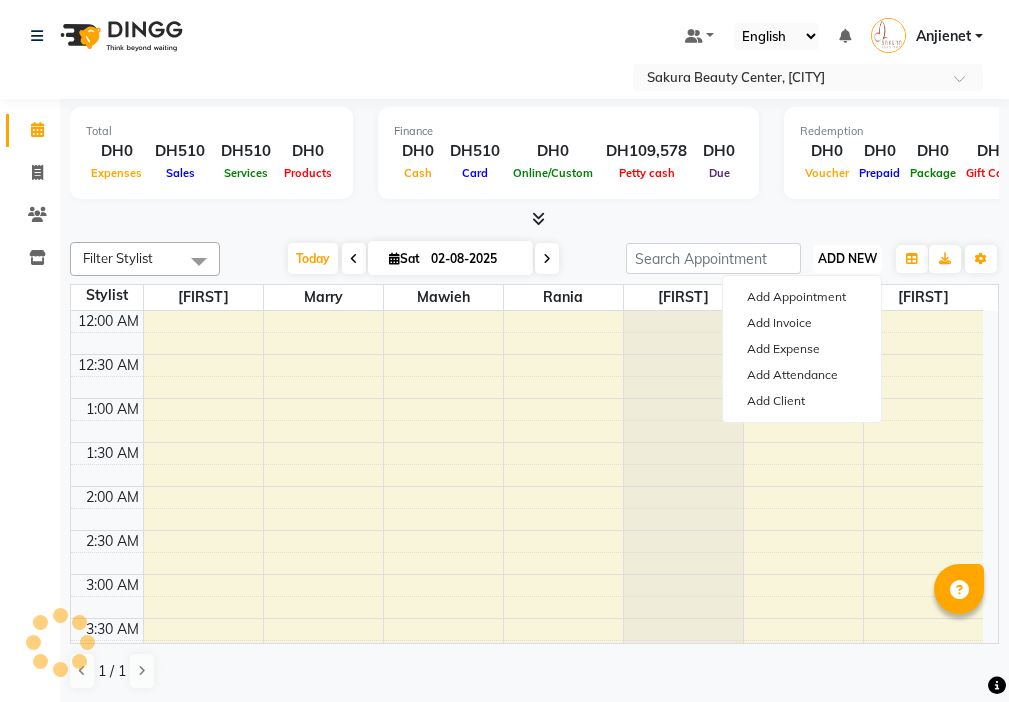 scroll, scrollTop: 529, scrollLeft: 0, axis: vertical 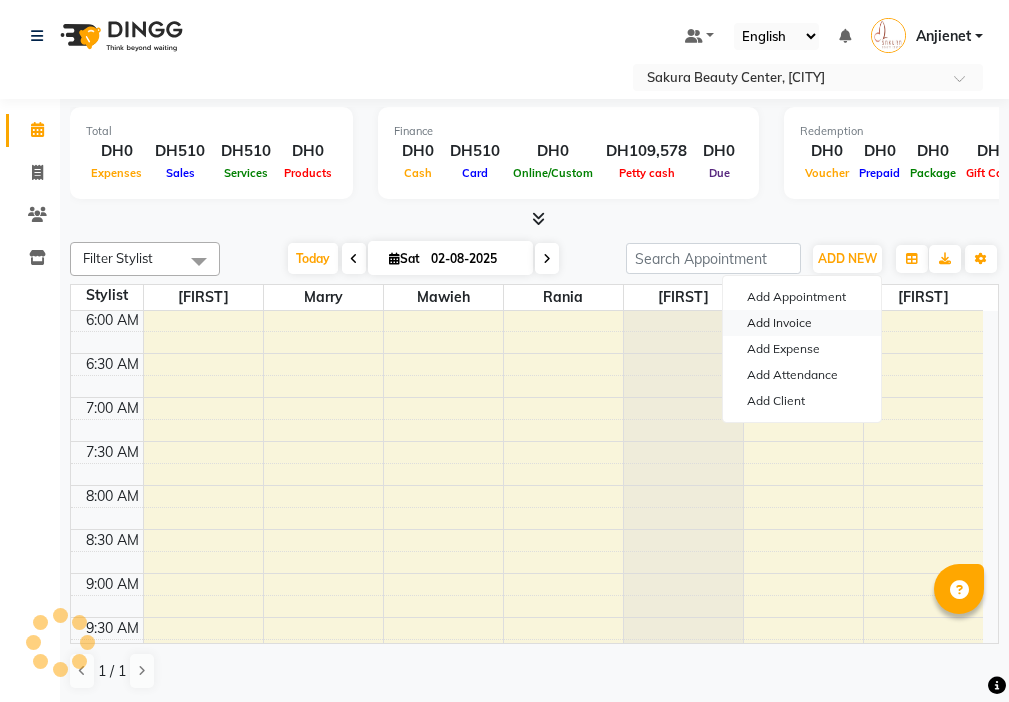 click on "Add Invoice" at bounding box center (802, 323) 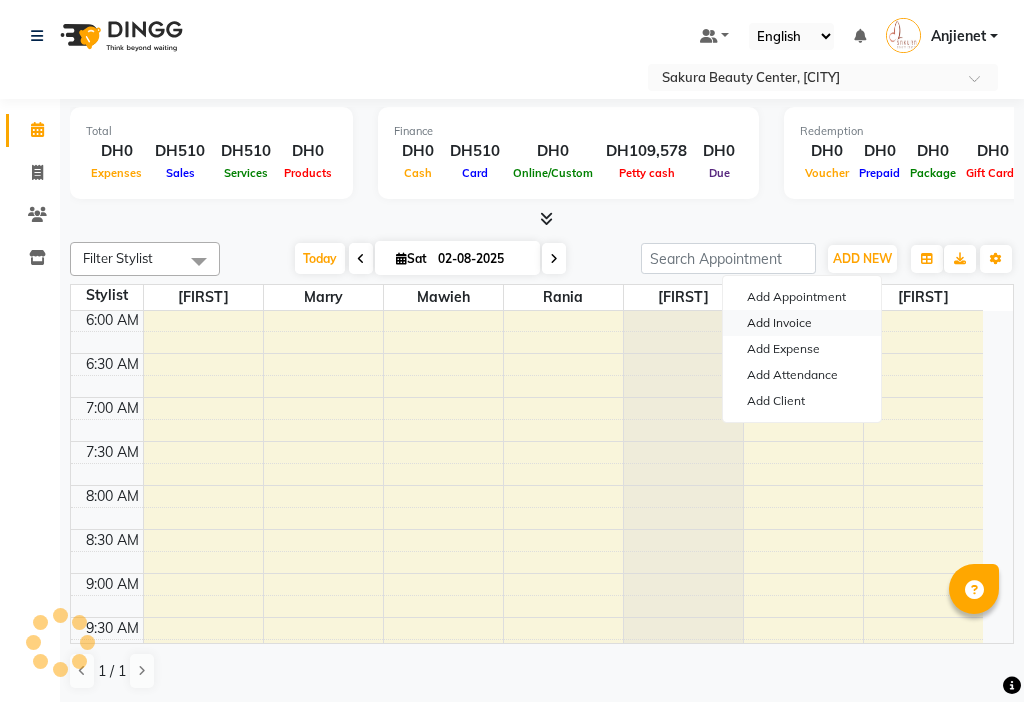 select on "service" 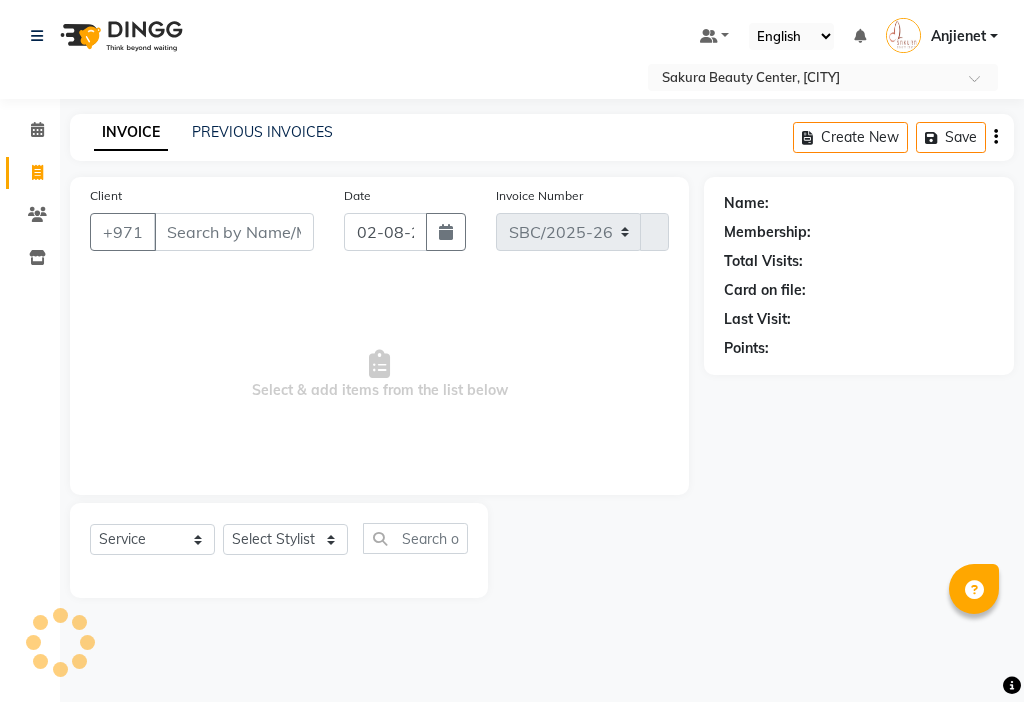 select on "3691" 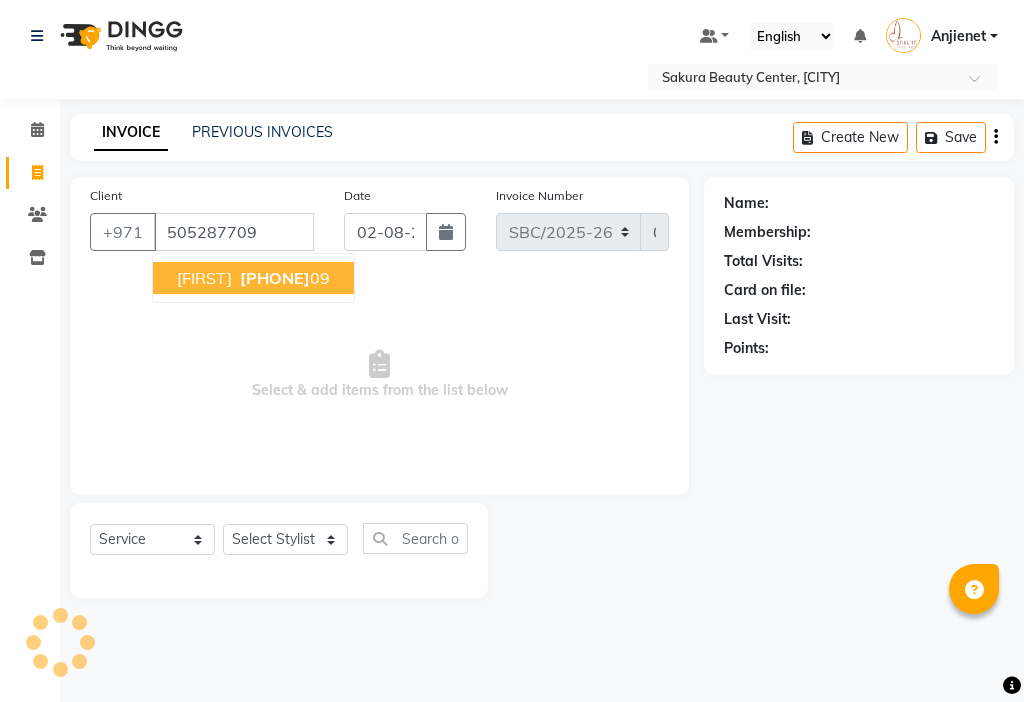 type on "505287709" 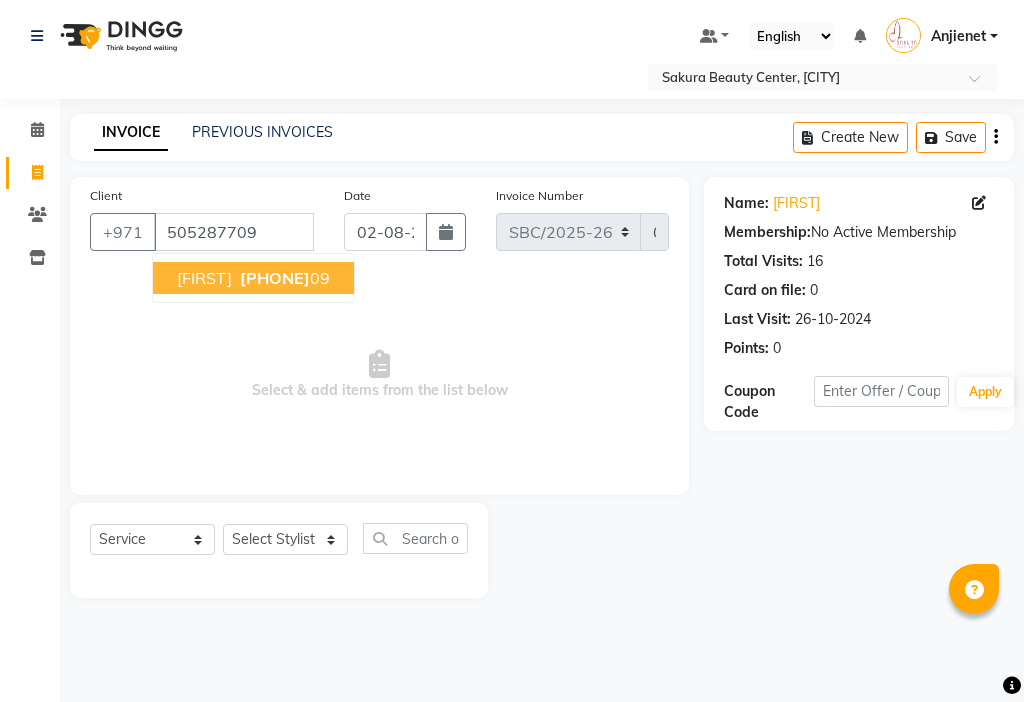 click on "[FIRST]   [PHONE]" at bounding box center (253, 278) 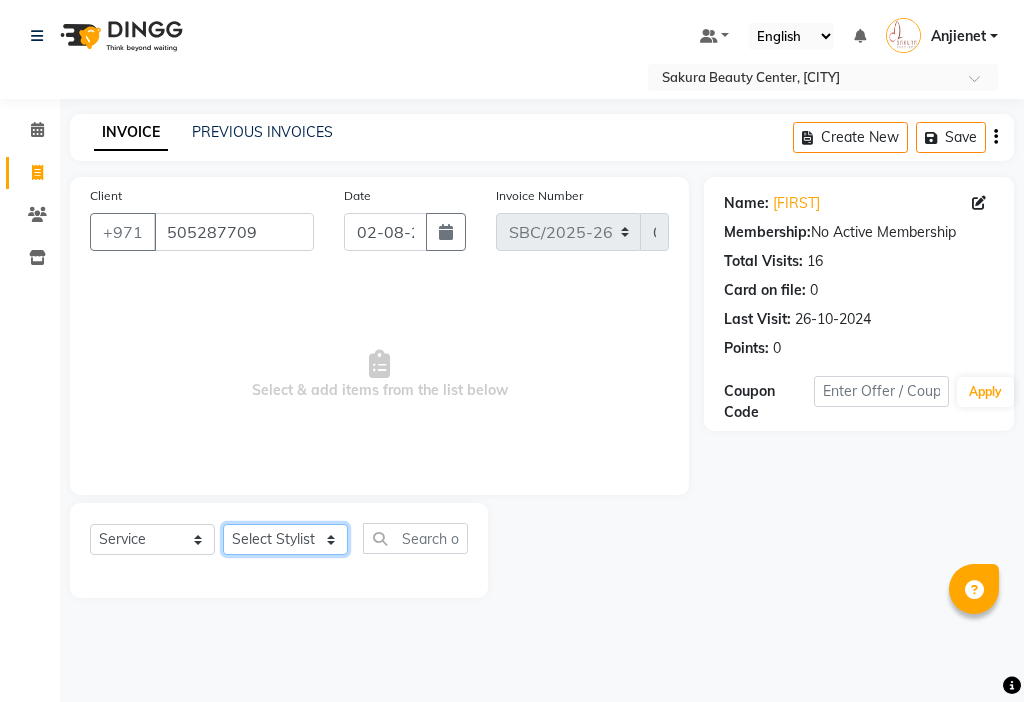 click on "Select Stylist [FIRST] [FIRST] [FIRST] [FIRST] [FIRST]  [FIRST] [FIRST]" 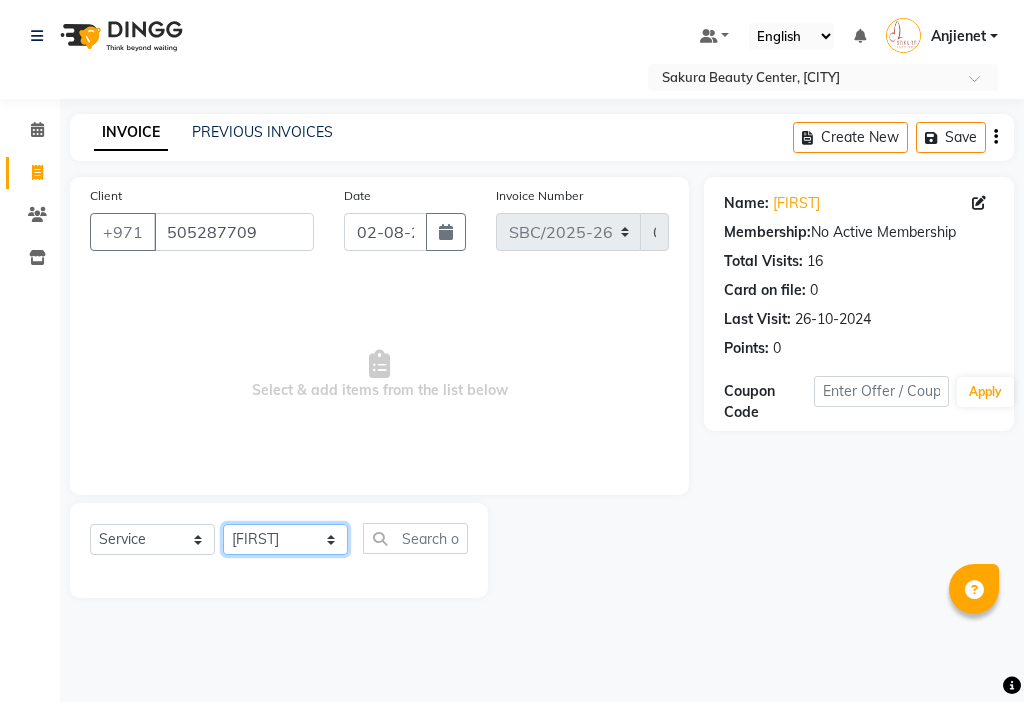click on "Select Stylist [FIRST] [FIRST] [FIRST] [FIRST] [FIRST]  [FIRST] [FIRST]" 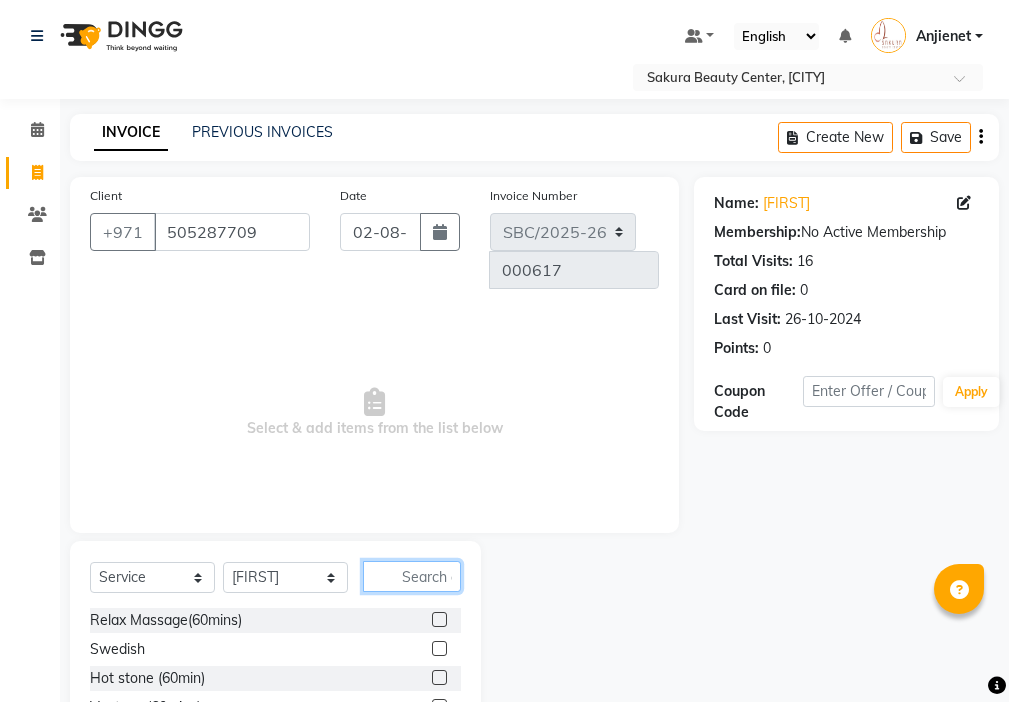 click 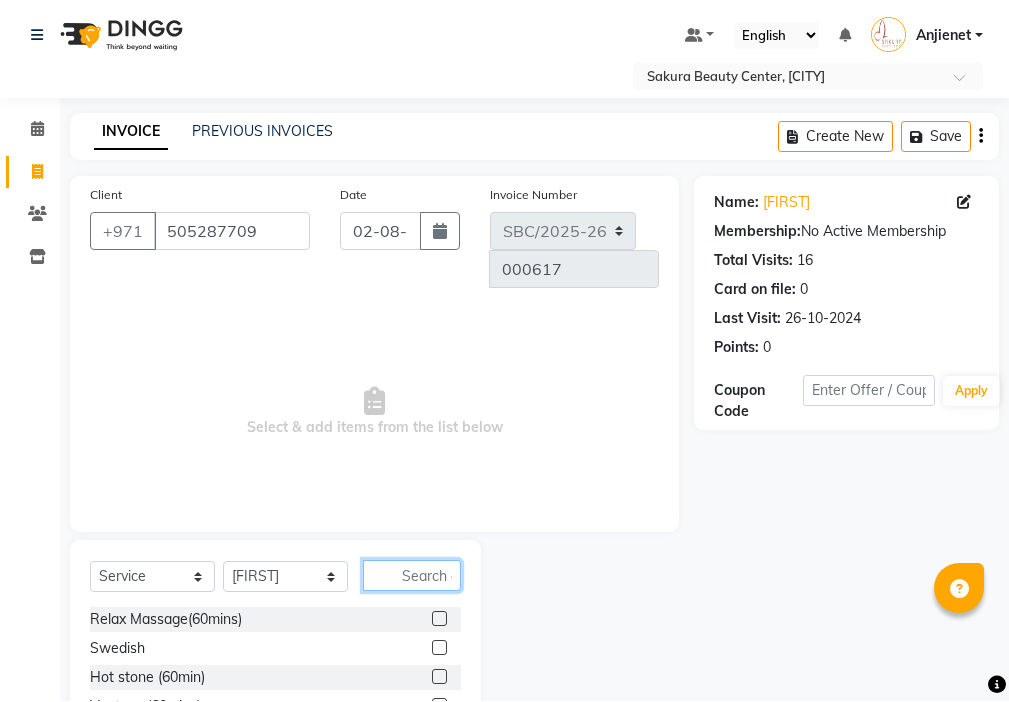 scroll, scrollTop: 16, scrollLeft: 0, axis: vertical 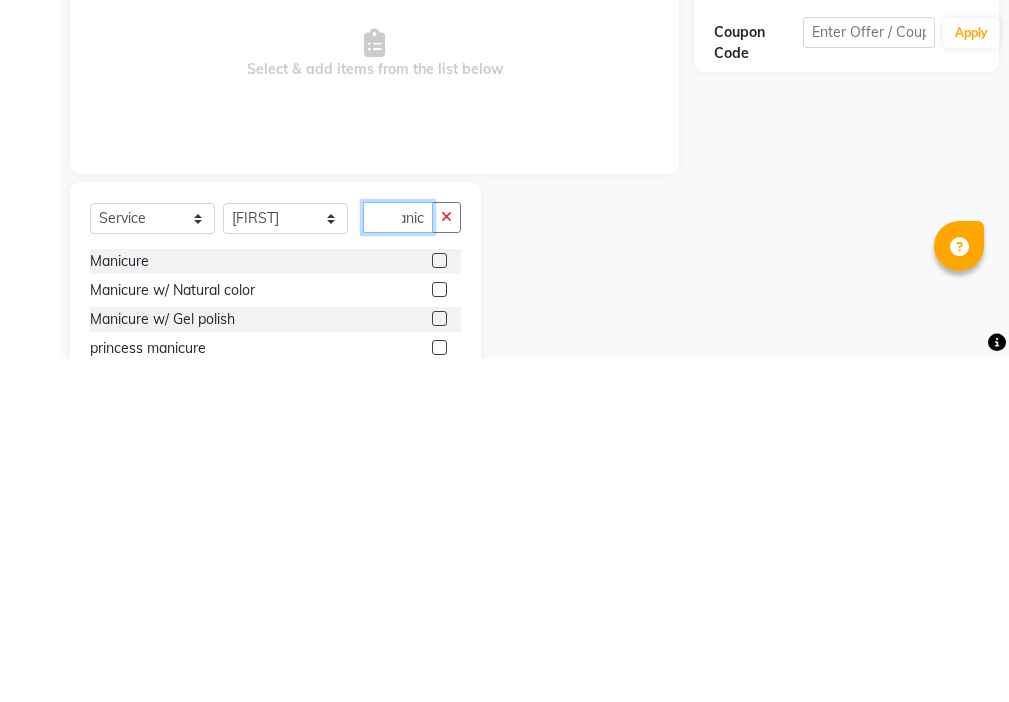 type on "manic" 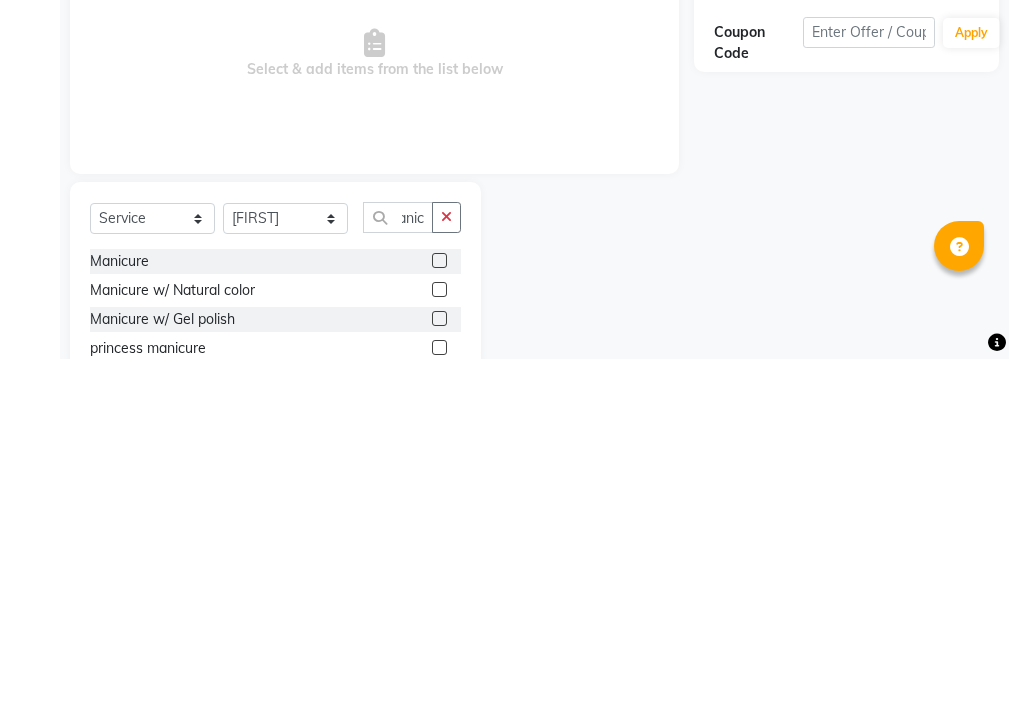 click 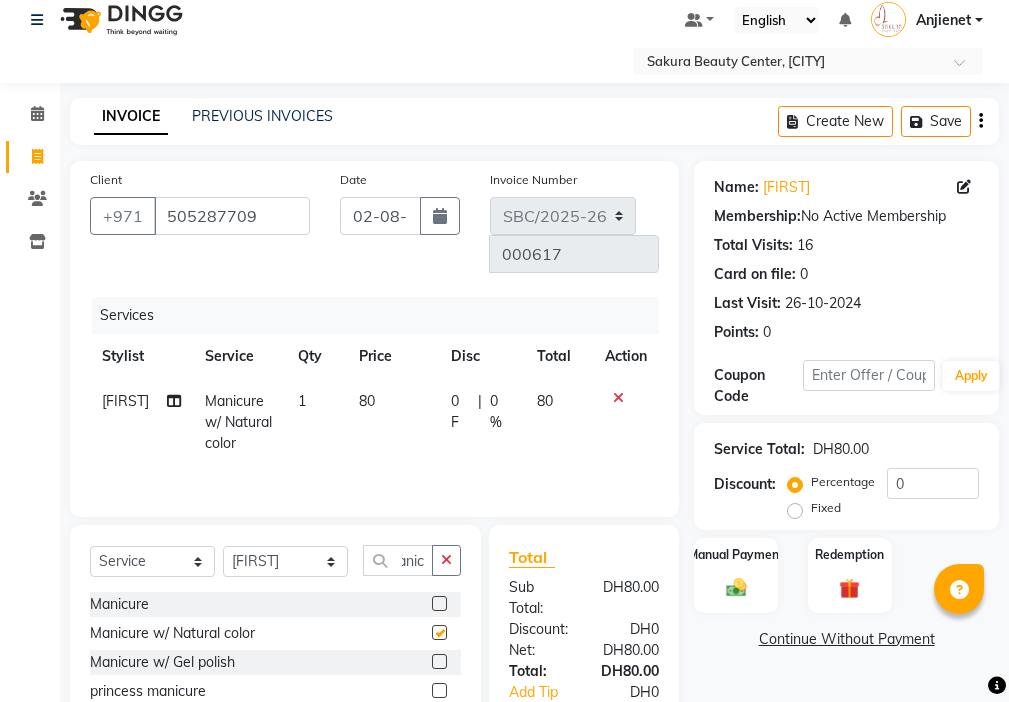 scroll, scrollTop: 0, scrollLeft: 0, axis: both 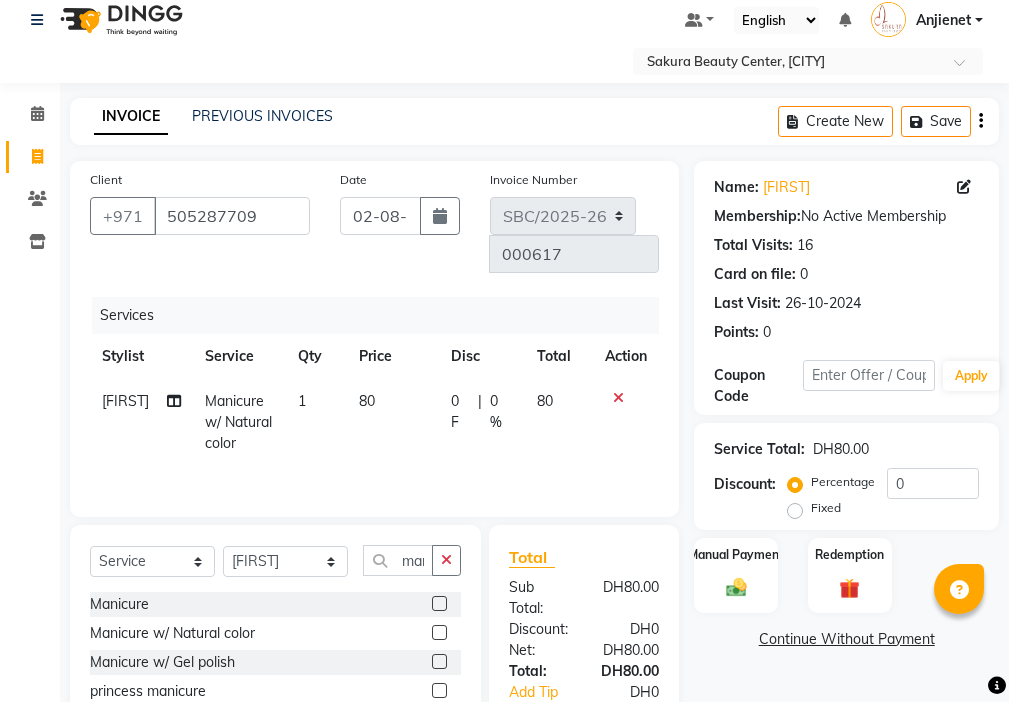 checkbox on "false" 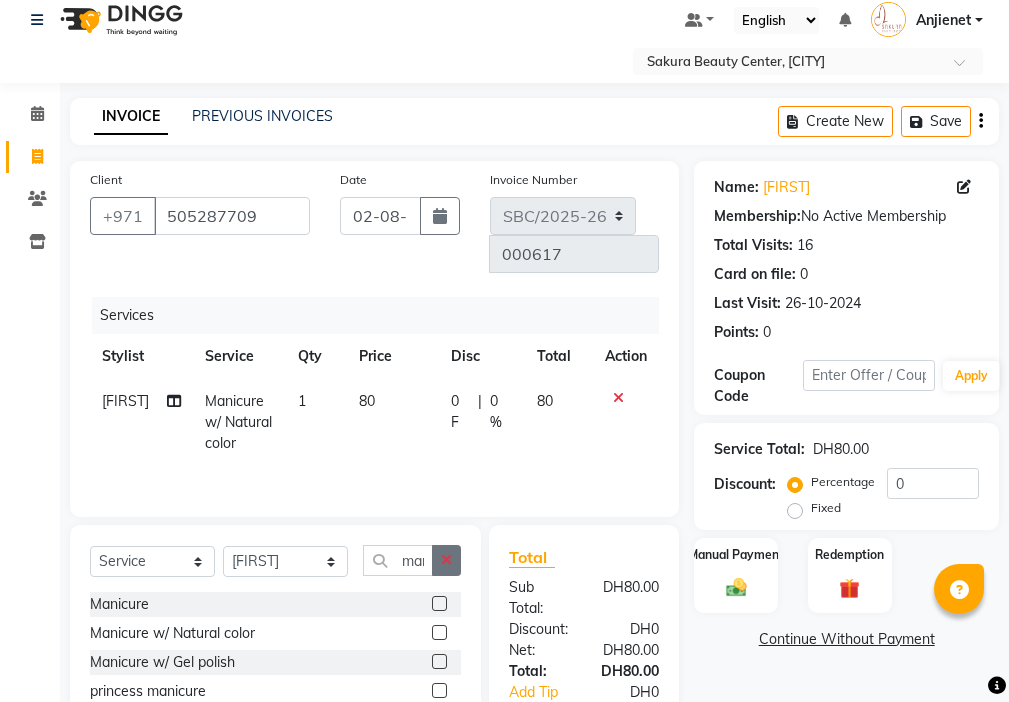 click 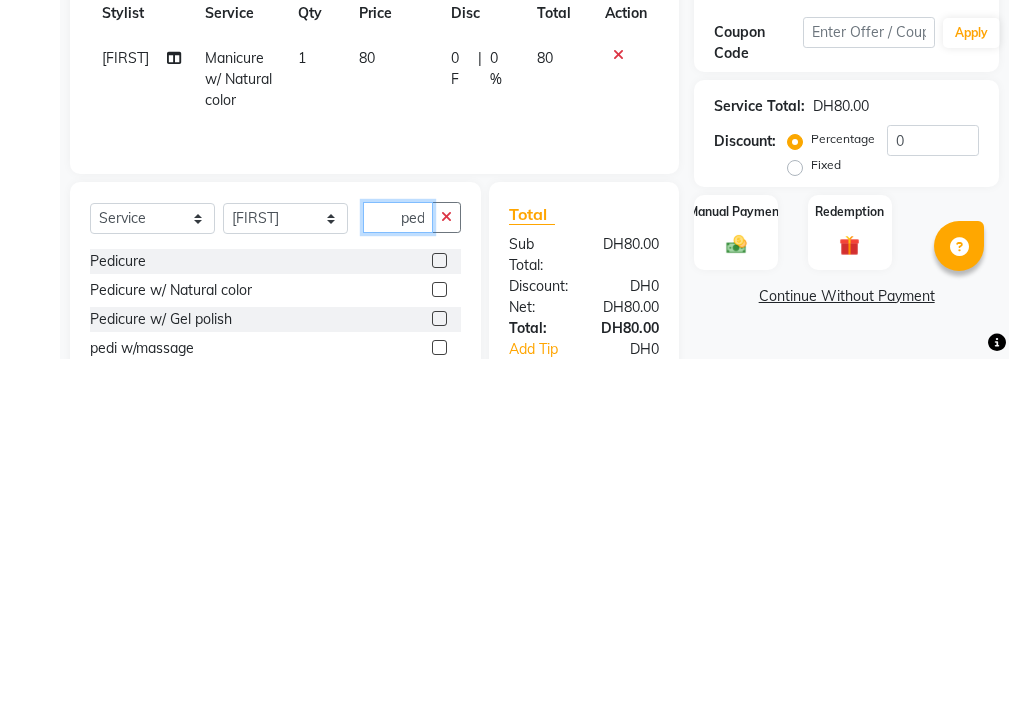 scroll, scrollTop: 0, scrollLeft: 4, axis: horizontal 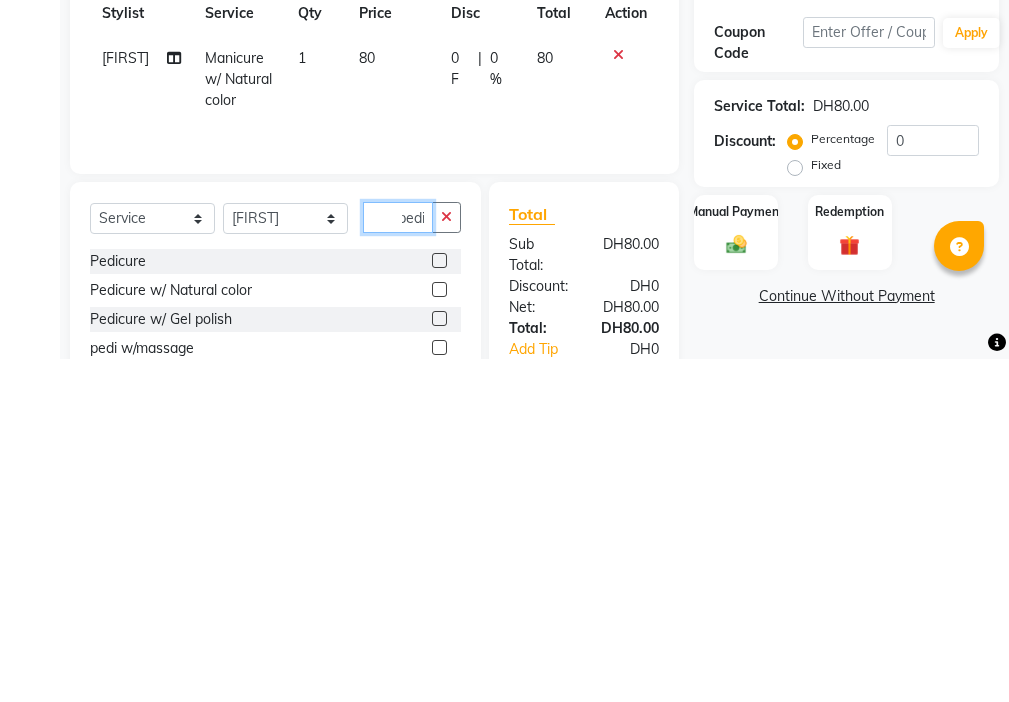 type on "pedi" 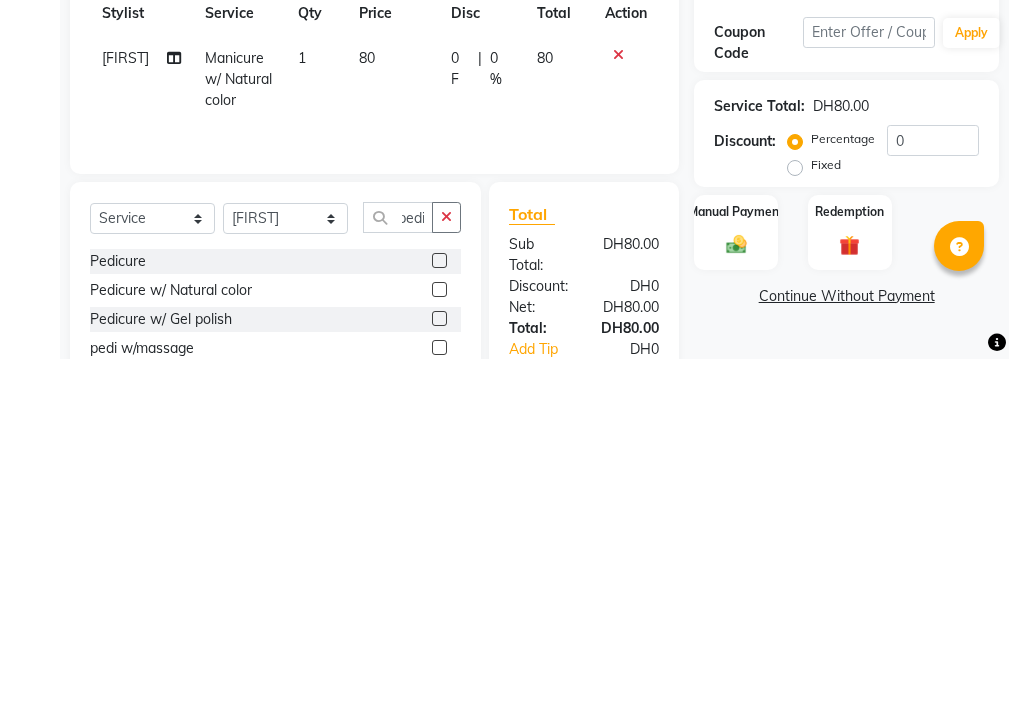 click 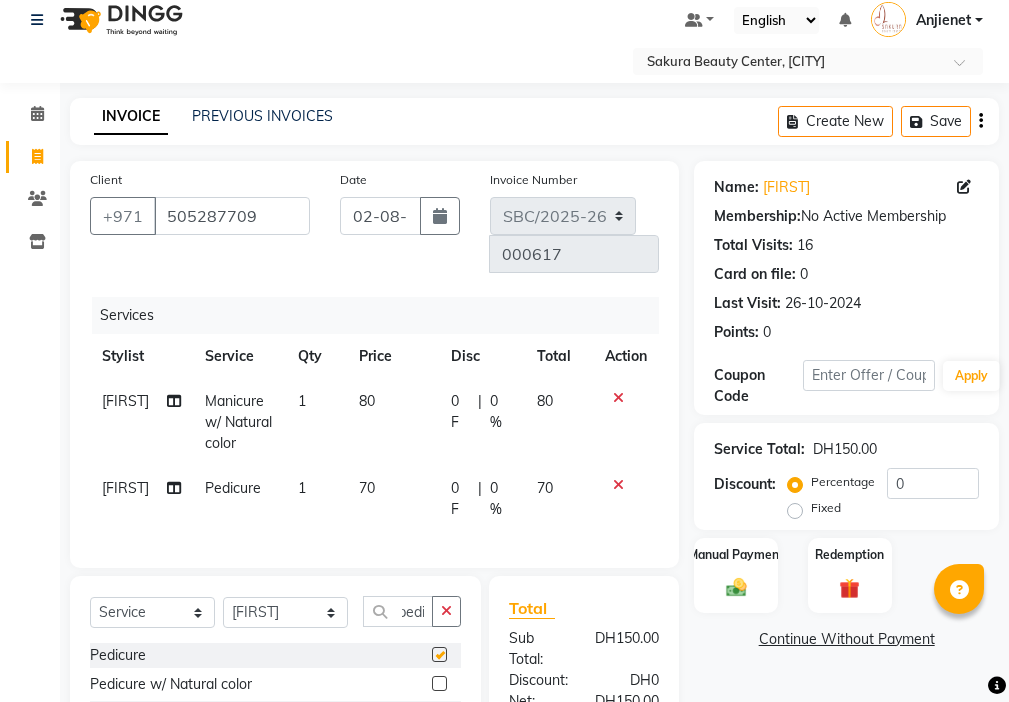 scroll, scrollTop: 0, scrollLeft: 0, axis: both 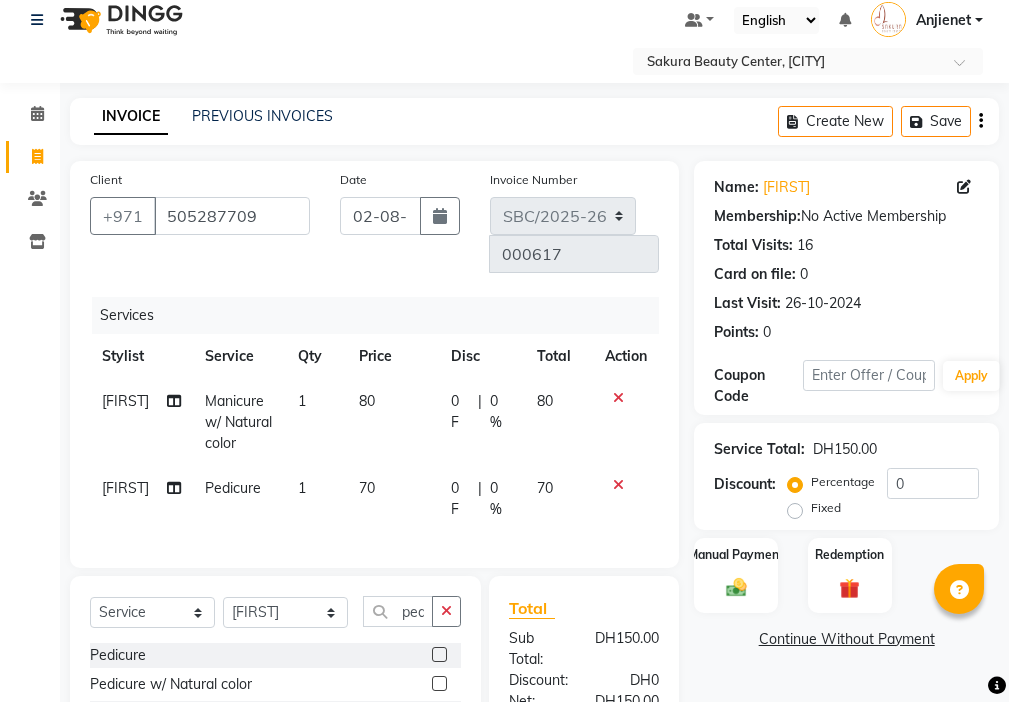 checkbox on "false" 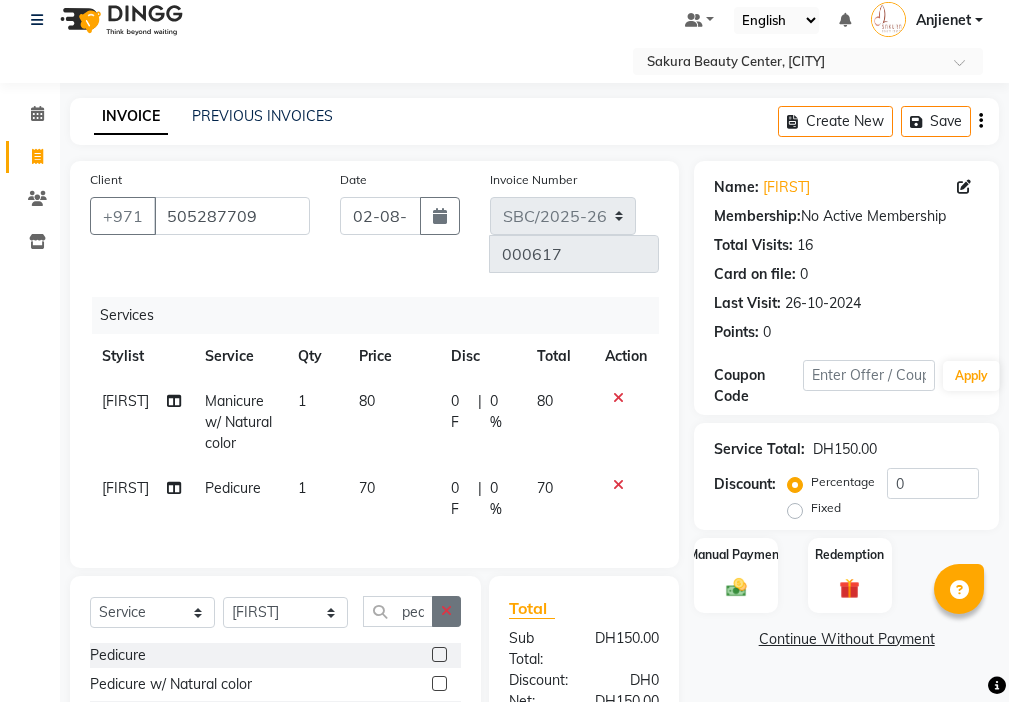 click 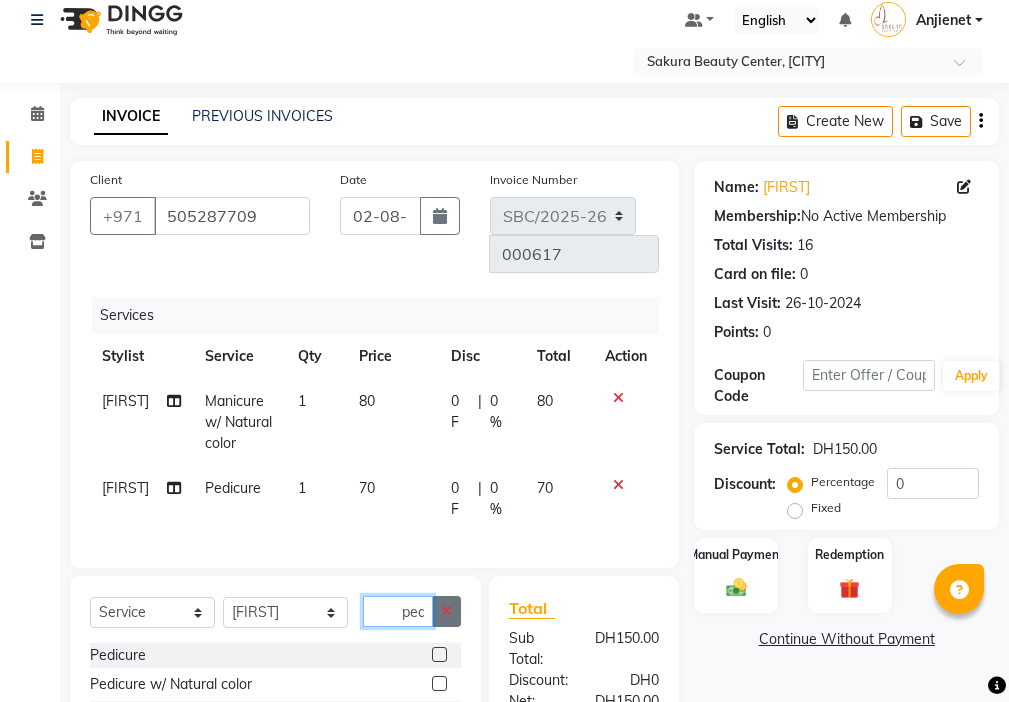 type 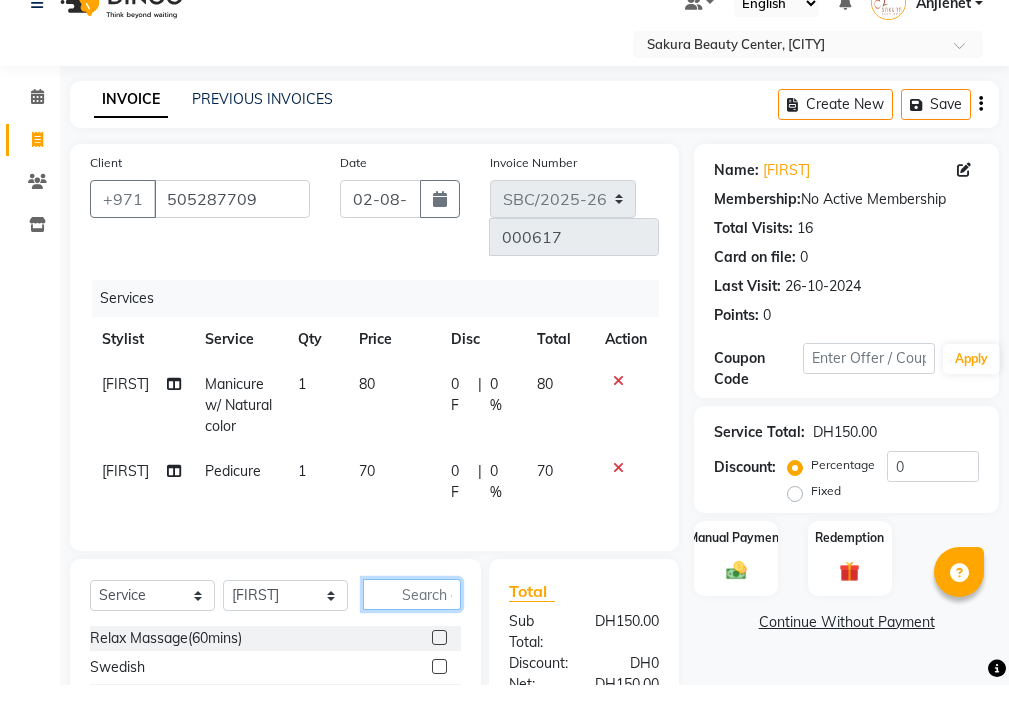 scroll, scrollTop: 82, scrollLeft: 0, axis: vertical 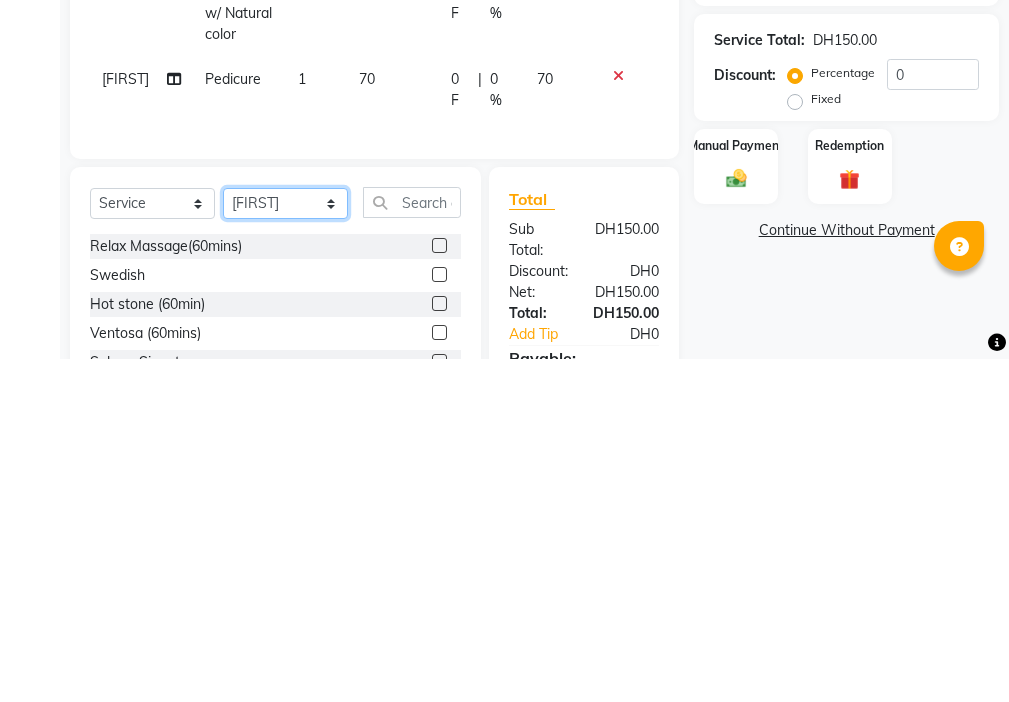 click on "Select Stylist [FIRST] [FIRST] [FIRST] [FIRST] [FIRST]  [FIRST] [FIRST]" 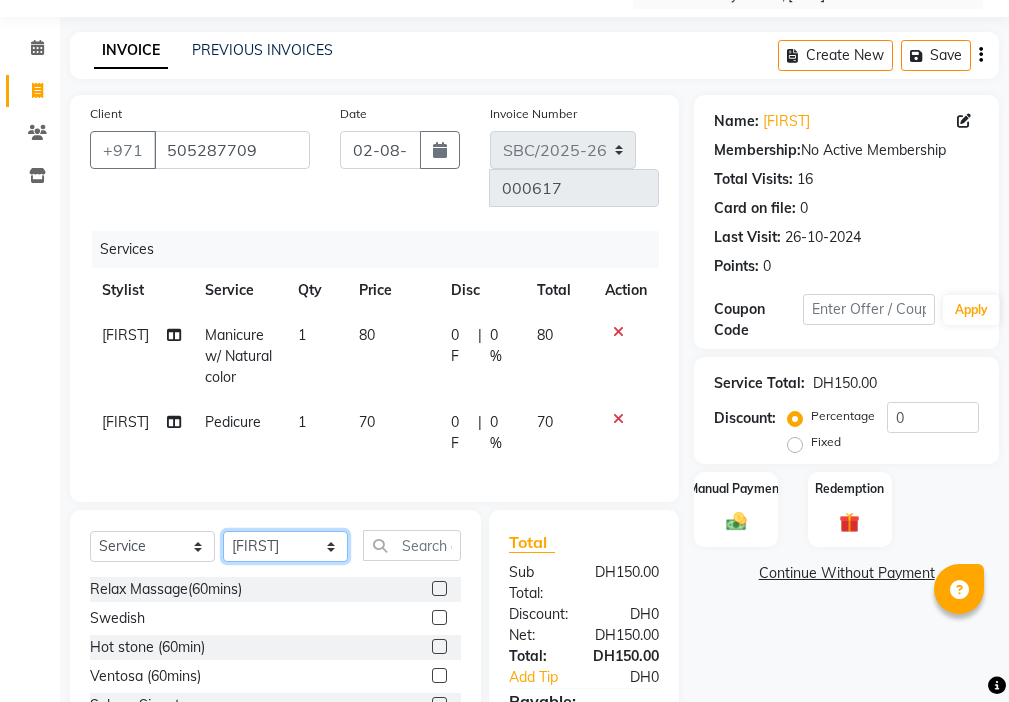 select on "18405" 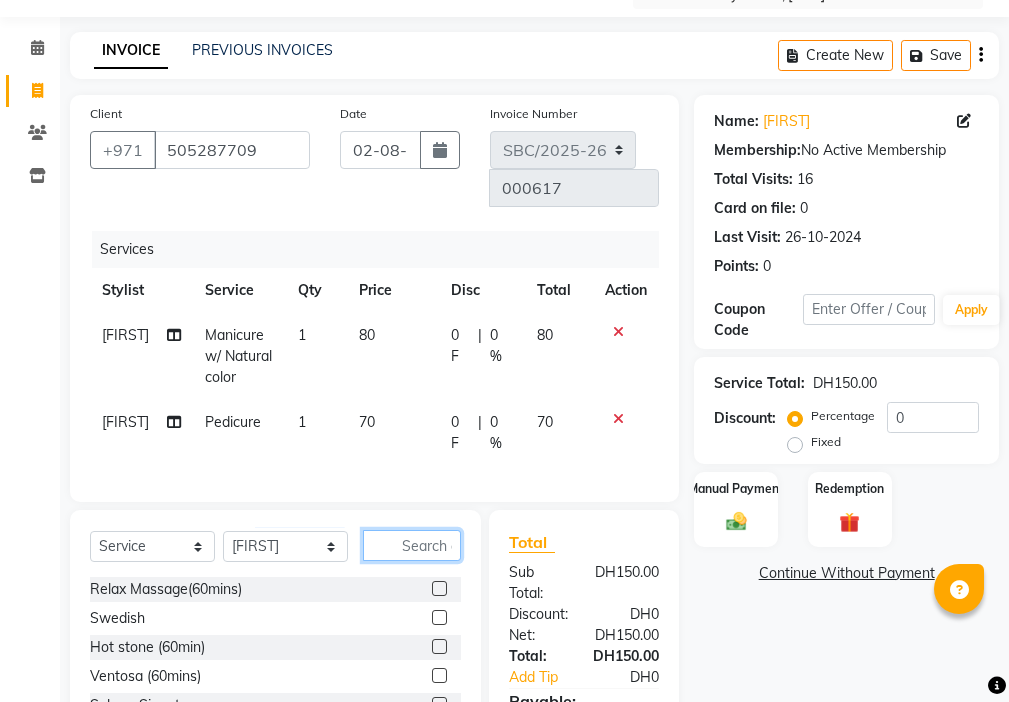 click 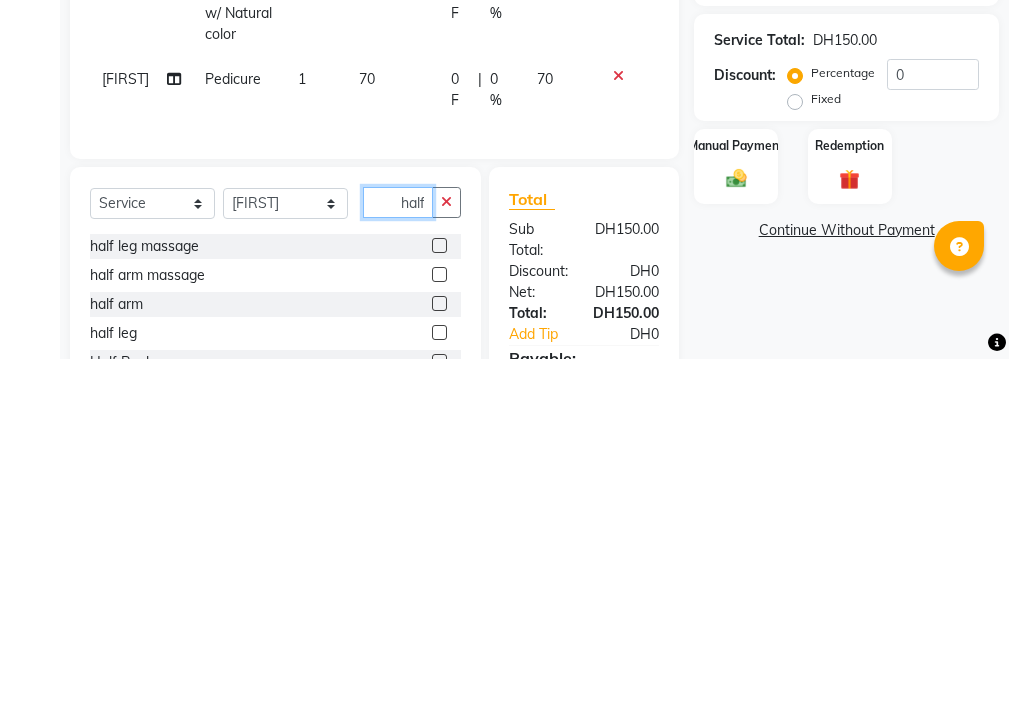 scroll, scrollTop: 0, scrollLeft: 4, axis: horizontal 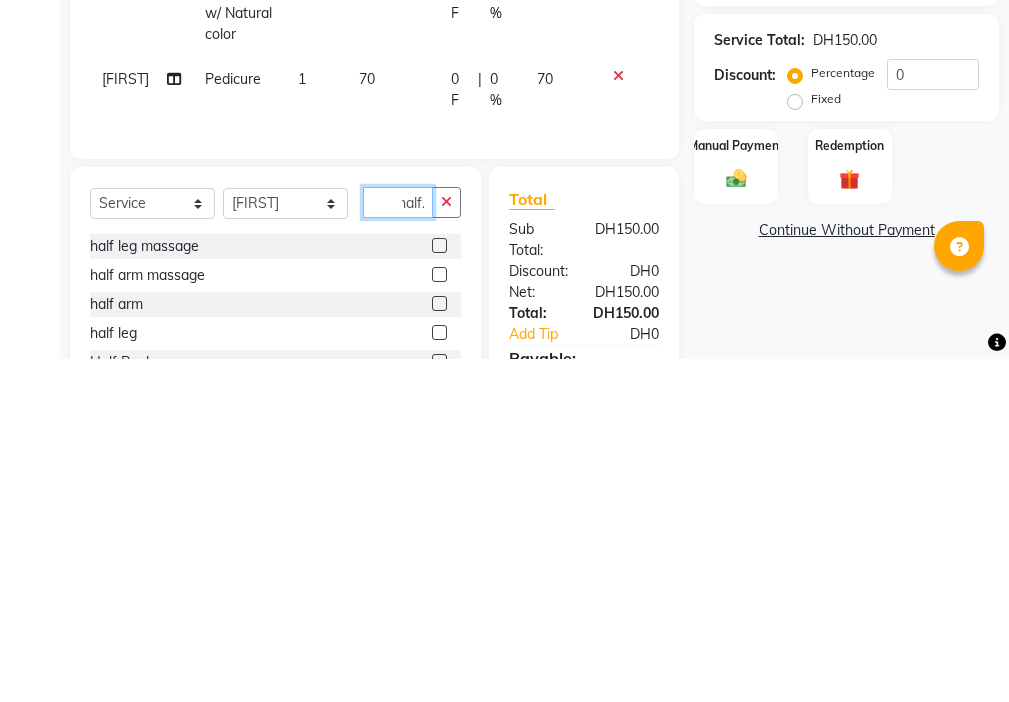 type on "half." 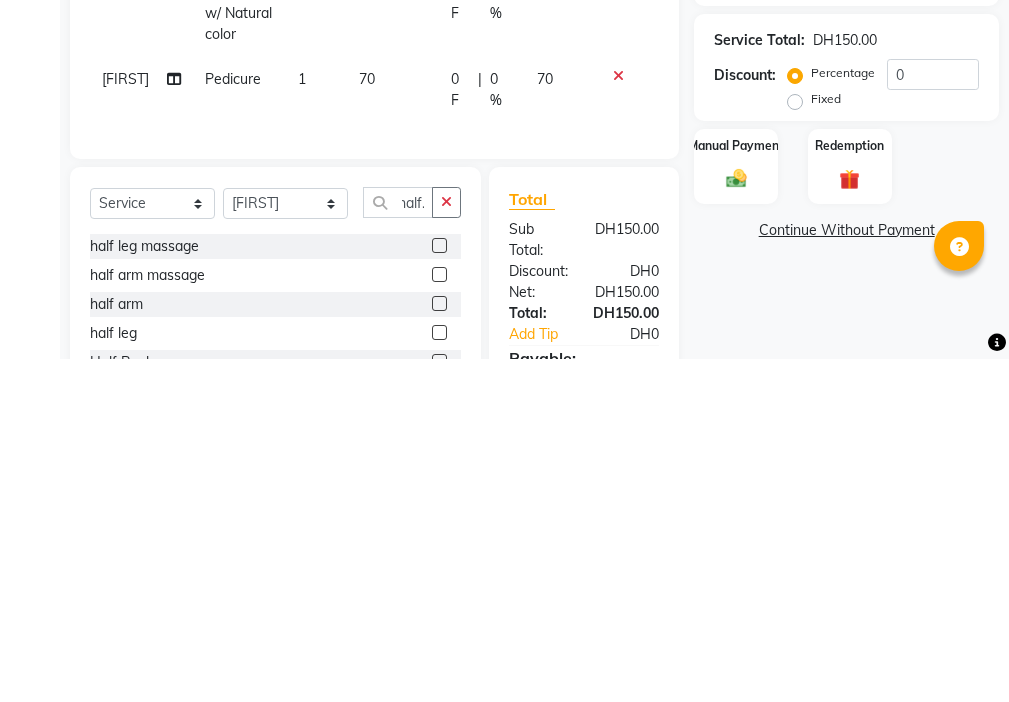 click 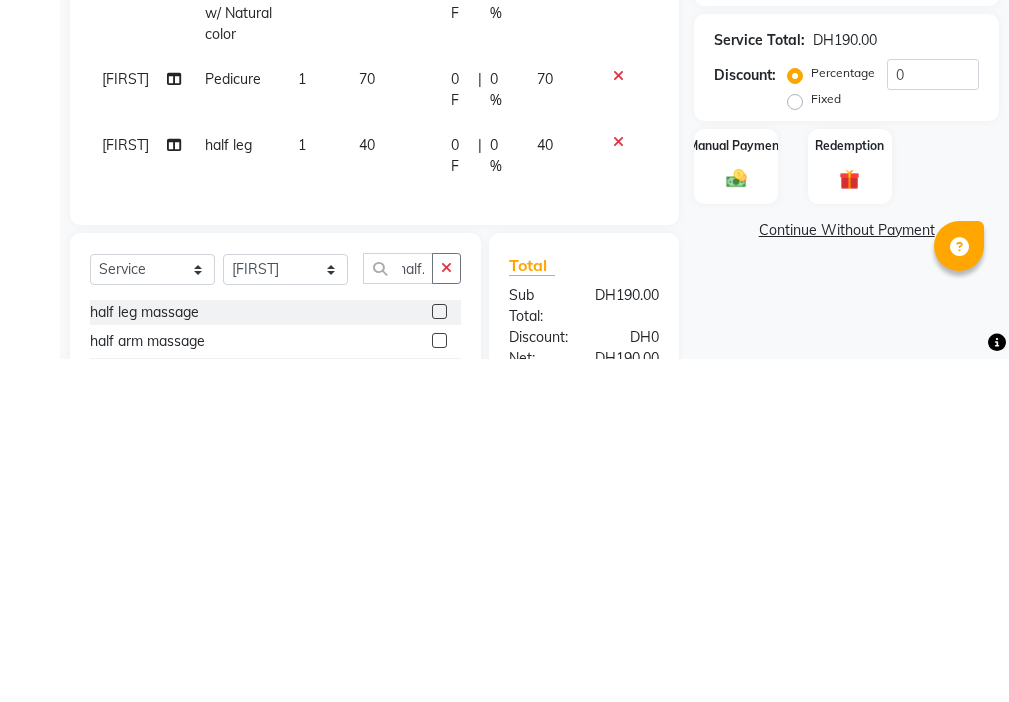 scroll, scrollTop: 0, scrollLeft: 0, axis: both 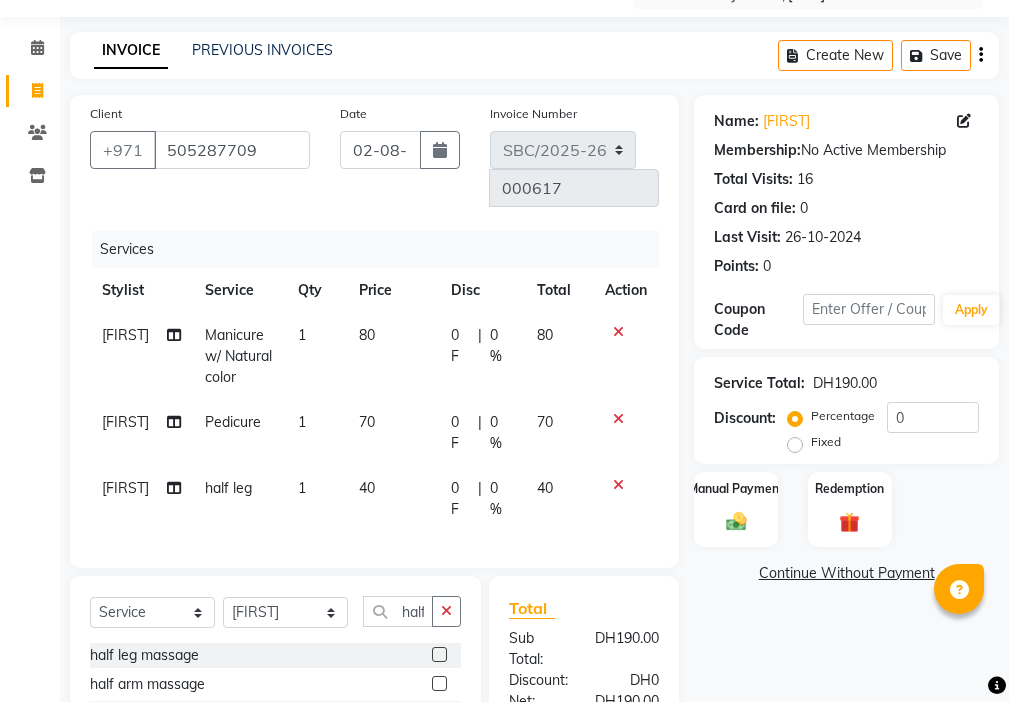checkbox on "false" 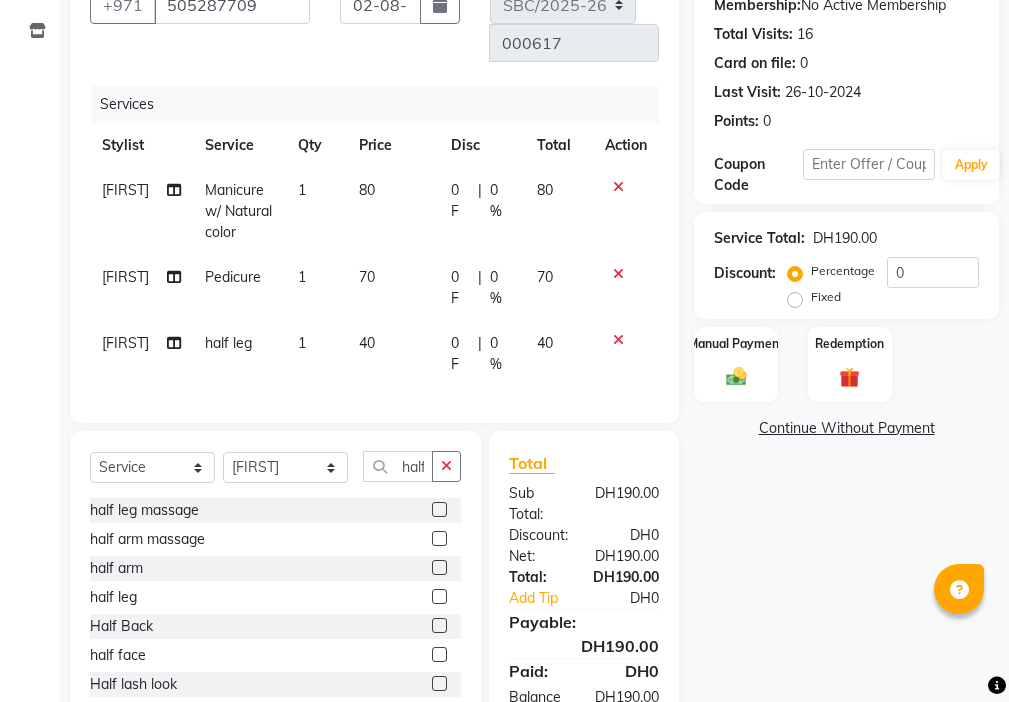 scroll, scrollTop: 267, scrollLeft: 0, axis: vertical 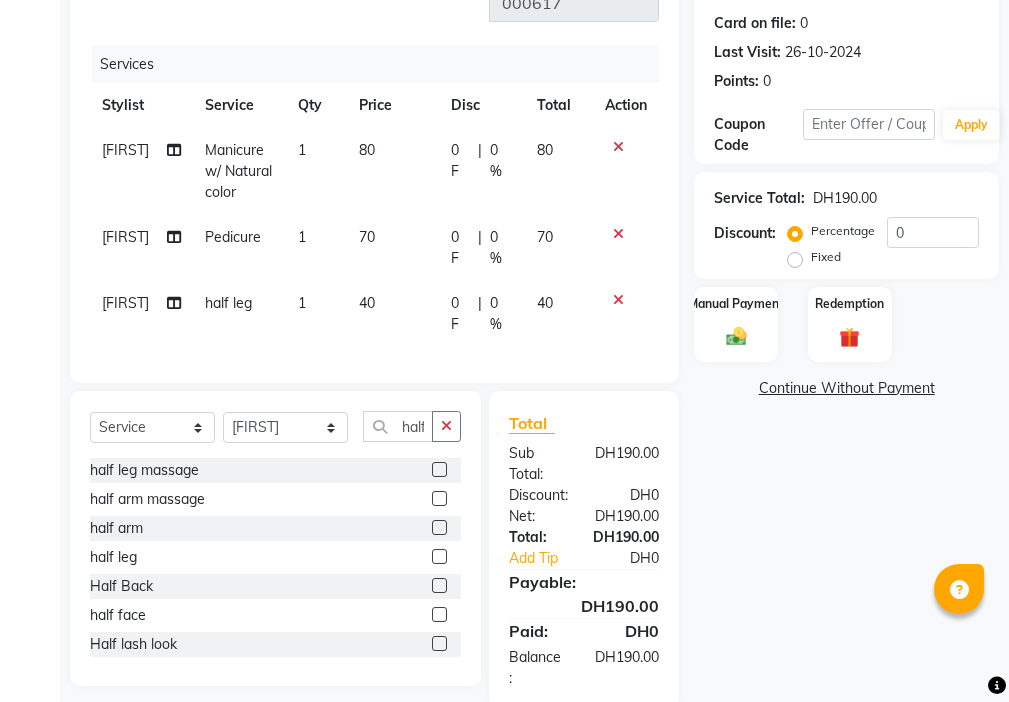click 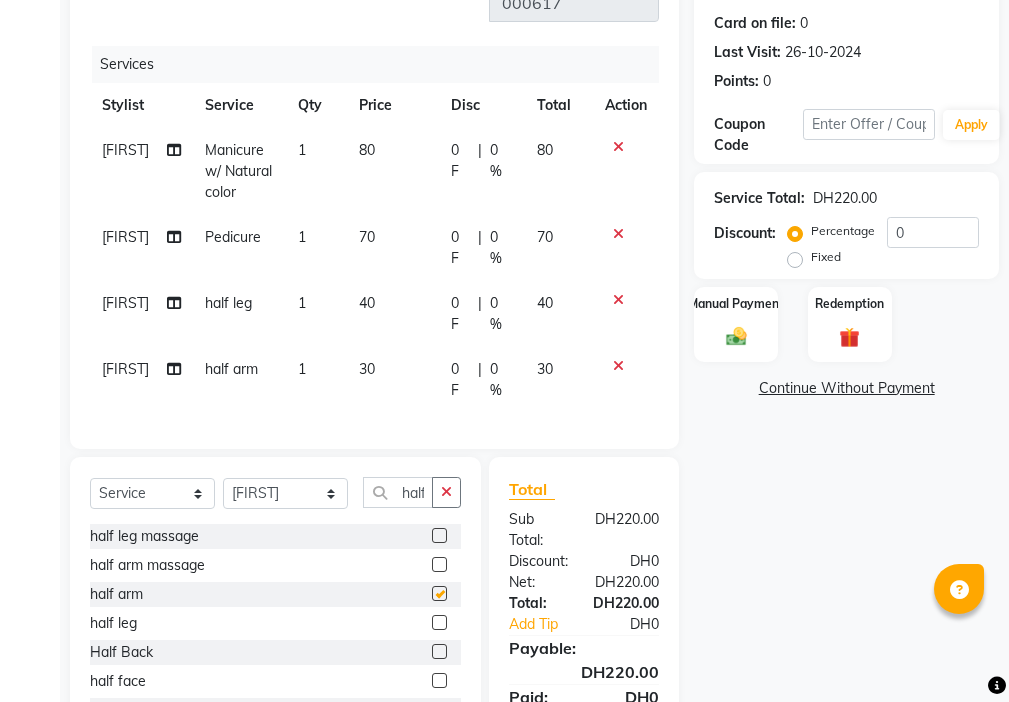 checkbox on "false" 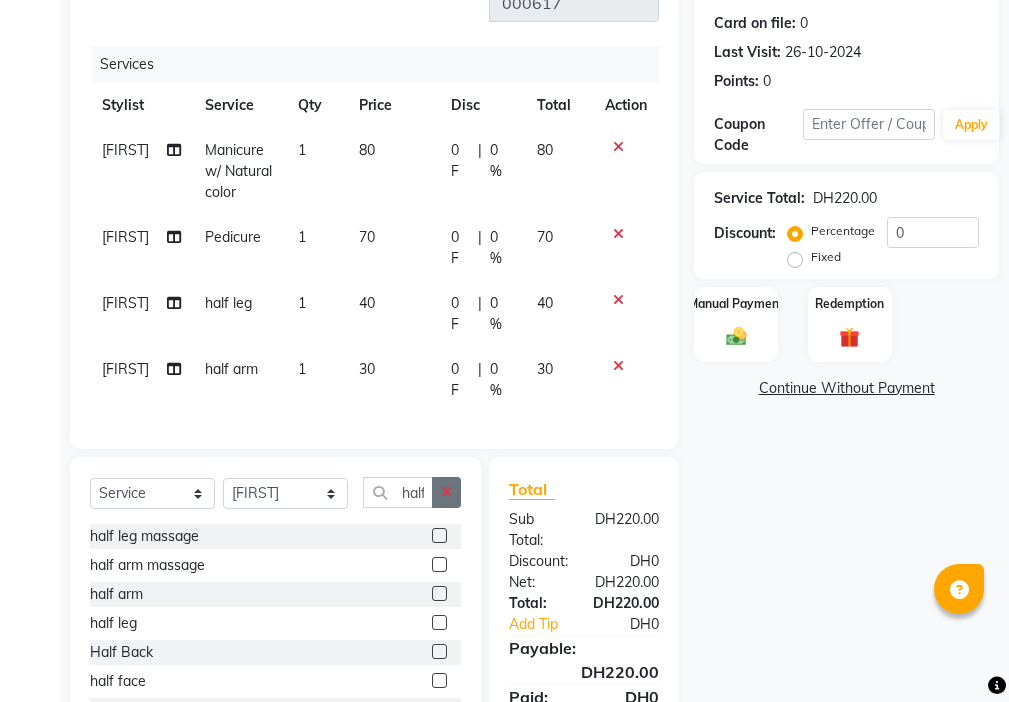 click 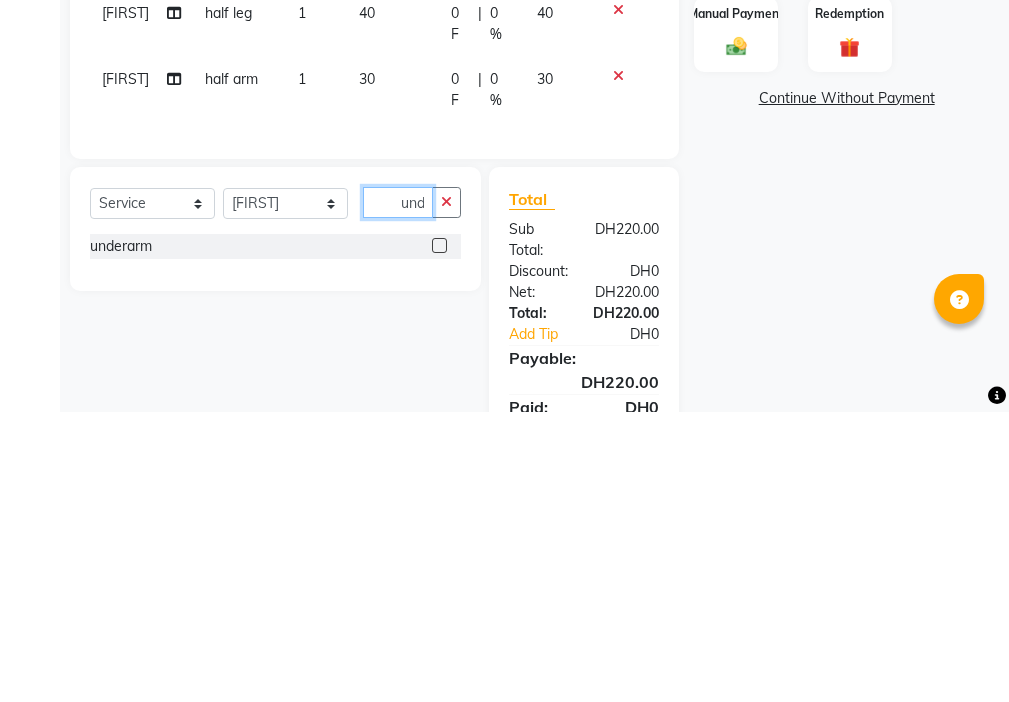 scroll, scrollTop: 0, scrollLeft: 9, axis: horizontal 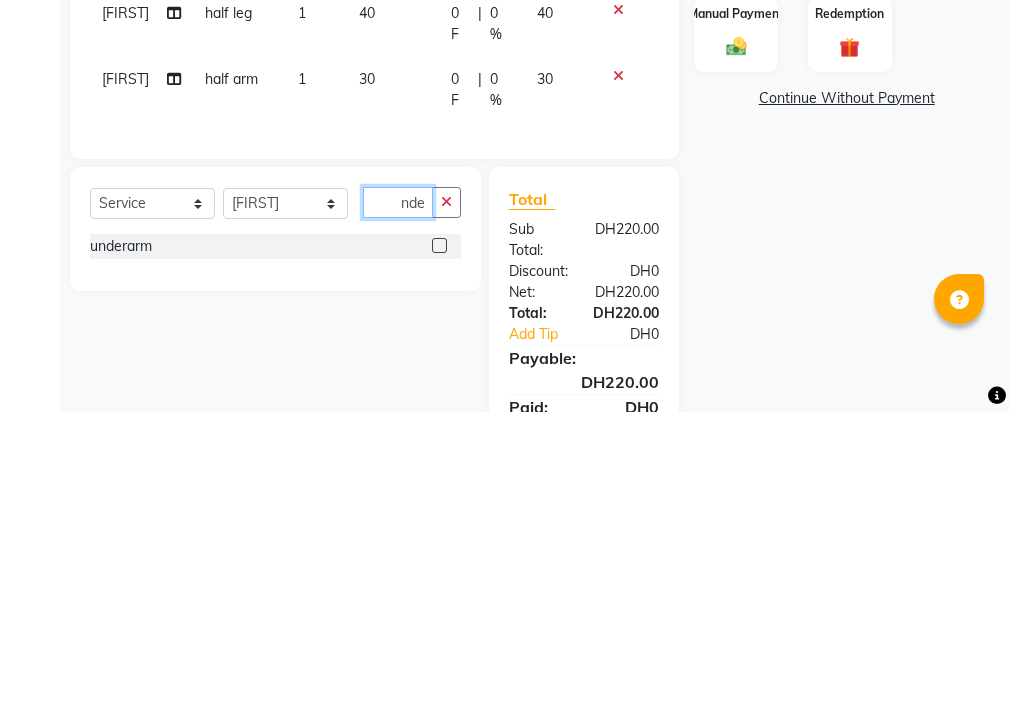 type on "unde" 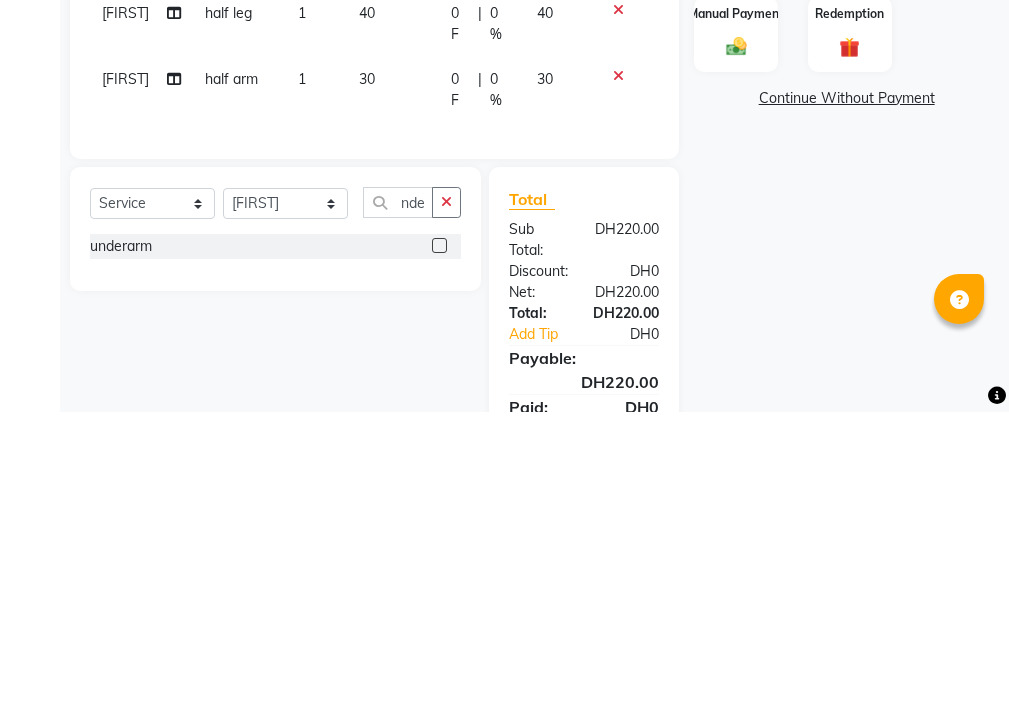 click 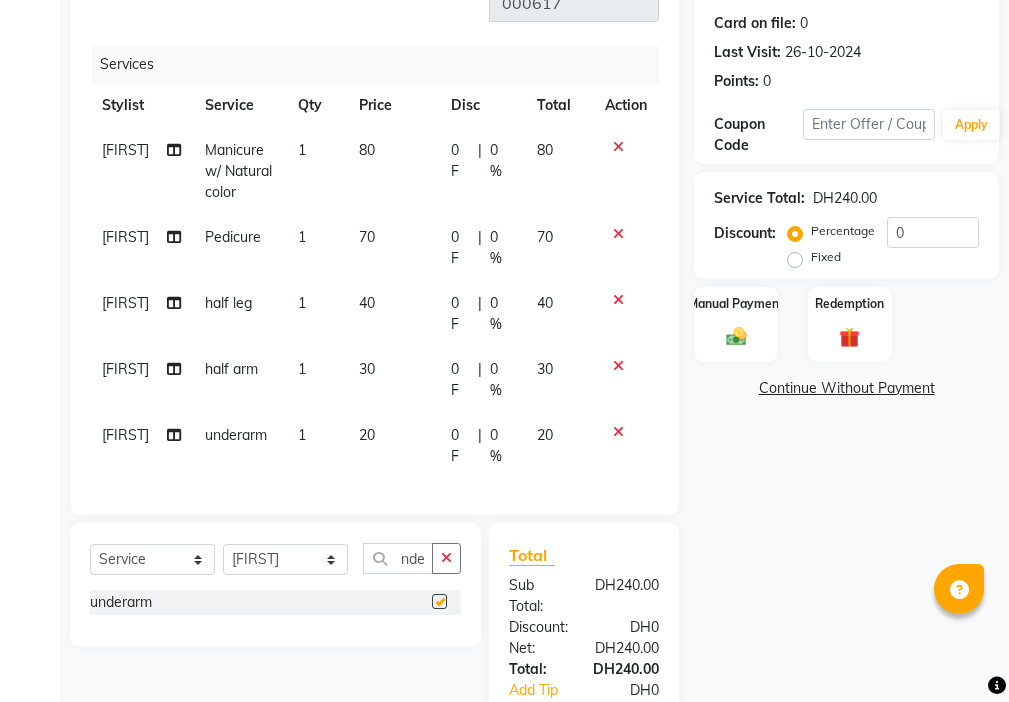 scroll, scrollTop: 0, scrollLeft: 0, axis: both 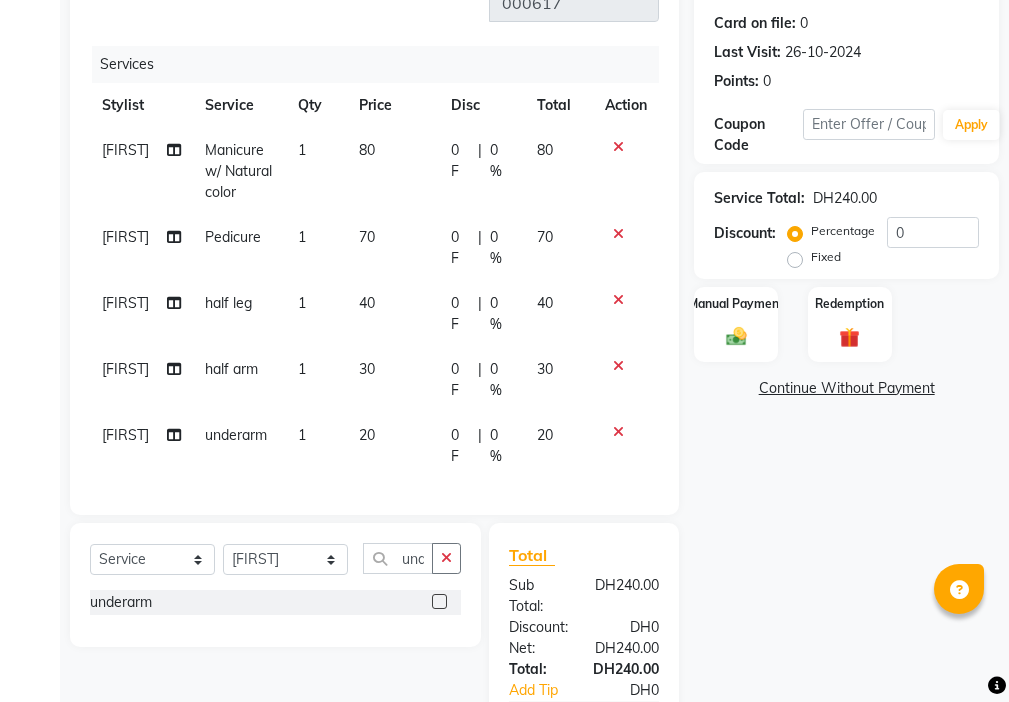 checkbox on "false" 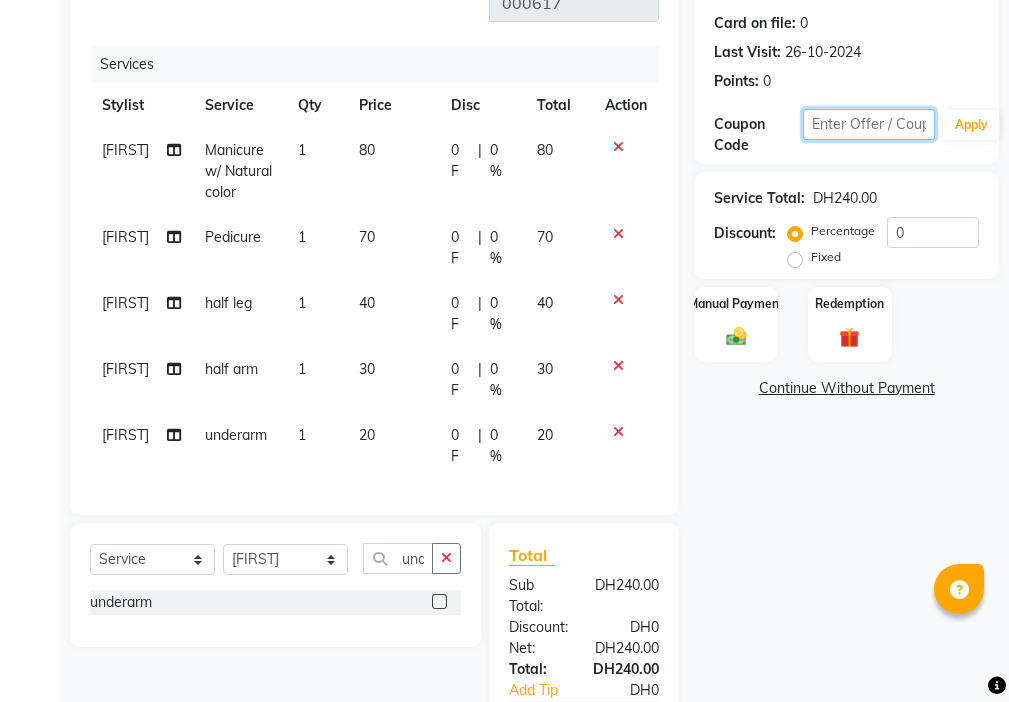 click 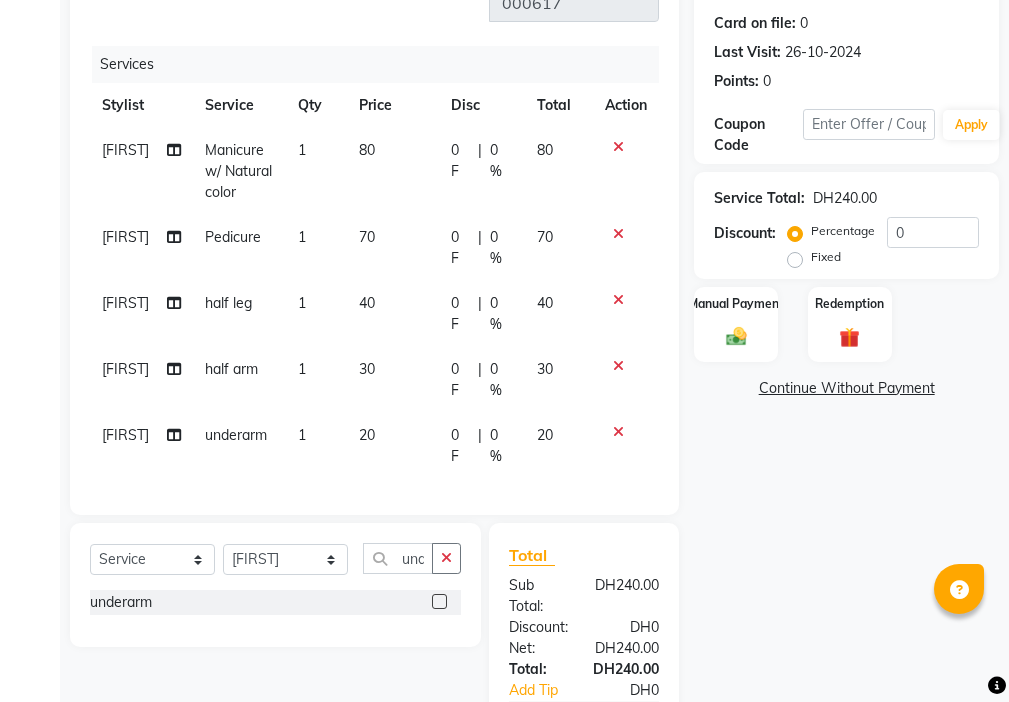 click on "Name: [FIRST]  Membership:  No Active Membership  Total Visits:  16 Card on file:  0 Last Visit:   [DATE] Points:   0" 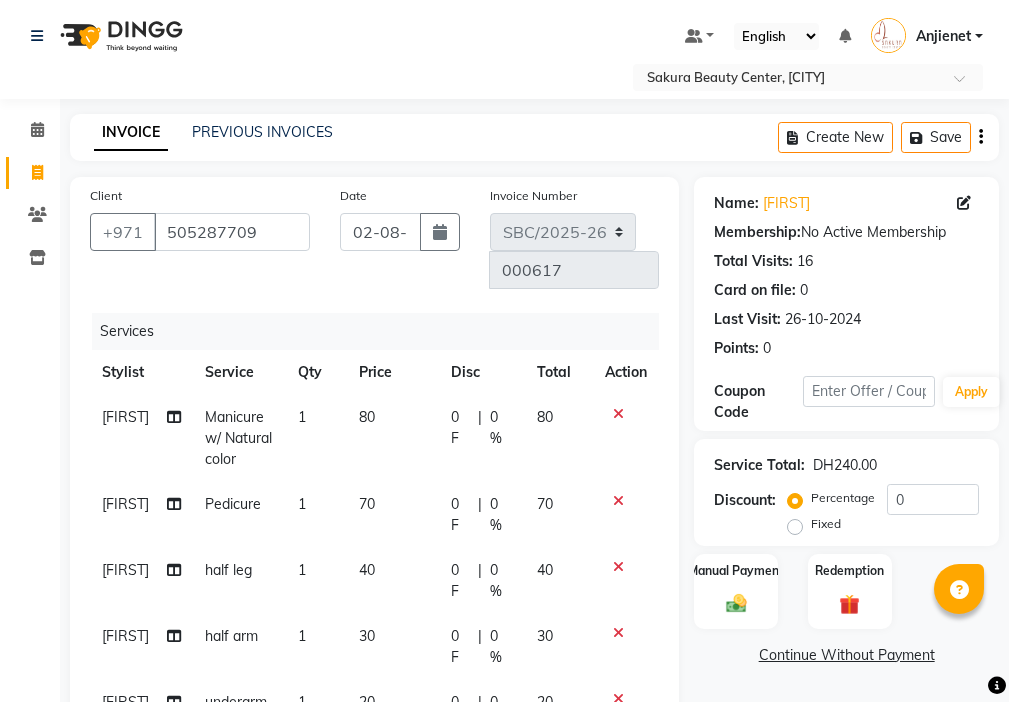 click 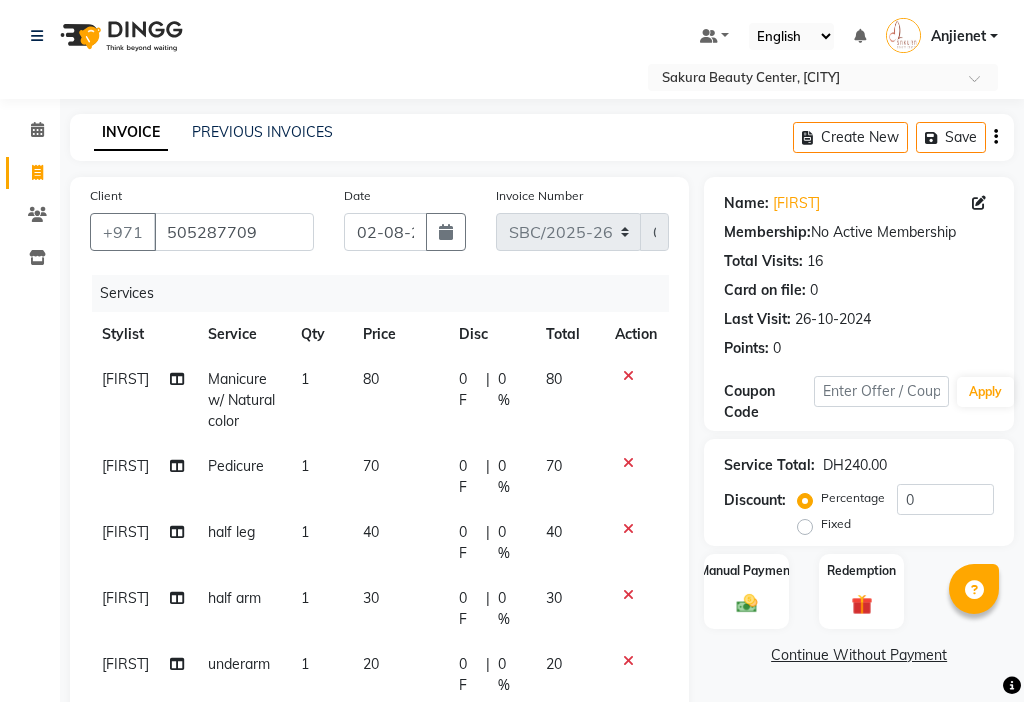 select on "59408" 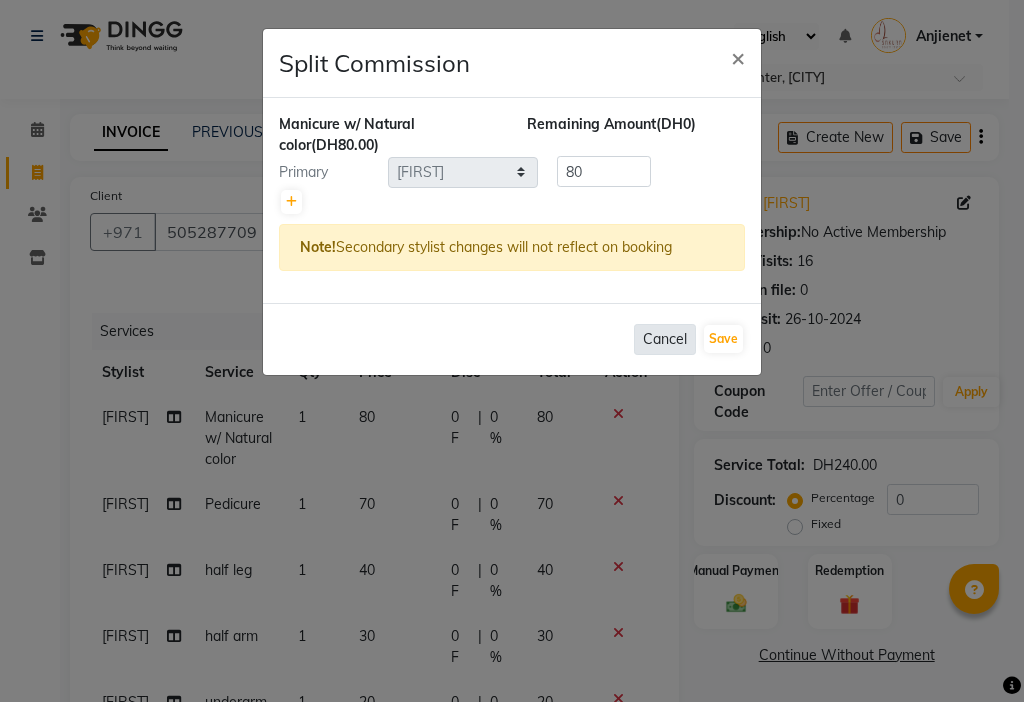 click on "Cancel" 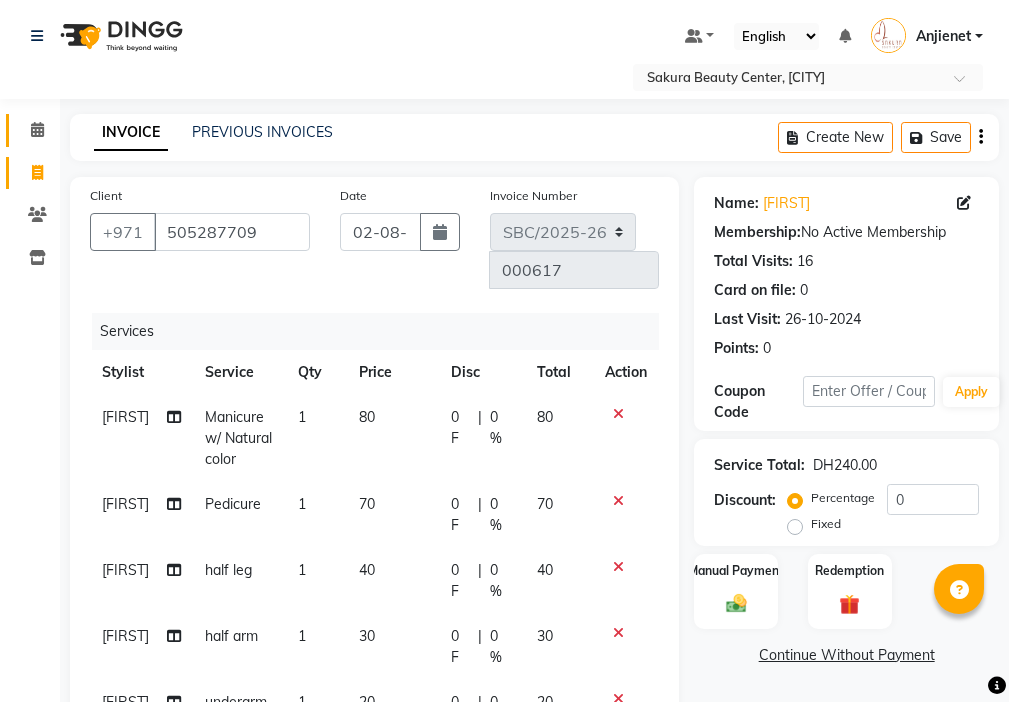 click 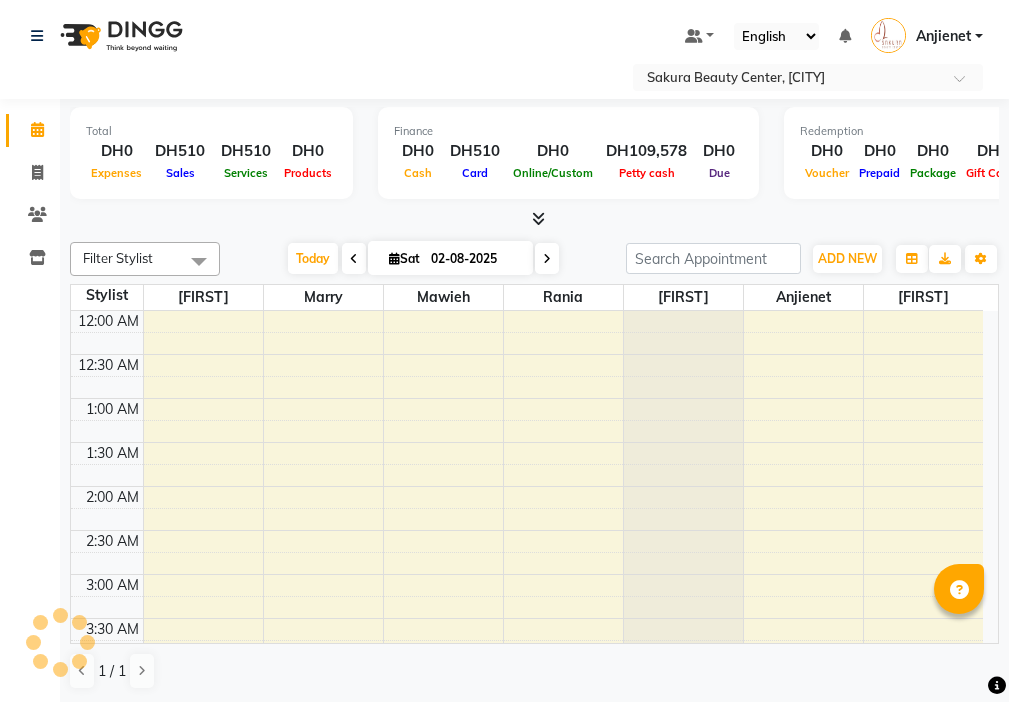 scroll, scrollTop: 529, scrollLeft: 0, axis: vertical 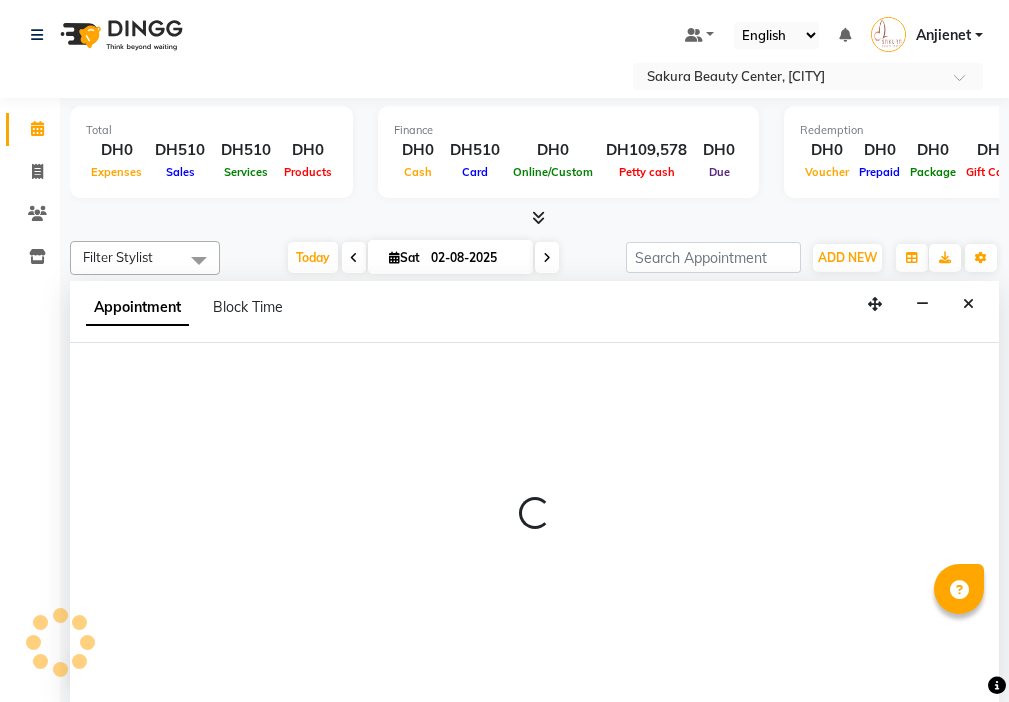 select on "59407" 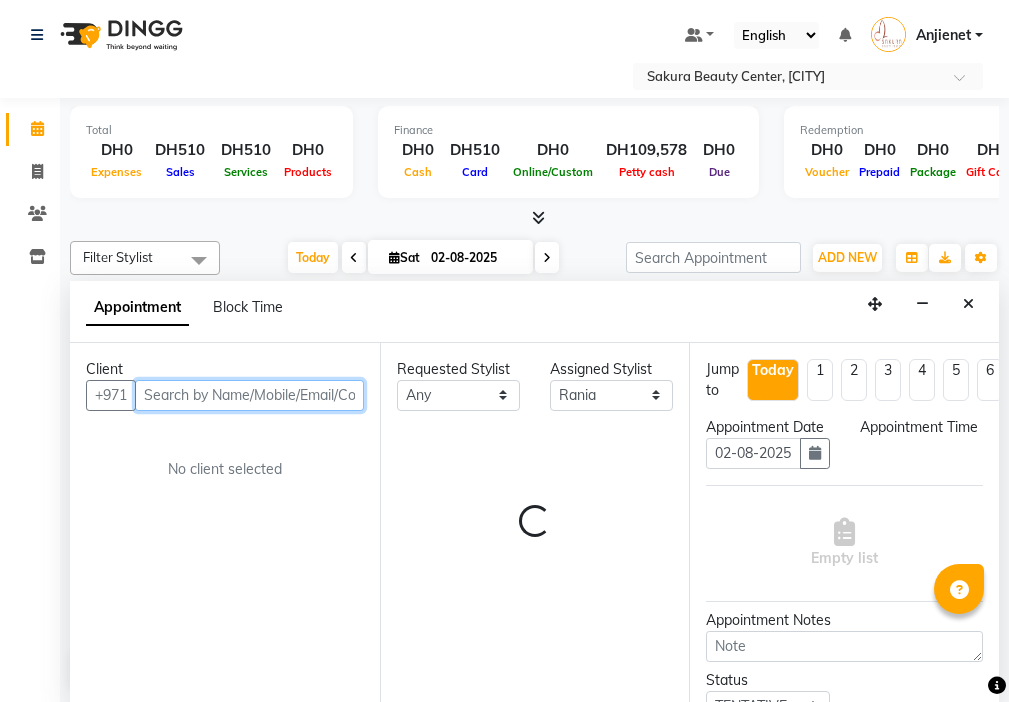 select on "435" 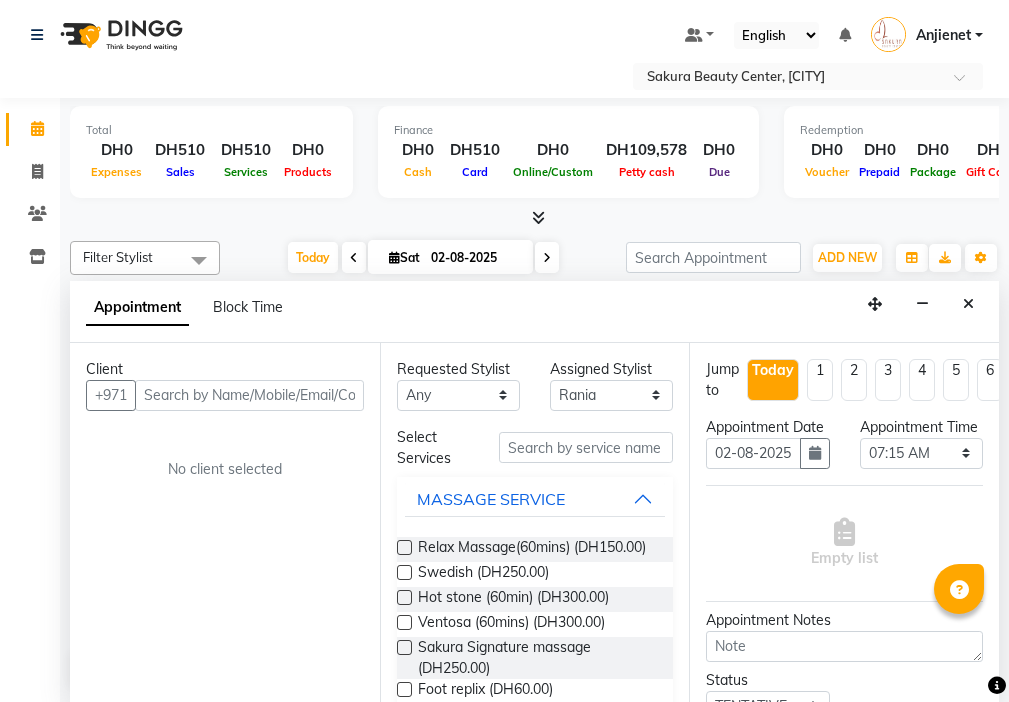 click 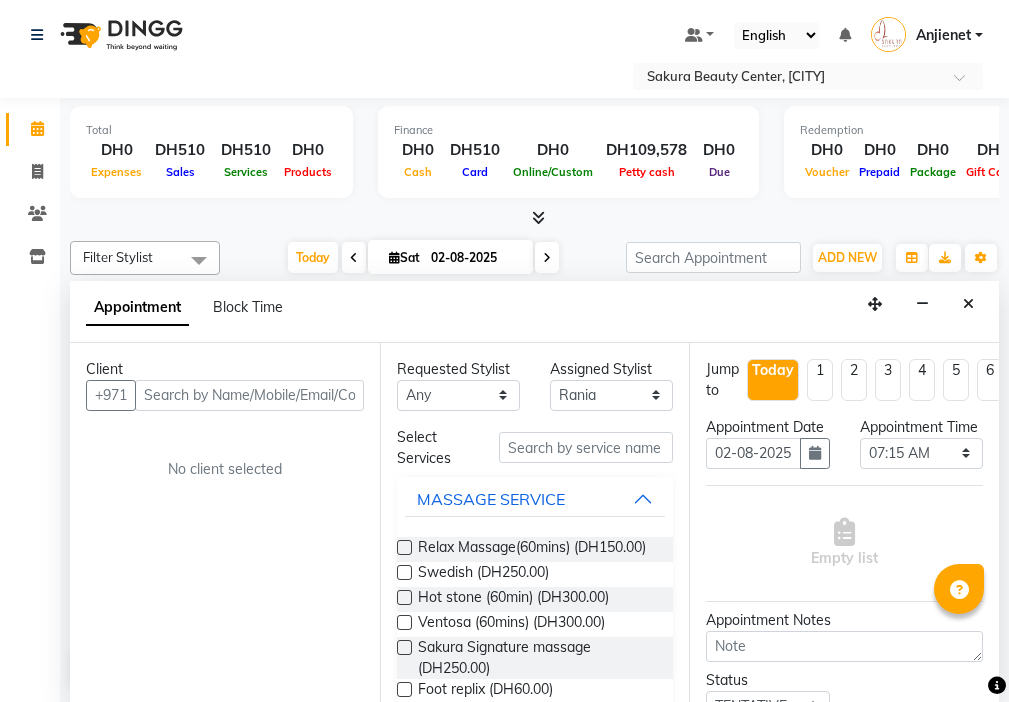 click 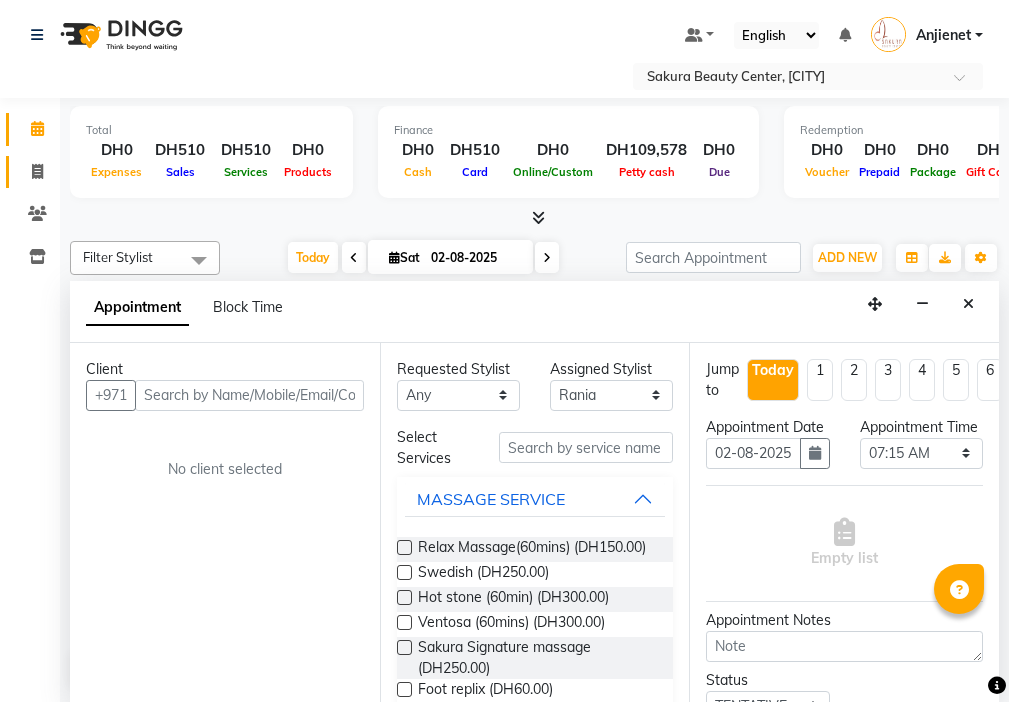 click 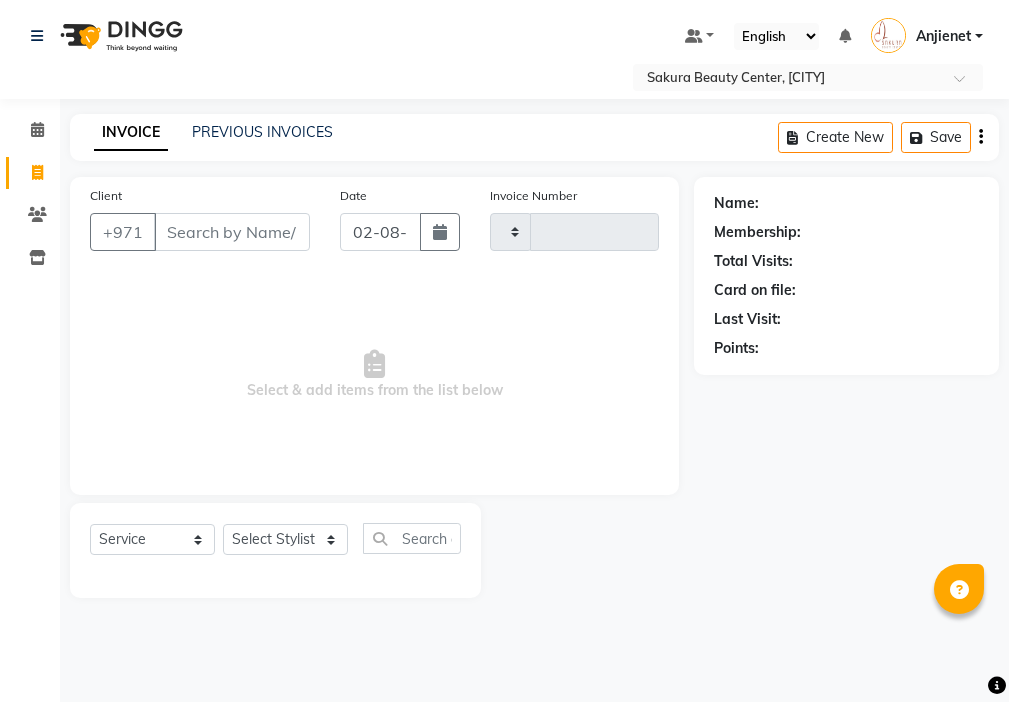 scroll, scrollTop: 0, scrollLeft: 0, axis: both 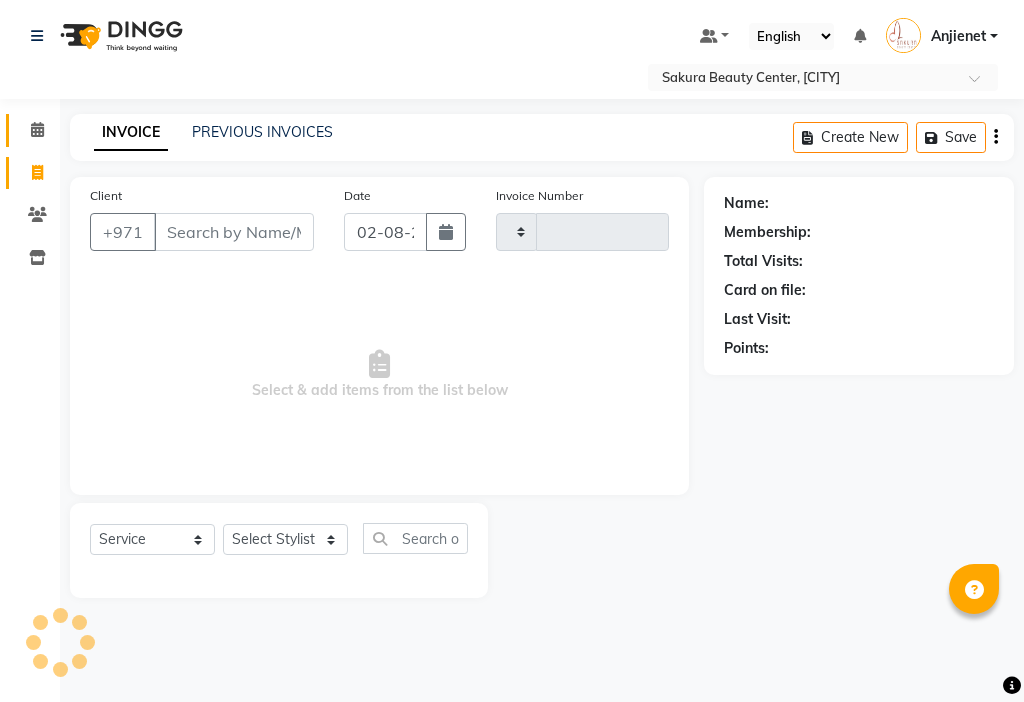 click 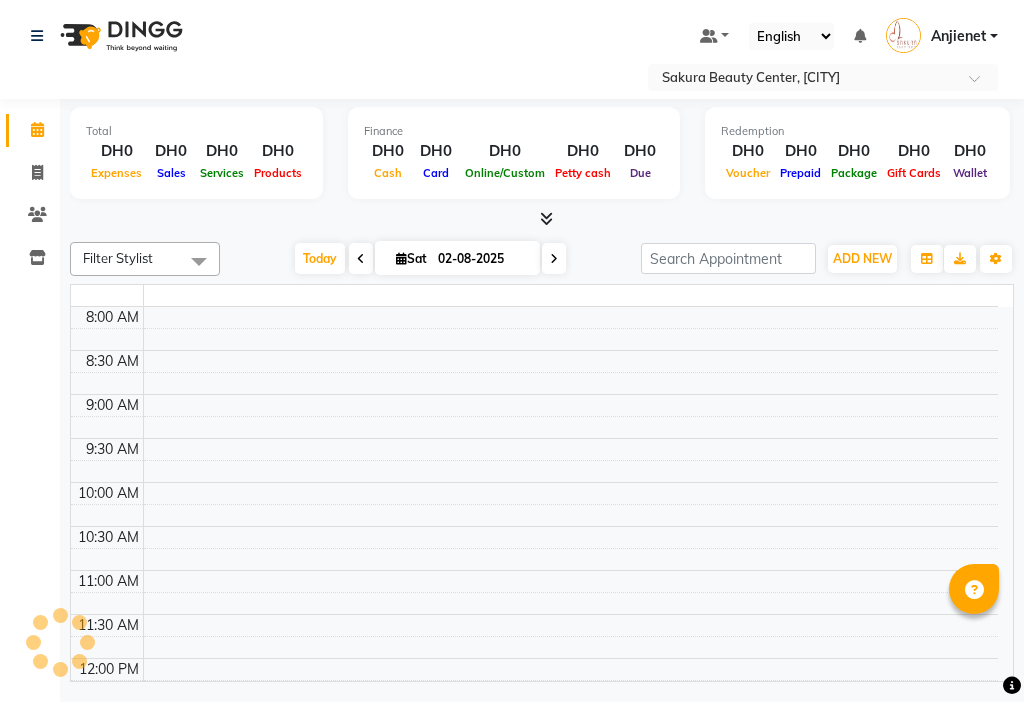 click 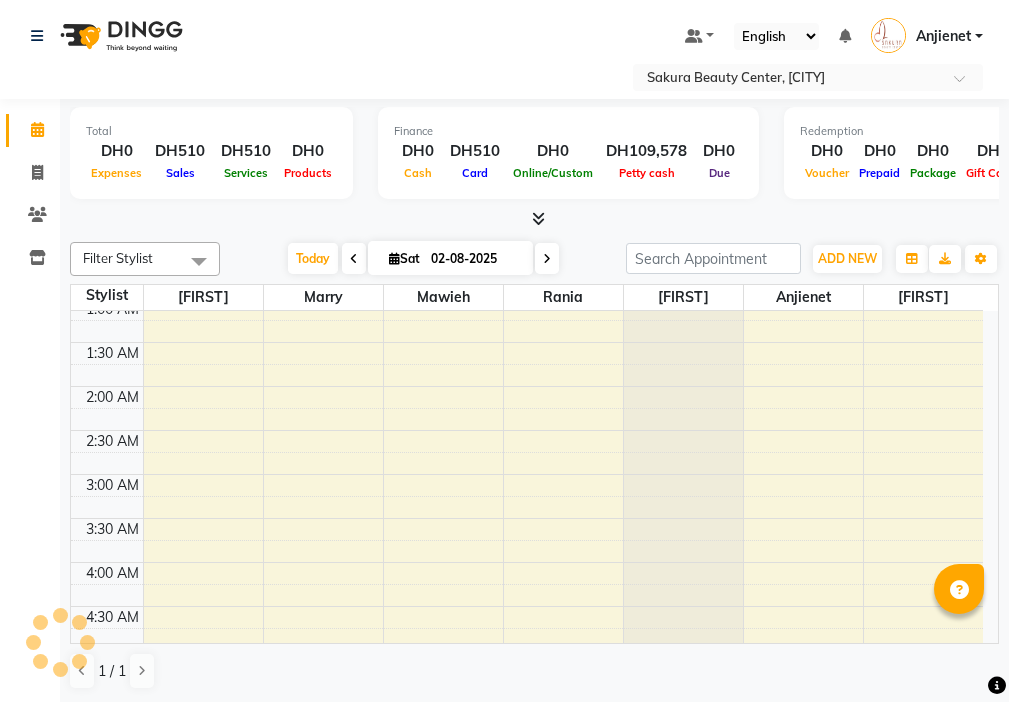 scroll, scrollTop: 0, scrollLeft: 0, axis: both 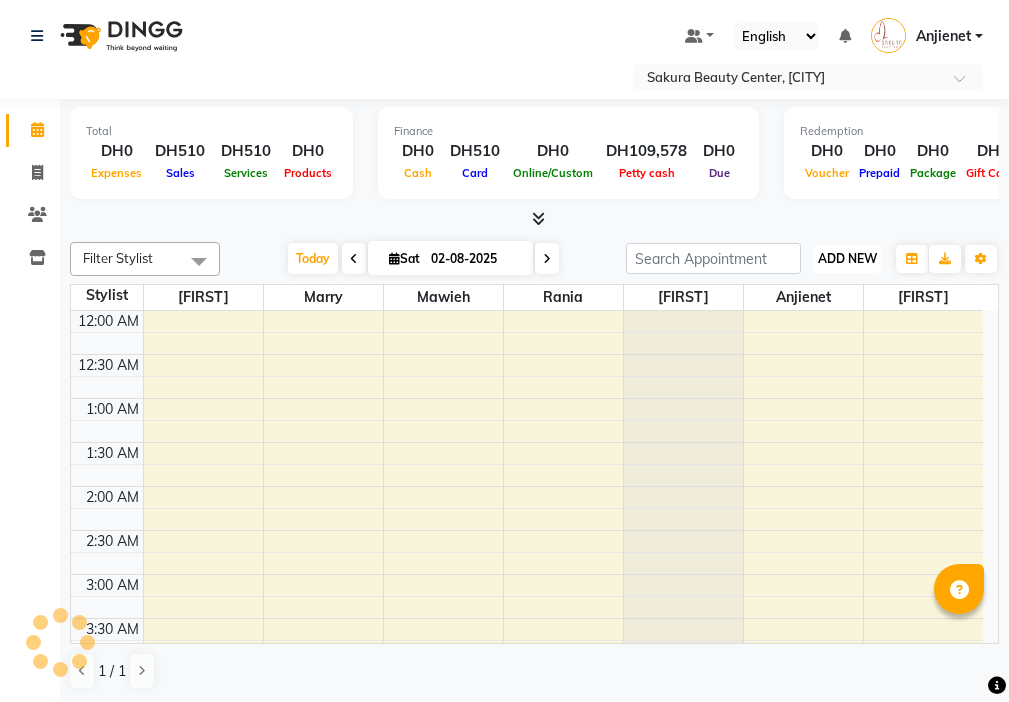 click on "ADD NEW" at bounding box center [847, 258] 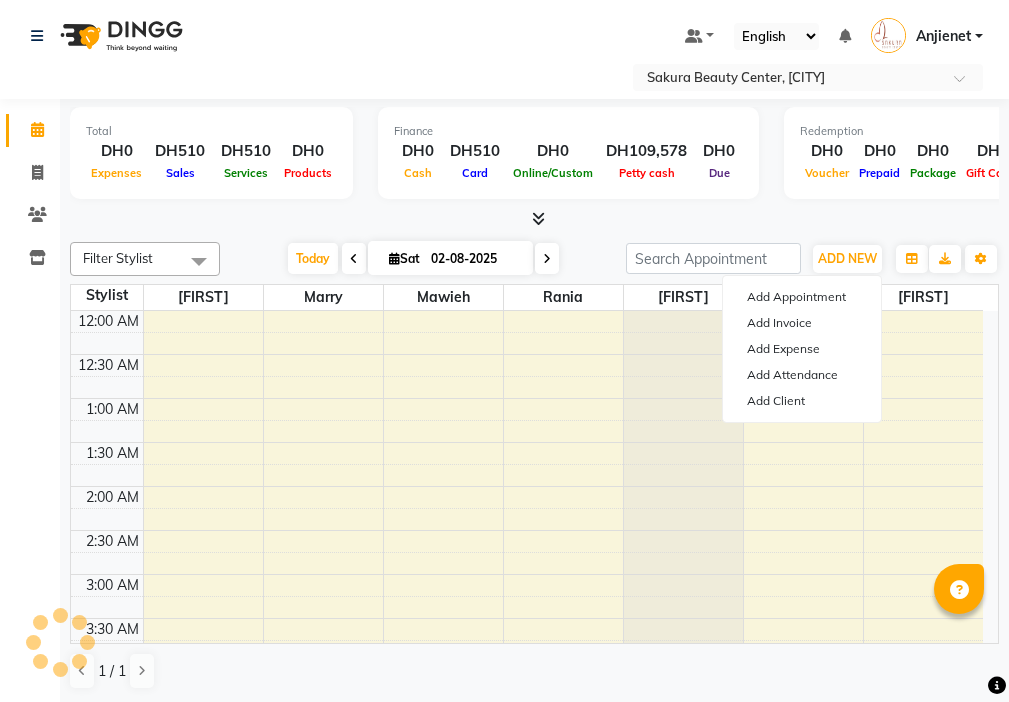 click at bounding box center (534, 219) 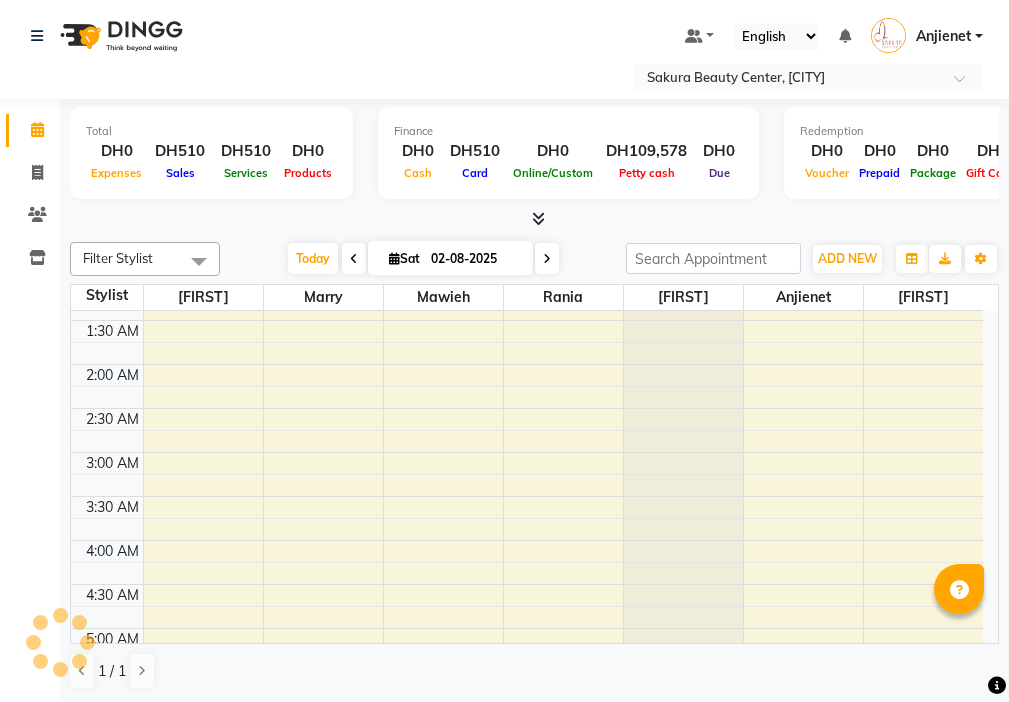 scroll, scrollTop: 1193, scrollLeft: 0, axis: vertical 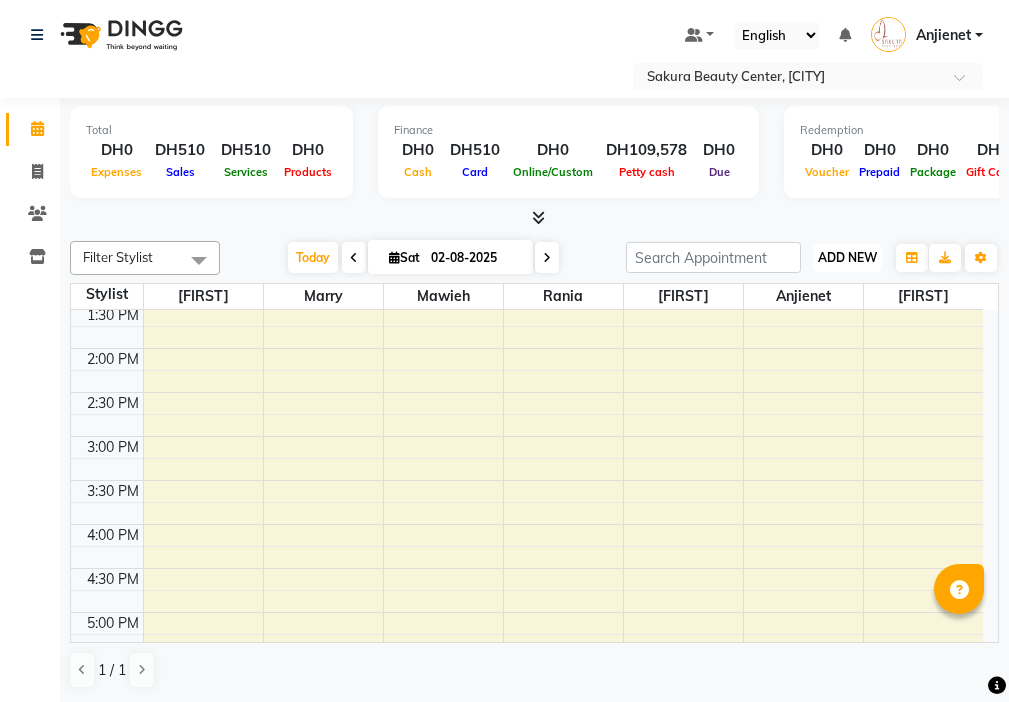 click on "ADD NEW" at bounding box center [847, 257] 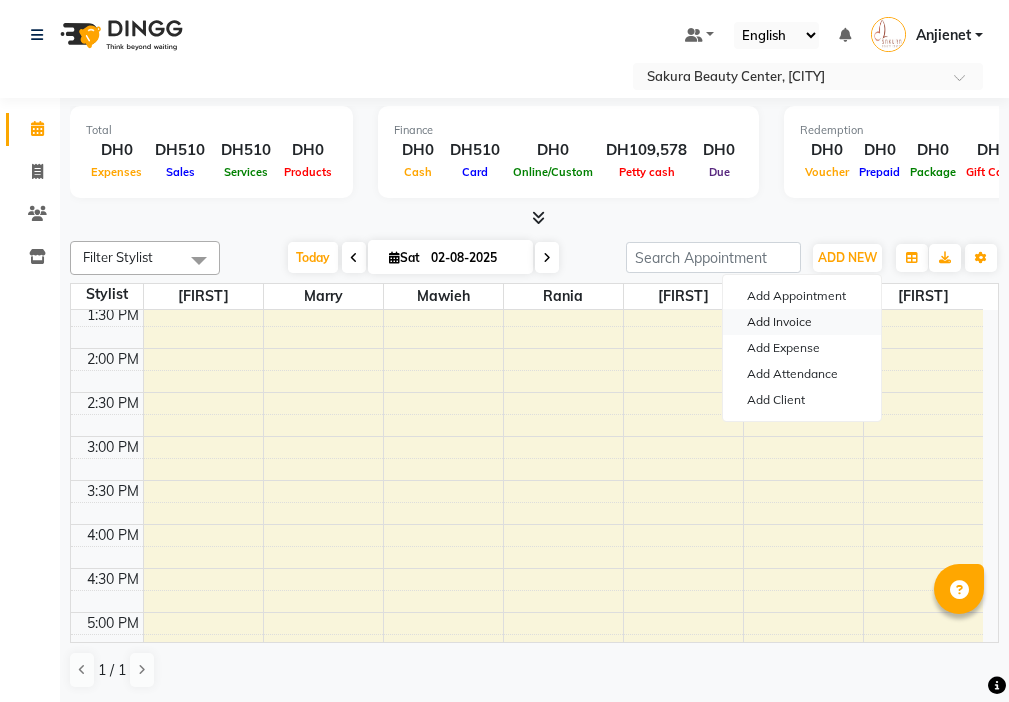 click on "Add Invoice" at bounding box center [802, 322] 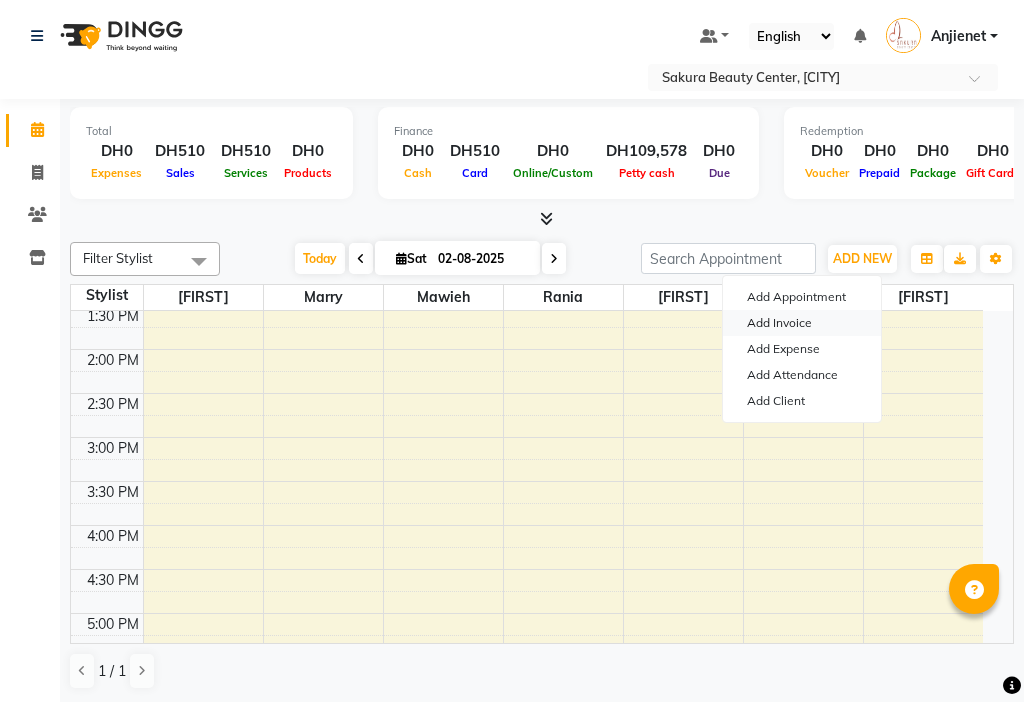 select on "service" 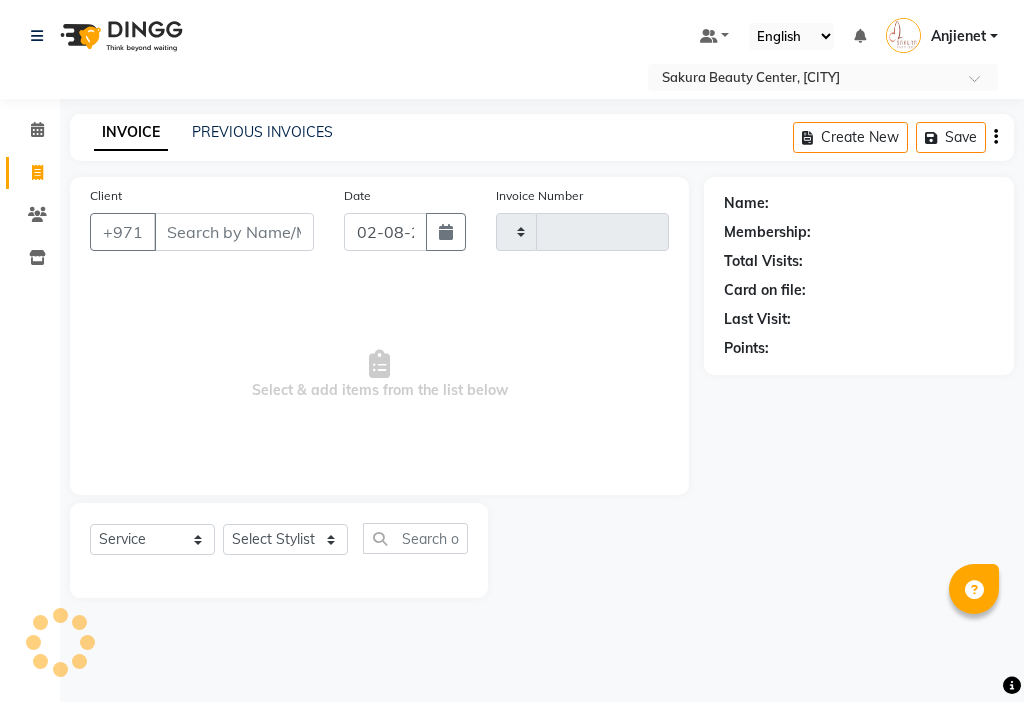type on "000617" 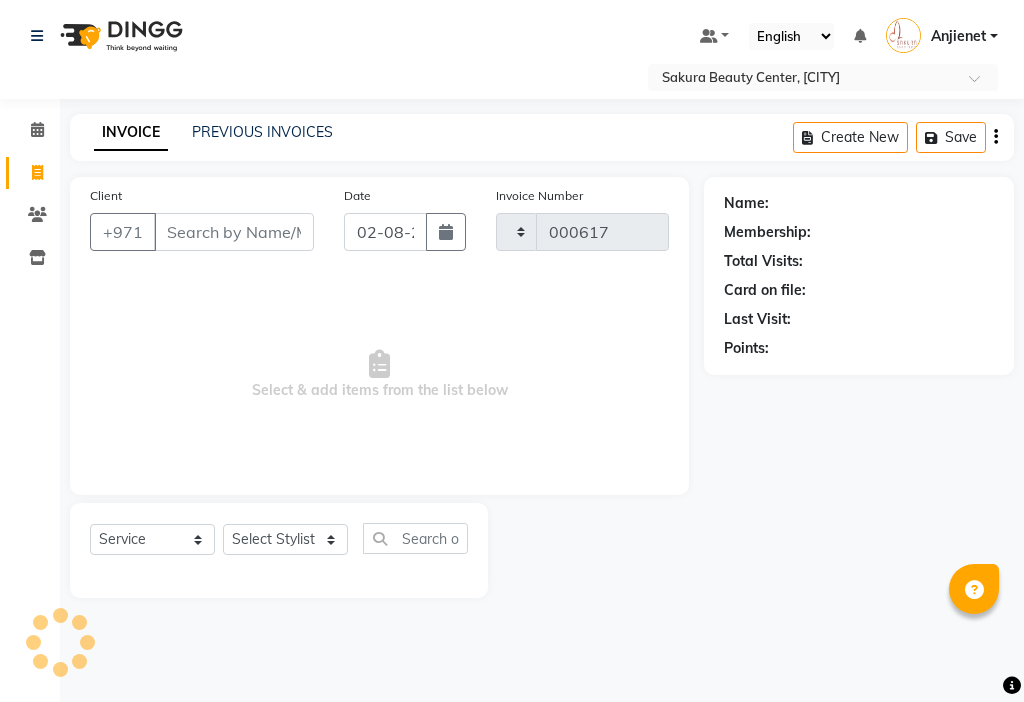 select on "3691" 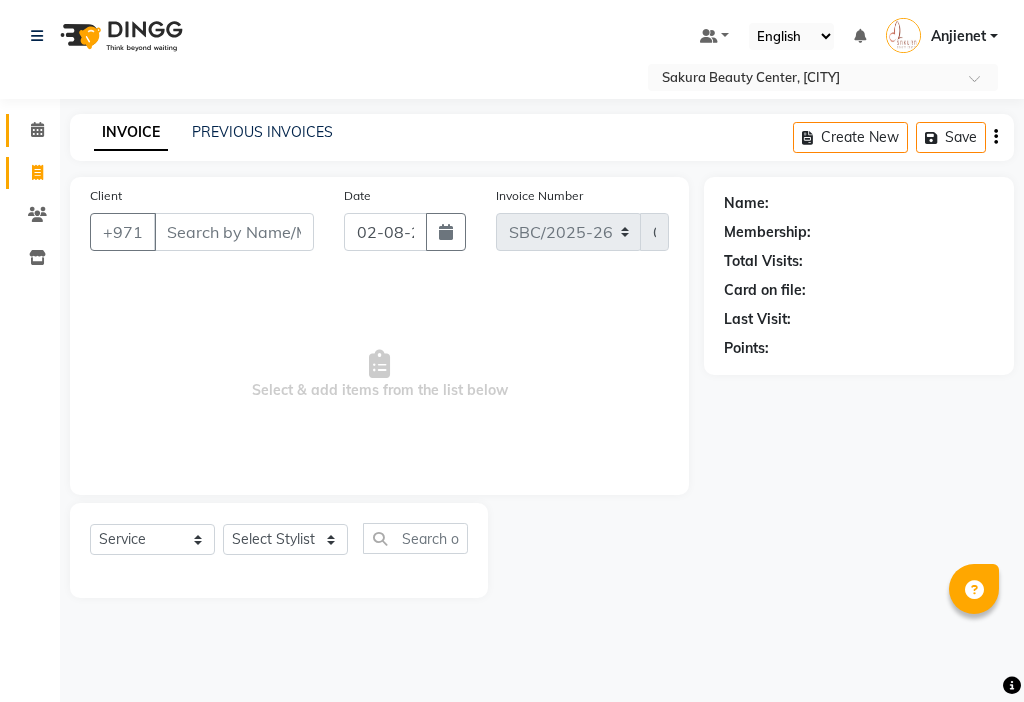 click 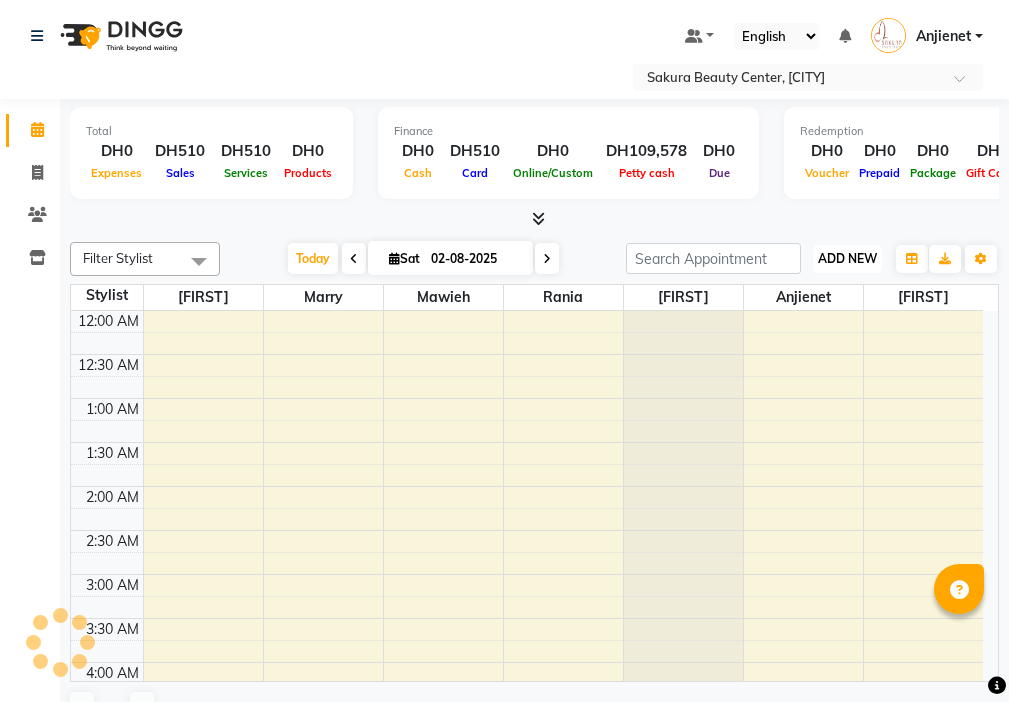 click on "ADD NEW" at bounding box center [847, 258] 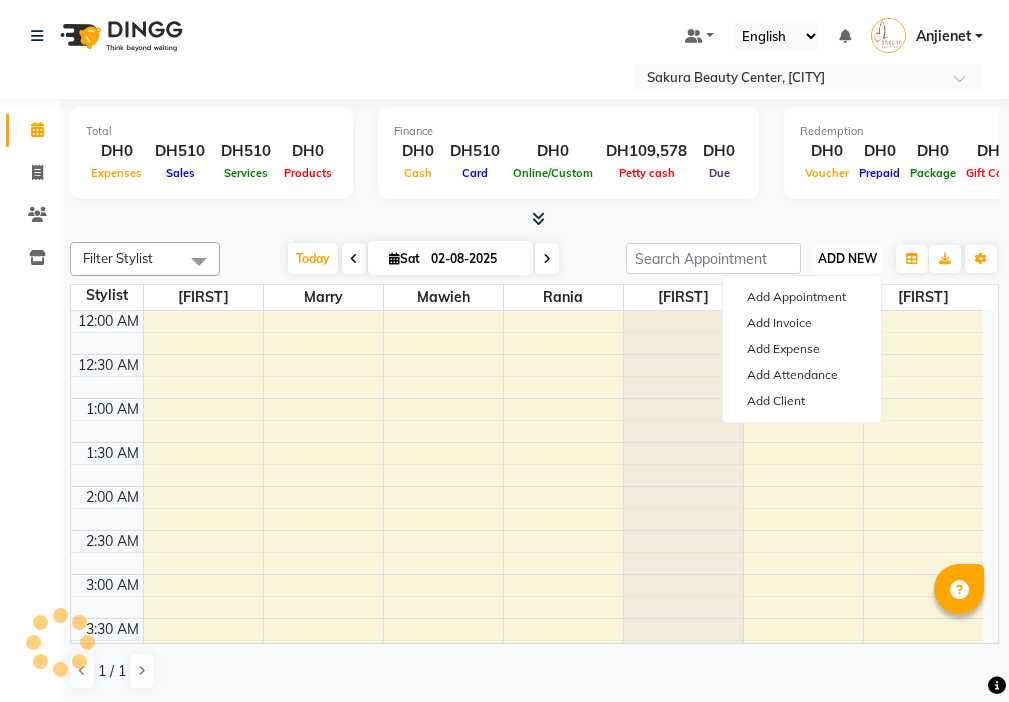 scroll, scrollTop: 529, scrollLeft: 0, axis: vertical 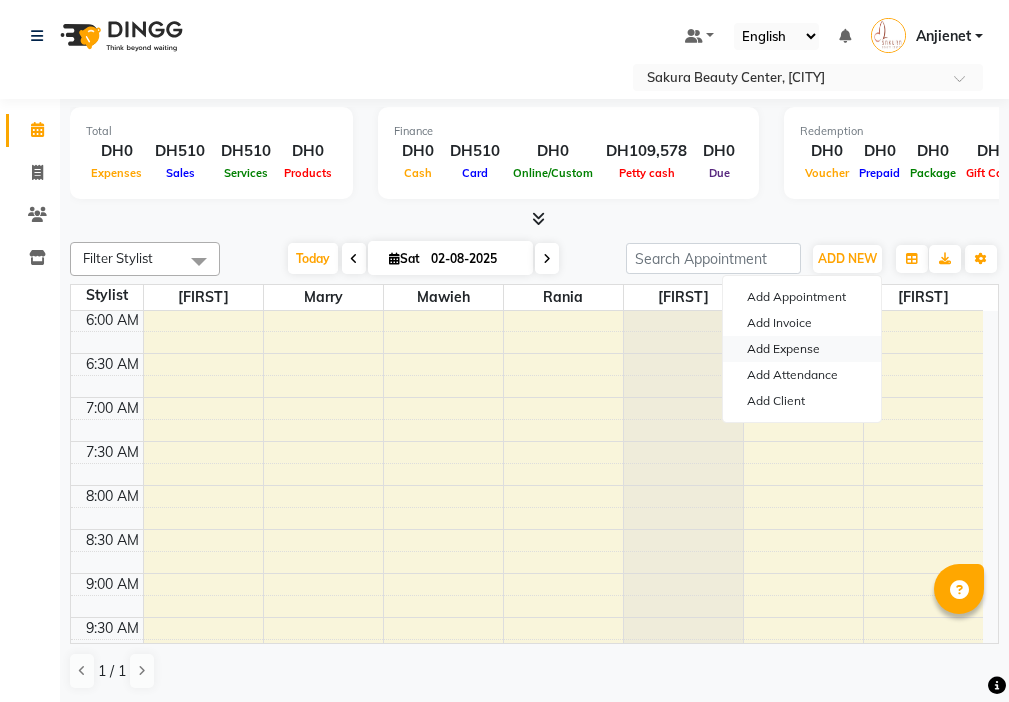 click on "Add Expense" at bounding box center [802, 349] 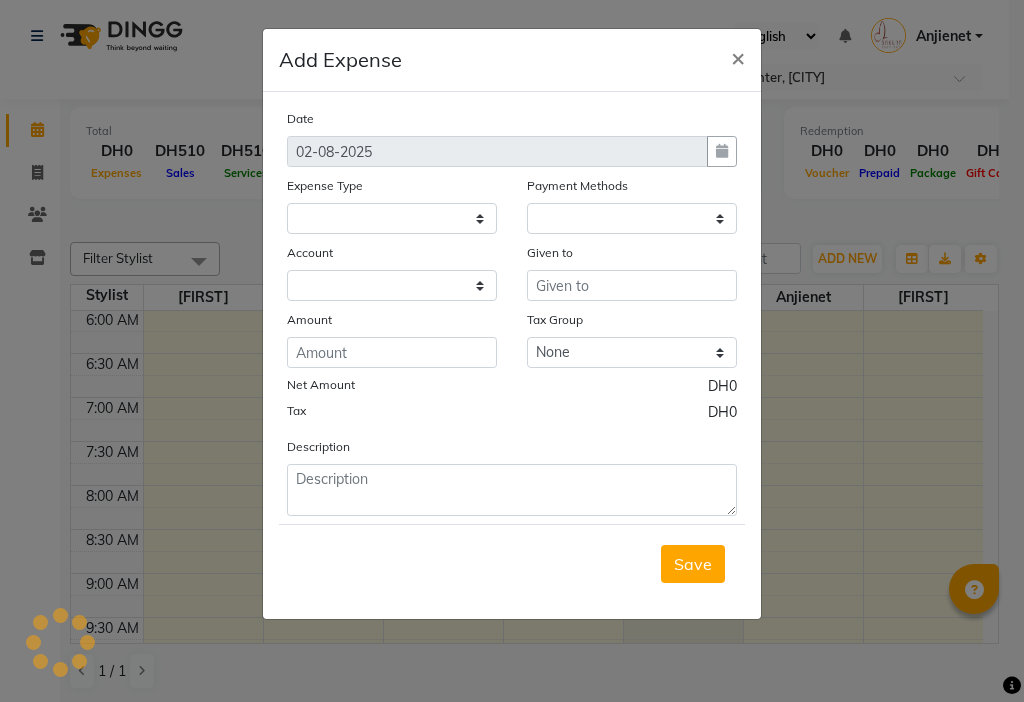 select 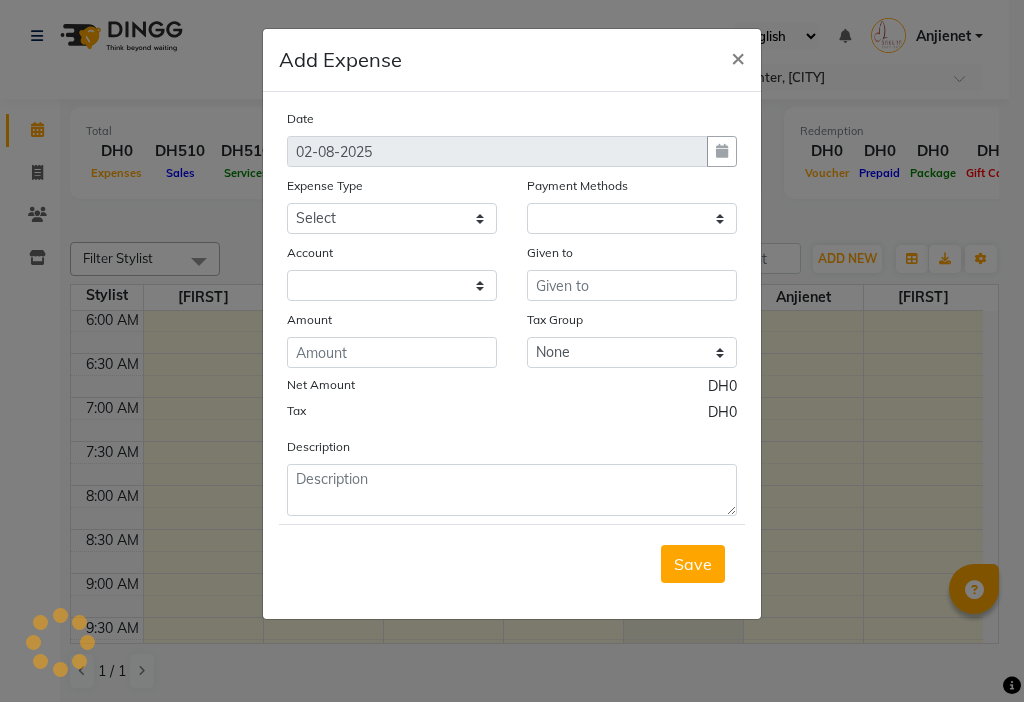 select on "1" 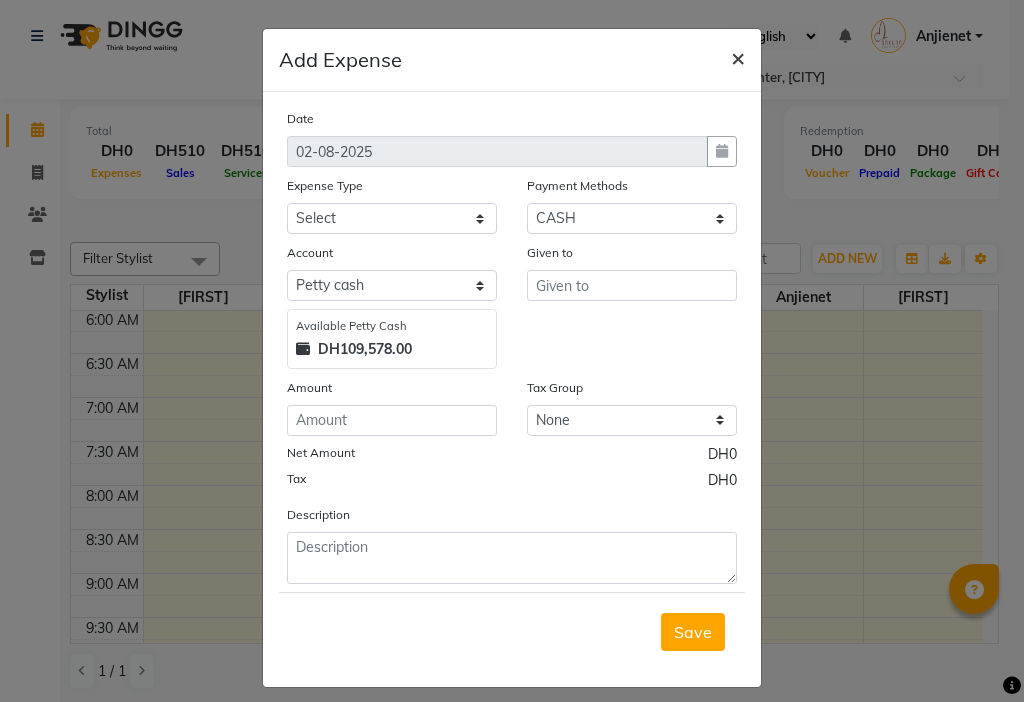 click on "×" 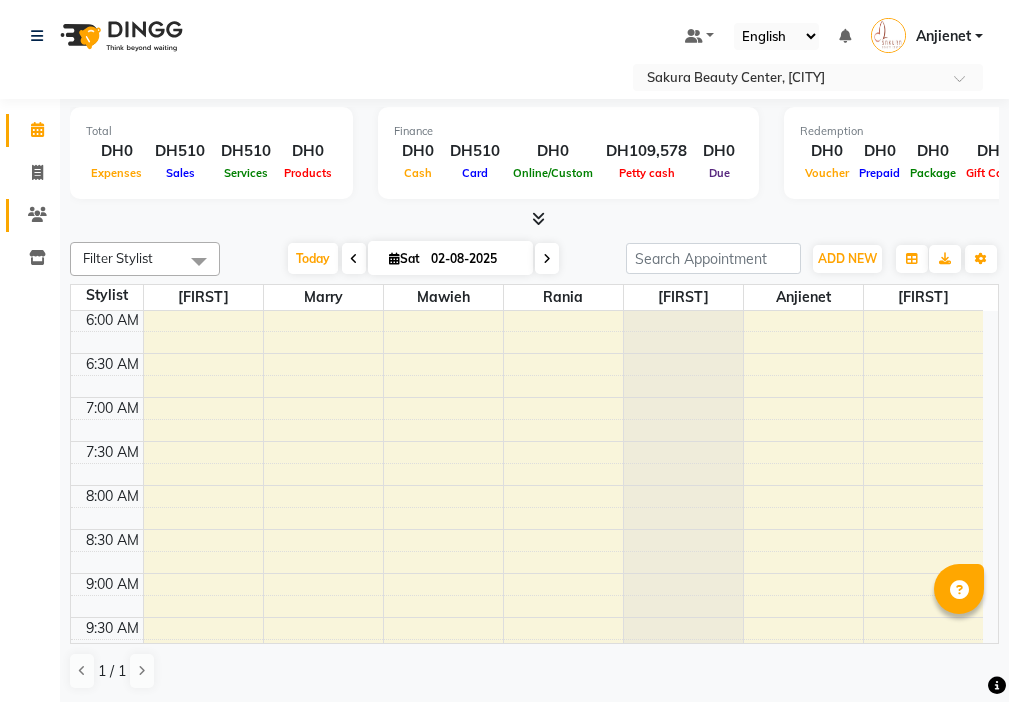 click 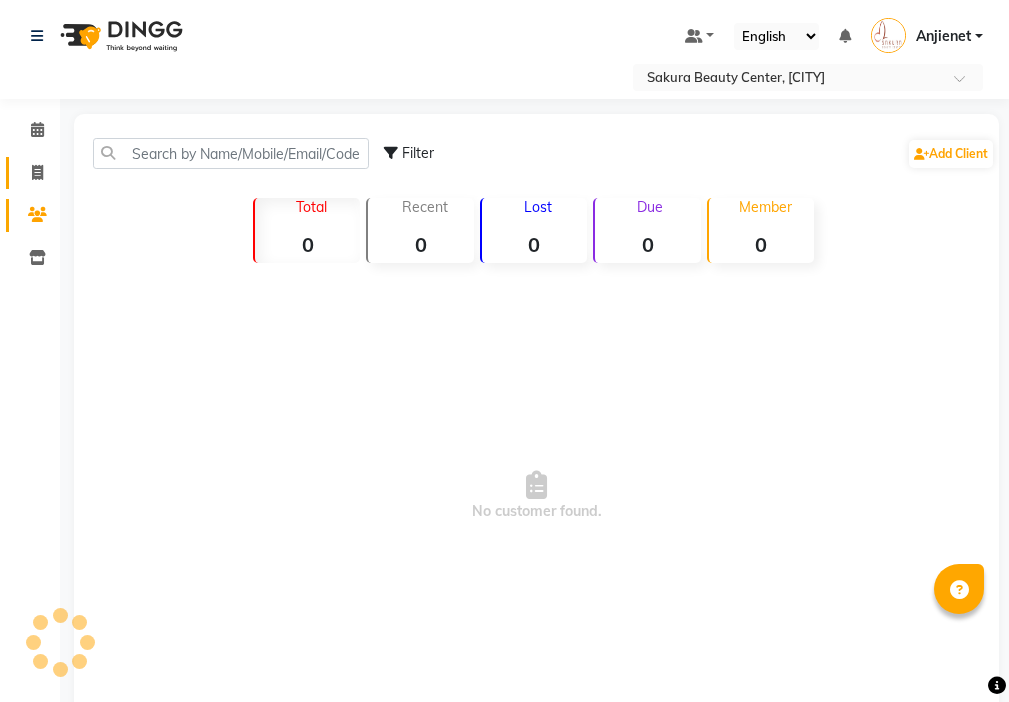 click 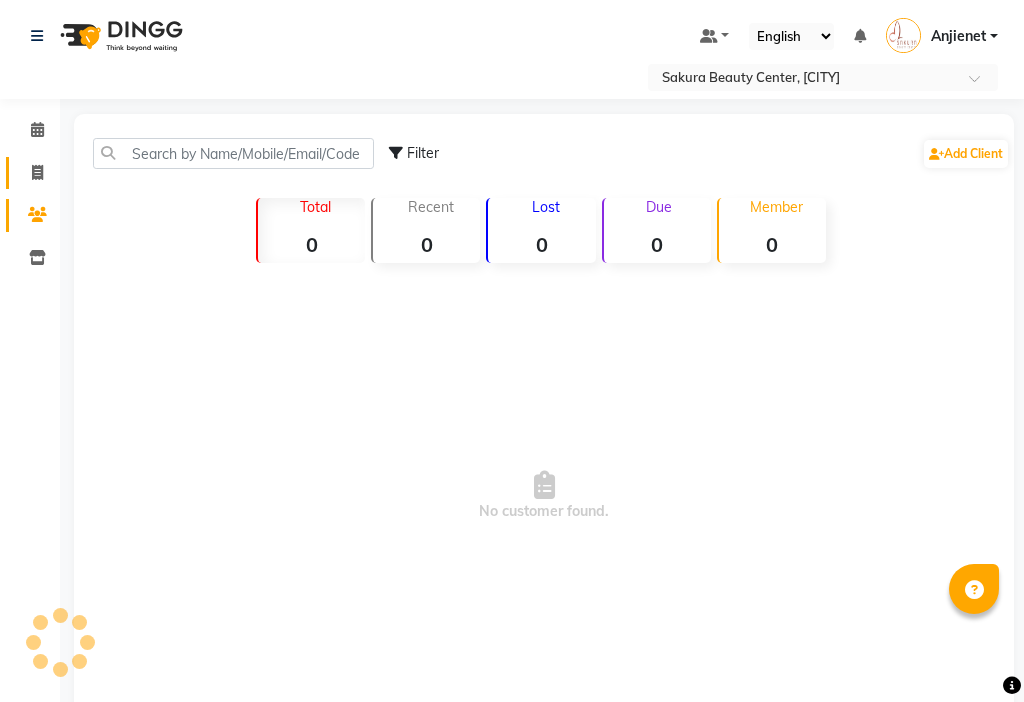 select on "service" 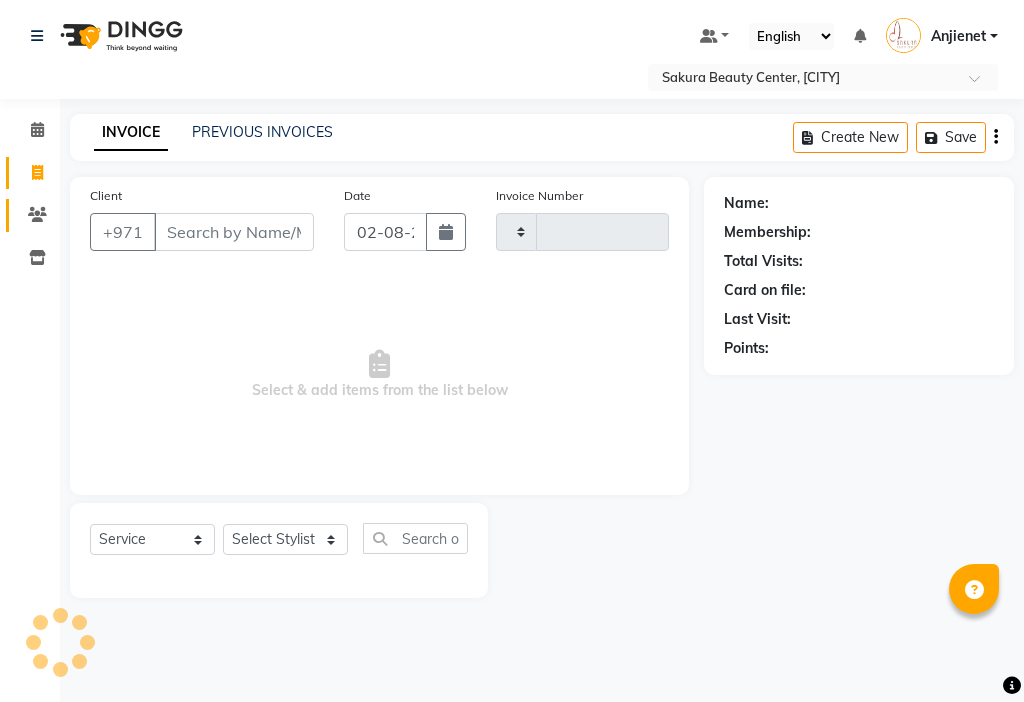 click 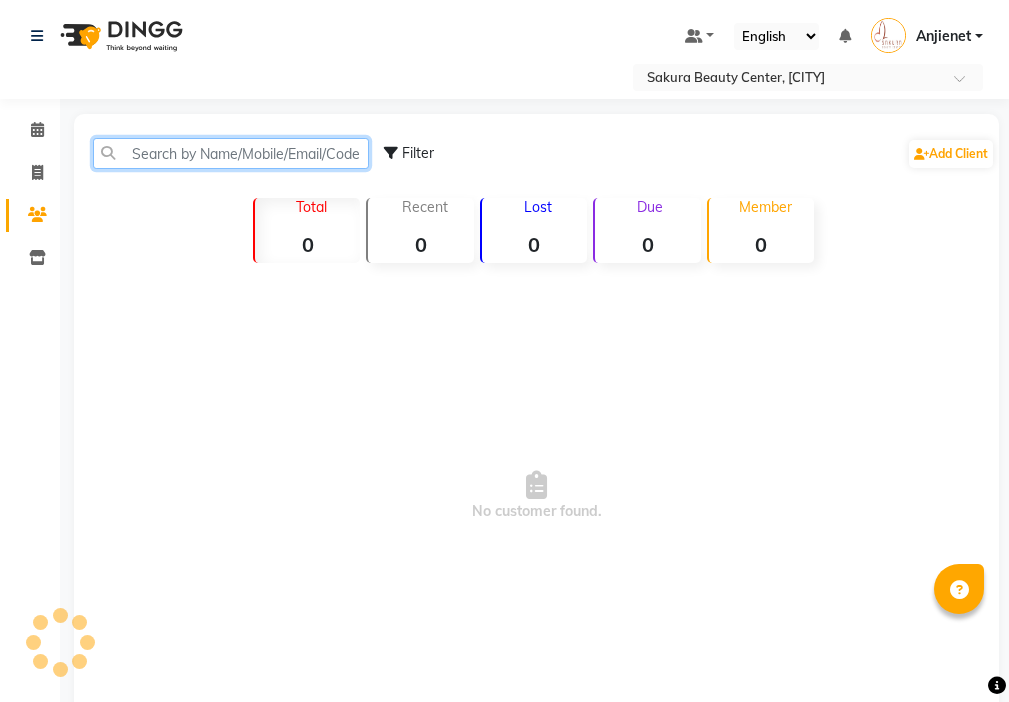 click 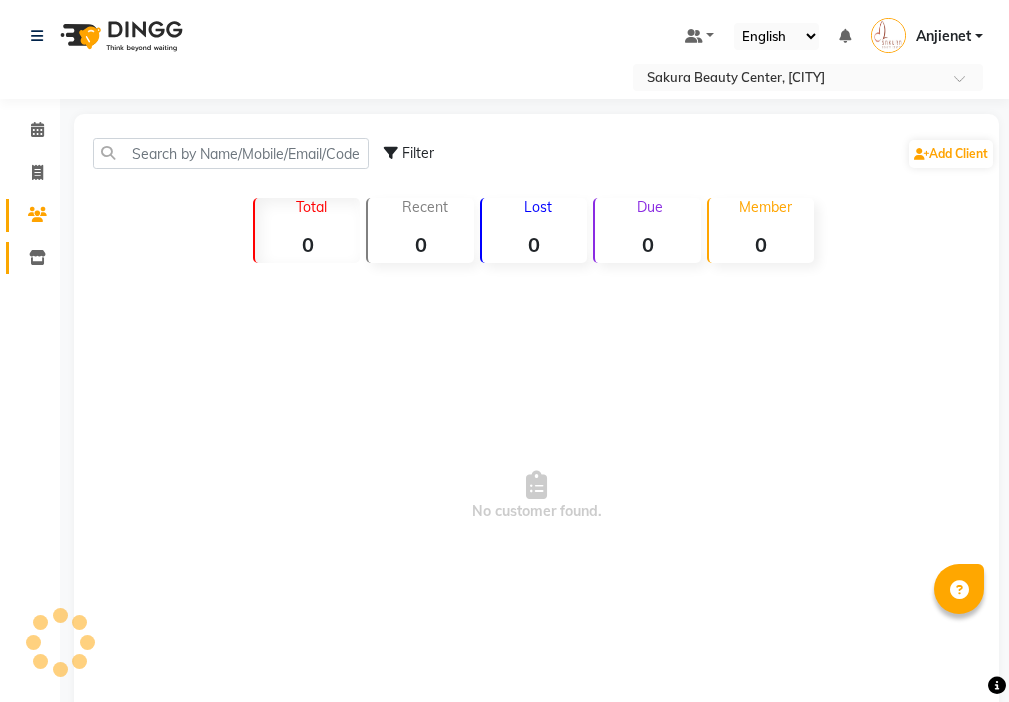 click 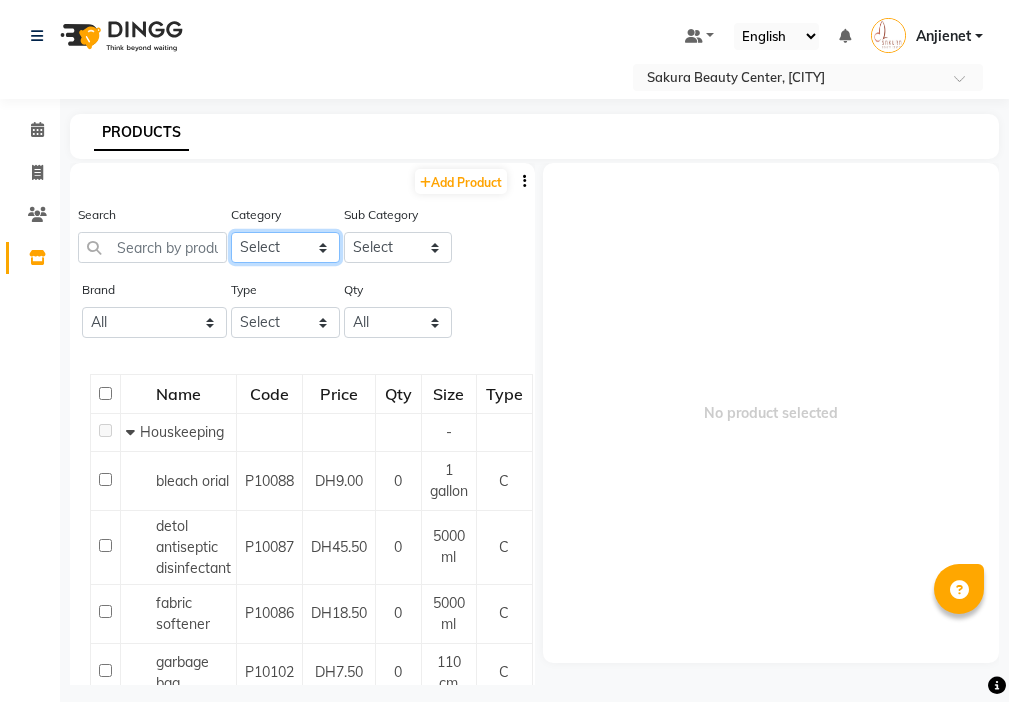 click on "Select Hair Skin Makeup Personal Care Appliances Beard Waxing Disposable Threading Hands and Feet Beauty Planet Botox Cadiveu Casmara Cheryls Loreal Olaplex Nail Care PRODUCT SET Other" 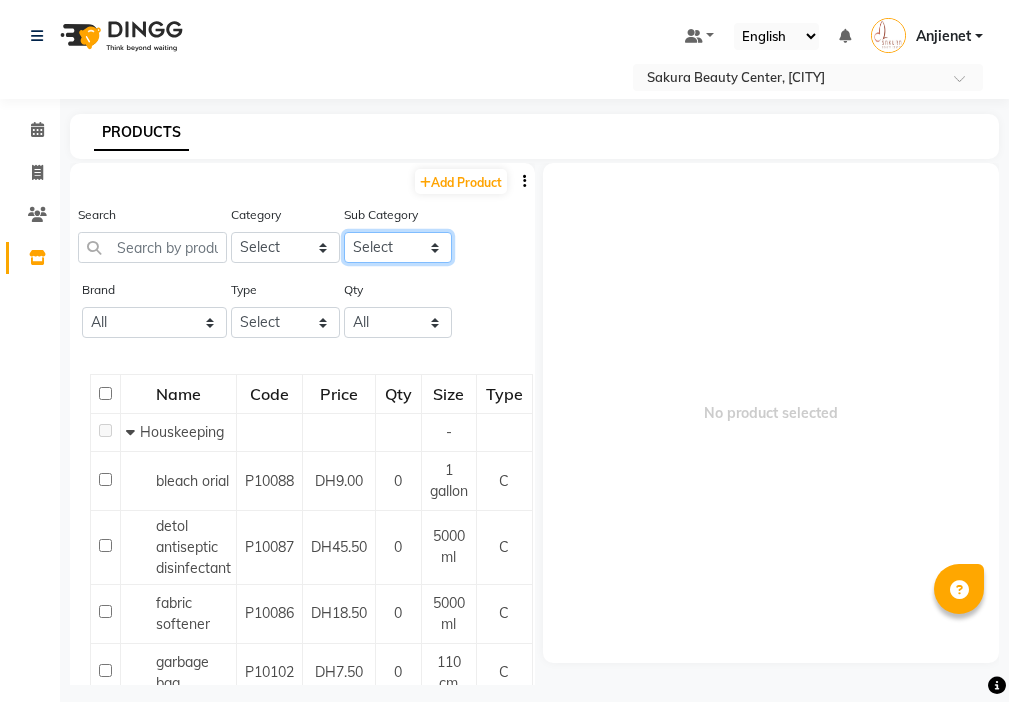 click on "Select" 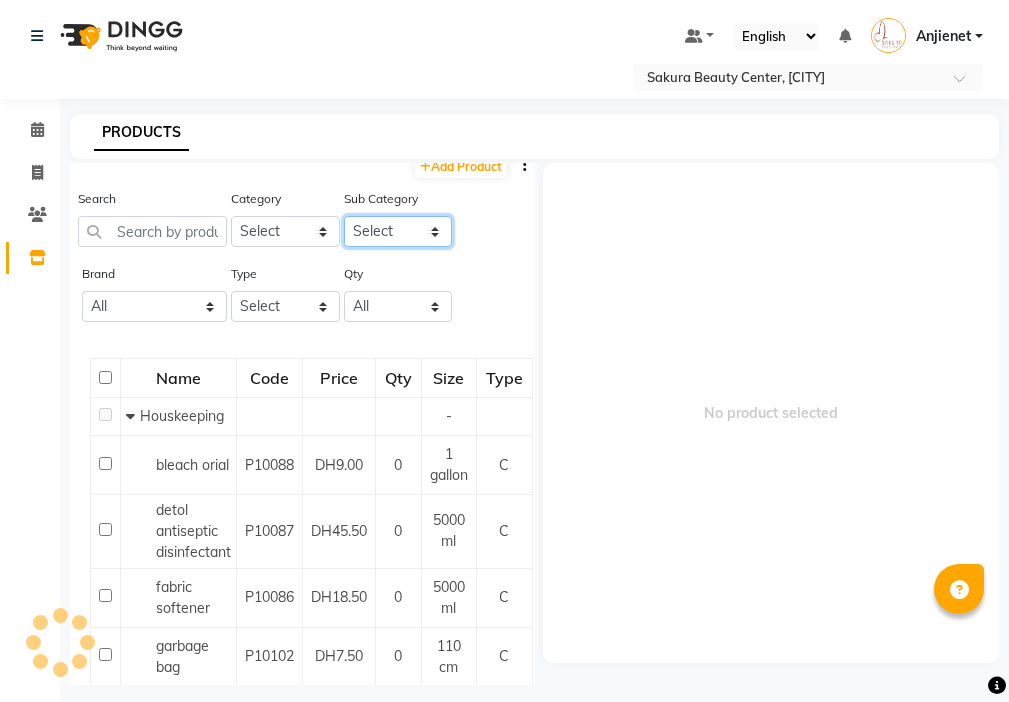 scroll, scrollTop: 0, scrollLeft: 0, axis: both 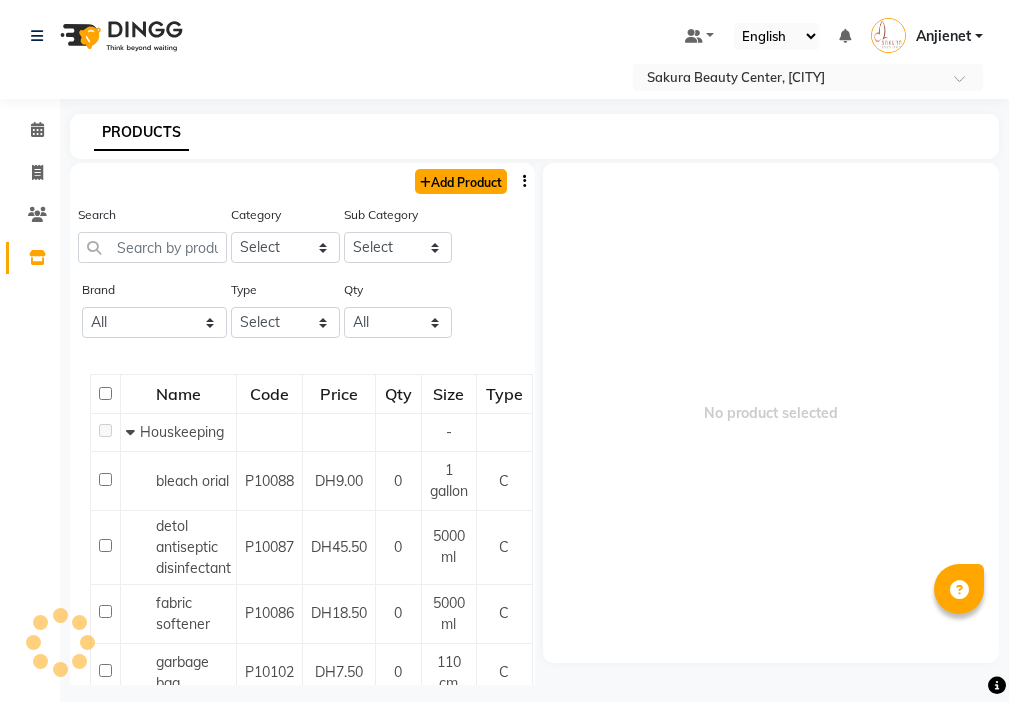 click on "Add Product" 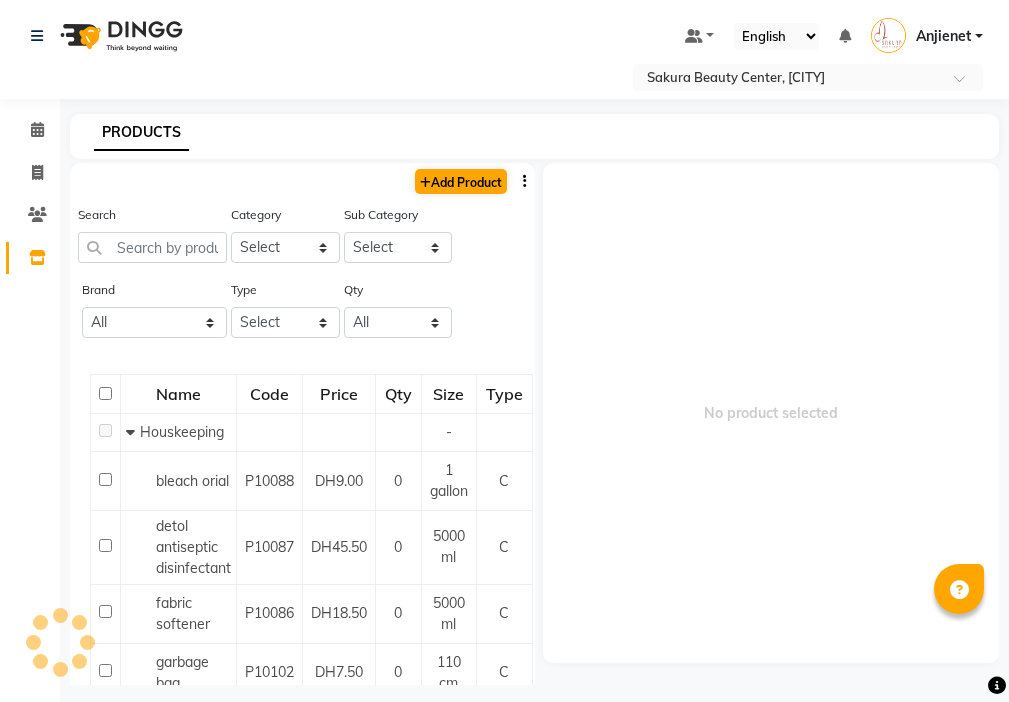 select on "true" 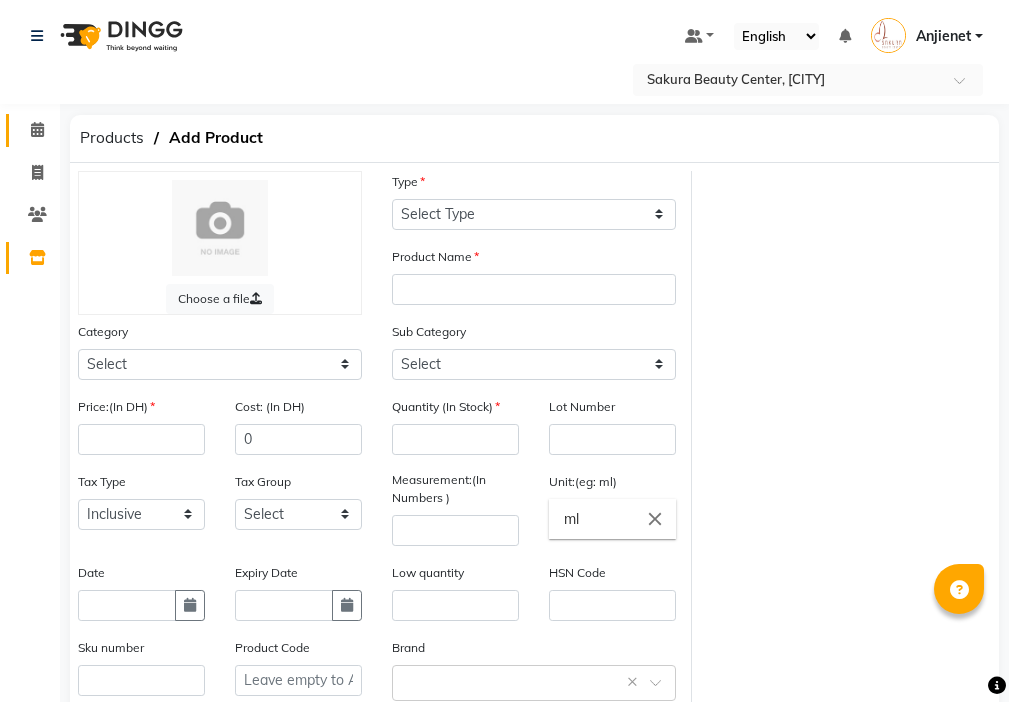 click 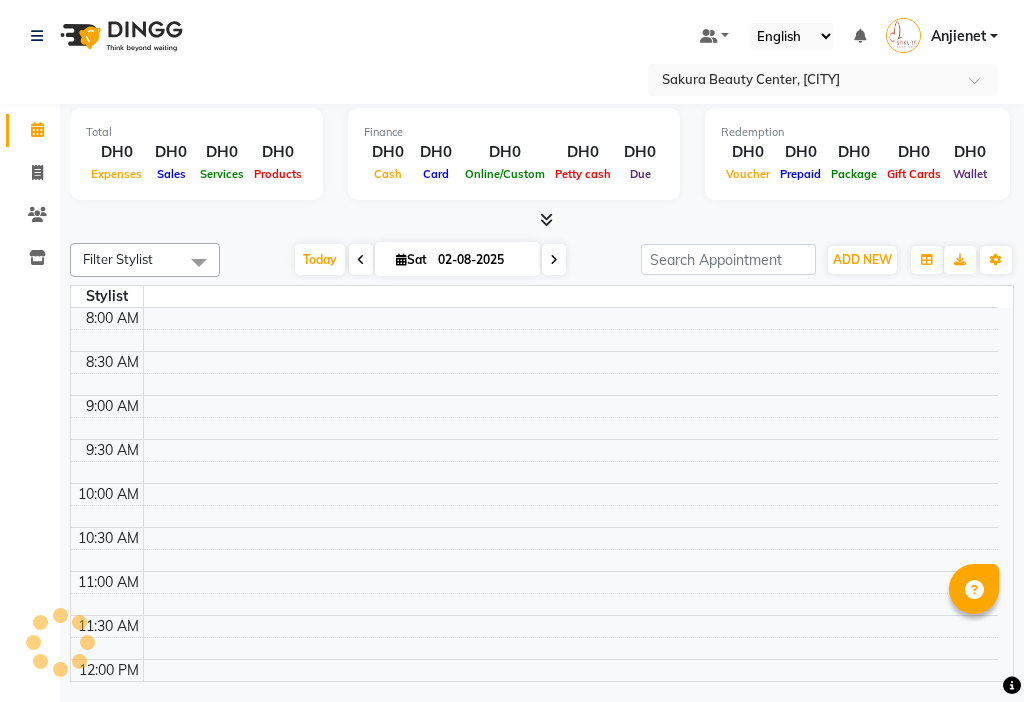 click on "Calendar" 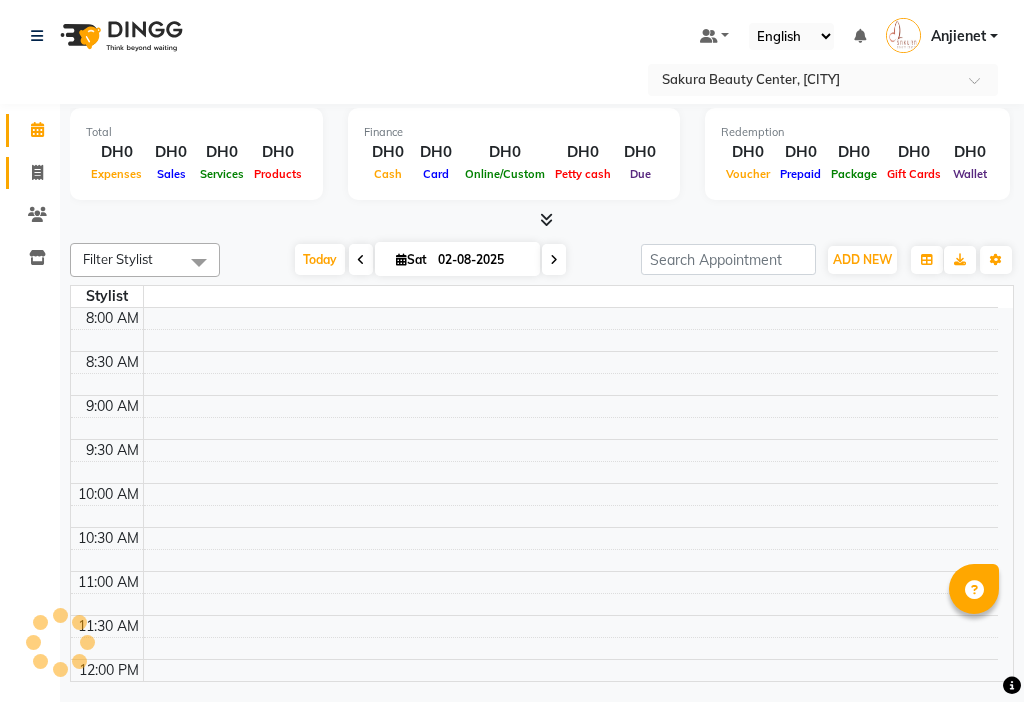 click 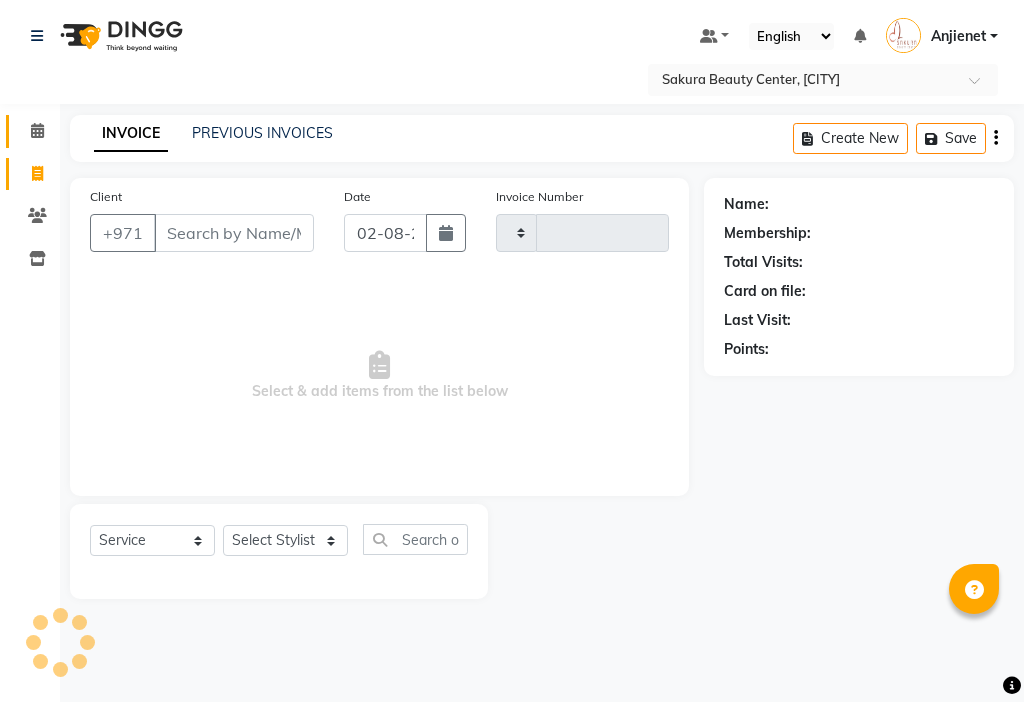 click on "Calendar" 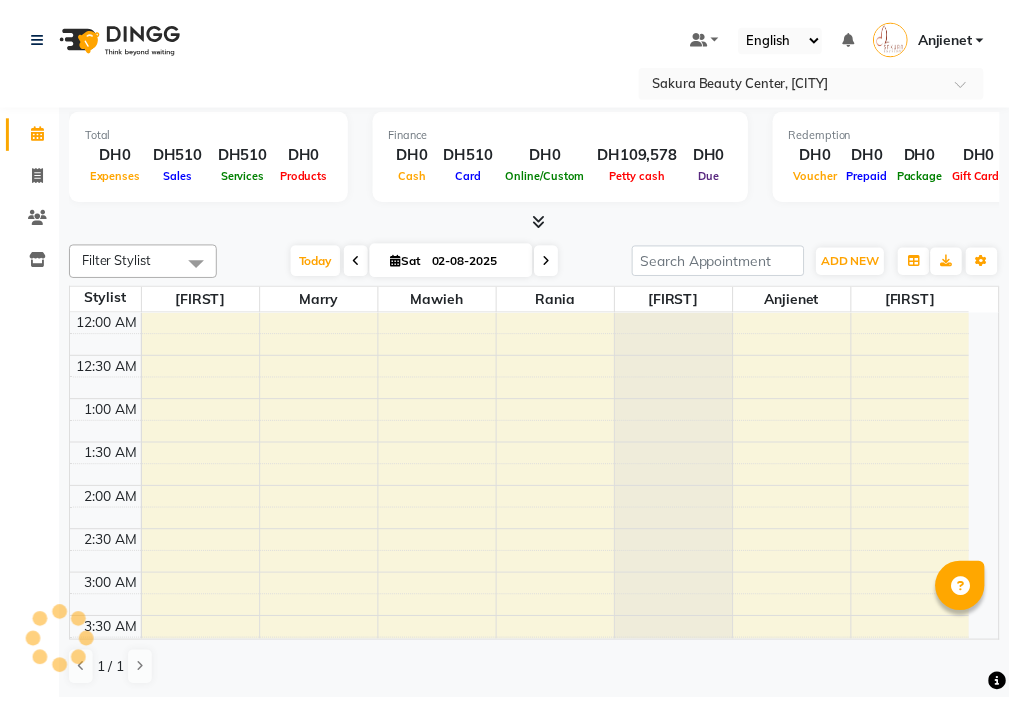 scroll, scrollTop: 1585, scrollLeft: 0, axis: vertical 